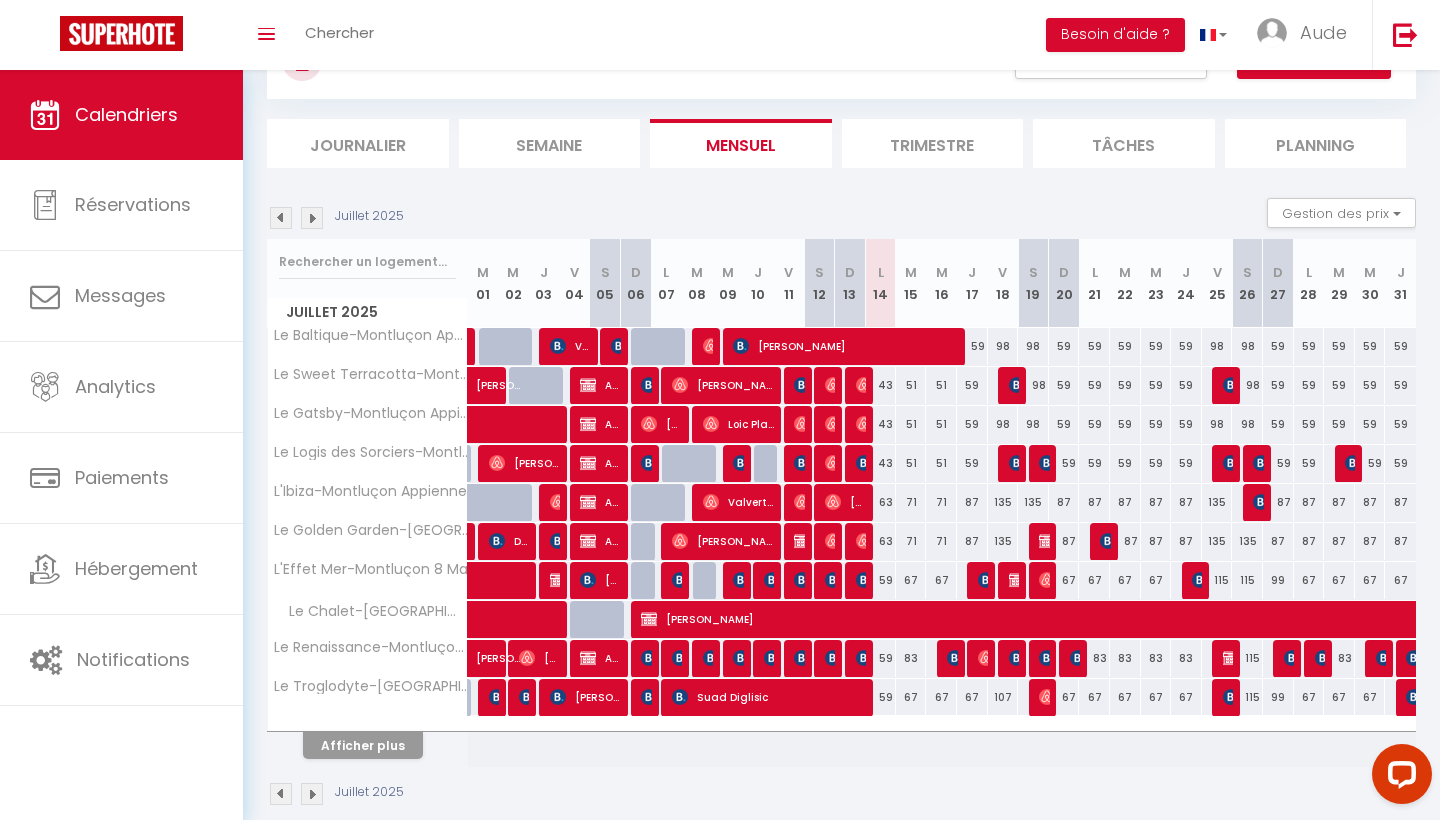 scroll, scrollTop: 101, scrollLeft: 0, axis: vertical 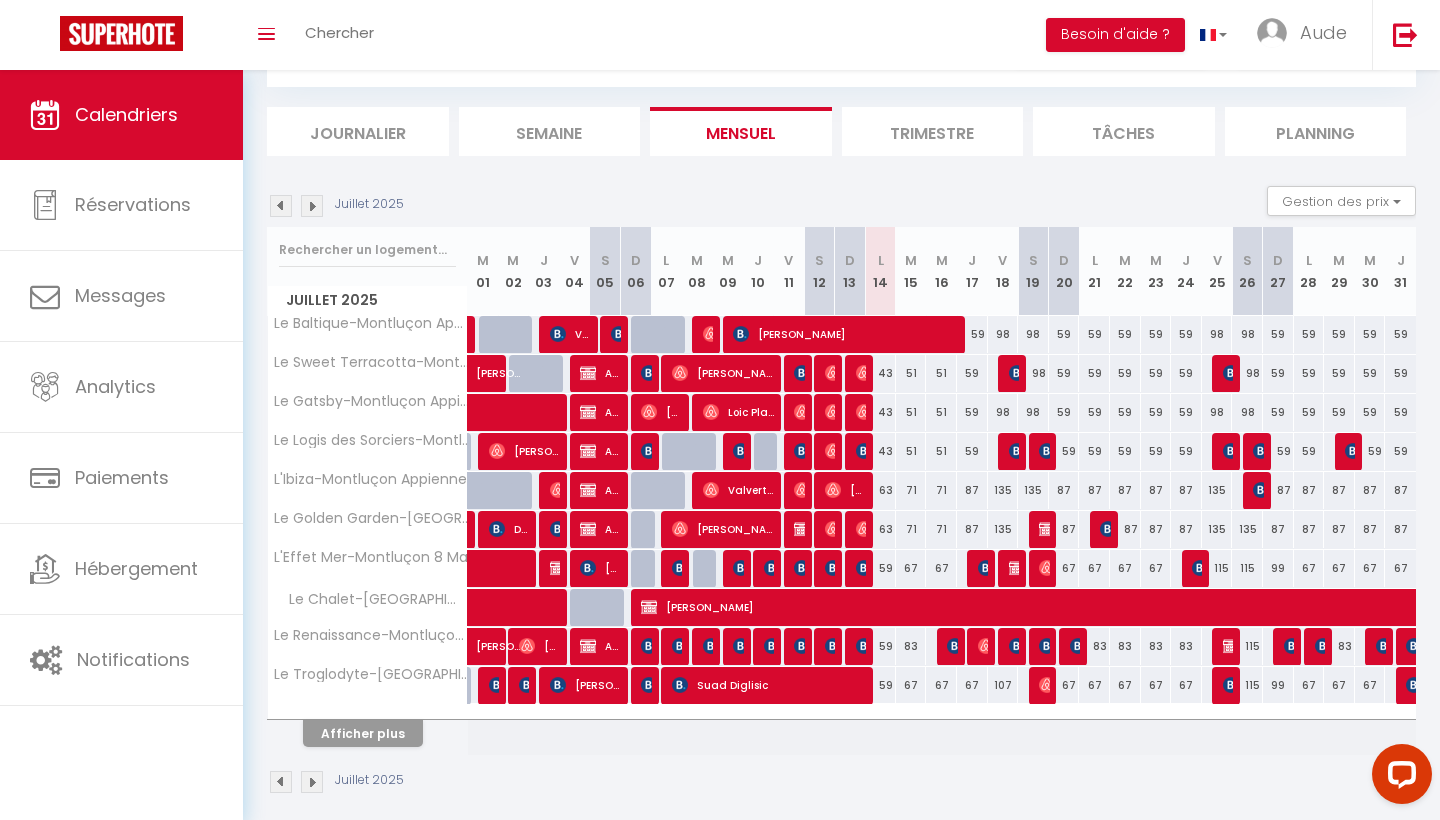 click on "Afficher plus" at bounding box center [363, 733] 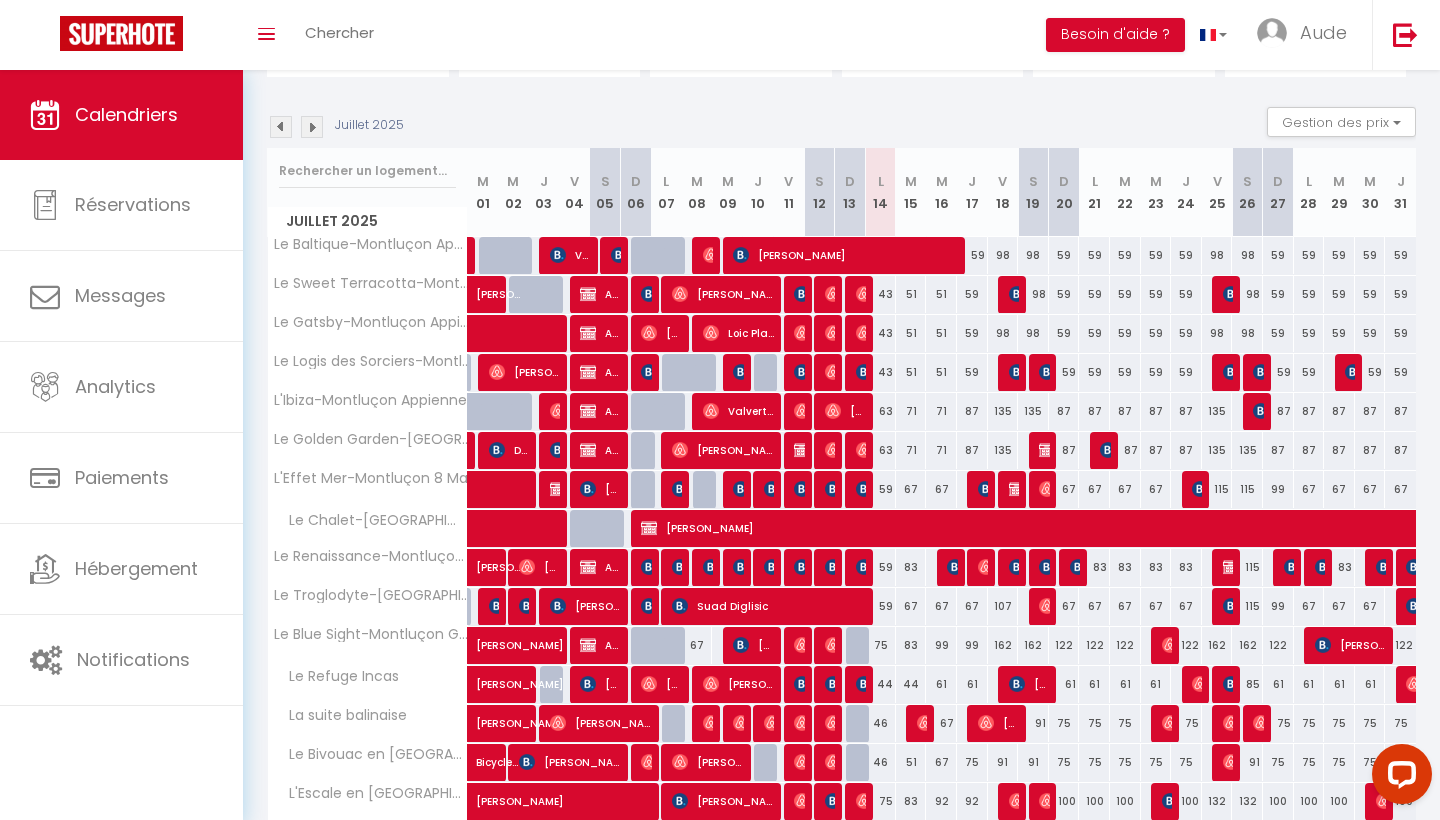 scroll, scrollTop: 184, scrollLeft: 0, axis: vertical 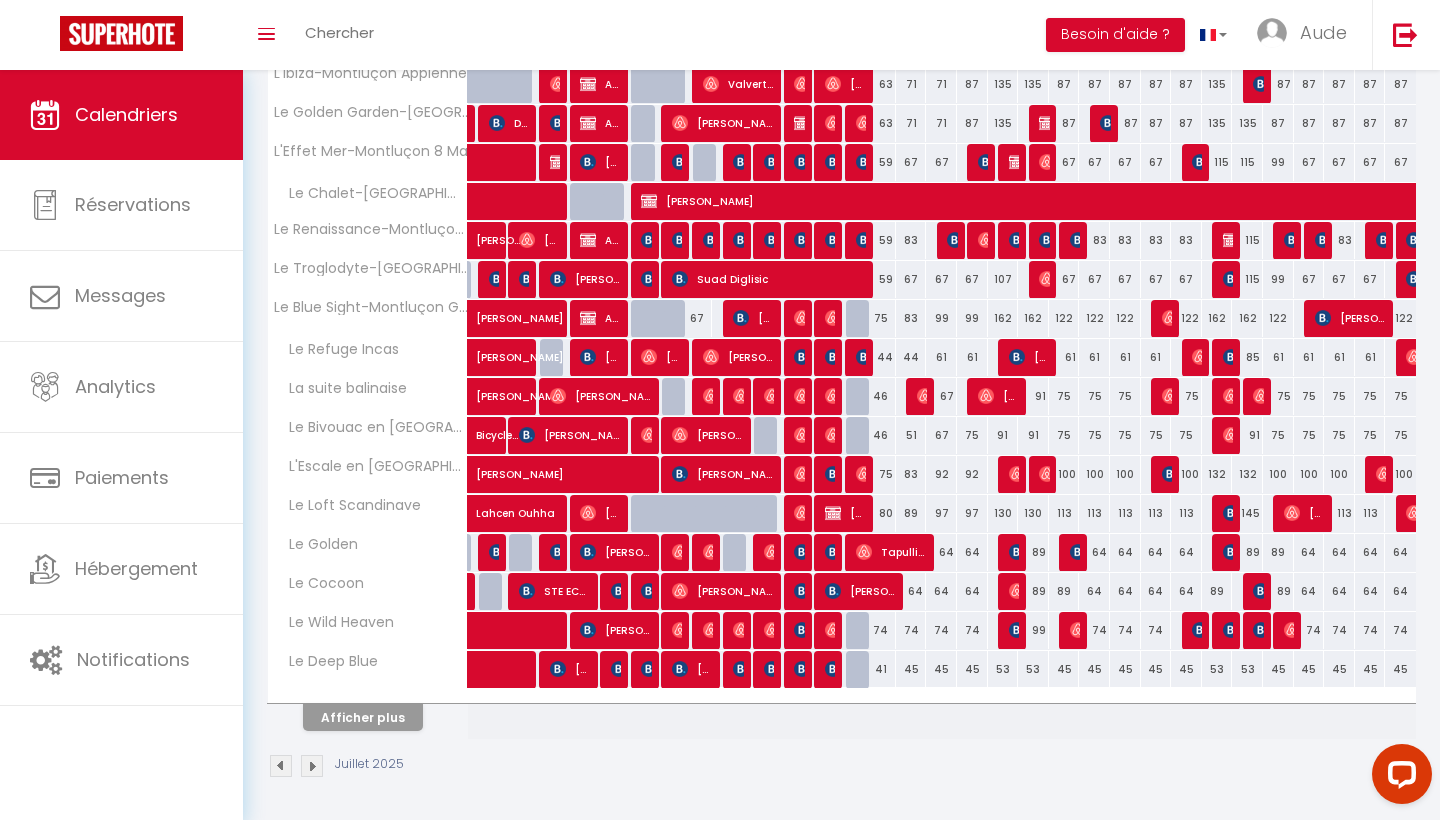 click on "Afficher plus" at bounding box center [363, 717] 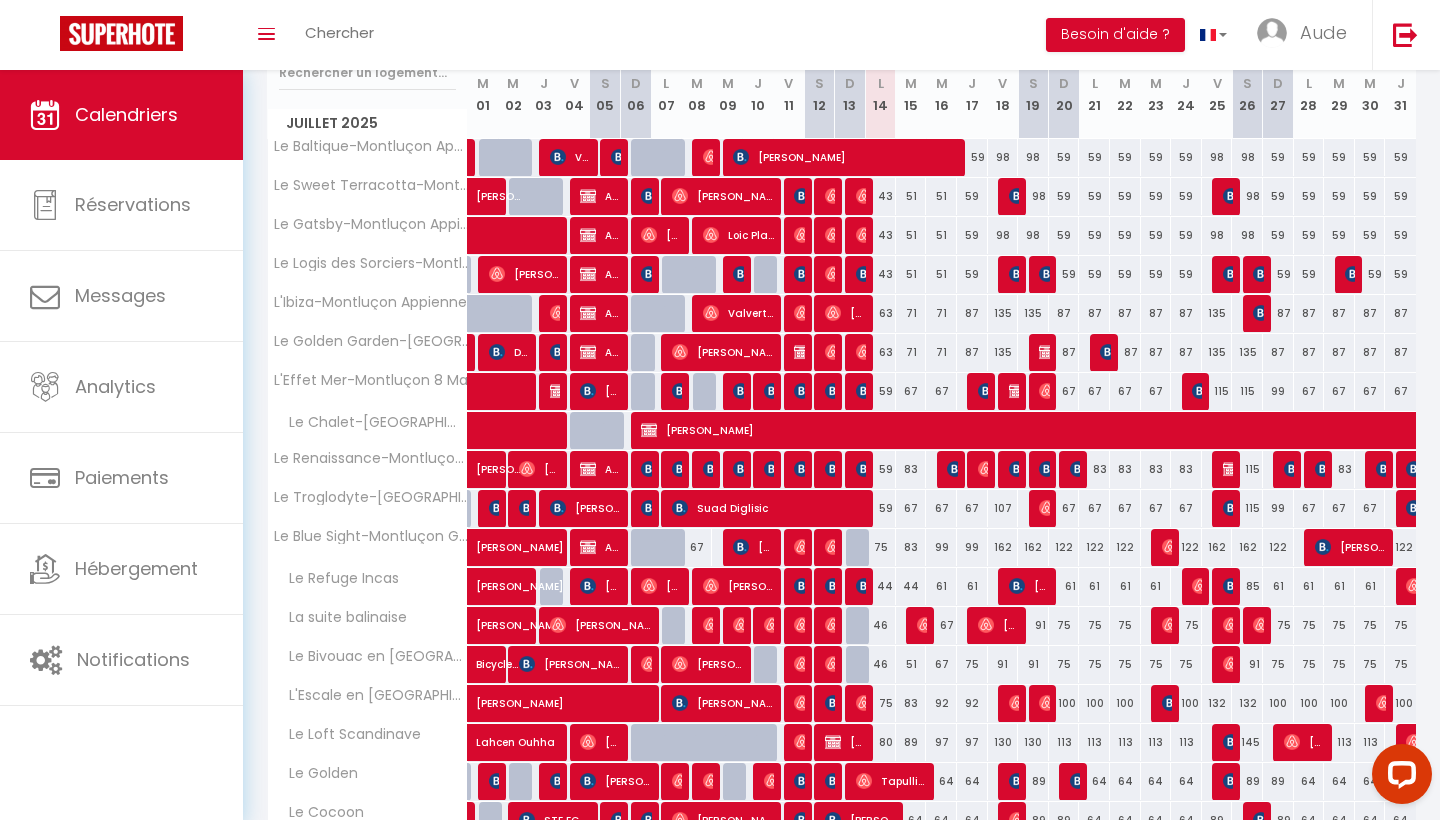 scroll, scrollTop: 267, scrollLeft: 0, axis: vertical 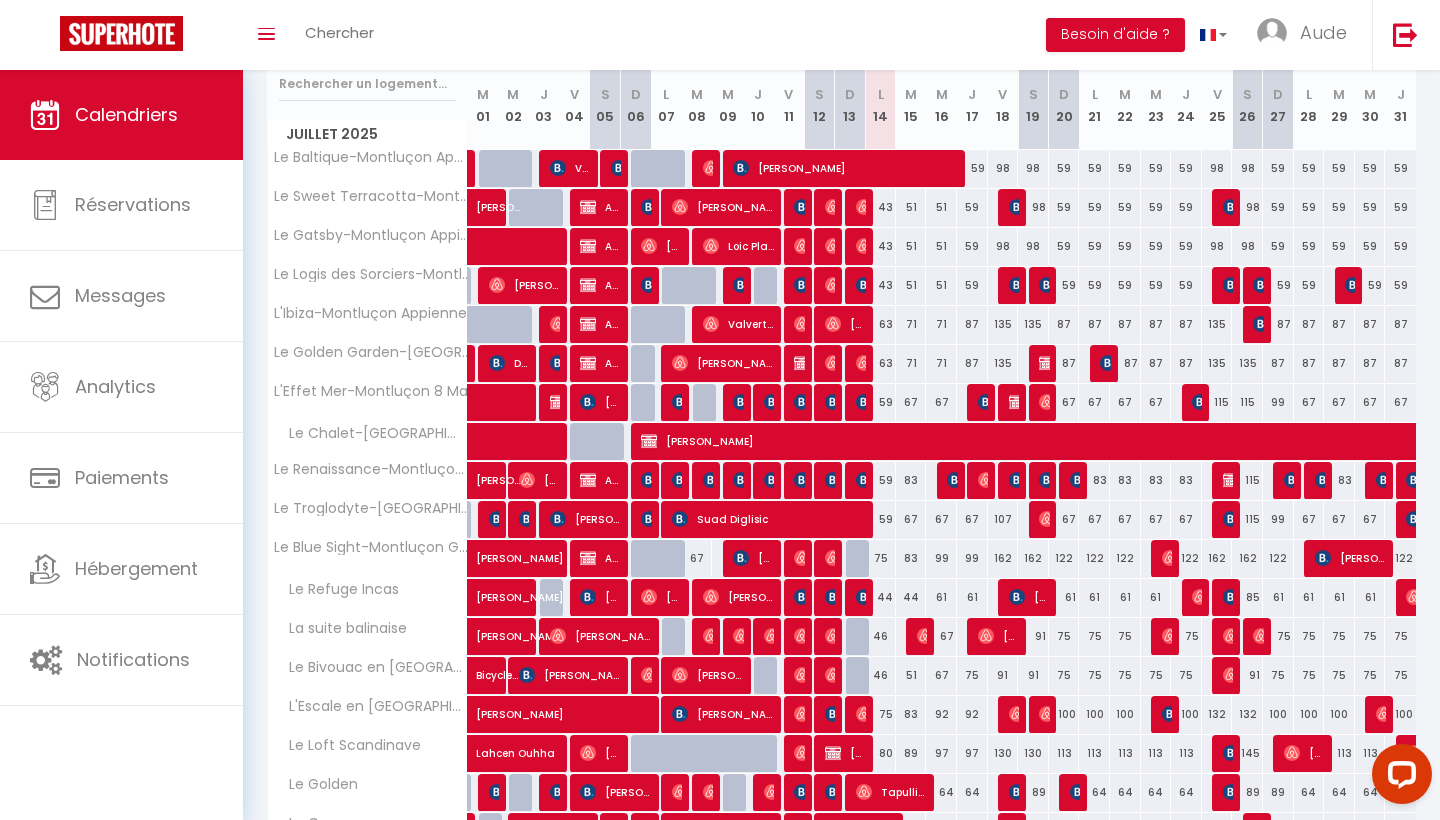 click on "51" at bounding box center [911, 207] 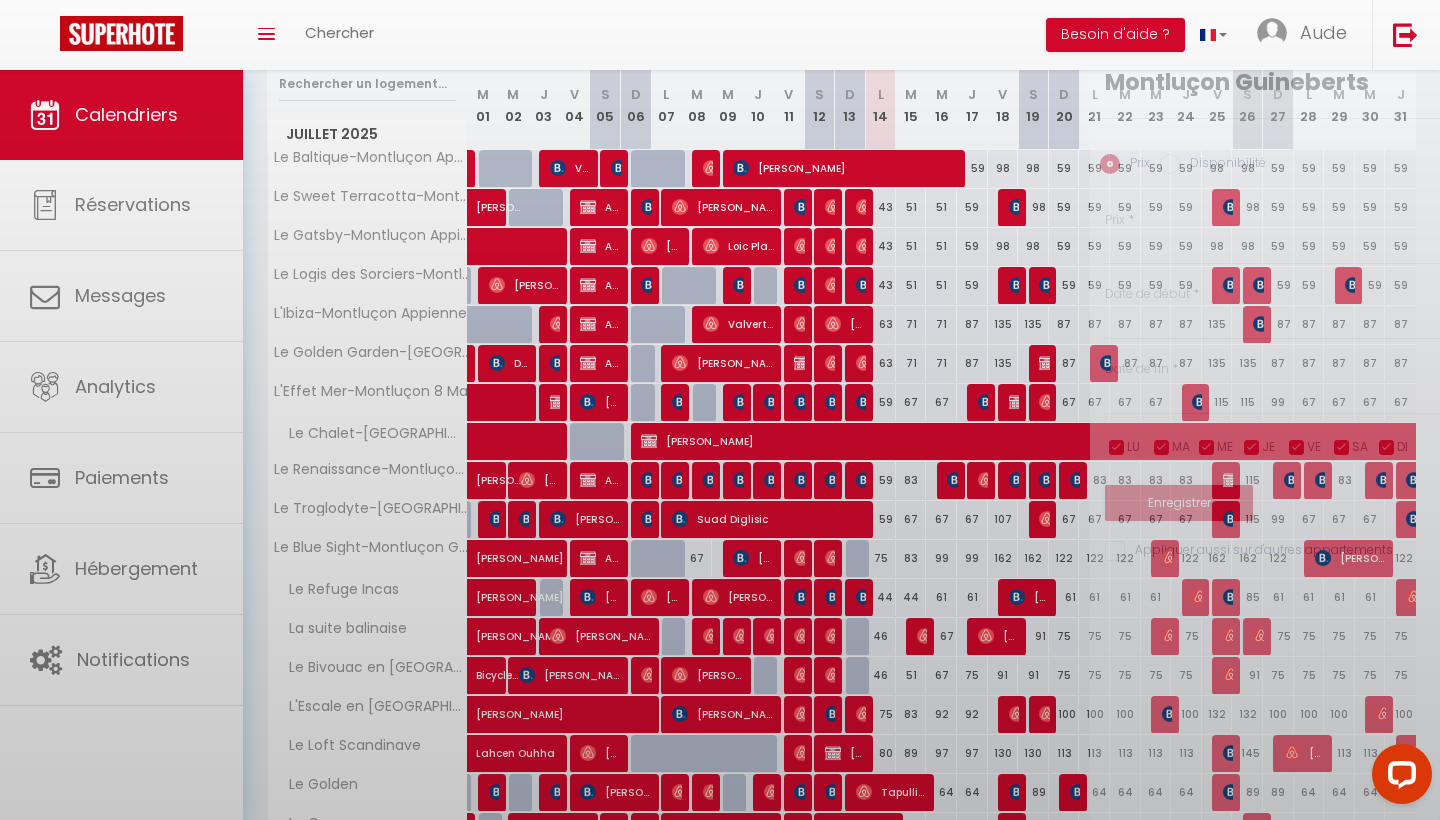 type on "51" 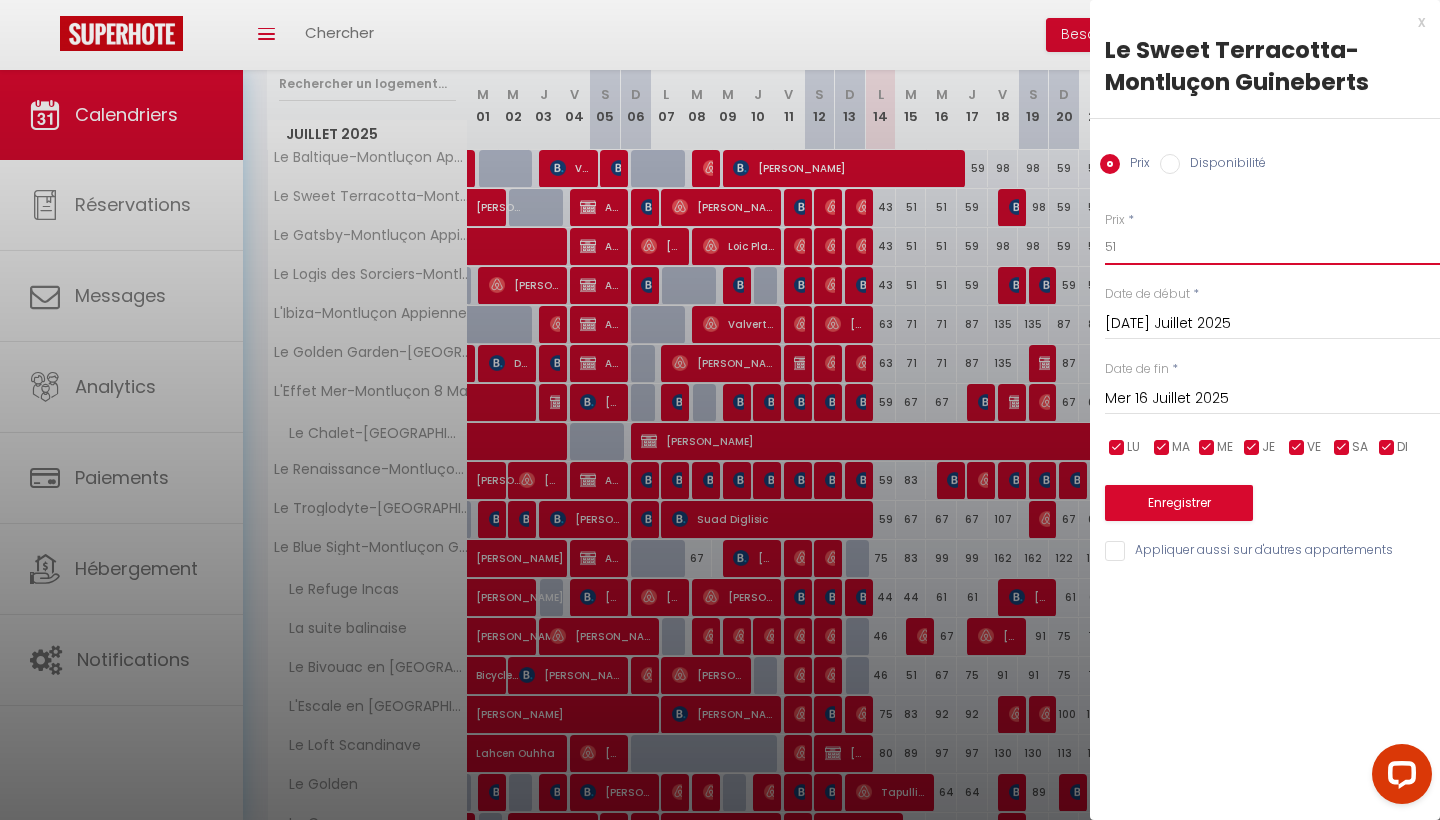 click on "51" at bounding box center [1272, 247] 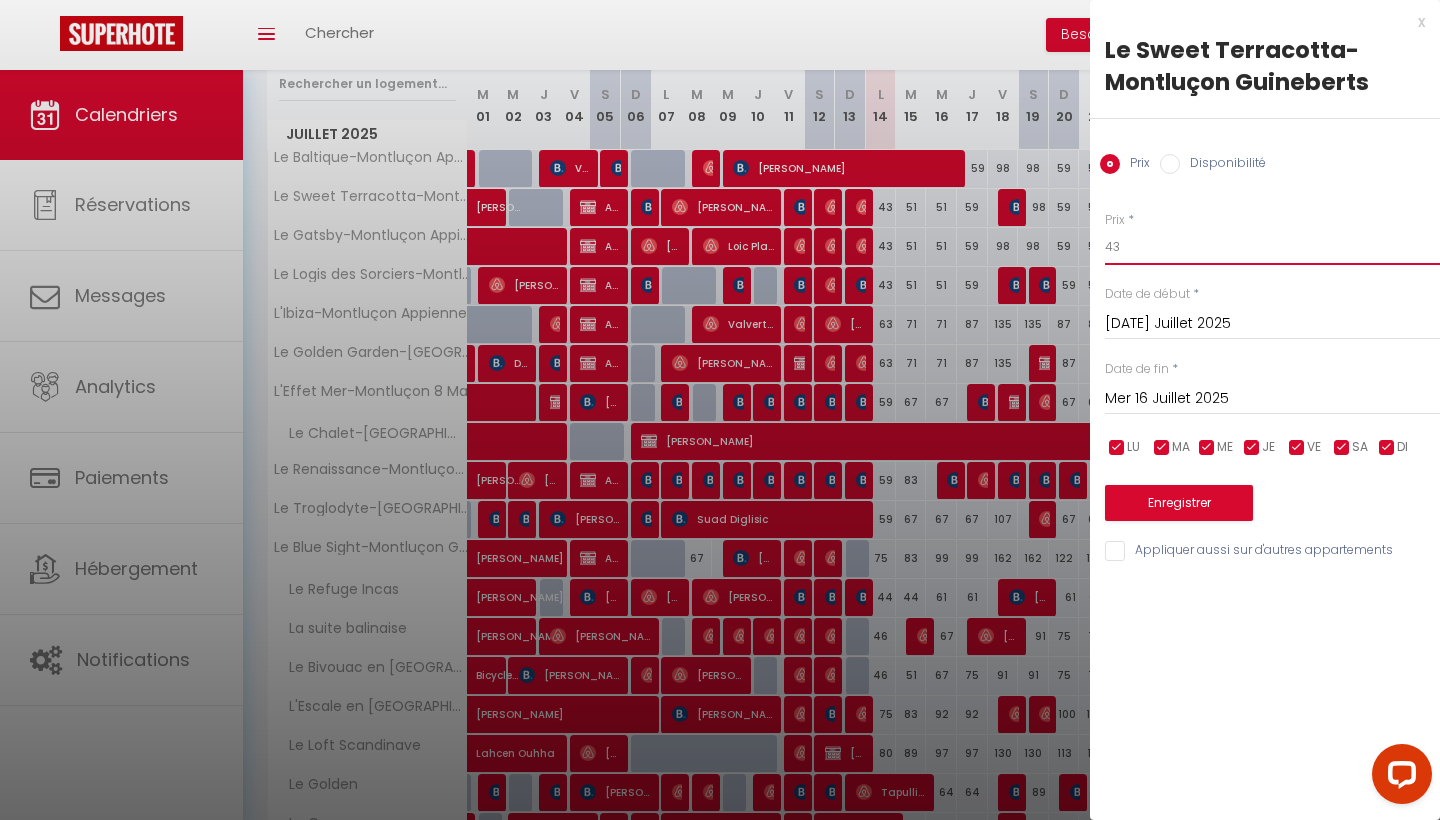 type on "43" 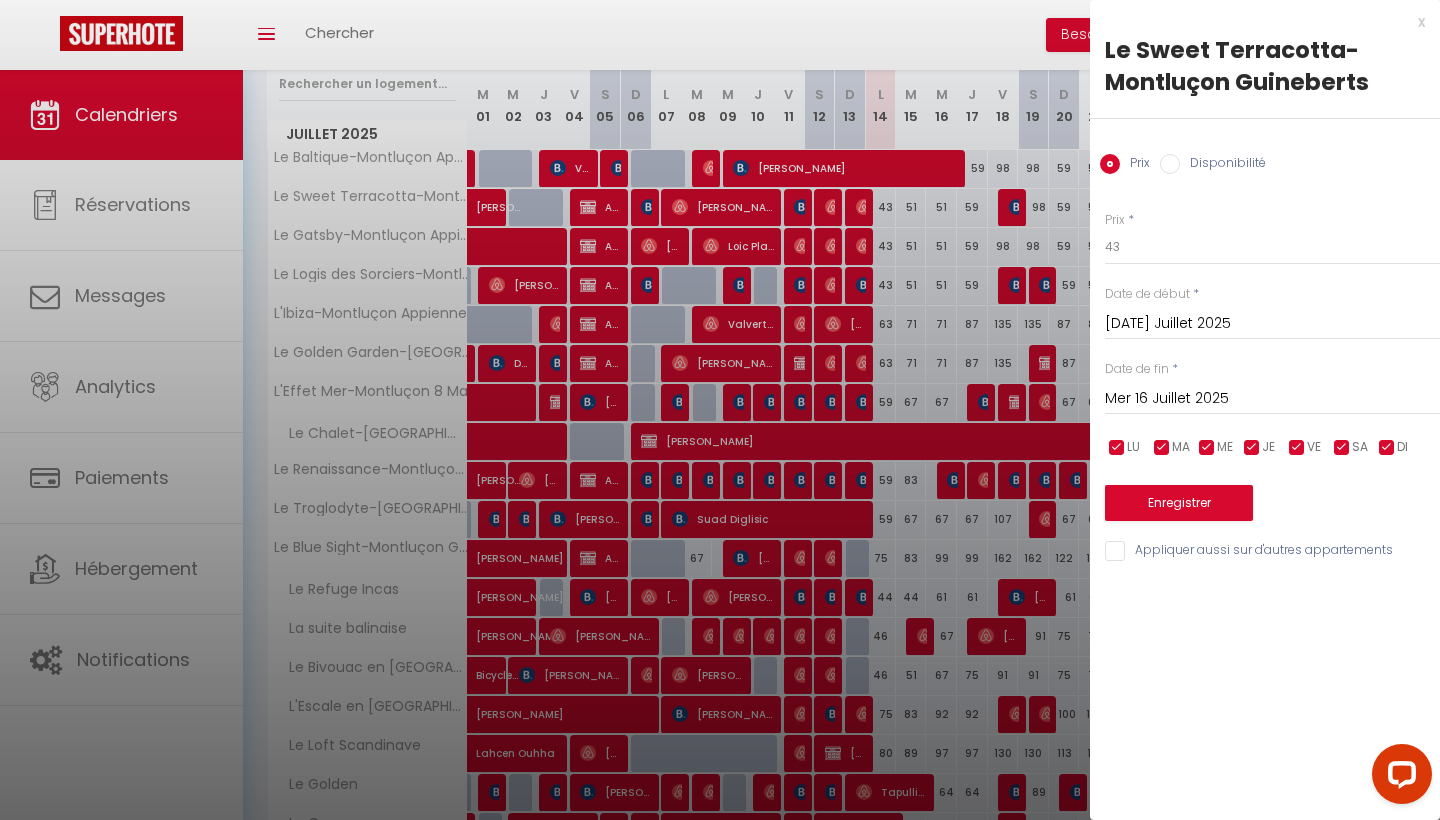 click on "Mer 16 Juillet 2025" at bounding box center (1272, 399) 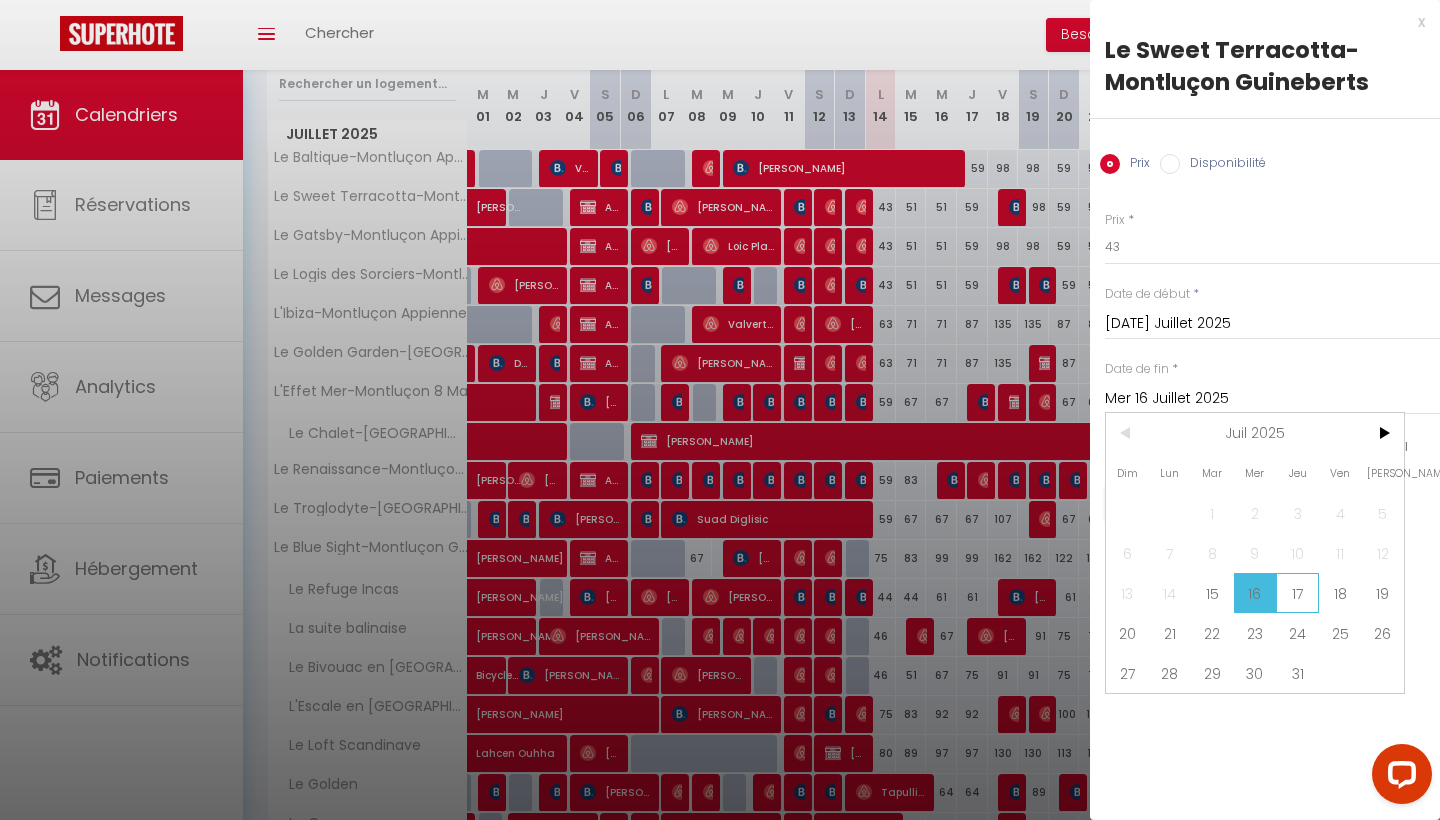 click on "17" at bounding box center [1297, 593] 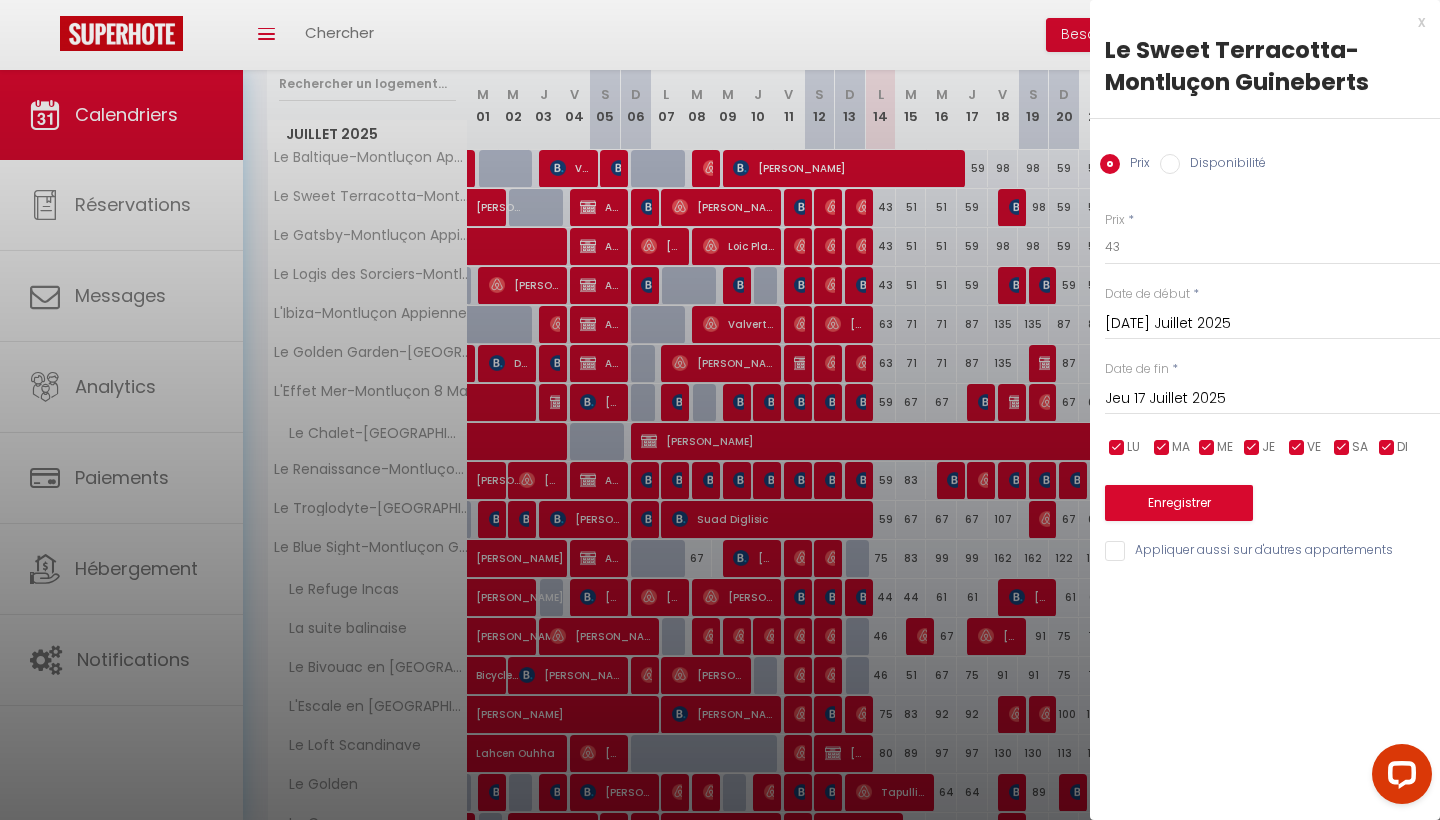 click on "Appliquer aussi sur d'autres appartements" at bounding box center [1272, 551] 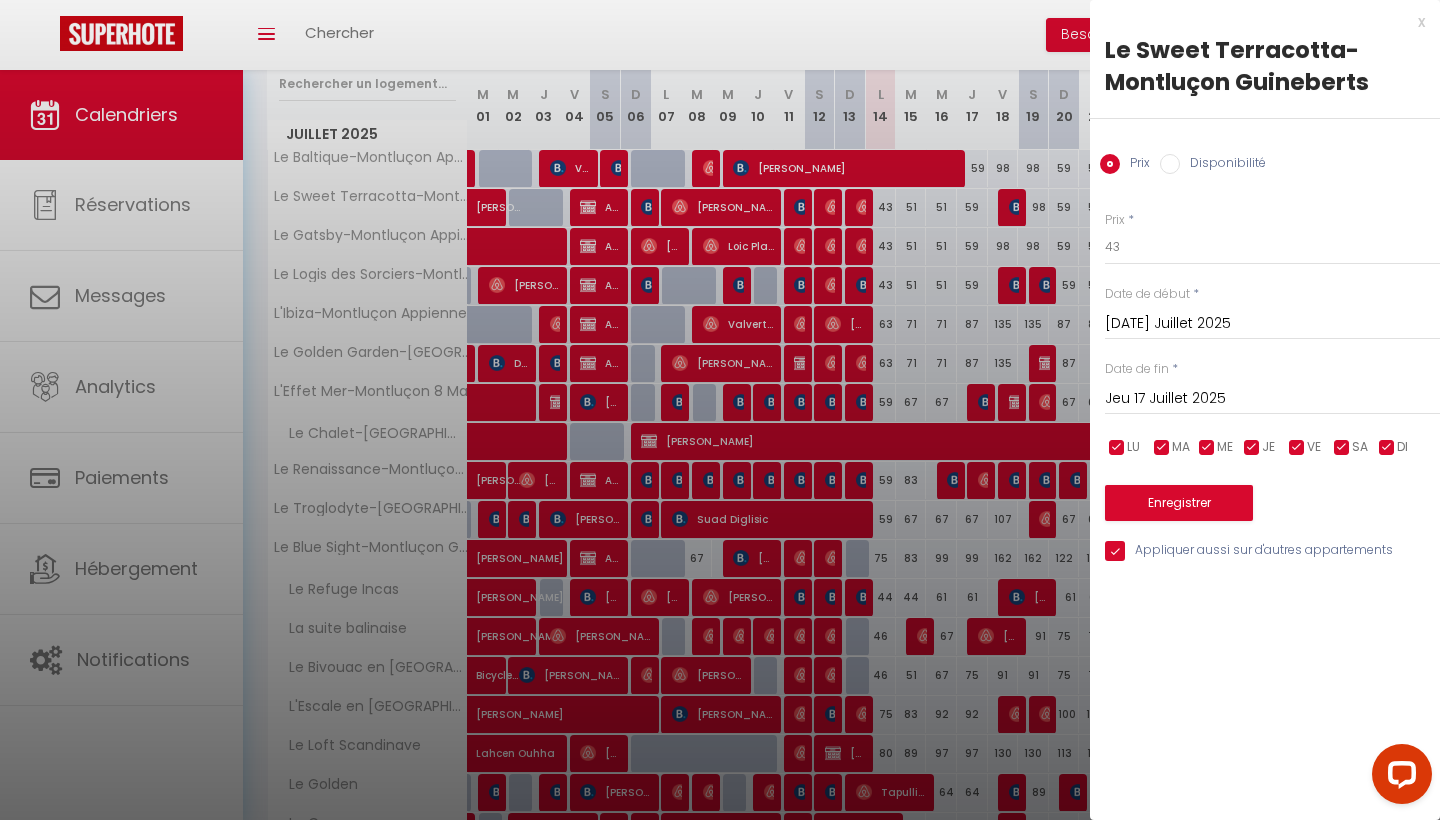 click on "Enregistrer" at bounding box center (1272, 490) 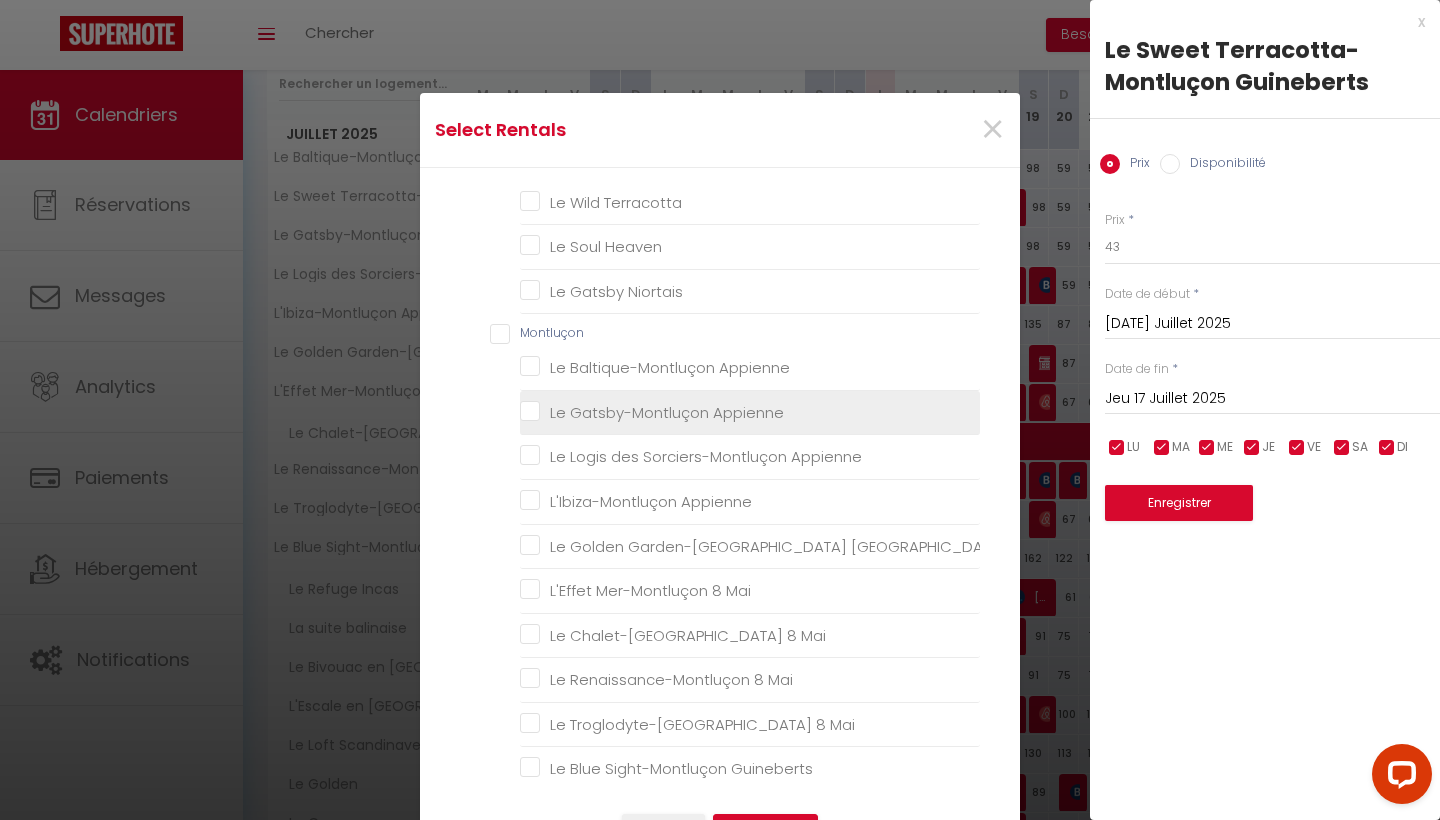 scroll, scrollTop: 790, scrollLeft: 0, axis: vertical 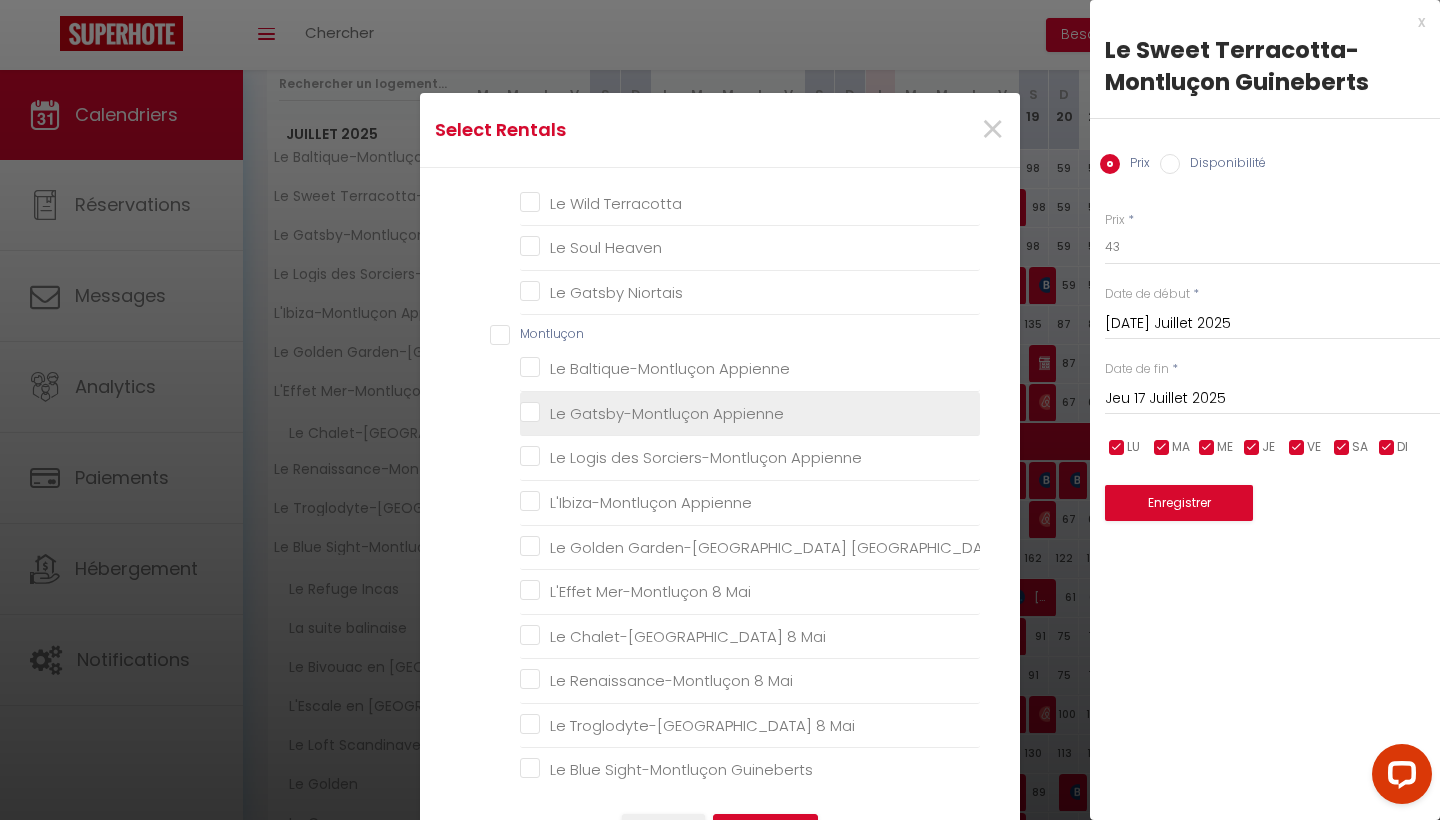 click on "Le Gatsby-Montluçon Appienne" at bounding box center (750, 414) 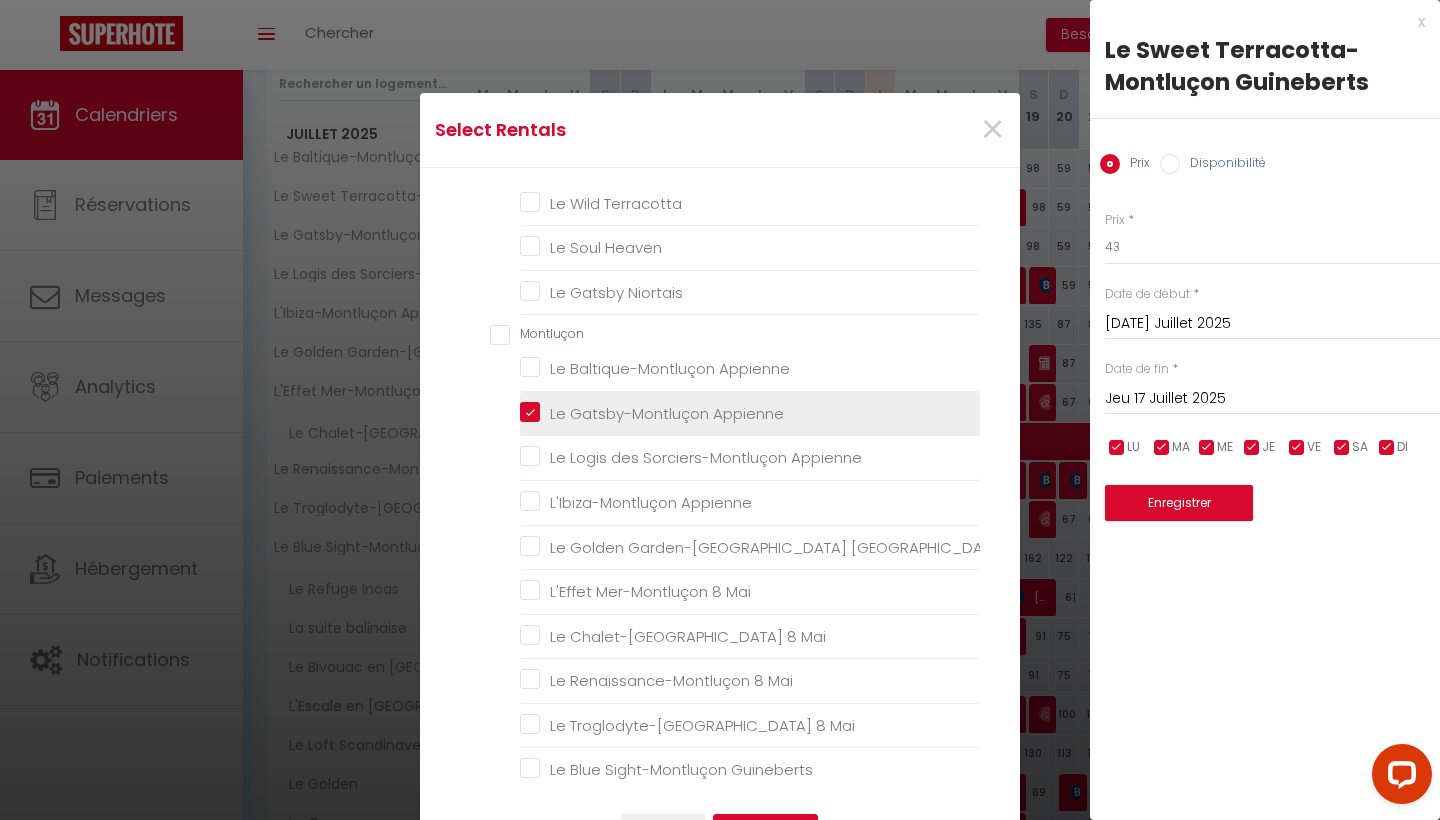 checkbox on "false" 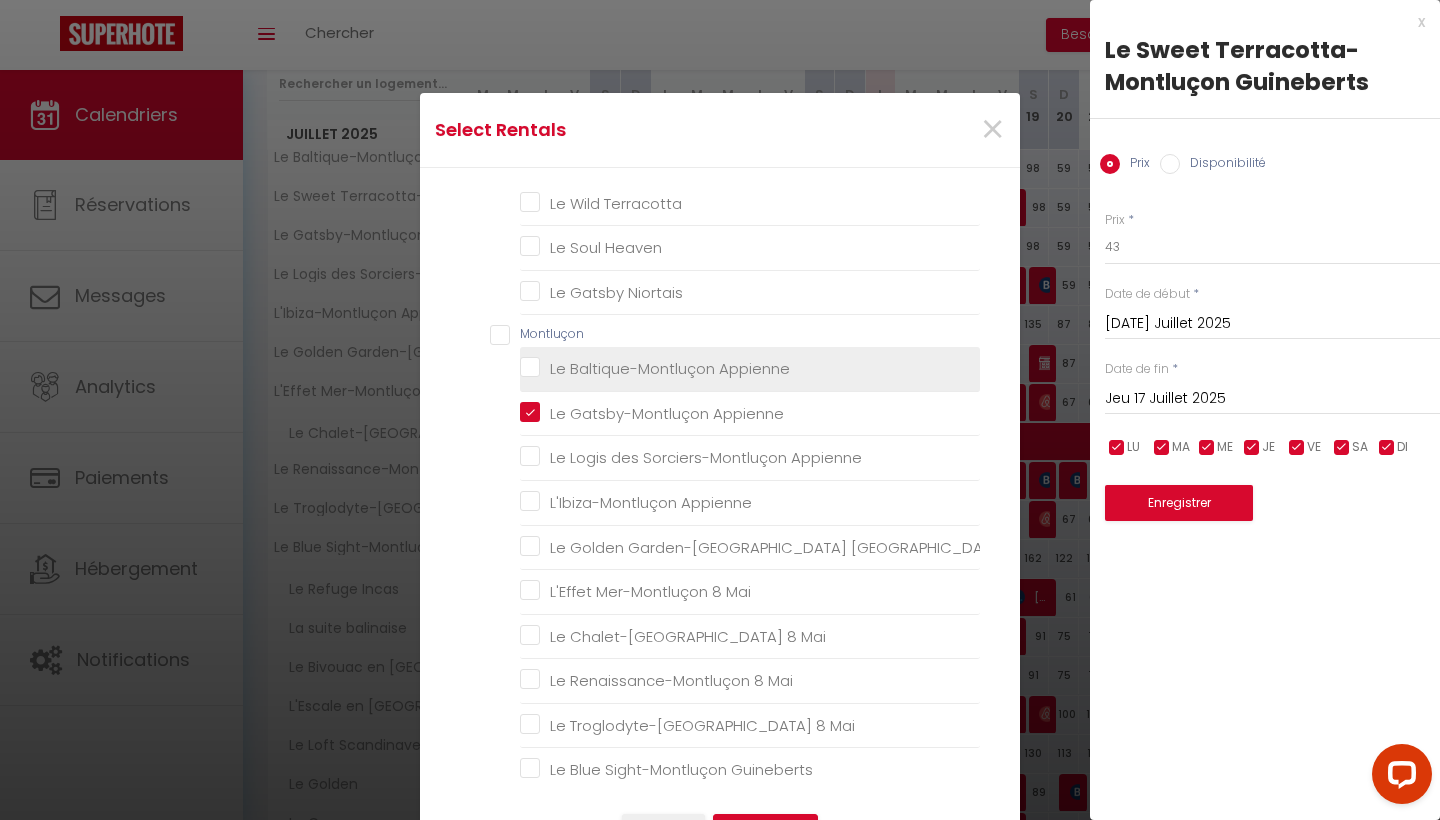 click on "Le Baltique-Montluçon Appienne" at bounding box center (750, 369) 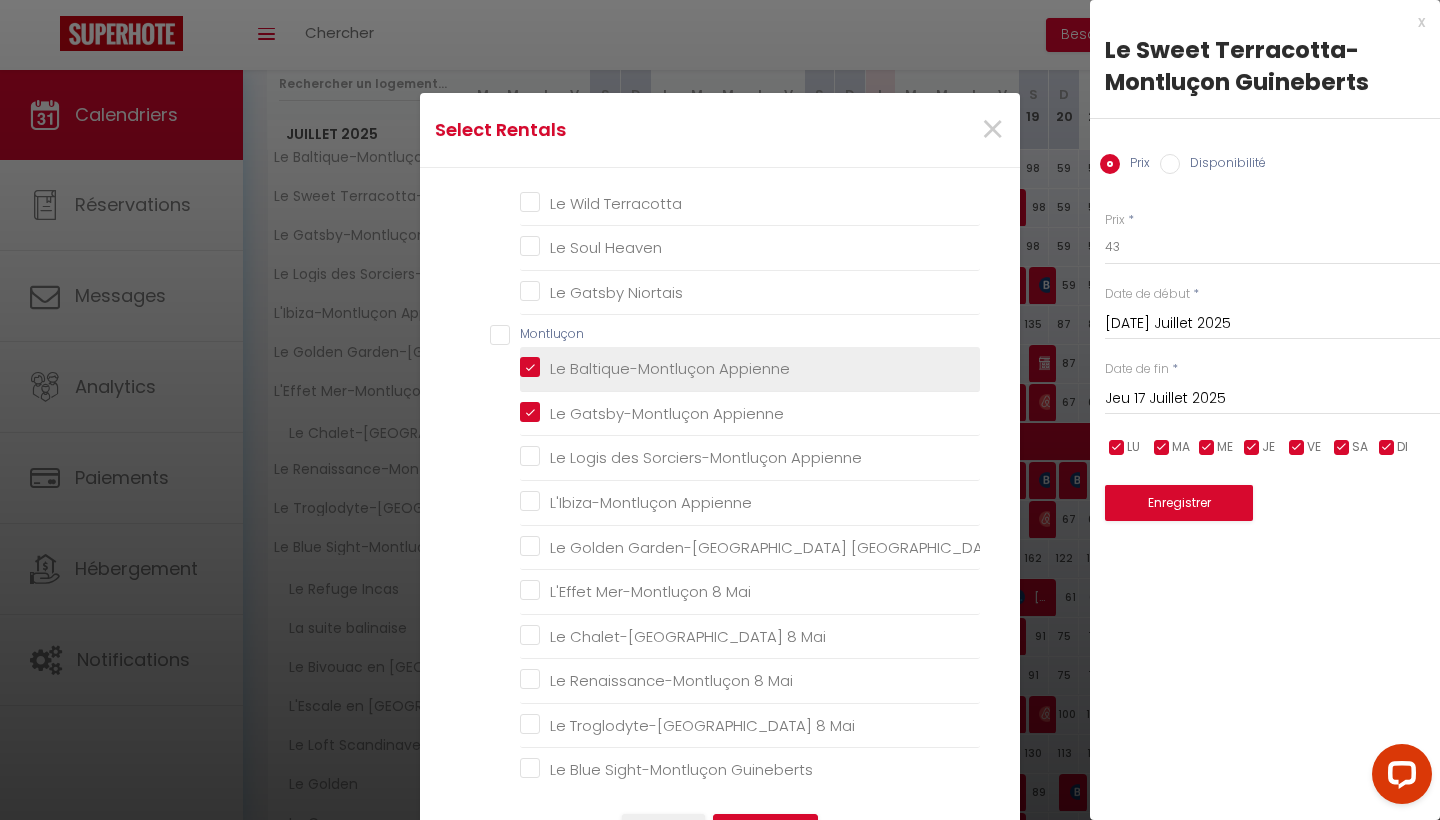 checkbox on "false" 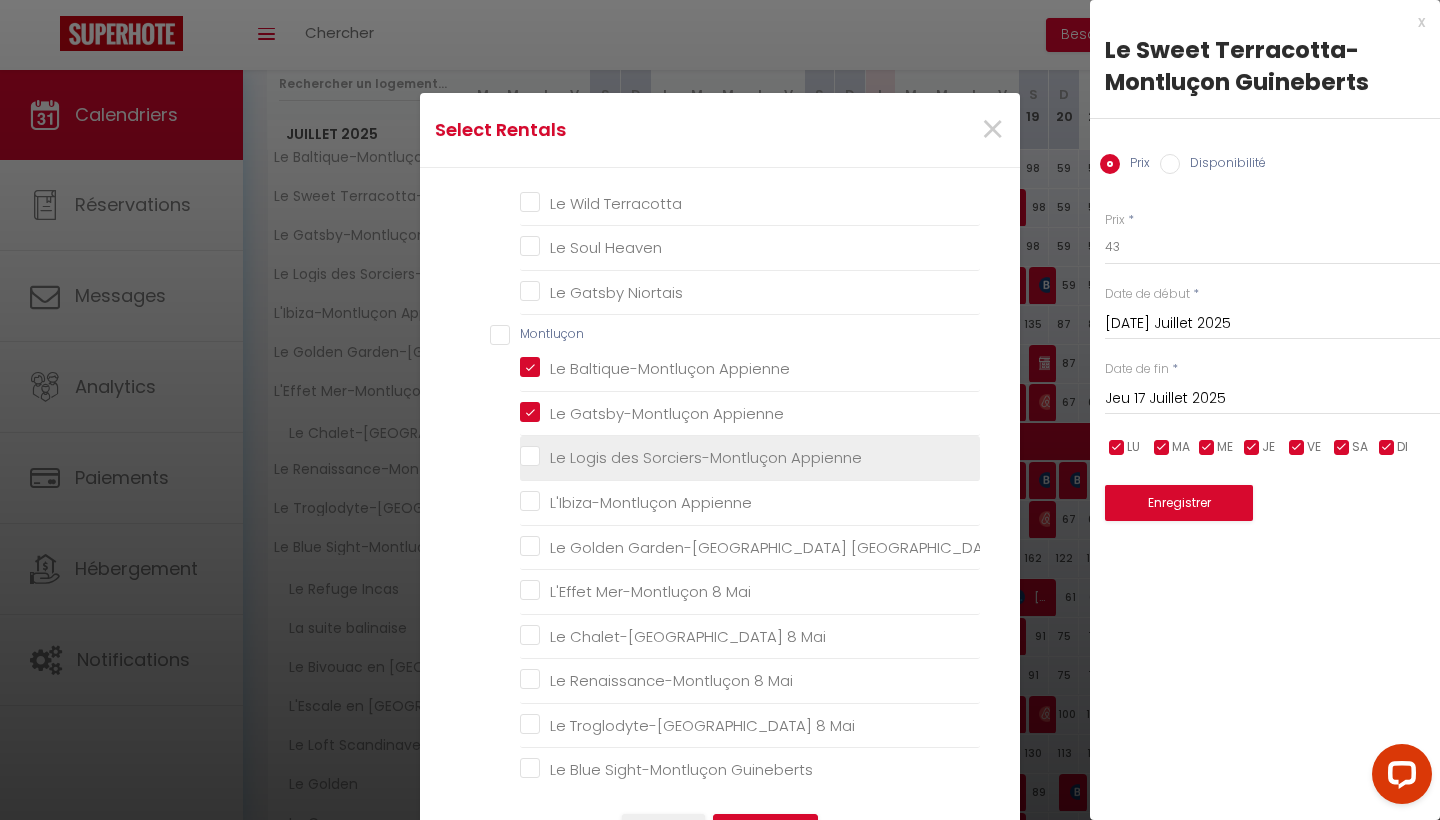 click on "Le Logis des Sorciers-Montluçon Appienne" at bounding box center [750, 458] 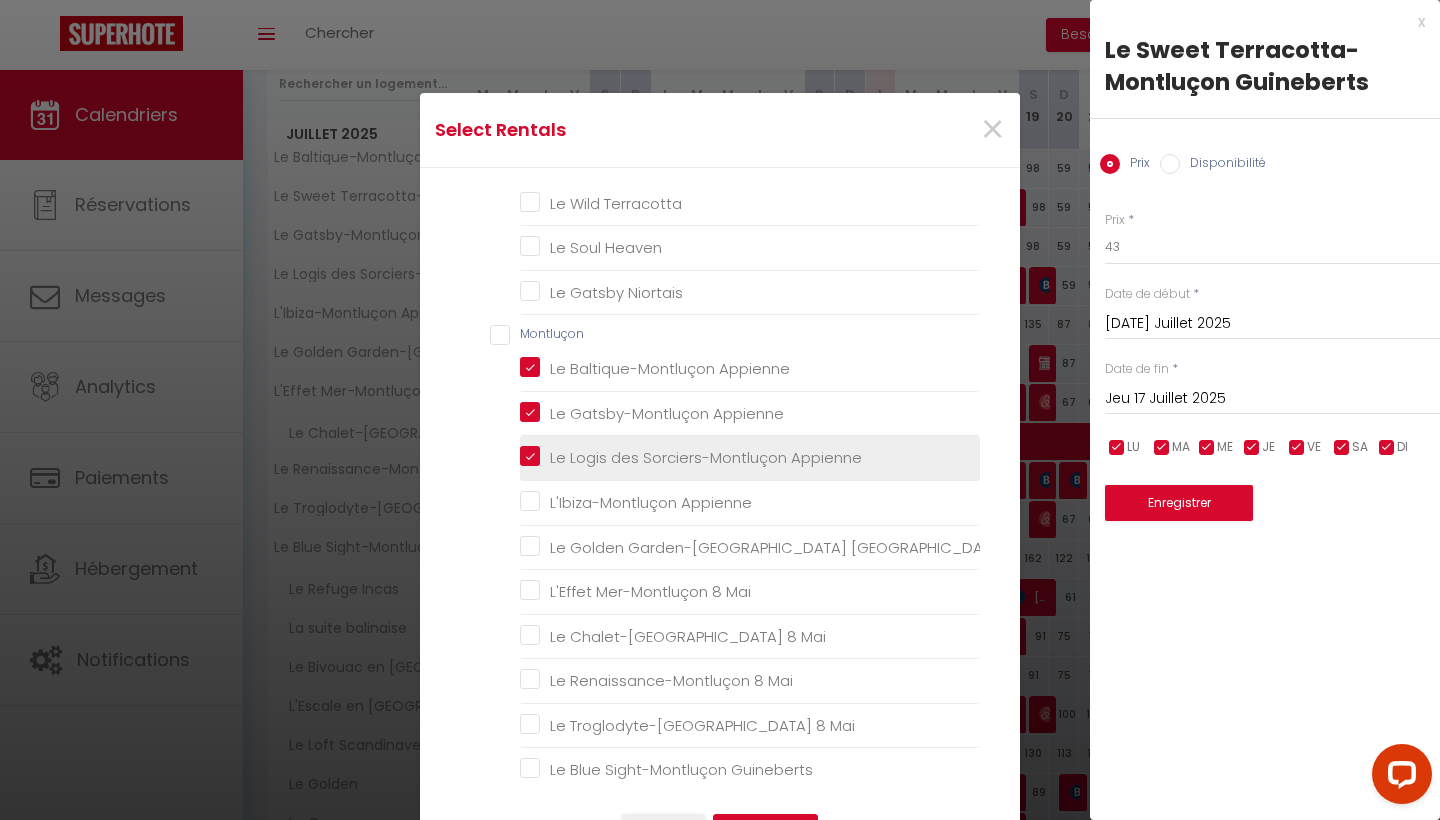 checkbox on "false" 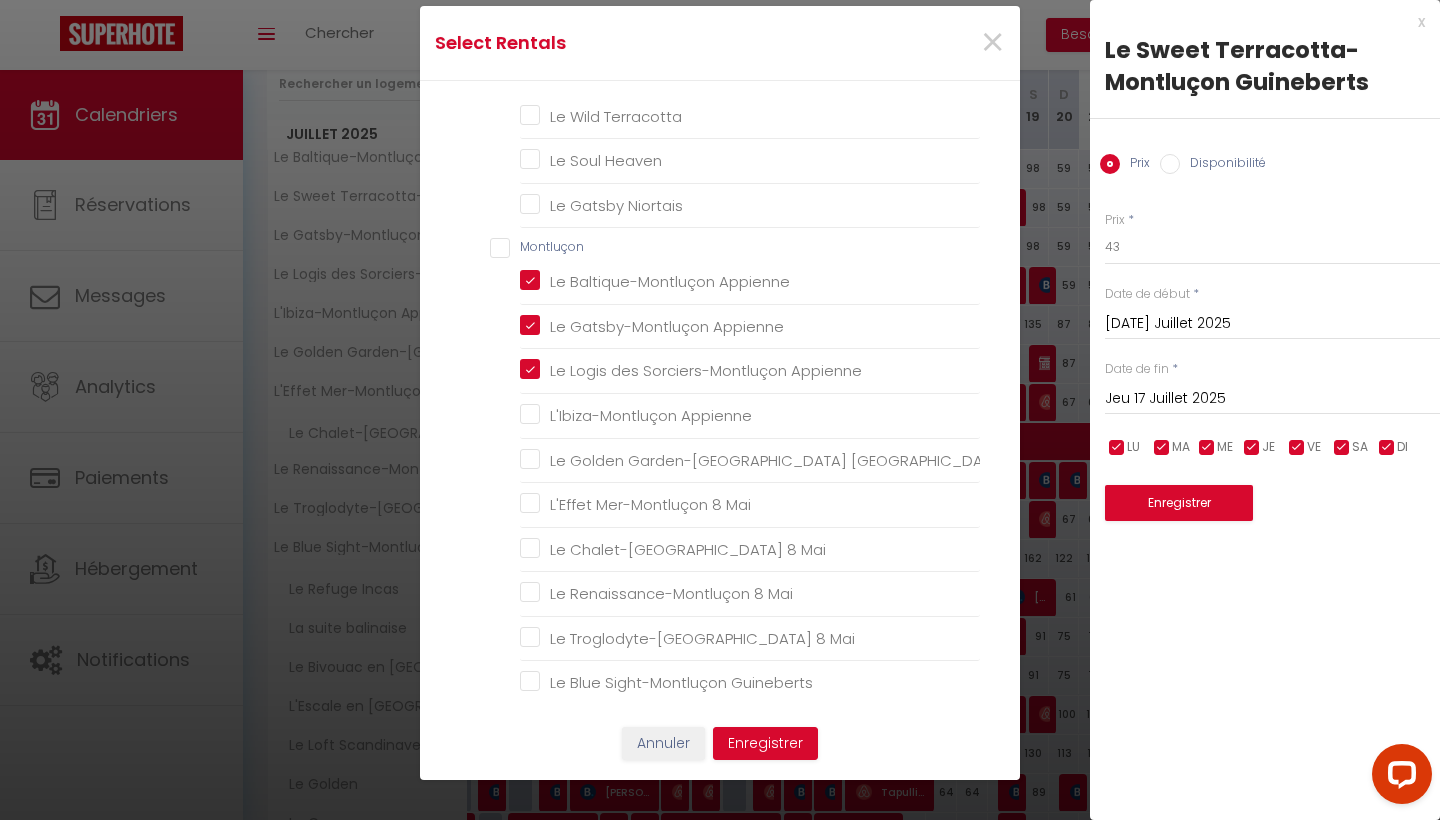 scroll, scrollTop: 94, scrollLeft: 0, axis: vertical 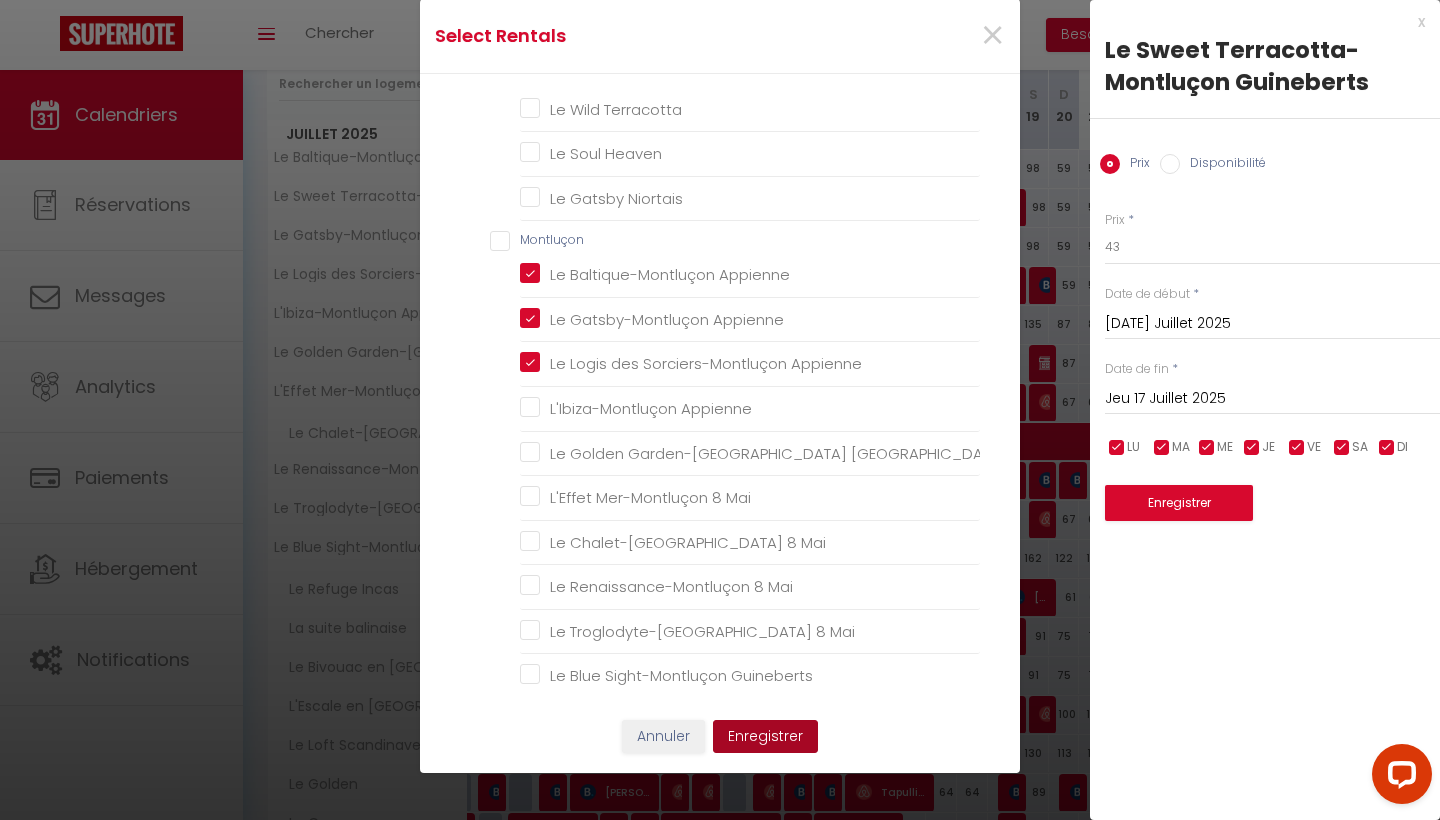 click on "Enregistrer" at bounding box center (765, 737) 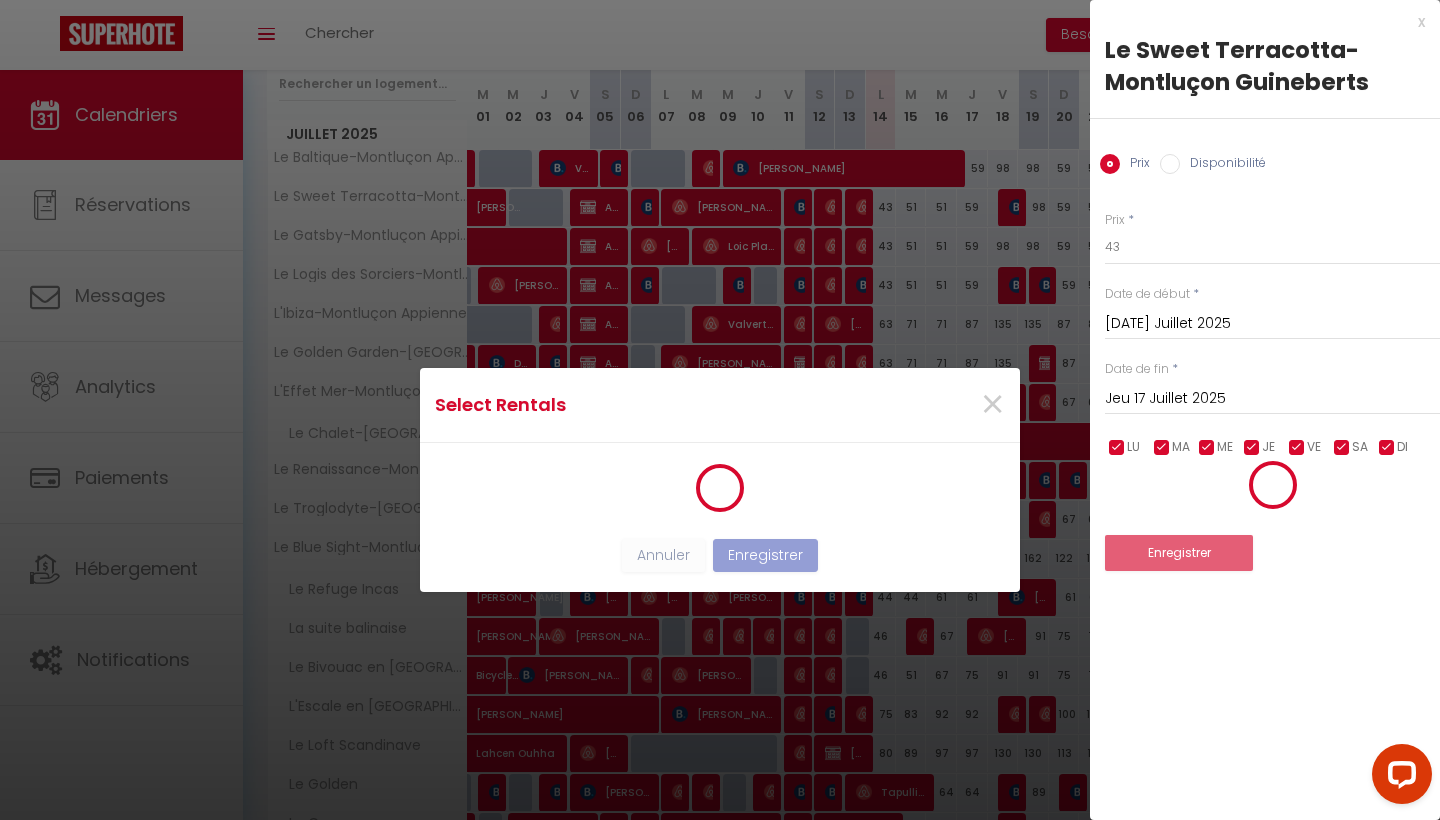 scroll, scrollTop: 4, scrollLeft: 0, axis: vertical 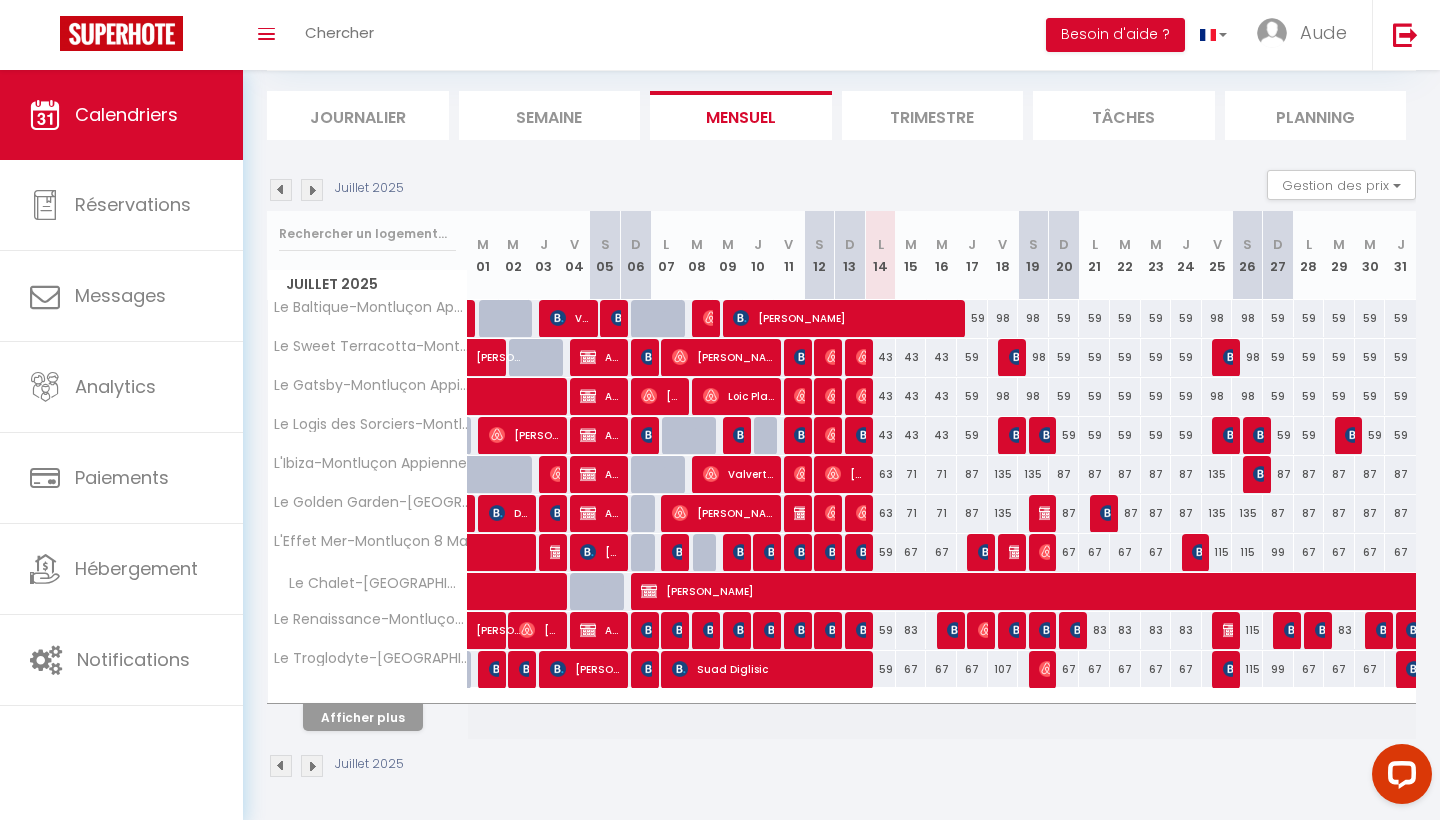 click on "63" at bounding box center (880, 474) 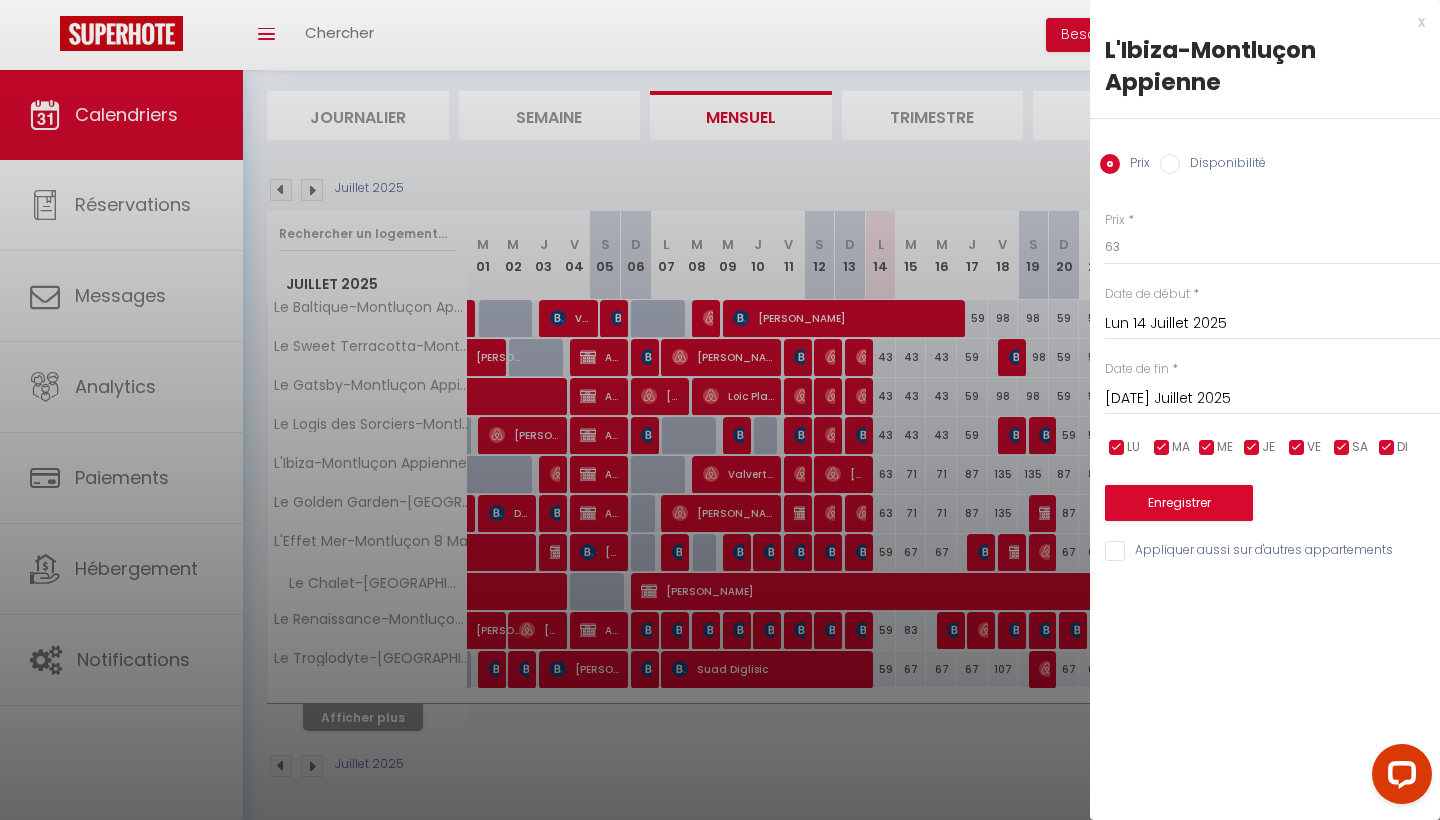 click on "[DATE] Juillet 2025" at bounding box center (1272, 399) 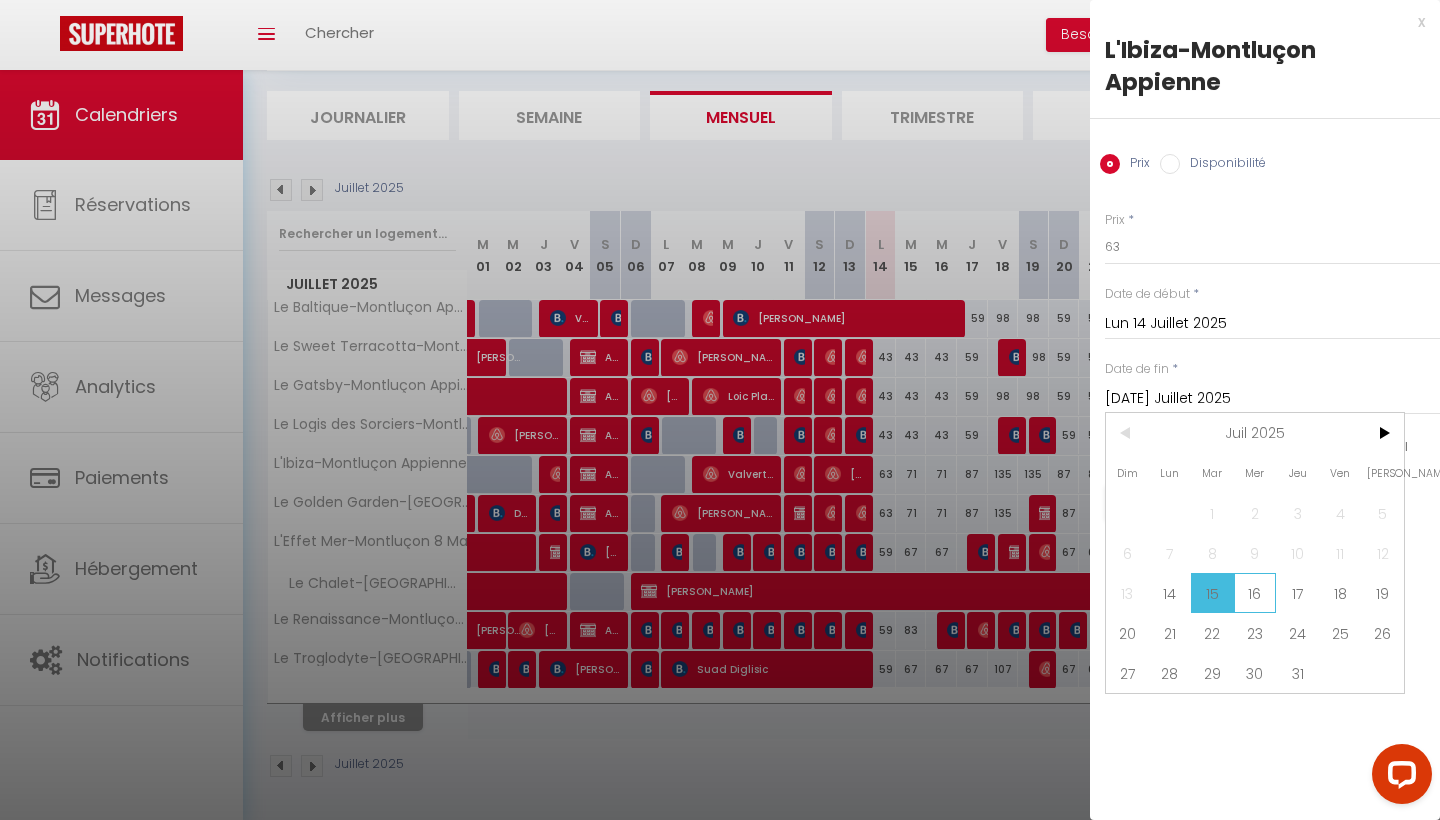 click on "16" at bounding box center [1255, 593] 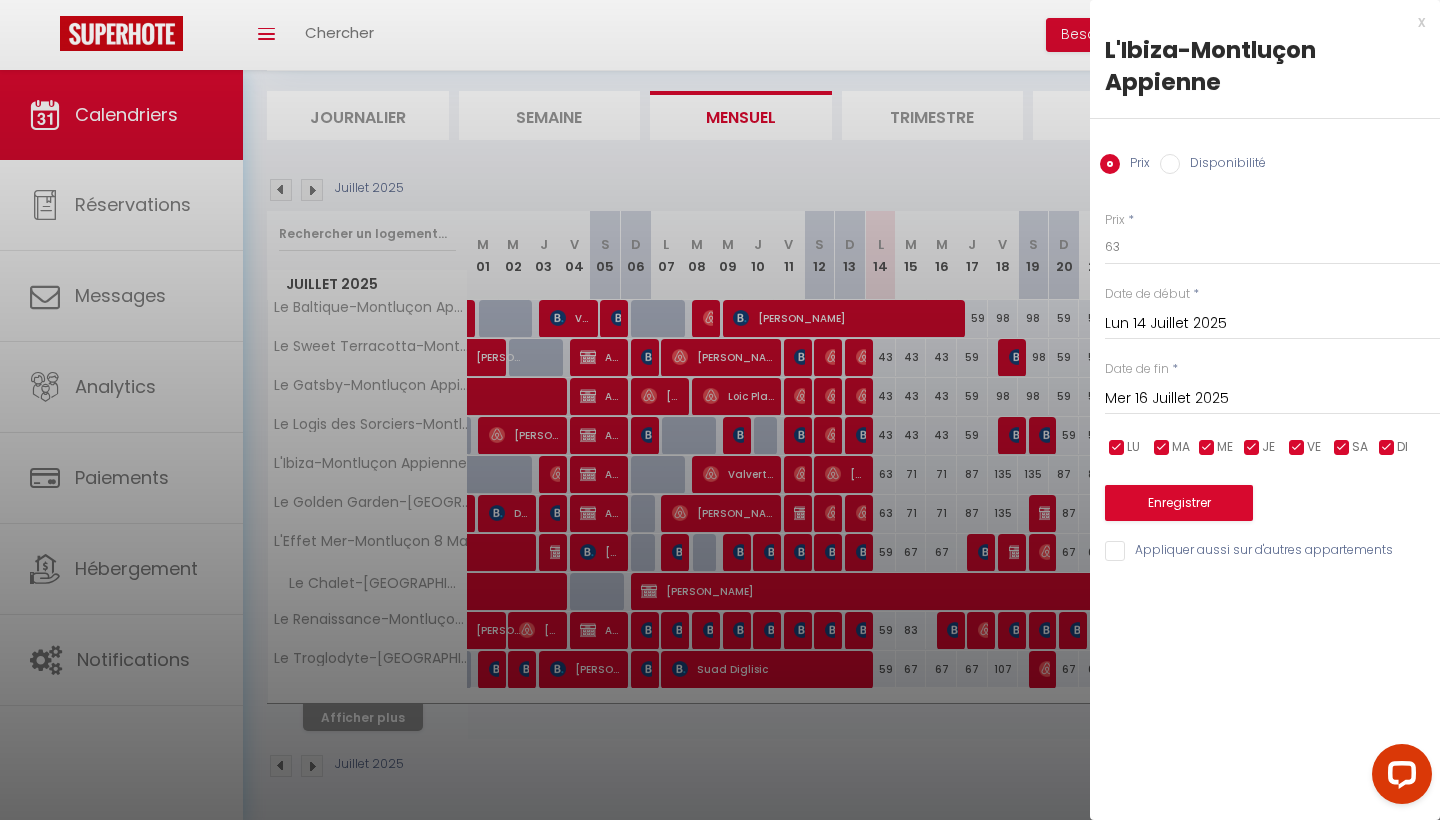 click on "Appliquer aussi sur d'autres appartements" at bounding box center [1272, 551] 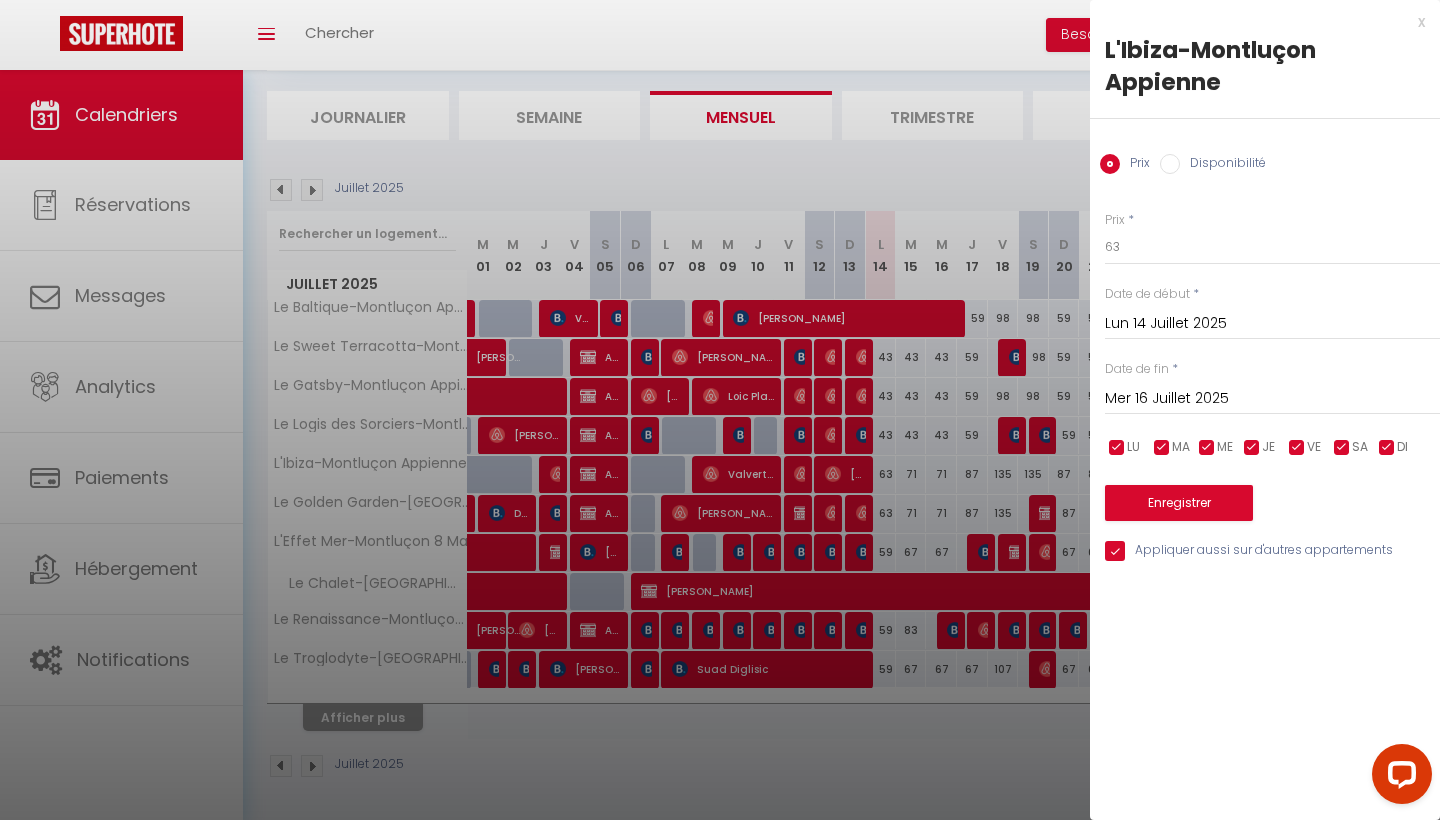click on "Enregistrer" at bounding box center [1179, 503] 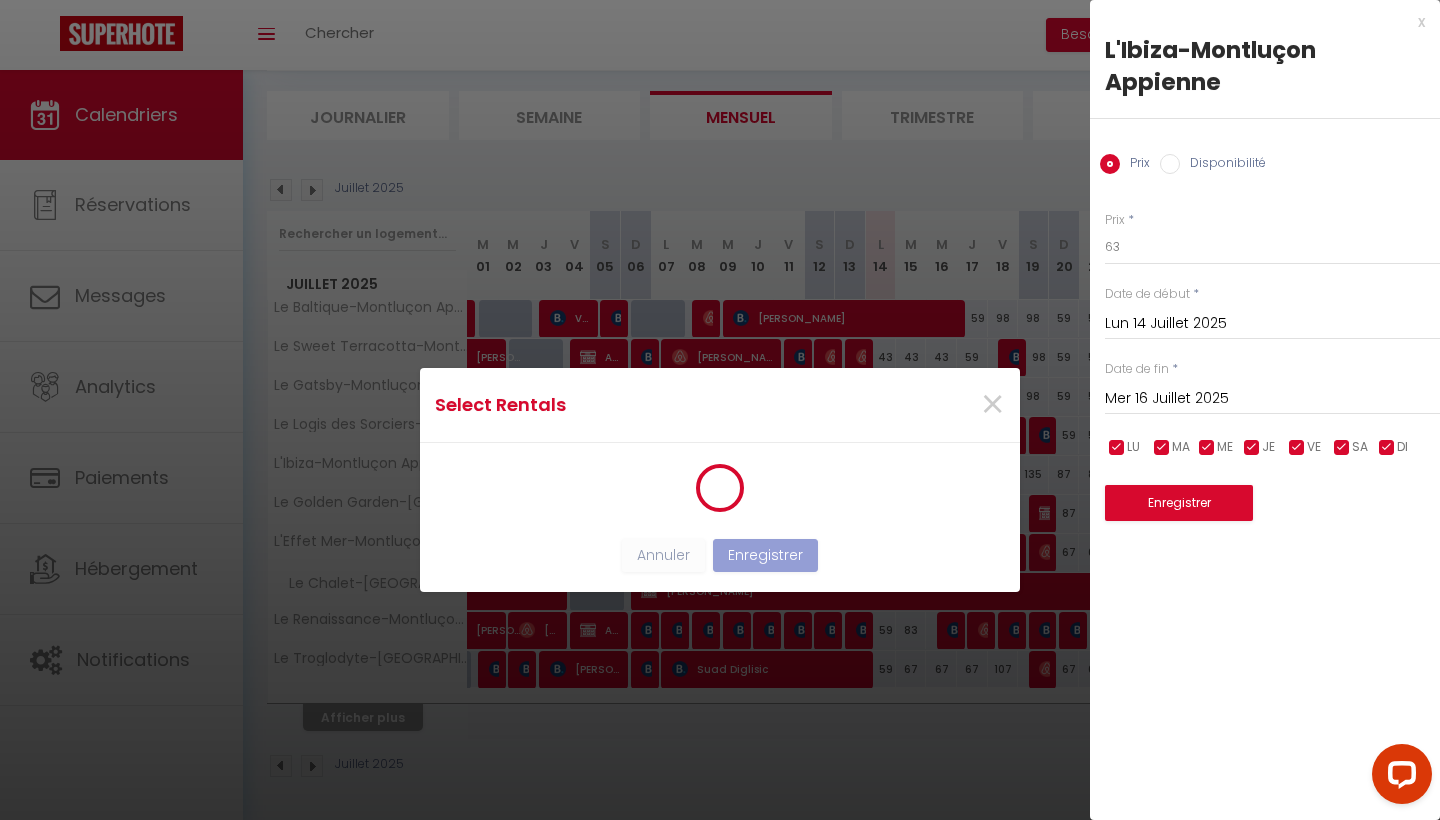 scroll, scrollTop: 0, scrollLeft: 0, axis: both 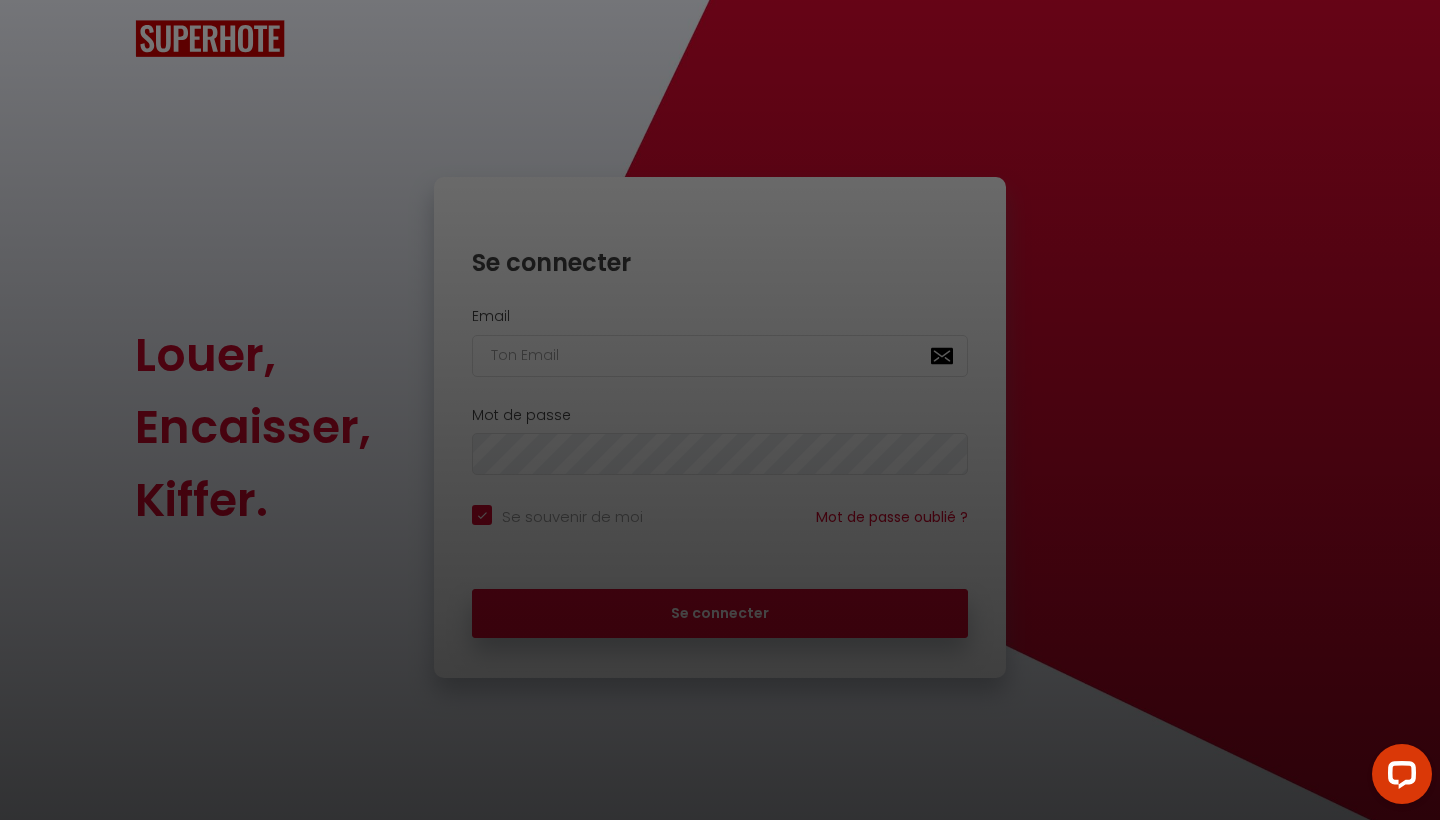click at bounding box center (720, 410) 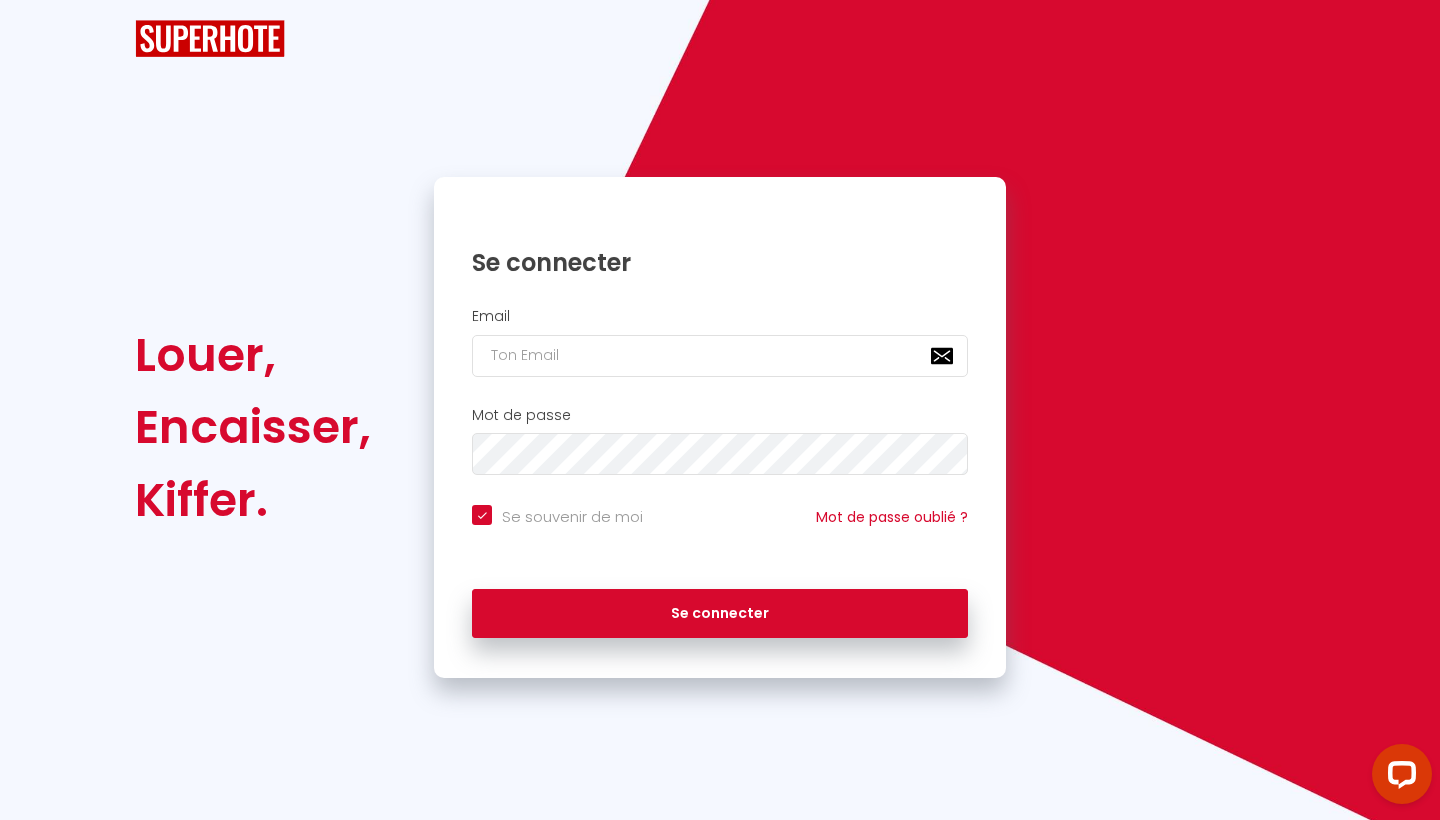 scroll, scrollTop: 0, scrollLeft: 0, axis: both 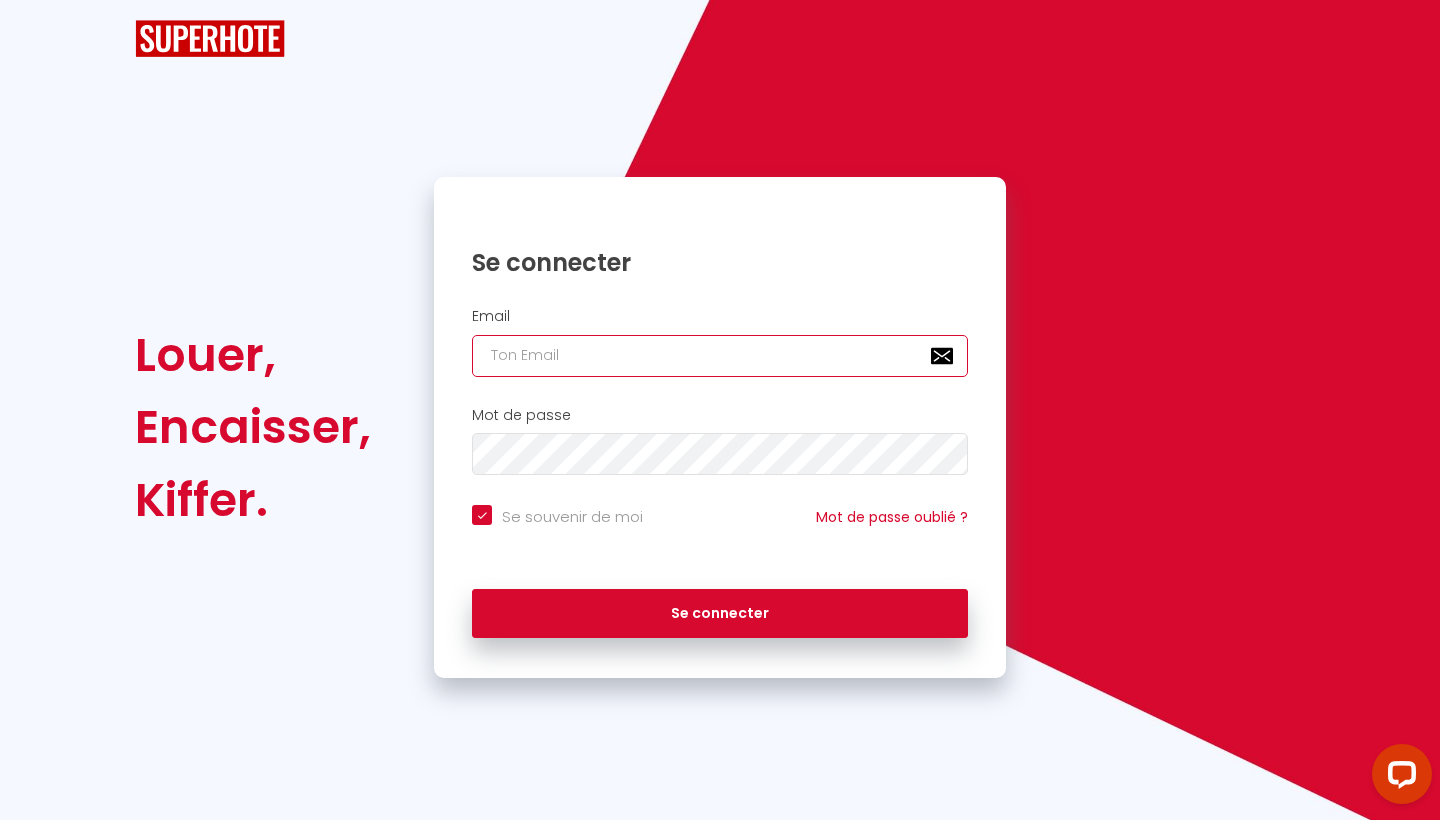 type on "[EMAIL_ADDRESS][DOMAIN_NAME]" 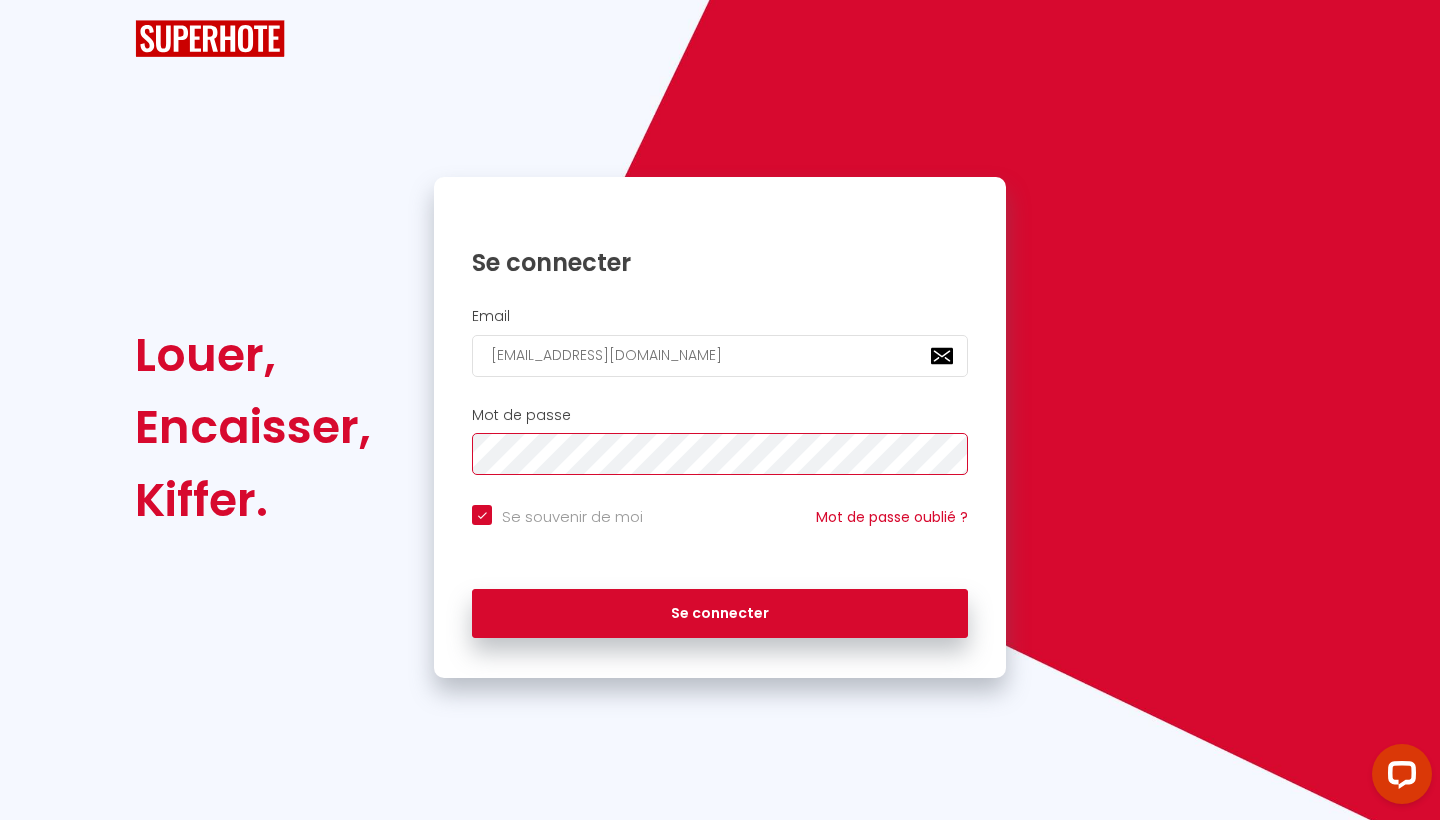 click on "Se connecter" at bounding box center [720, 614] 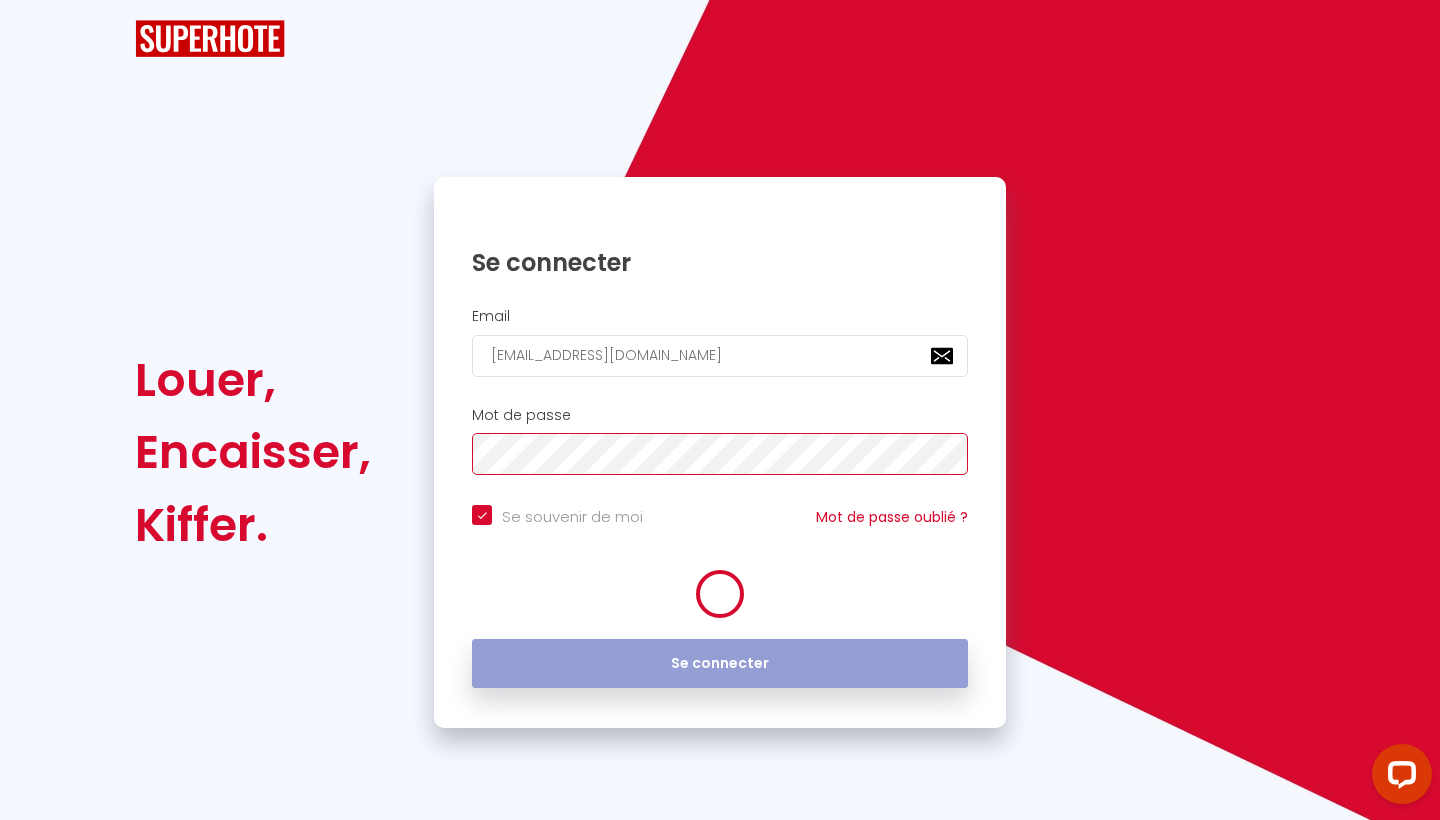checkbox on "true" 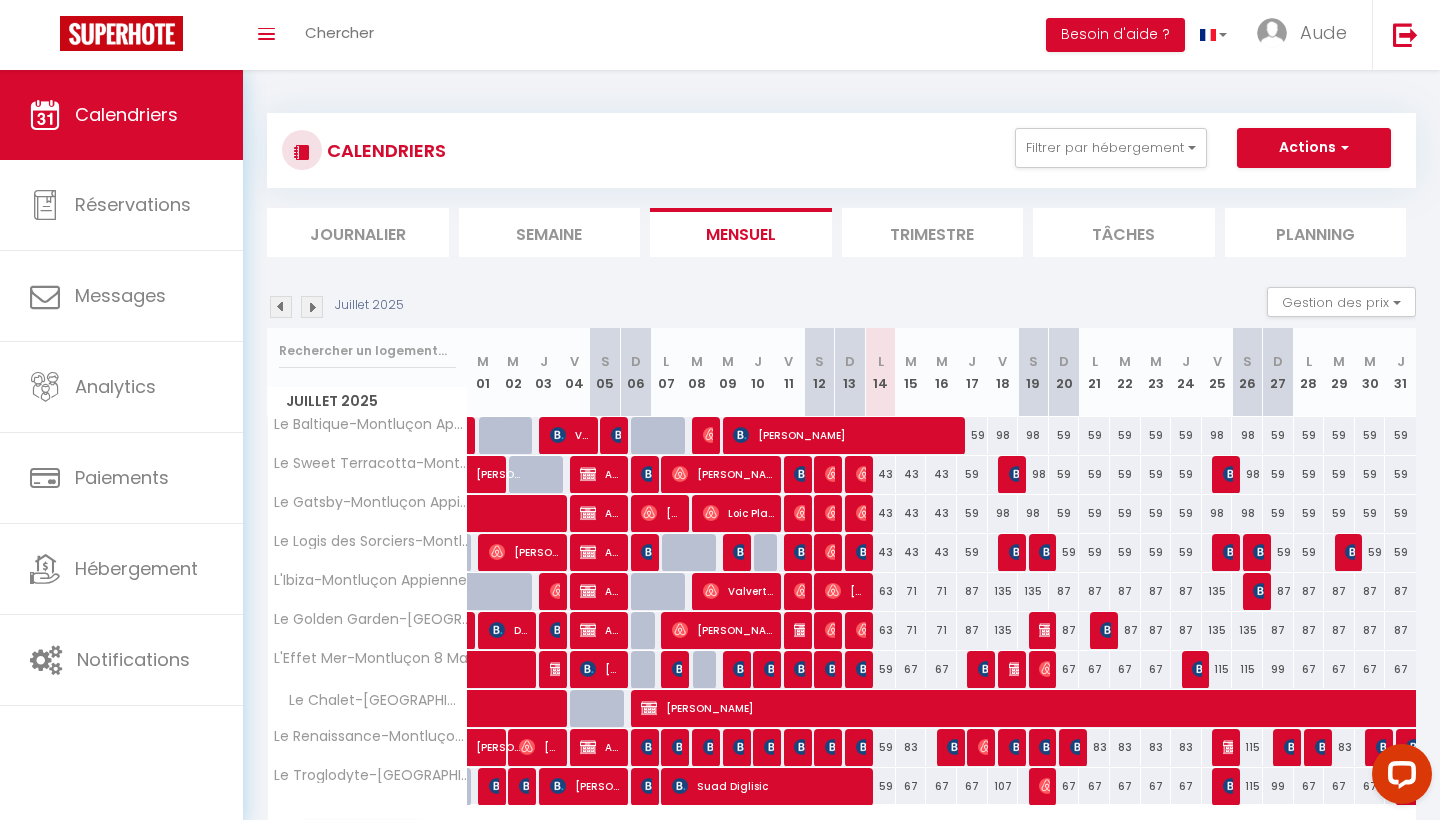 click on "63" at bounding box center (880, 591) 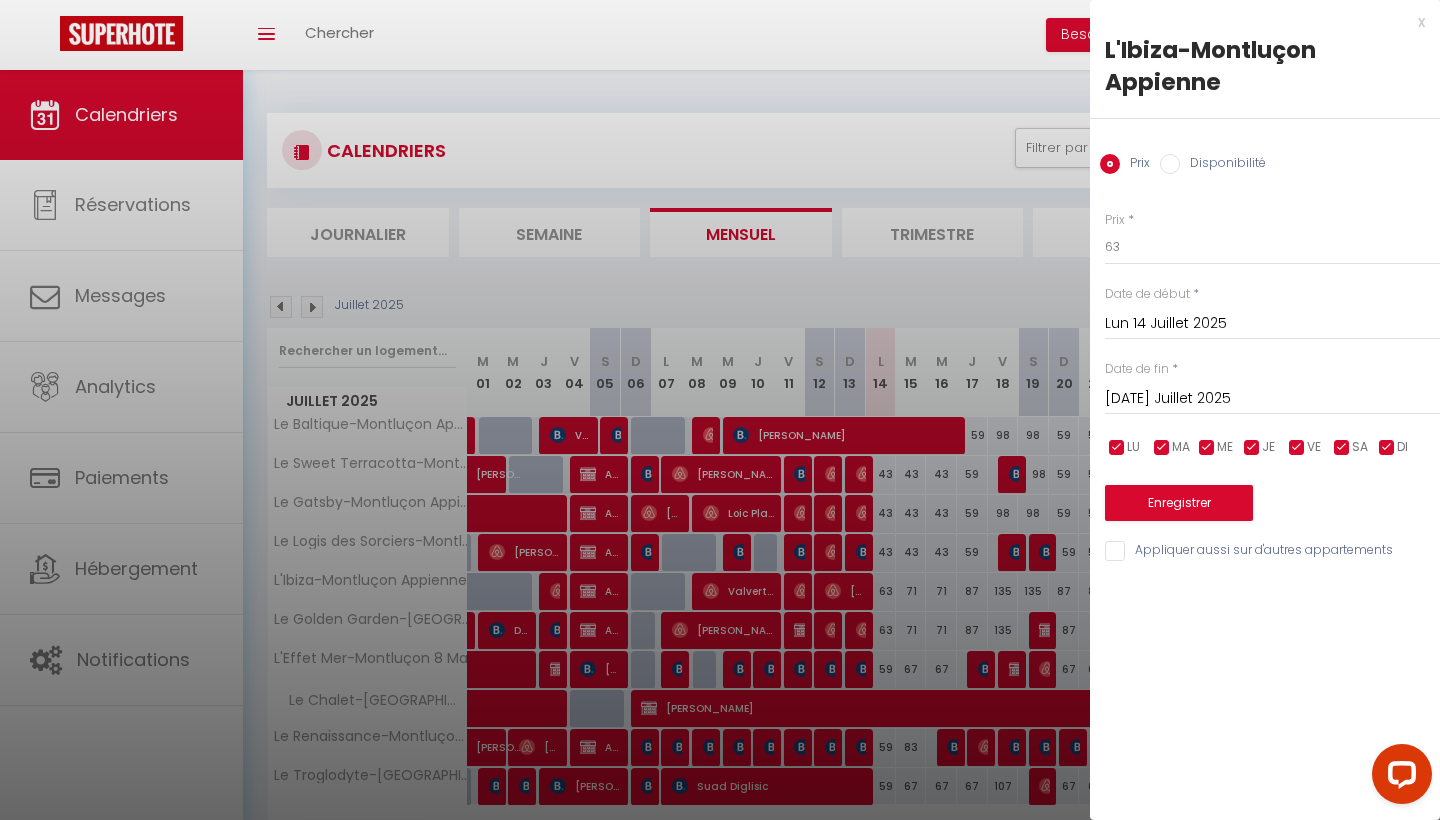 click on "[DATE] Juillet 2025" at bounding box center (1272, 399) 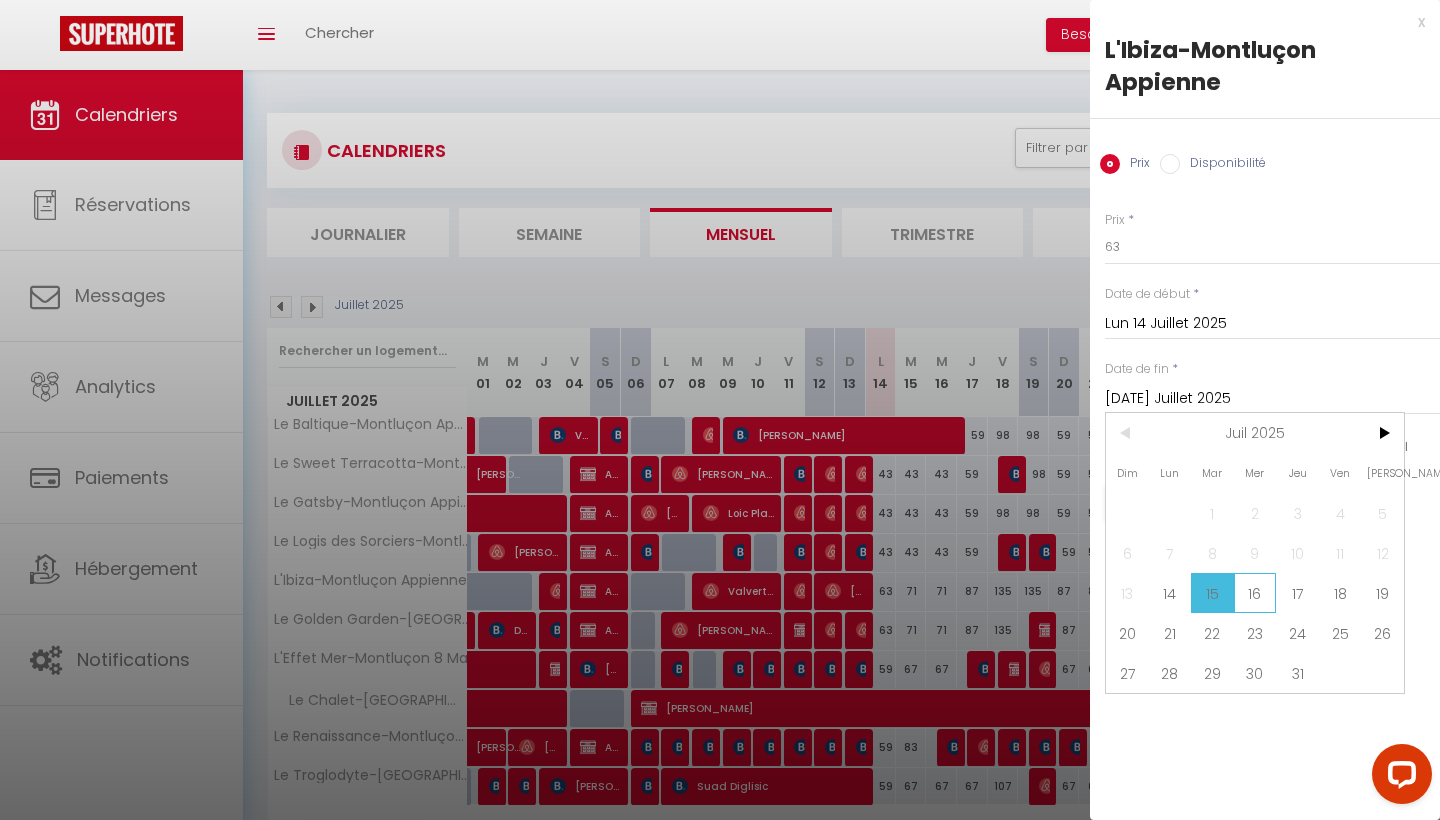 click on "16" at bounding box center [1255, 593] 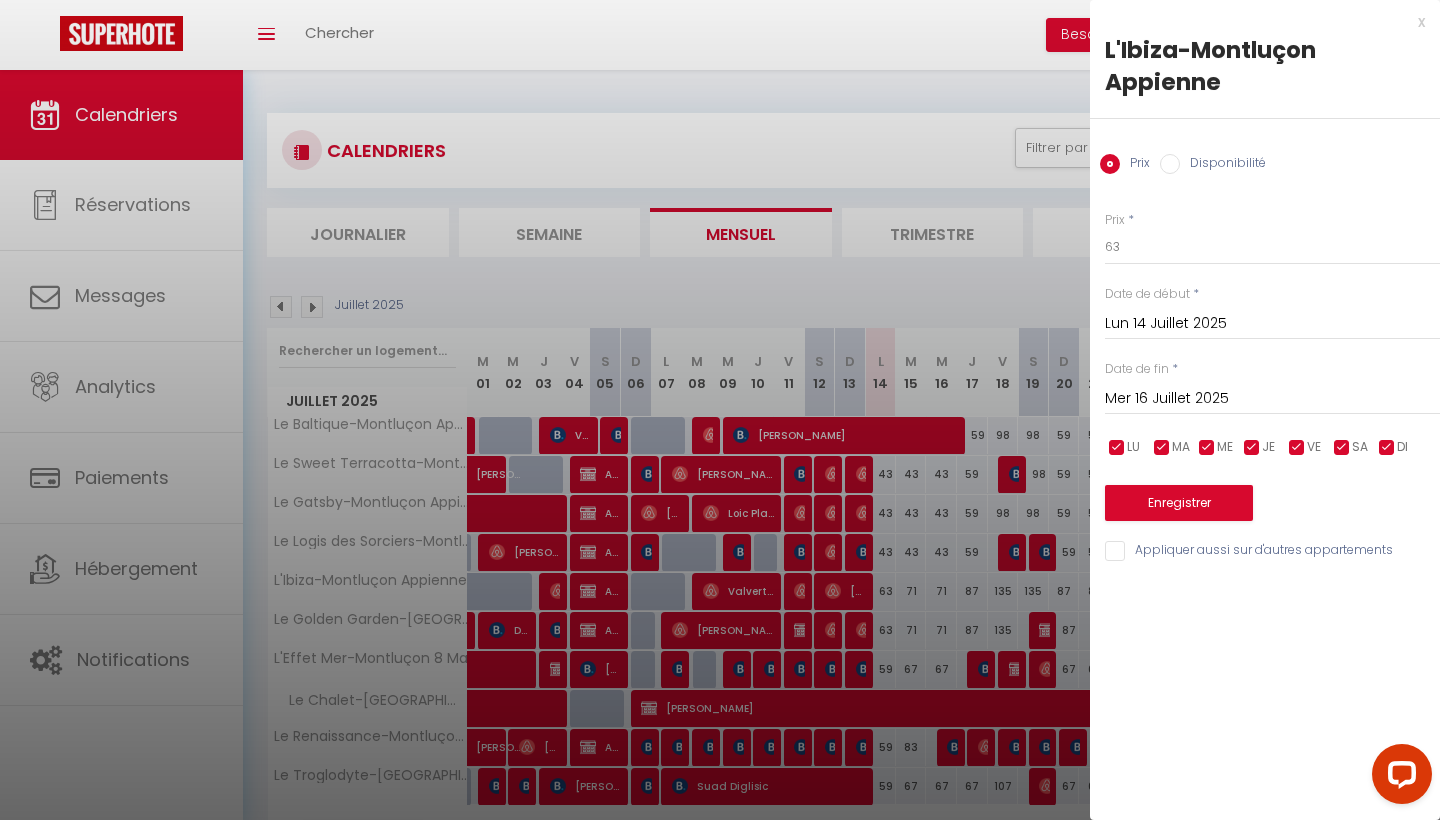 click on "Appliquer aussi sur d'autres appartements" at bounding box center [1272, 551] 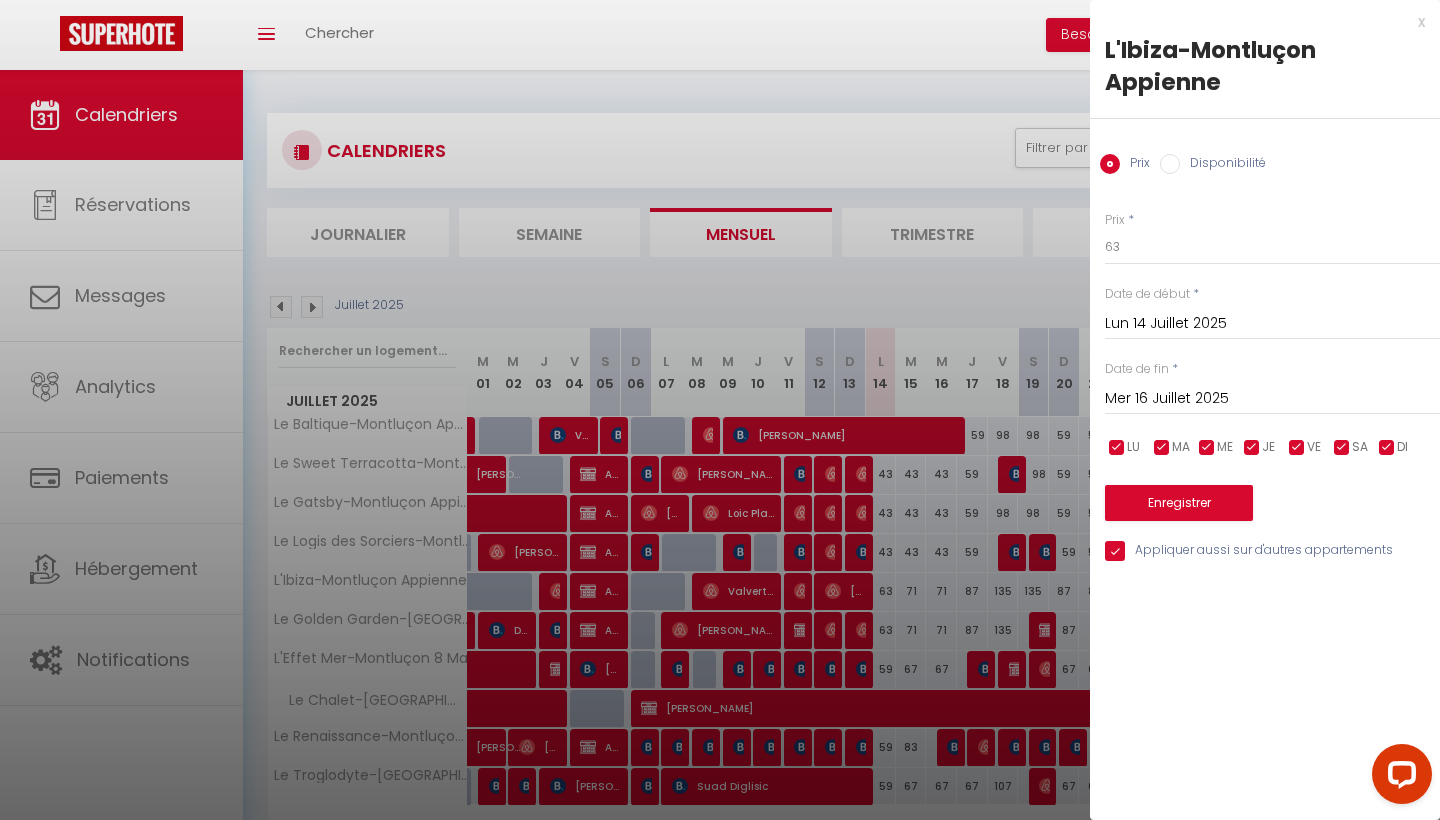 click on "Enregistrer" at bounding box center [1179, 503] 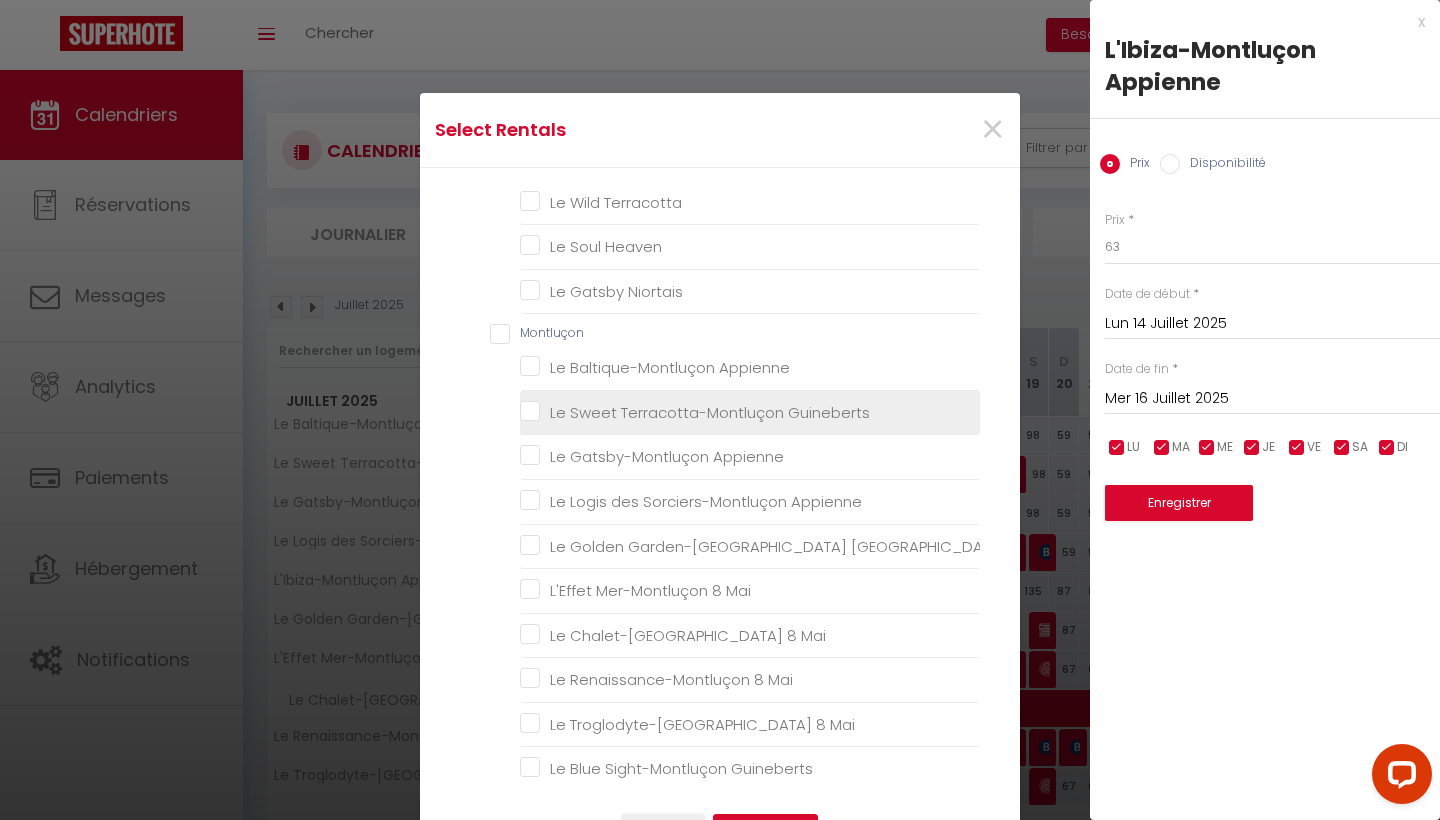 scroll, scrollTop: 790, scrollLeft: 0, axis: vertical 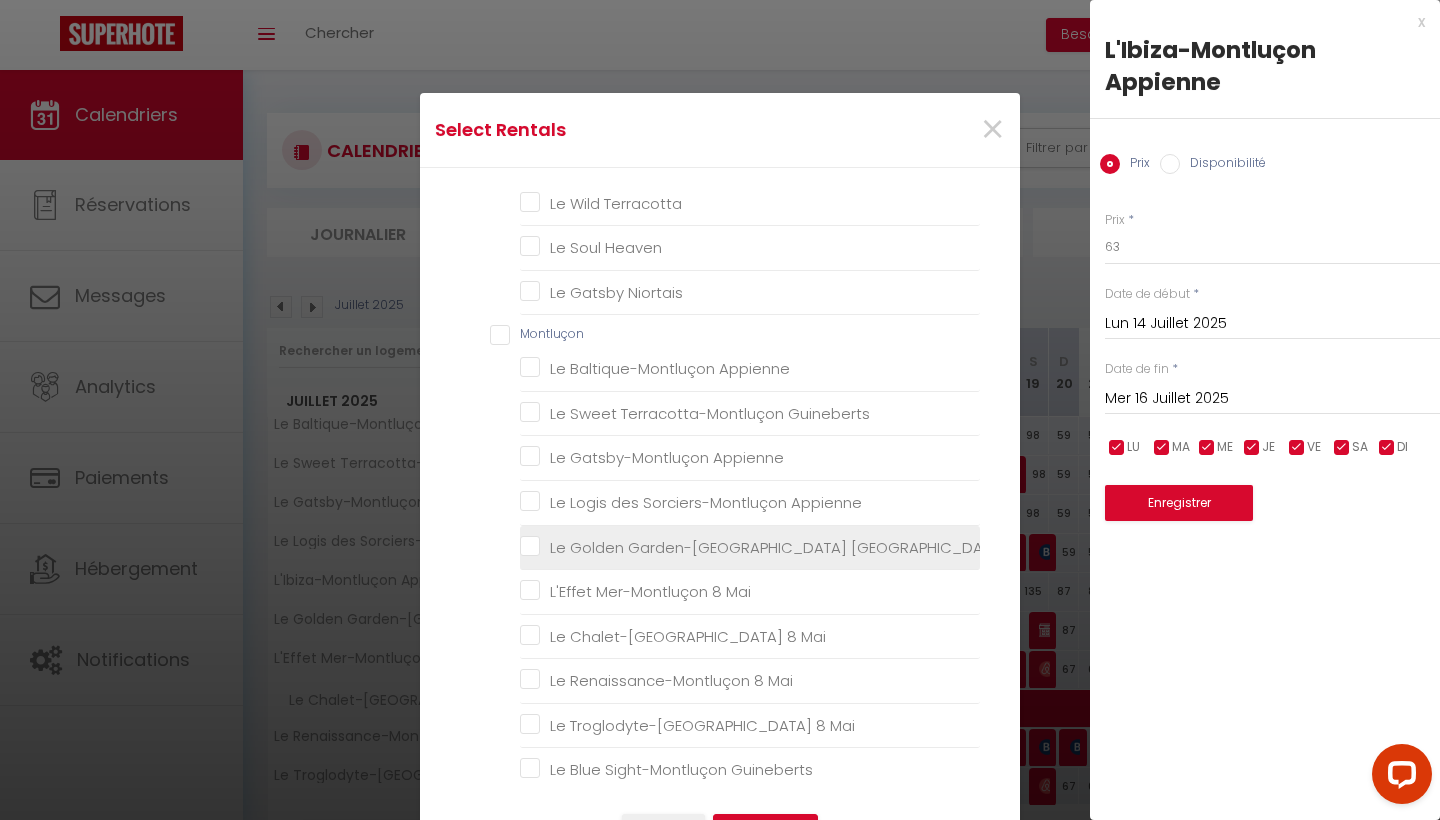 click on "Le Golden Garden-[GEOGRAPHIC_DATA] [GEOGRAPHIC_DATA]" at bounding box center (750, 547) 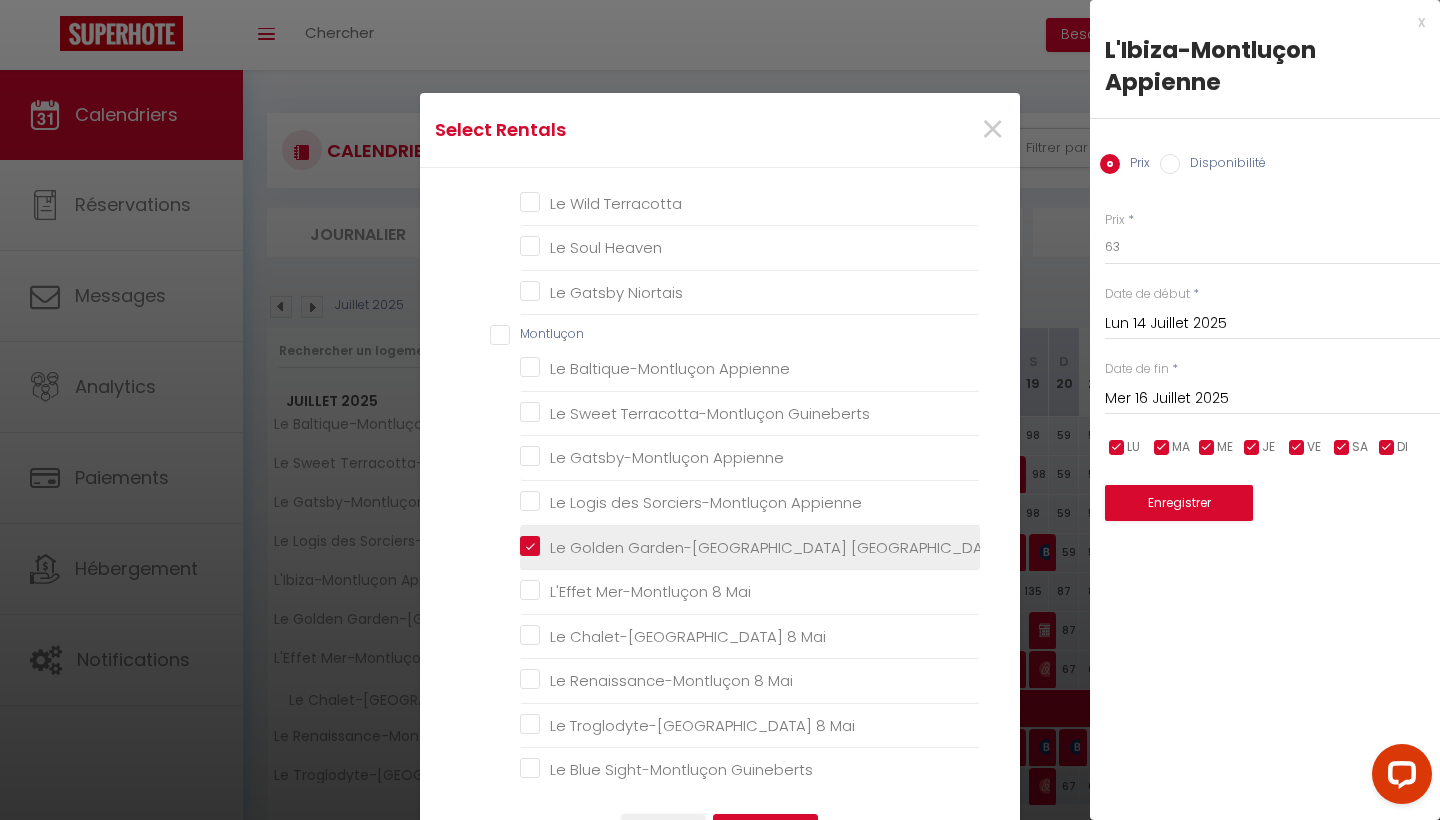 checkbox on "false" 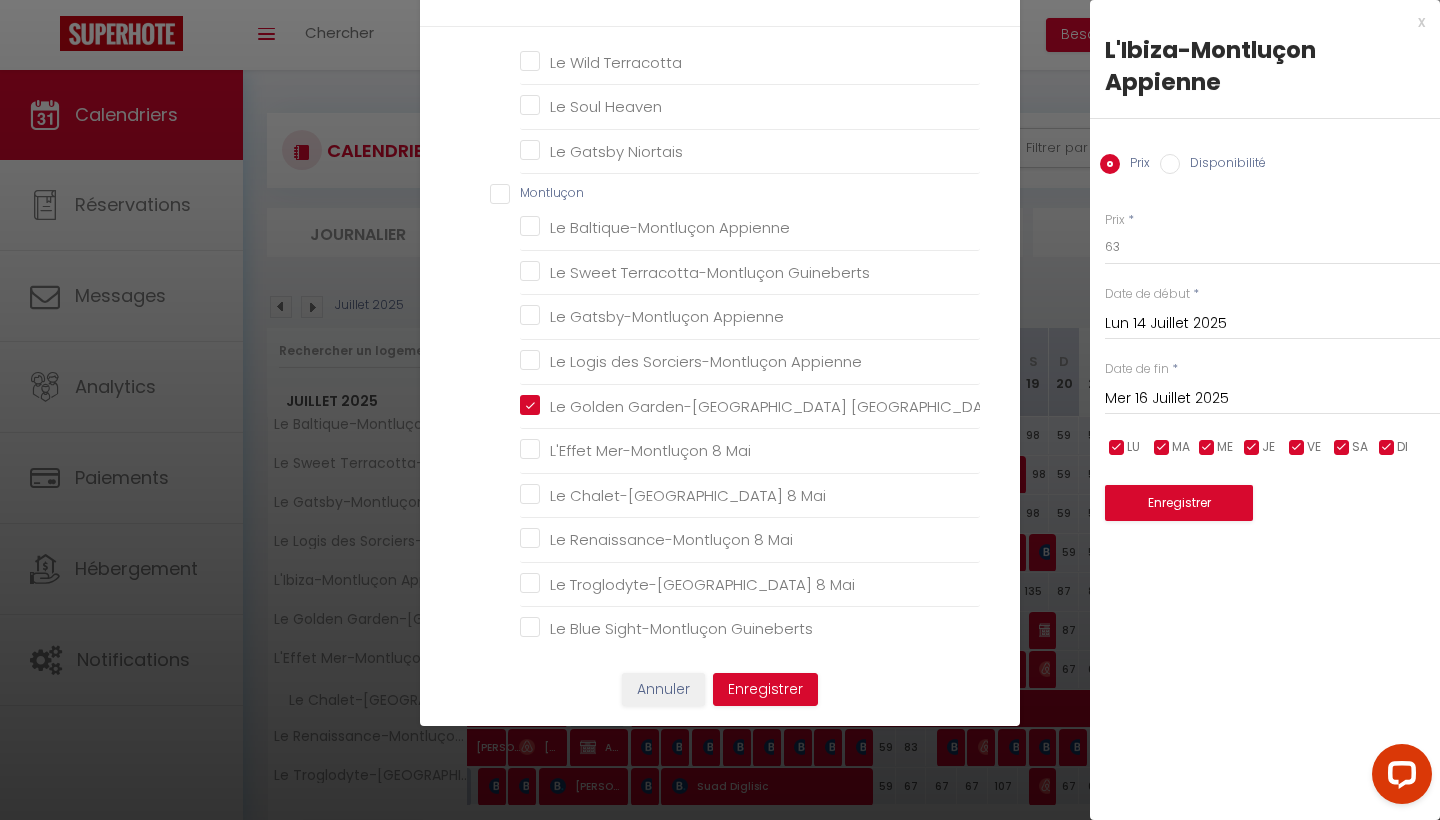 scroll, scrollTop: 164, scrollLeft: 0, axis: vertical 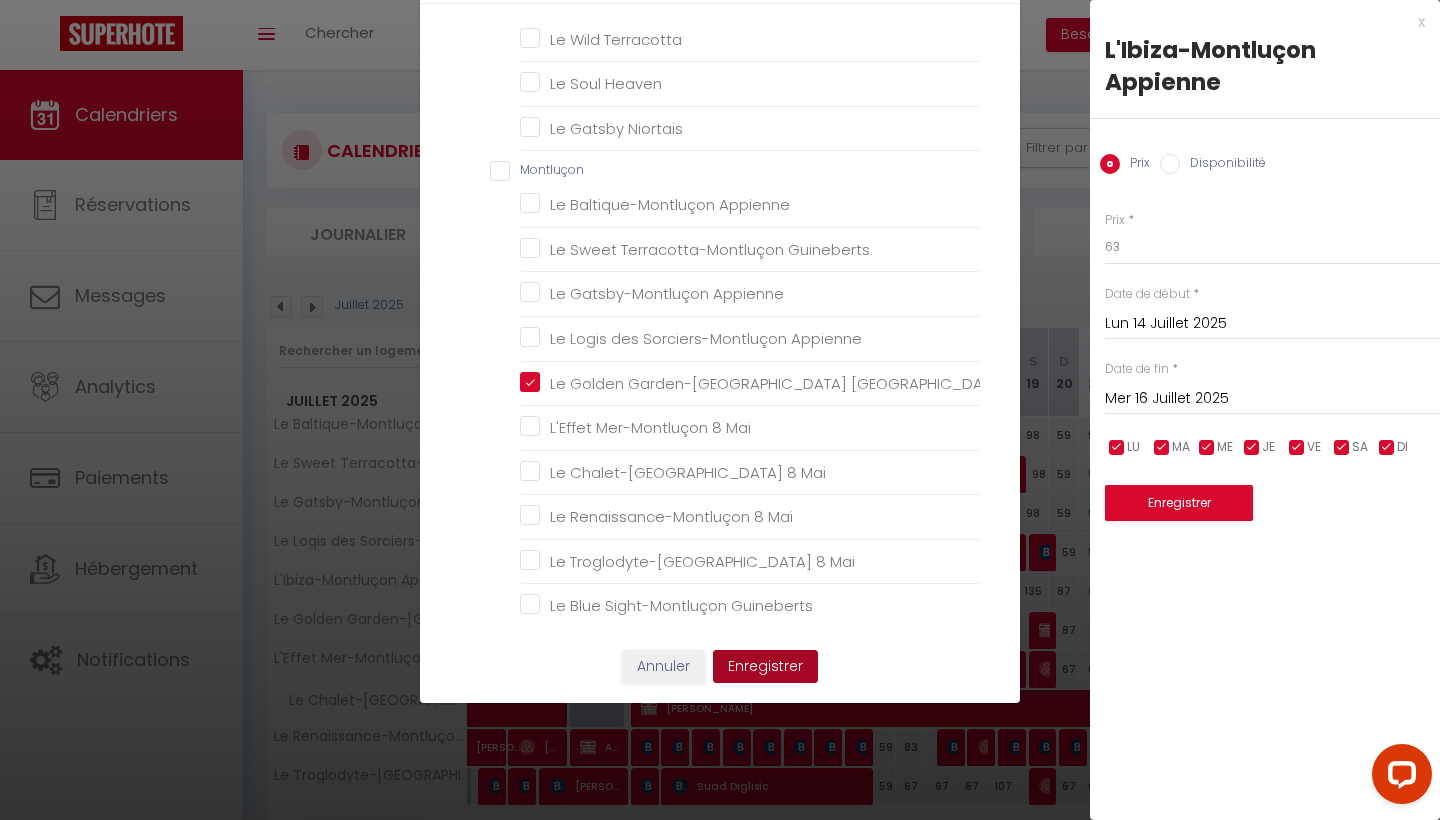 click on "Enregistrer" at bounding box center [765, 667] 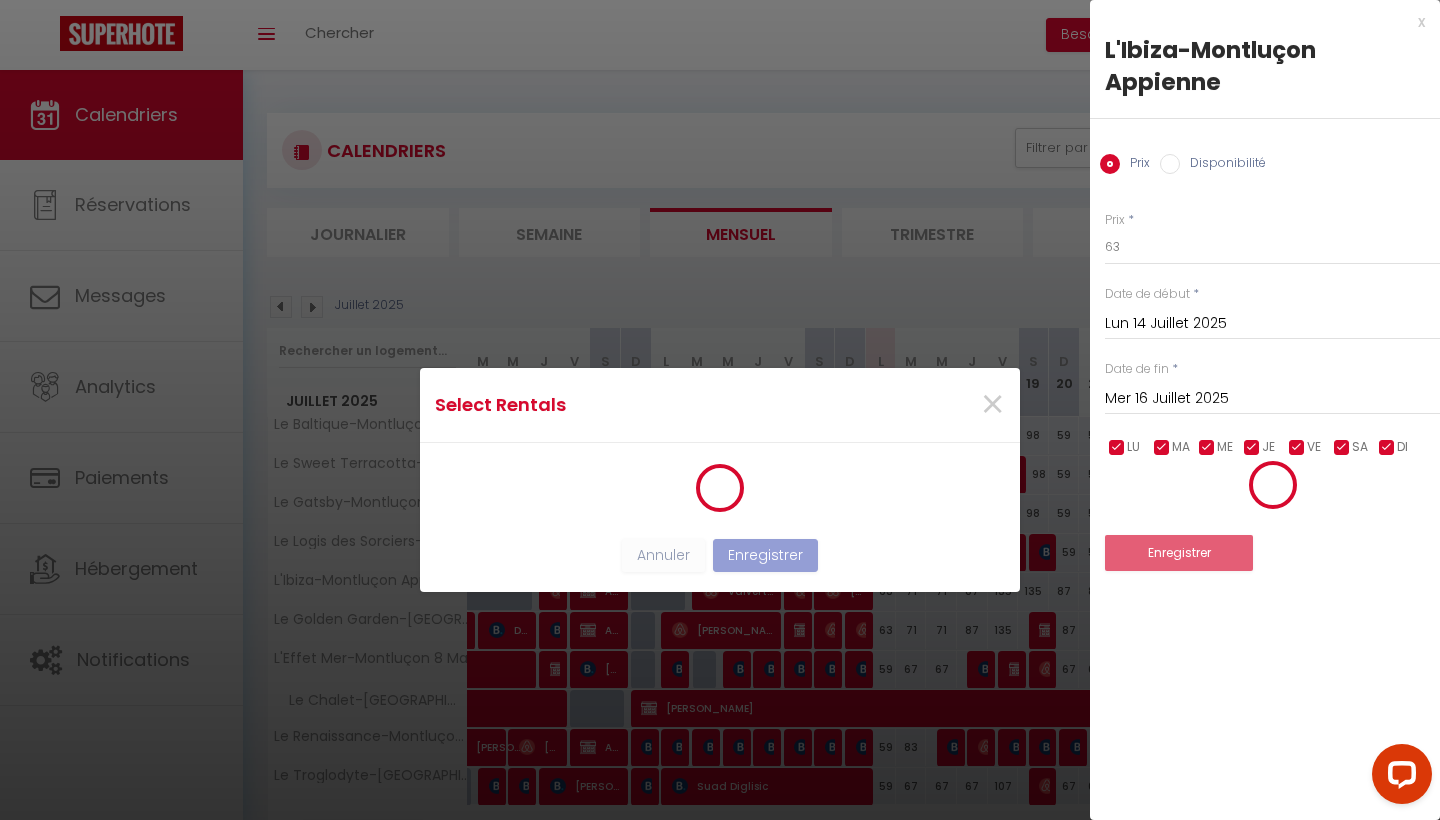 scroll, scrollTop: 3, scrollLeft: 0, axis: vertical 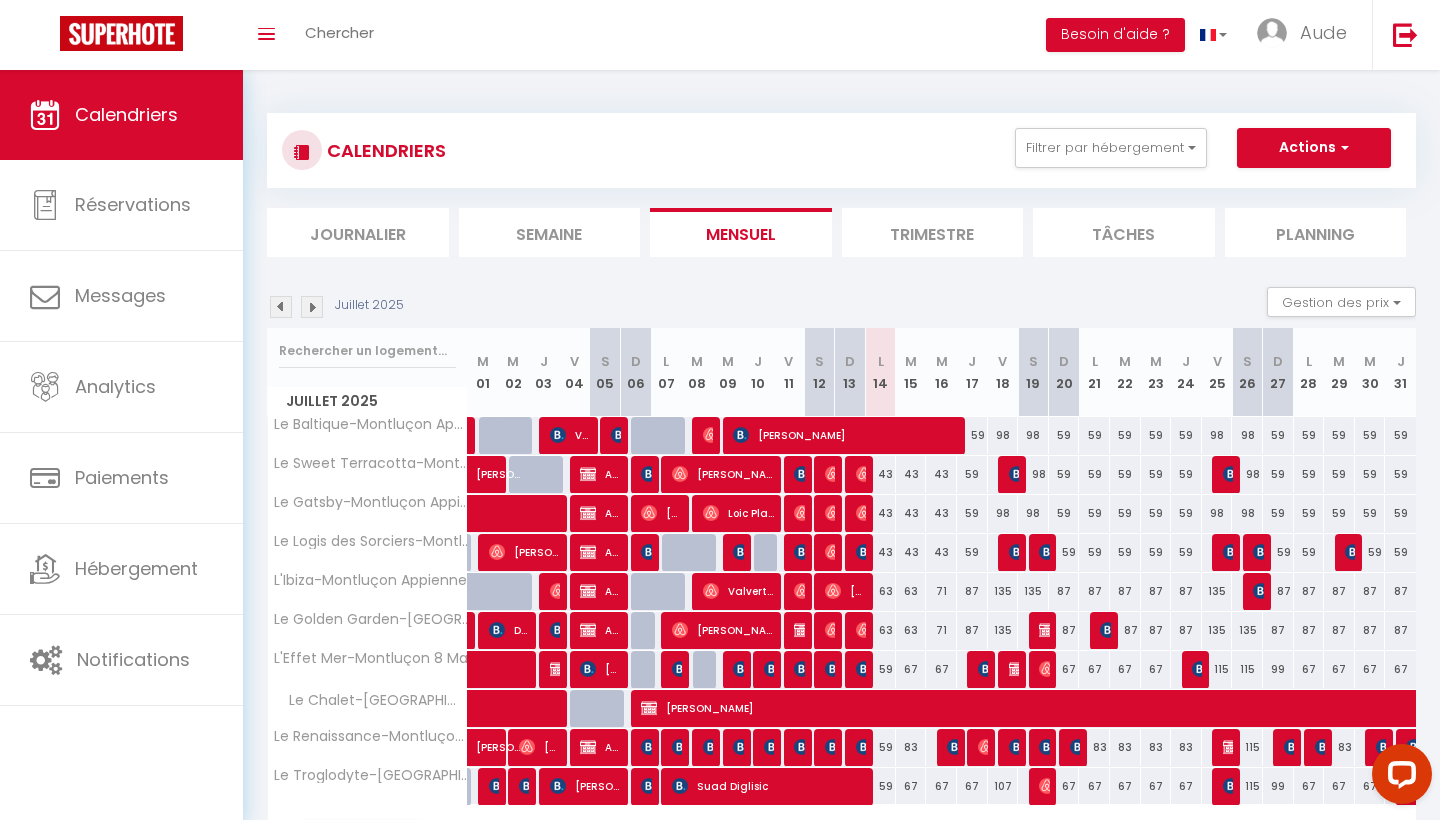 click on "71" at bounding box center (941, 591) 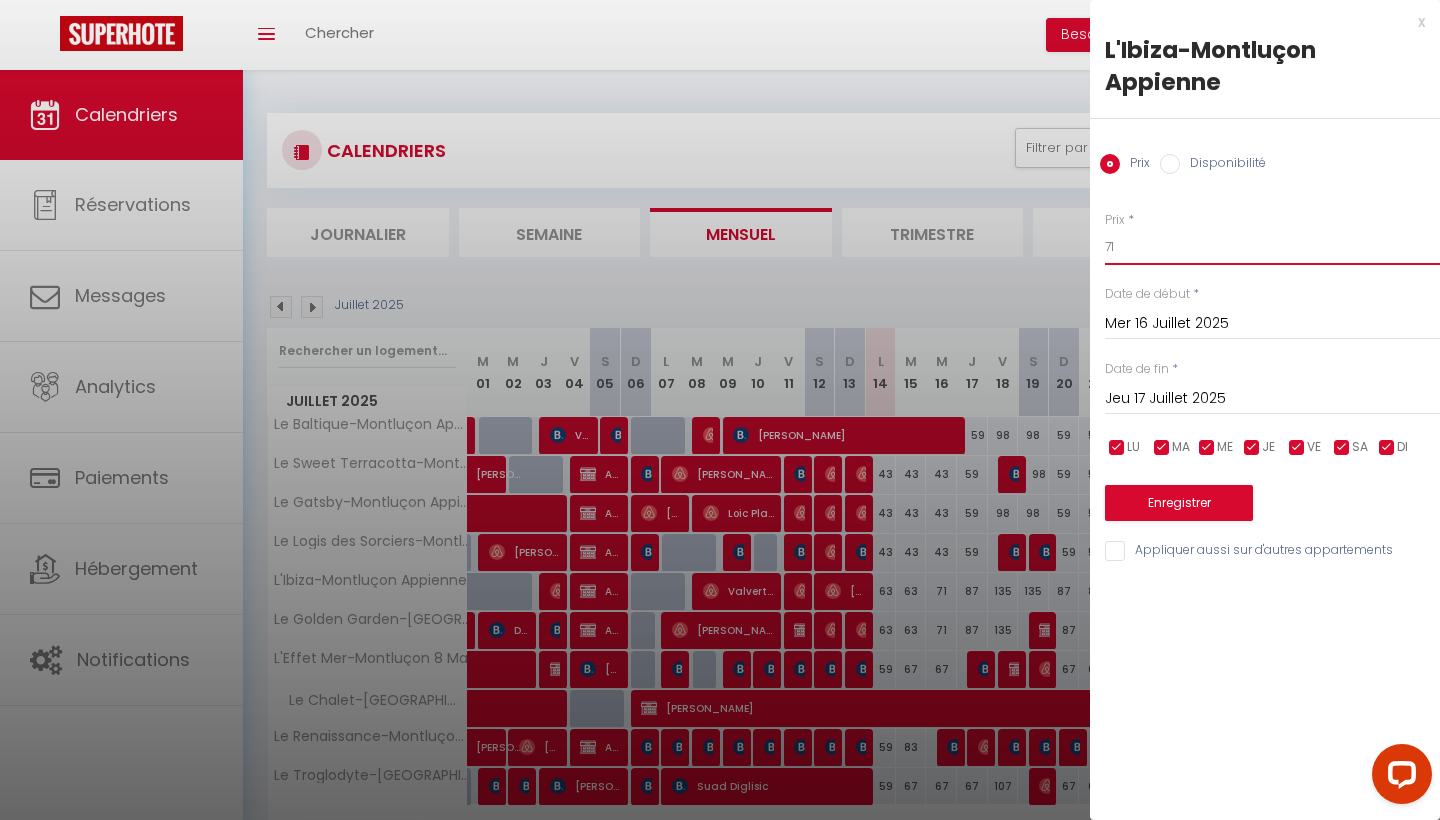 click on "71" at bounding box center (1272, 247) 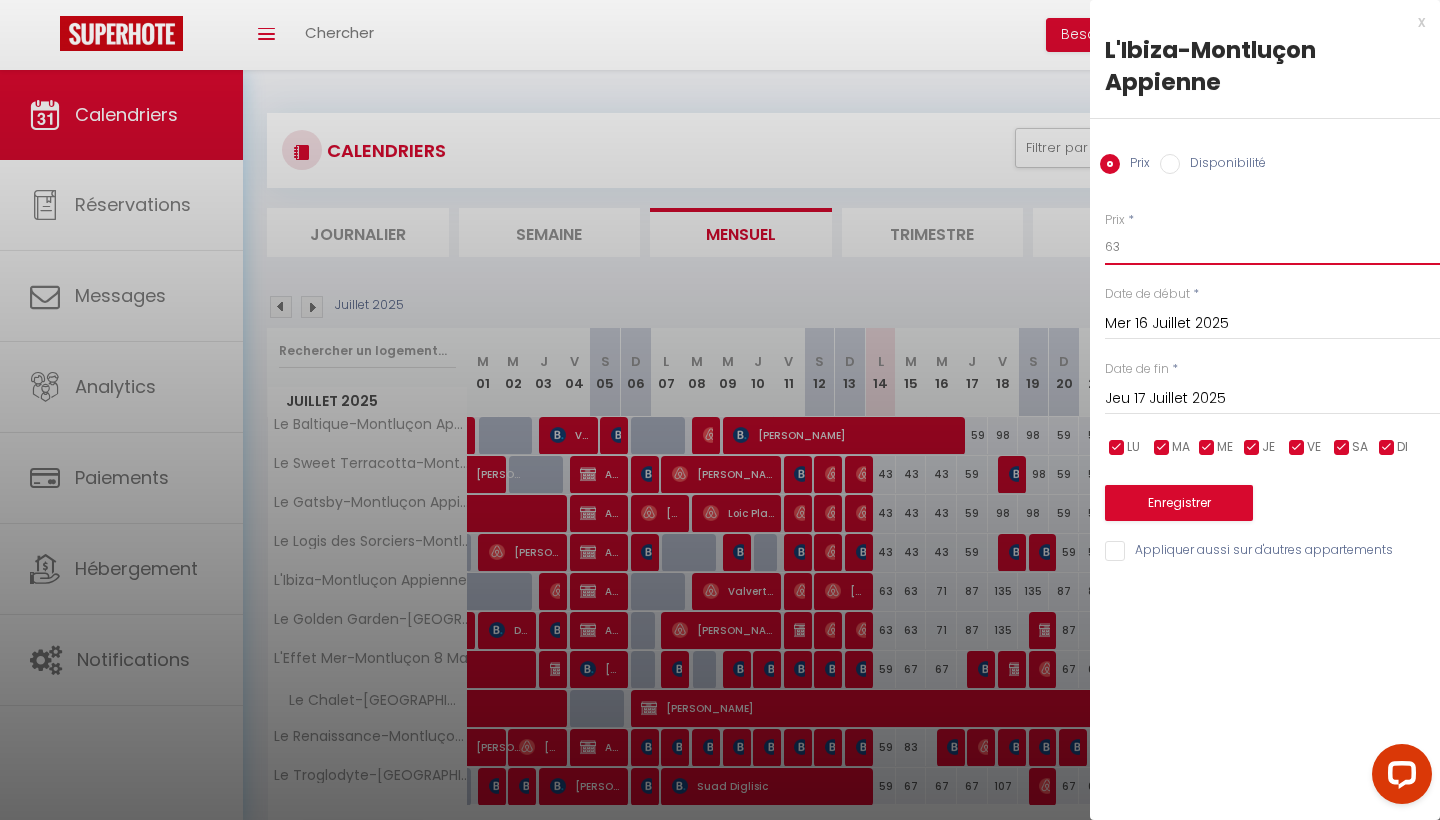 type on "63" 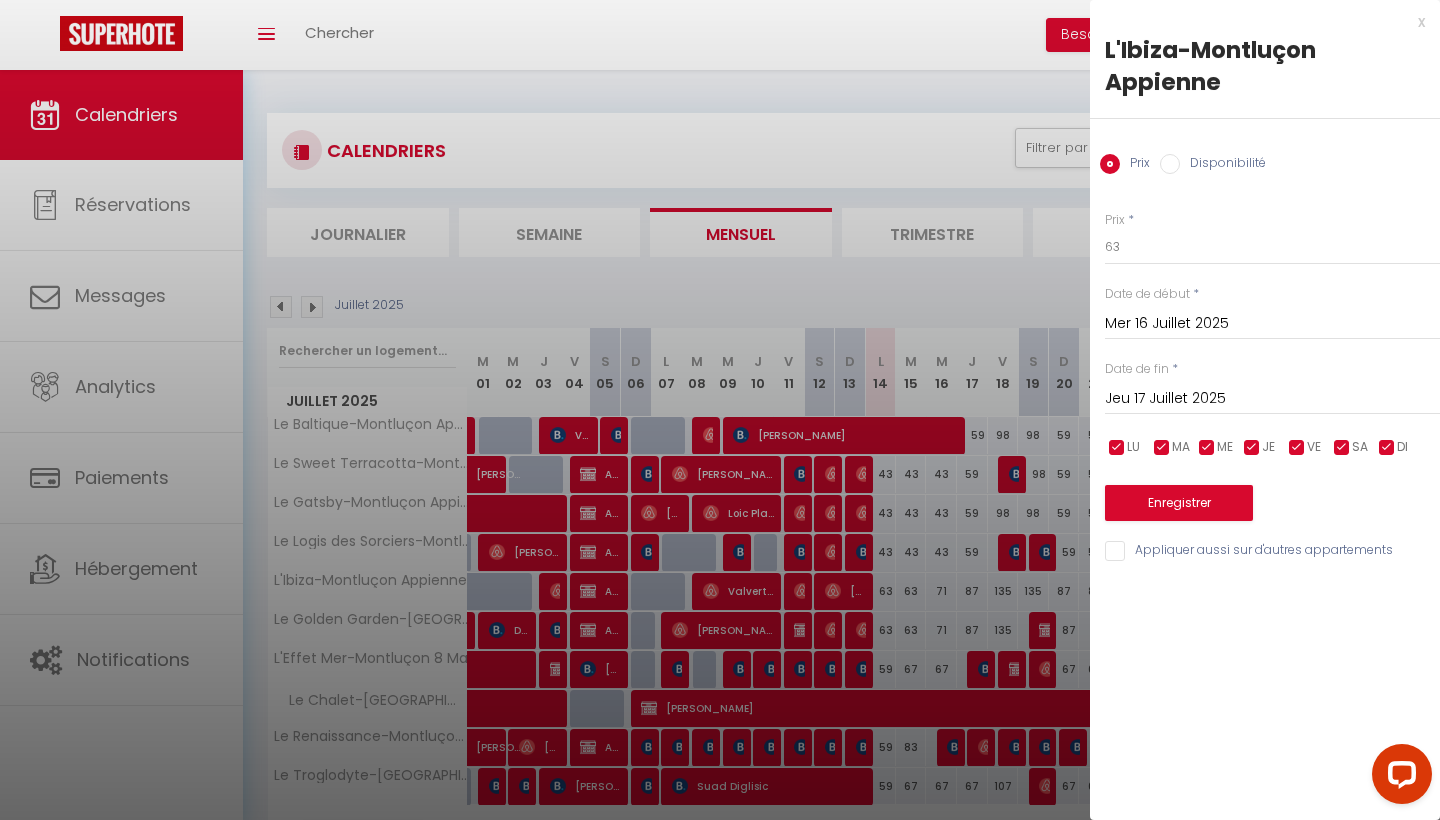 click on "Appliquer aussi sur d'autres appartements" at bounding box center [1272, 551] 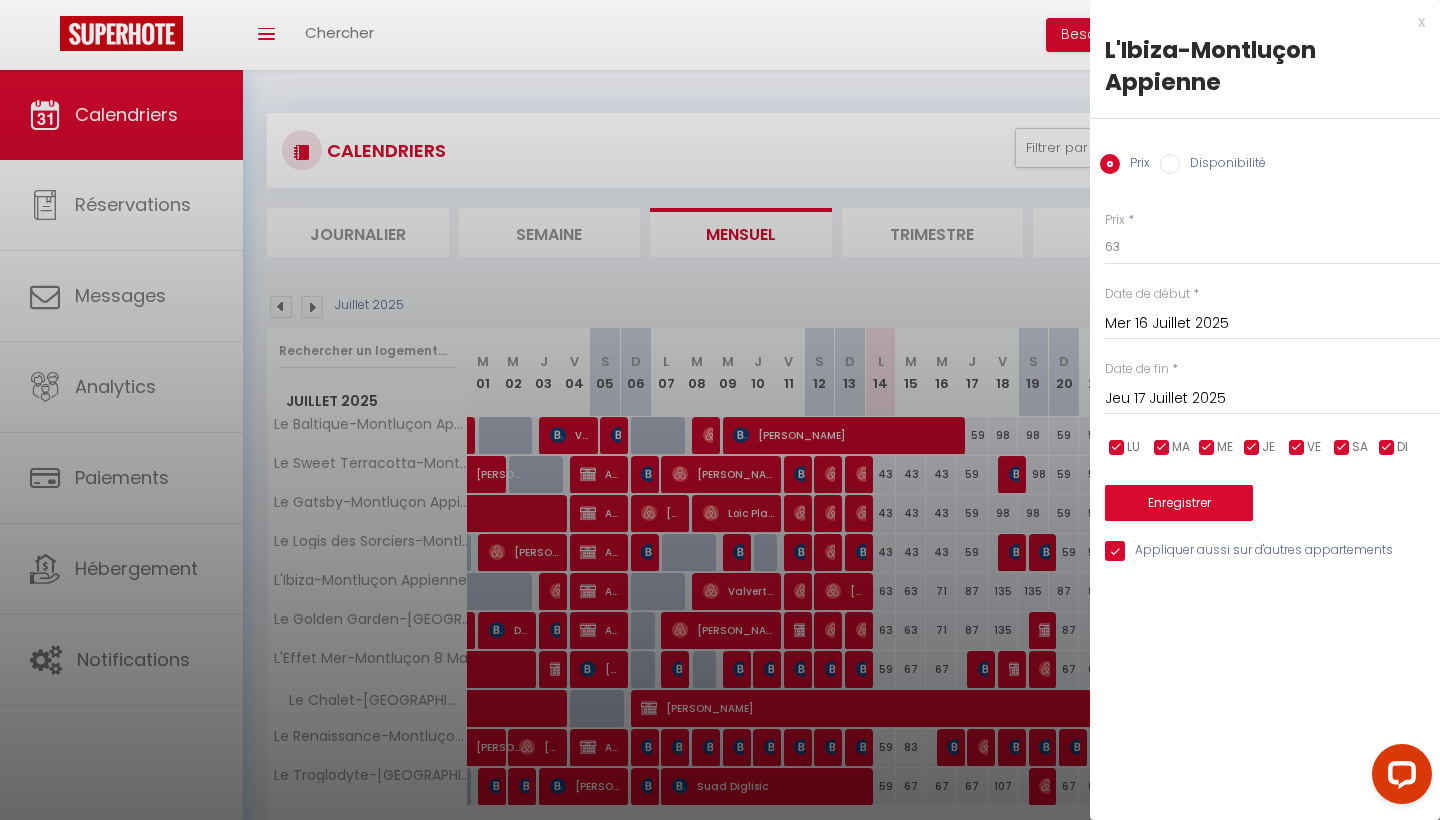 click on "Enregistrer" at bounding box center [1179, 503] 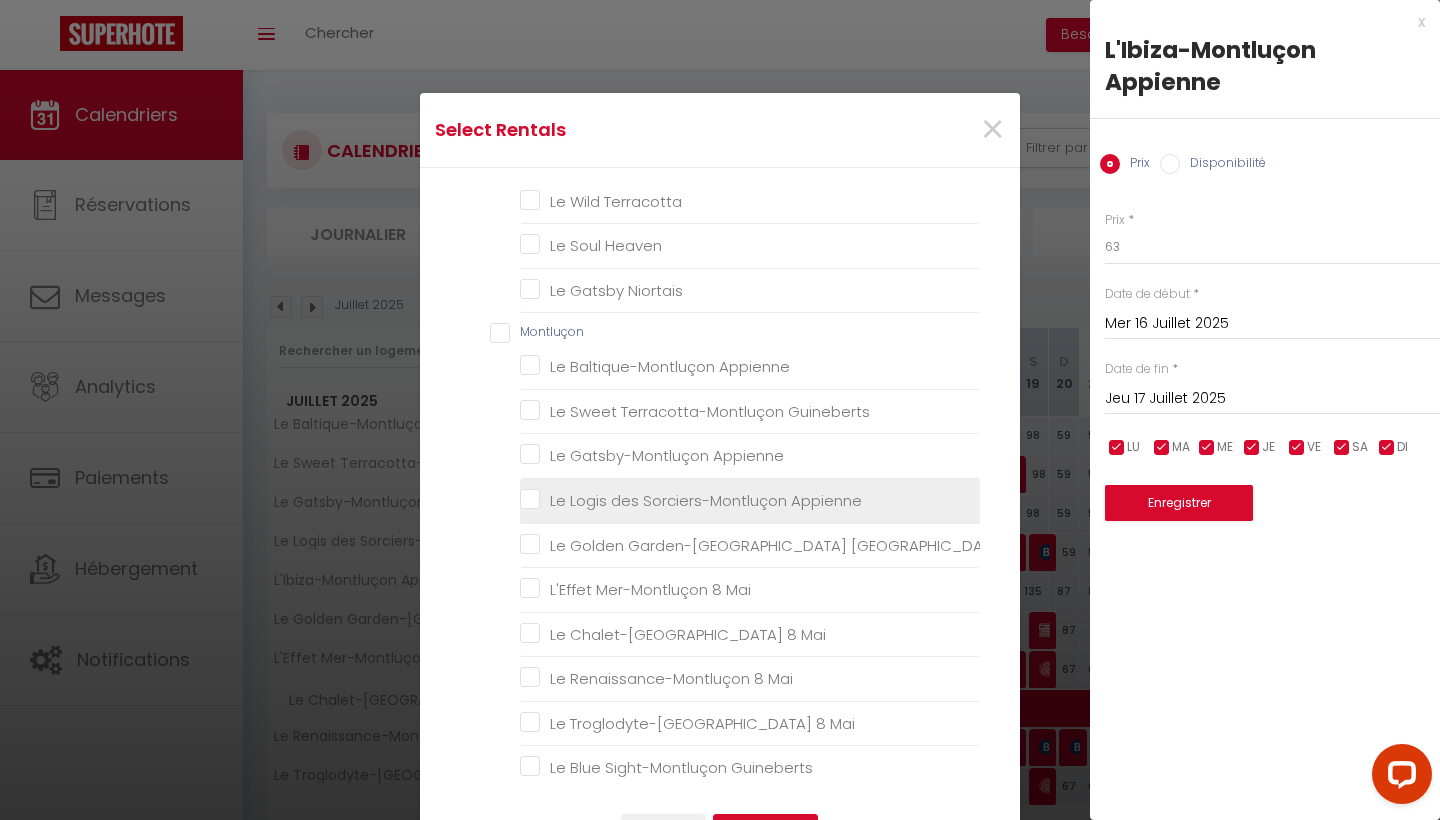 scroll, scrollTop: 790, scrollLeft: 0, axis: vertical 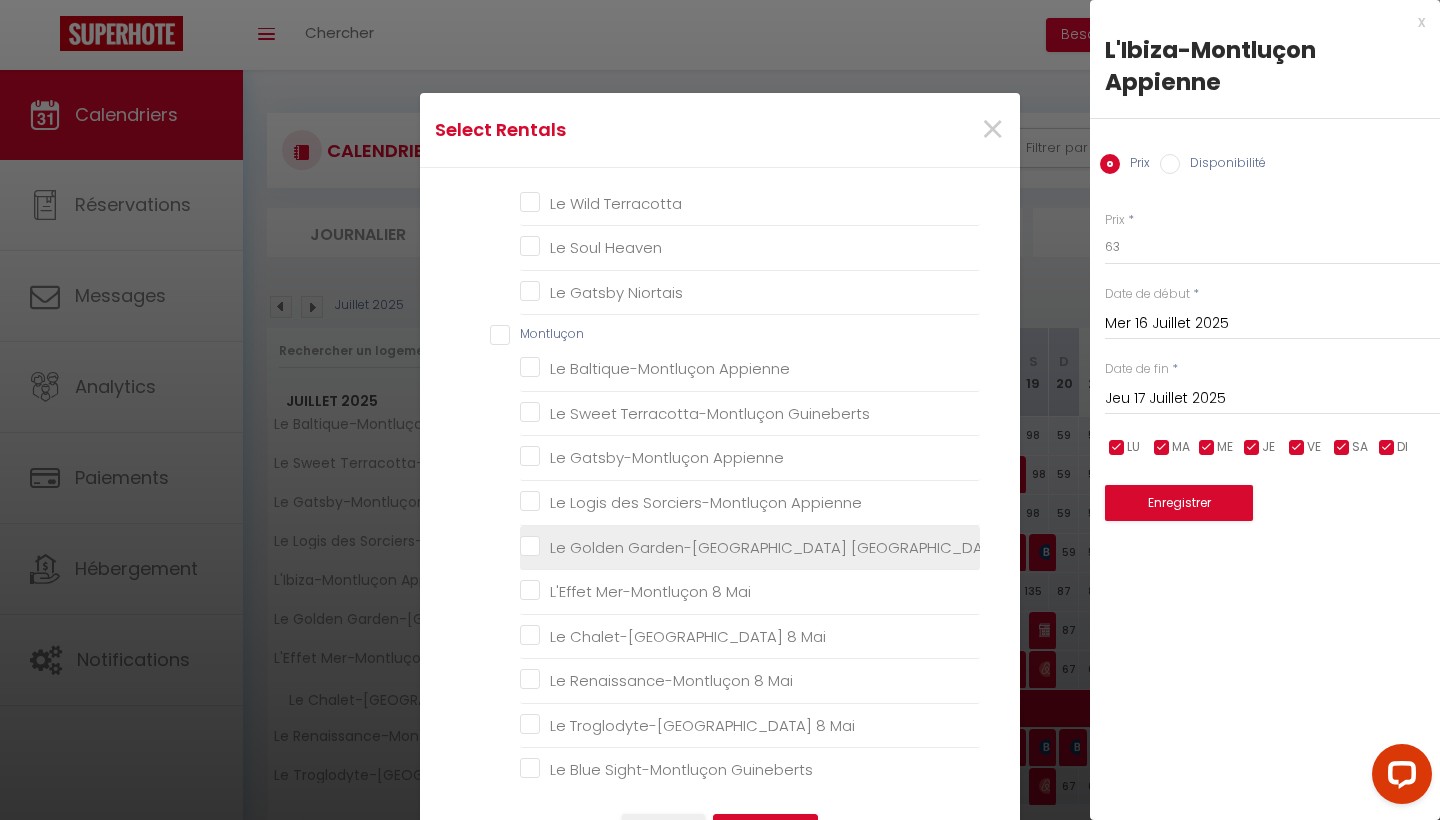 click on "Le Golden Garden-[GEOGRAPHIC_DATA] [GEOGRAPHIC_DATA]" at bounding box center [750, 547] 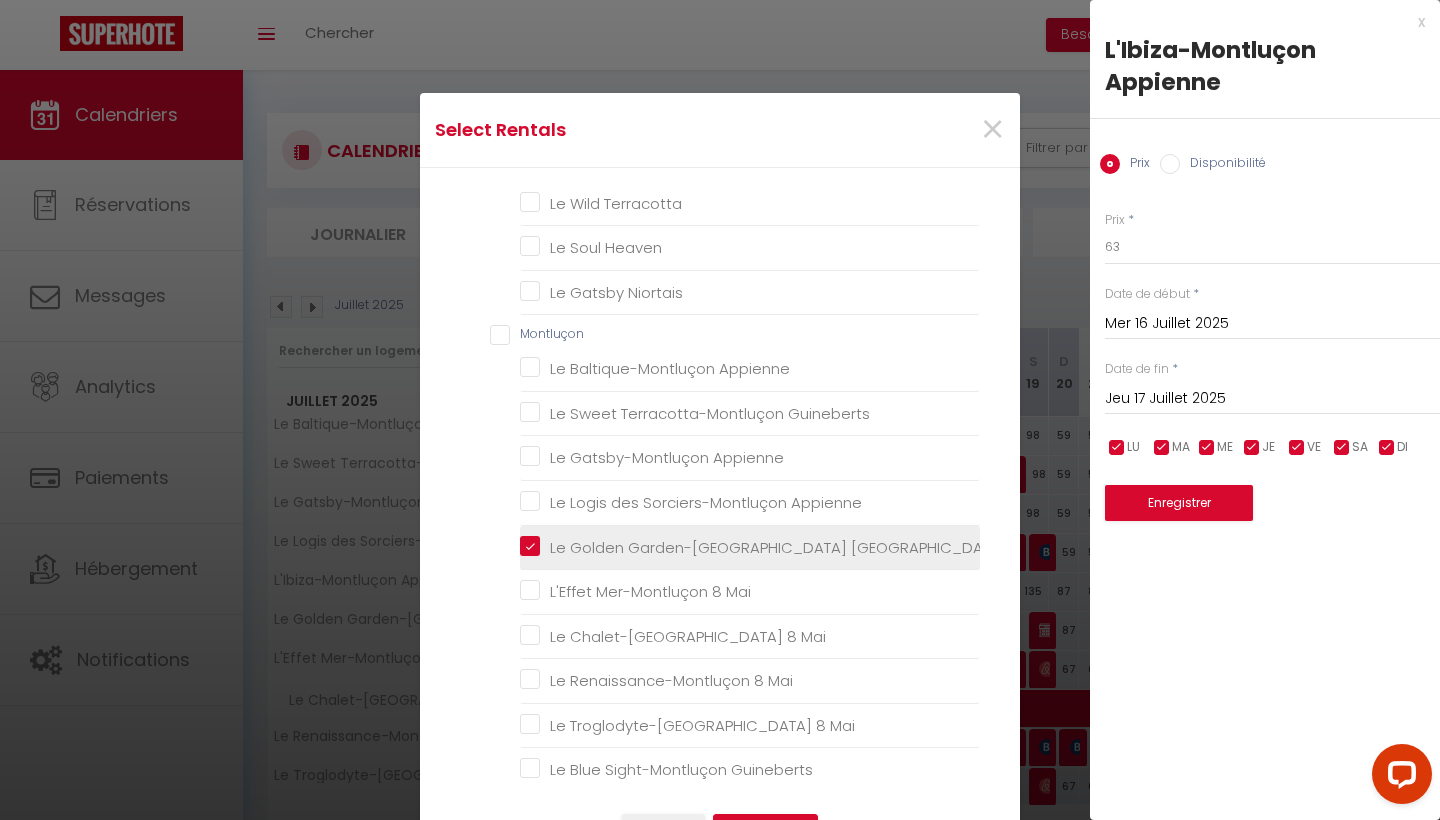 checkbox on "false" 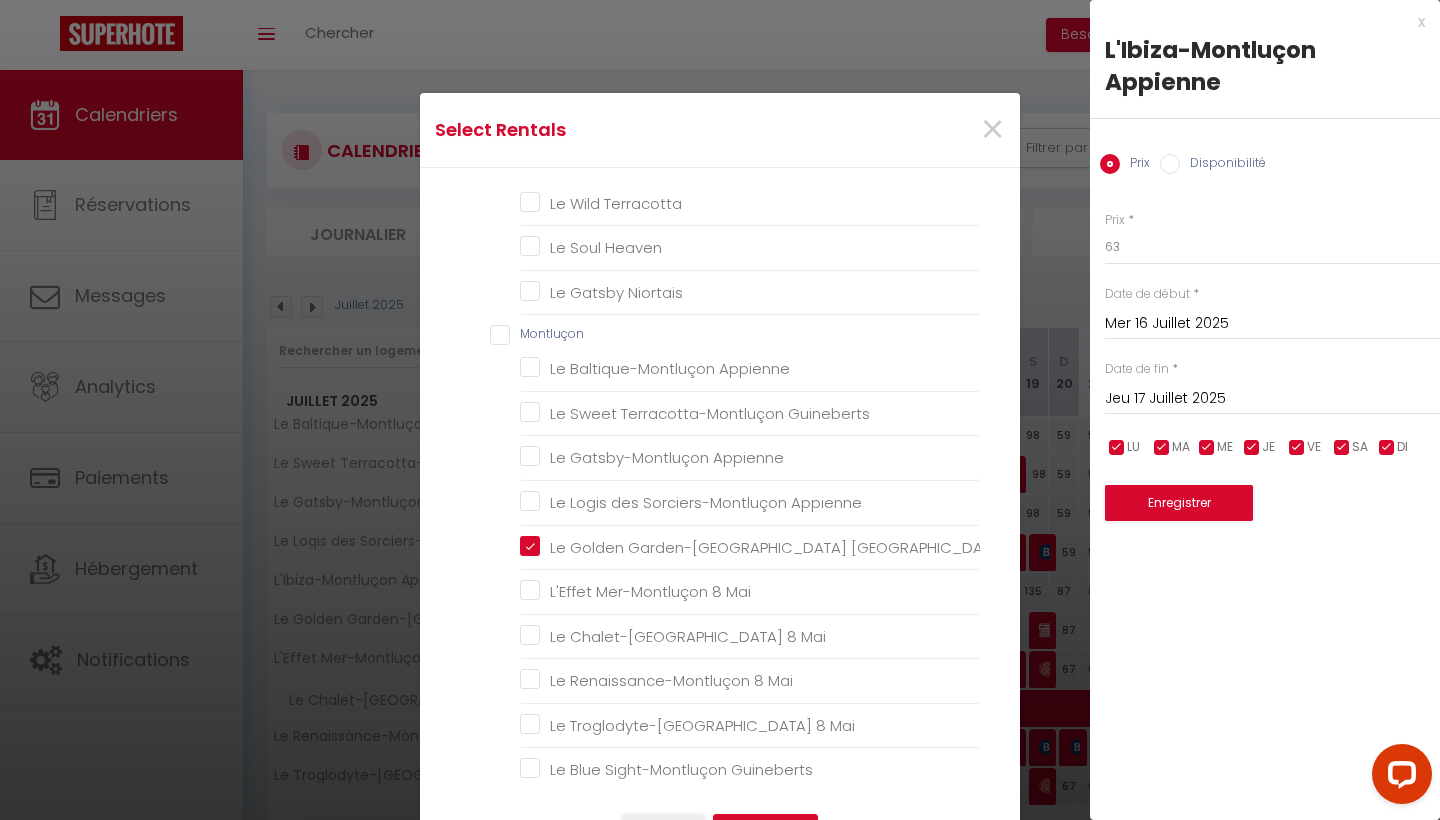 scroll, scrollTop: 216, scrollLeft: 0, axis: vertical 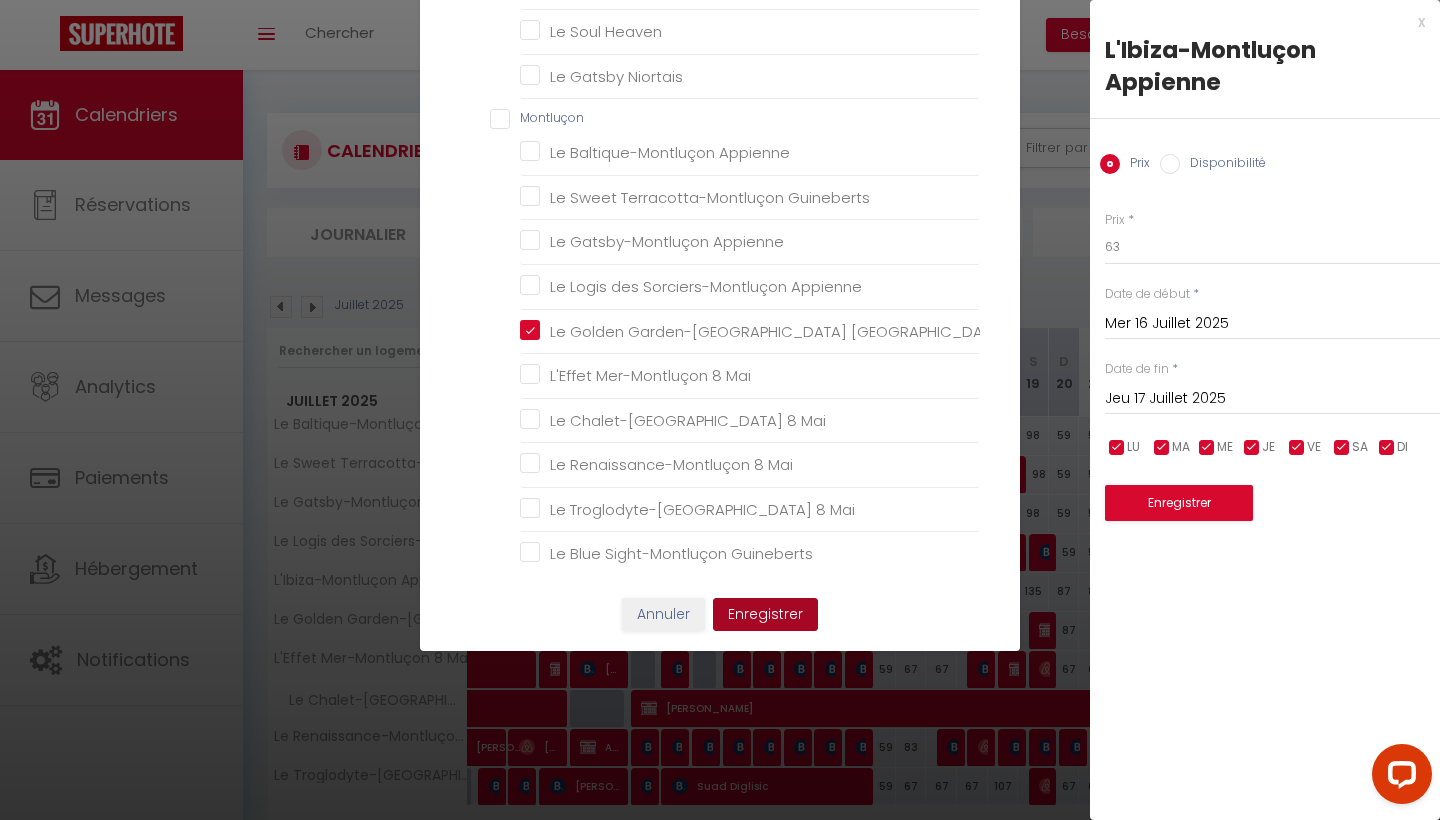 click on "Enregistrer" at bounding box center (765, 615) 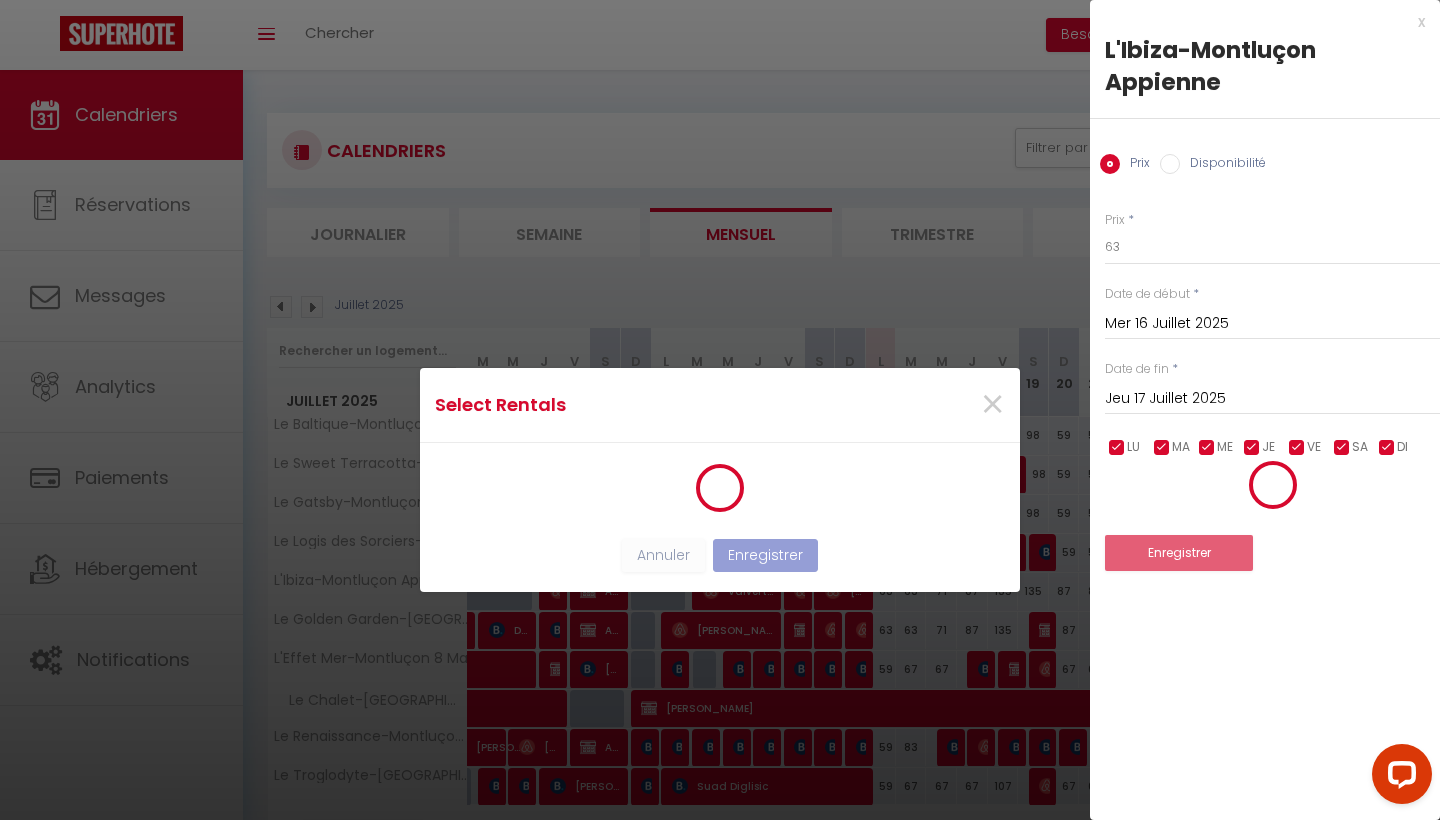 scroll, scrollTop: 4, scrollLeft: 0, axis: vertical 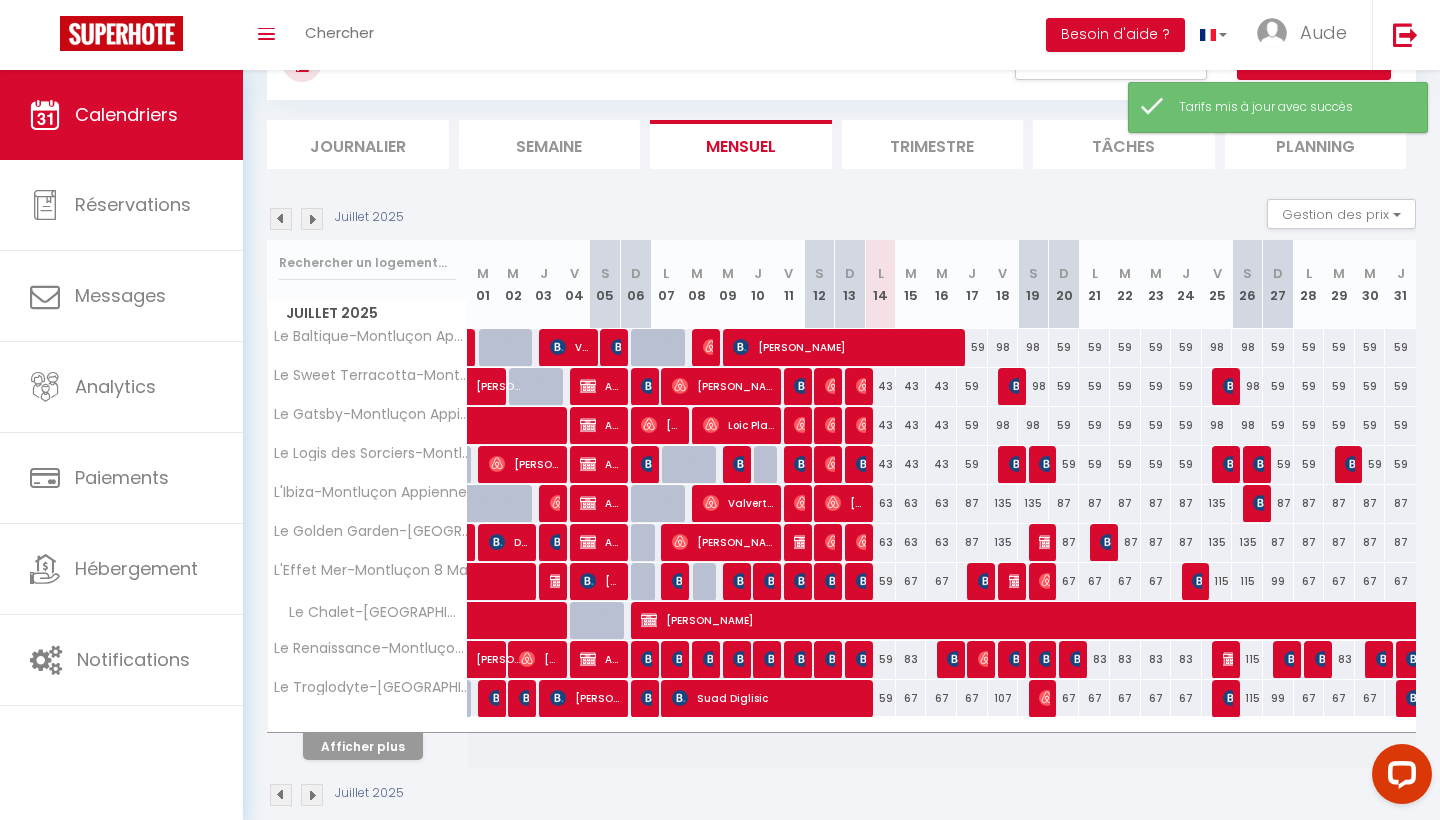 click on "67" at bounding box center [911, 581] 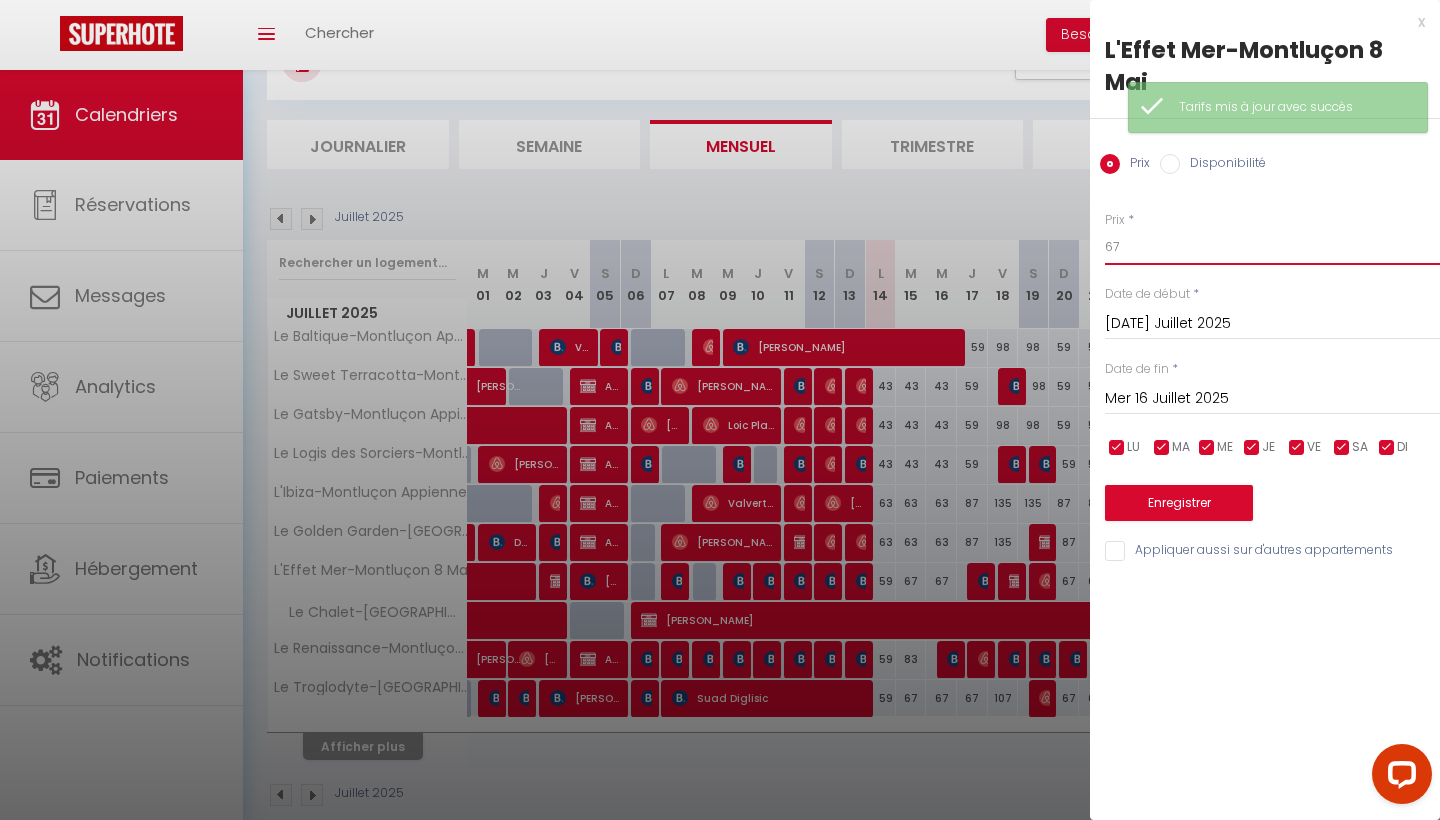 click on "67" at bounding box center [1272, 247] 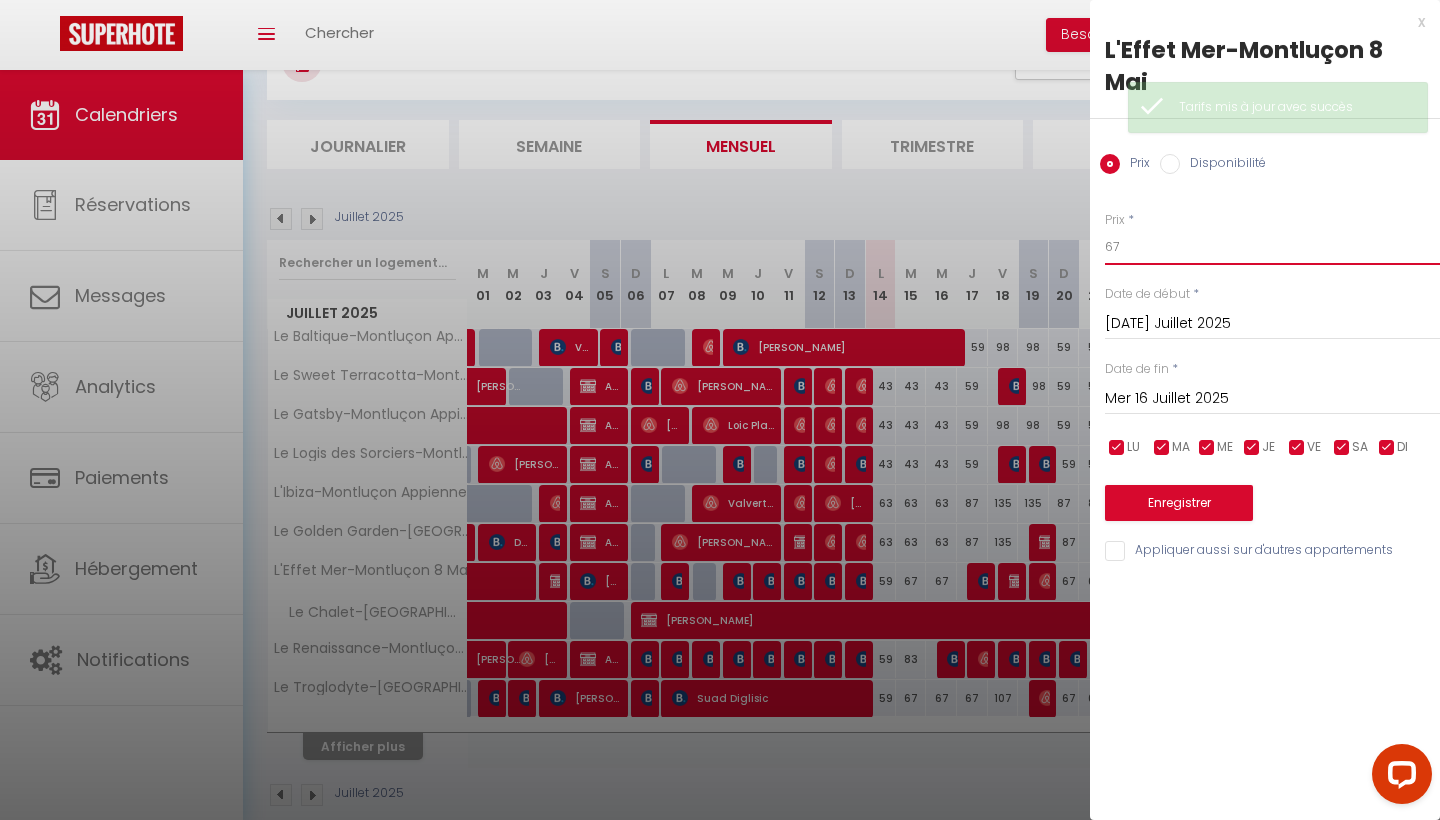 click on "67" at bounding box center [1272, 247] 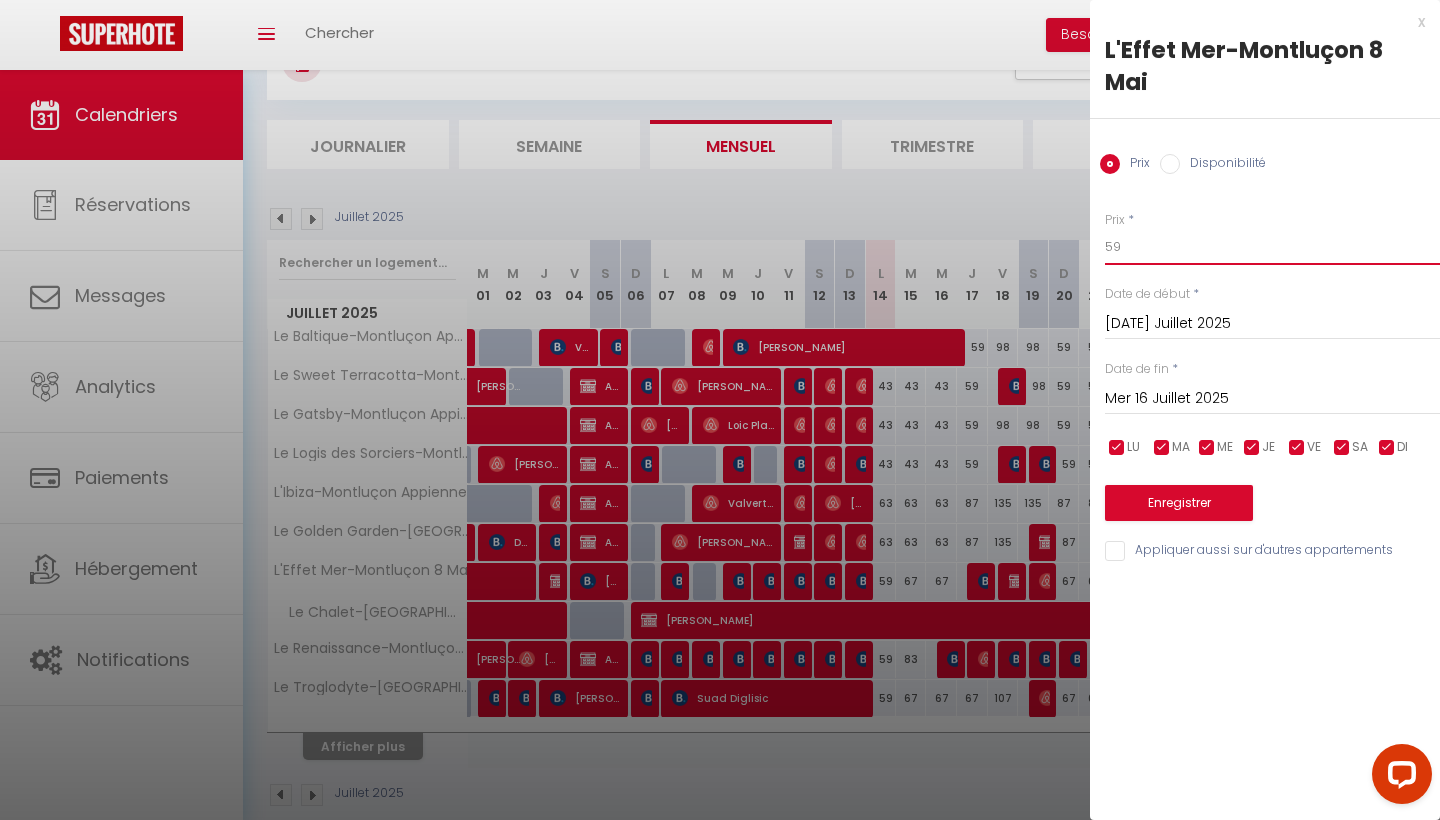 type on "59" 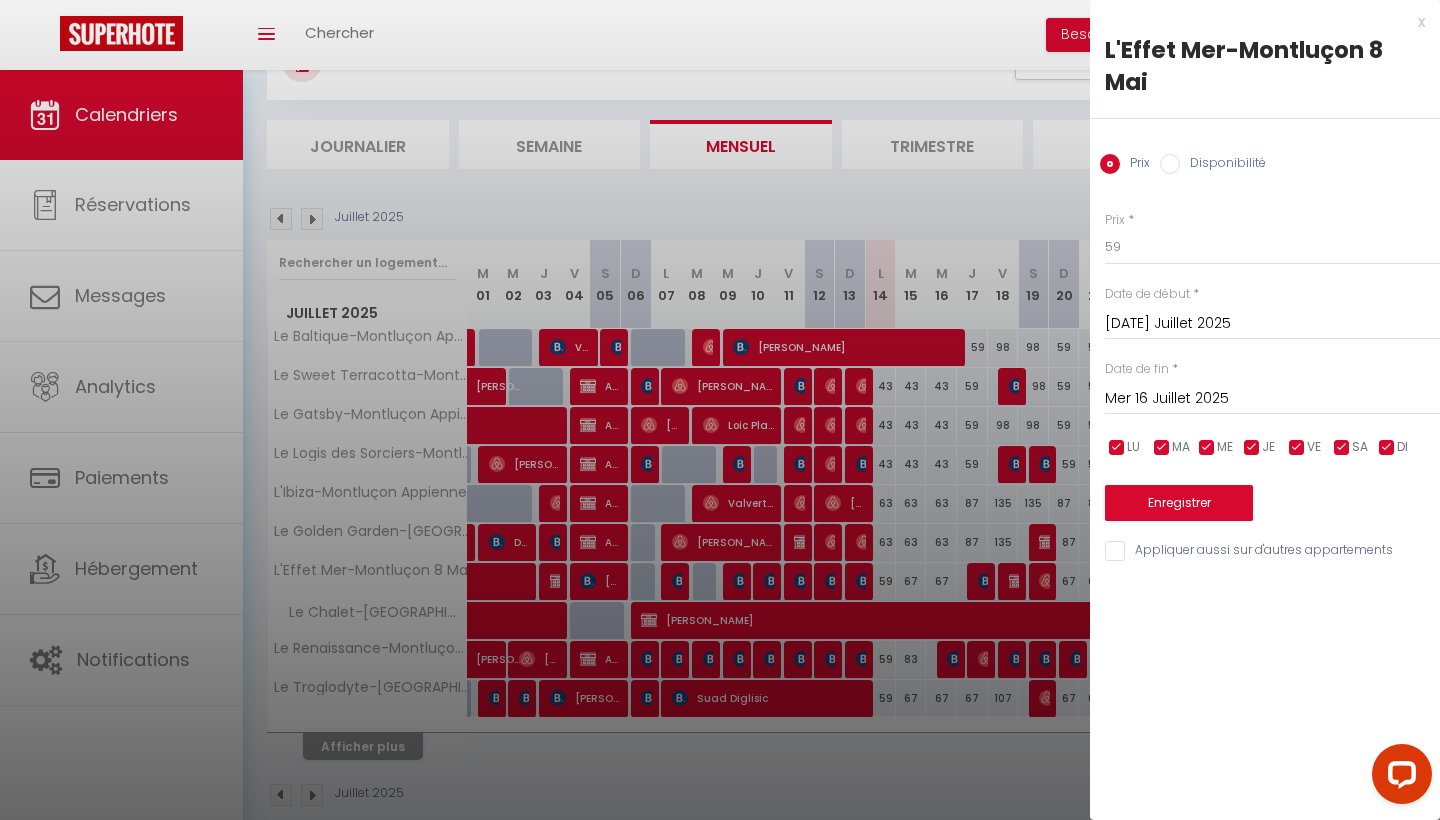 click on "Mer 16 Juillet 2025" at bounding box center [1272, 399] 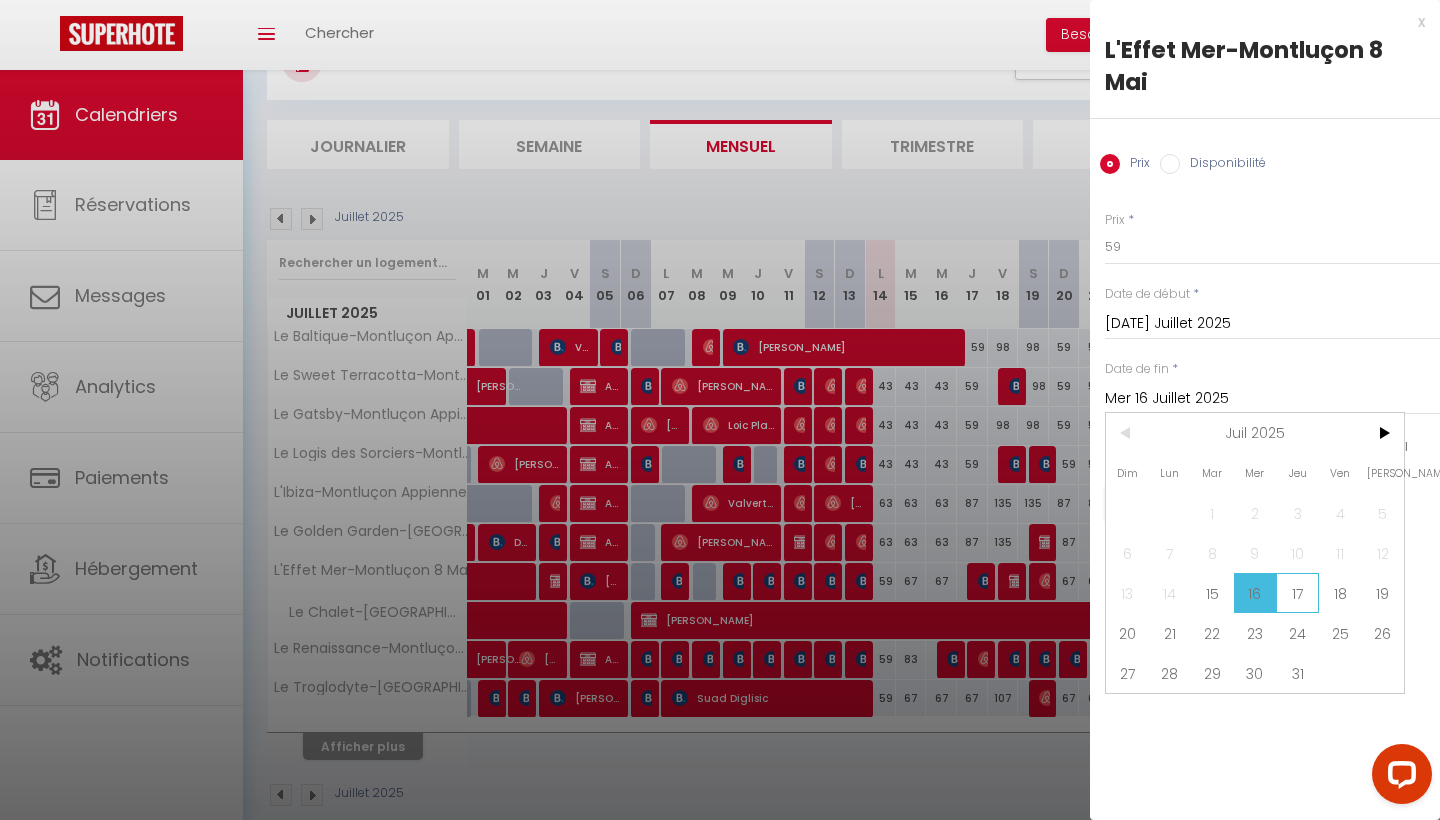 click on "17" at bounding box center (1297, 593) 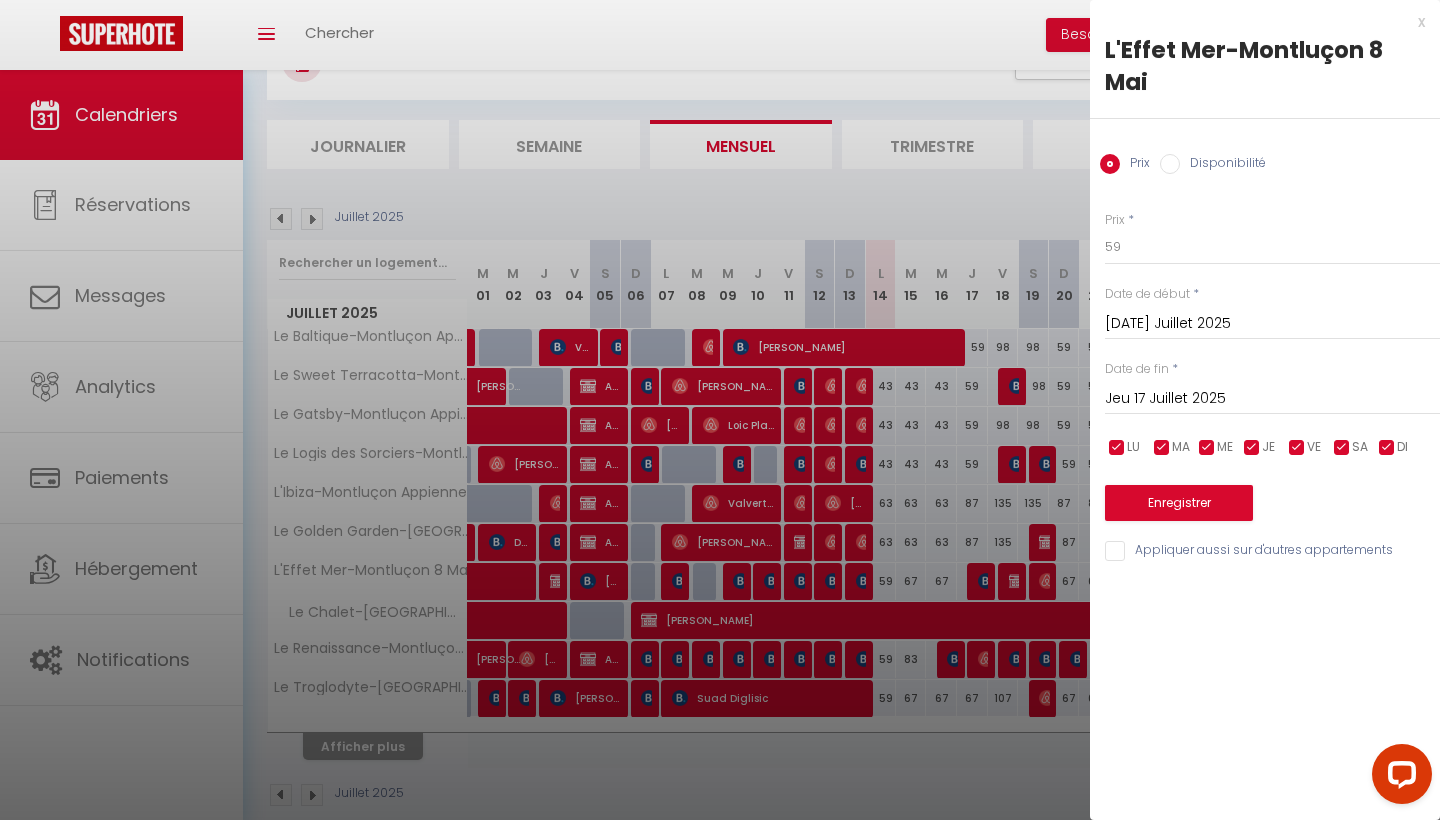 click on "Appliquer aussi sur d'autres appartements" at bounding box center (1272, 551) 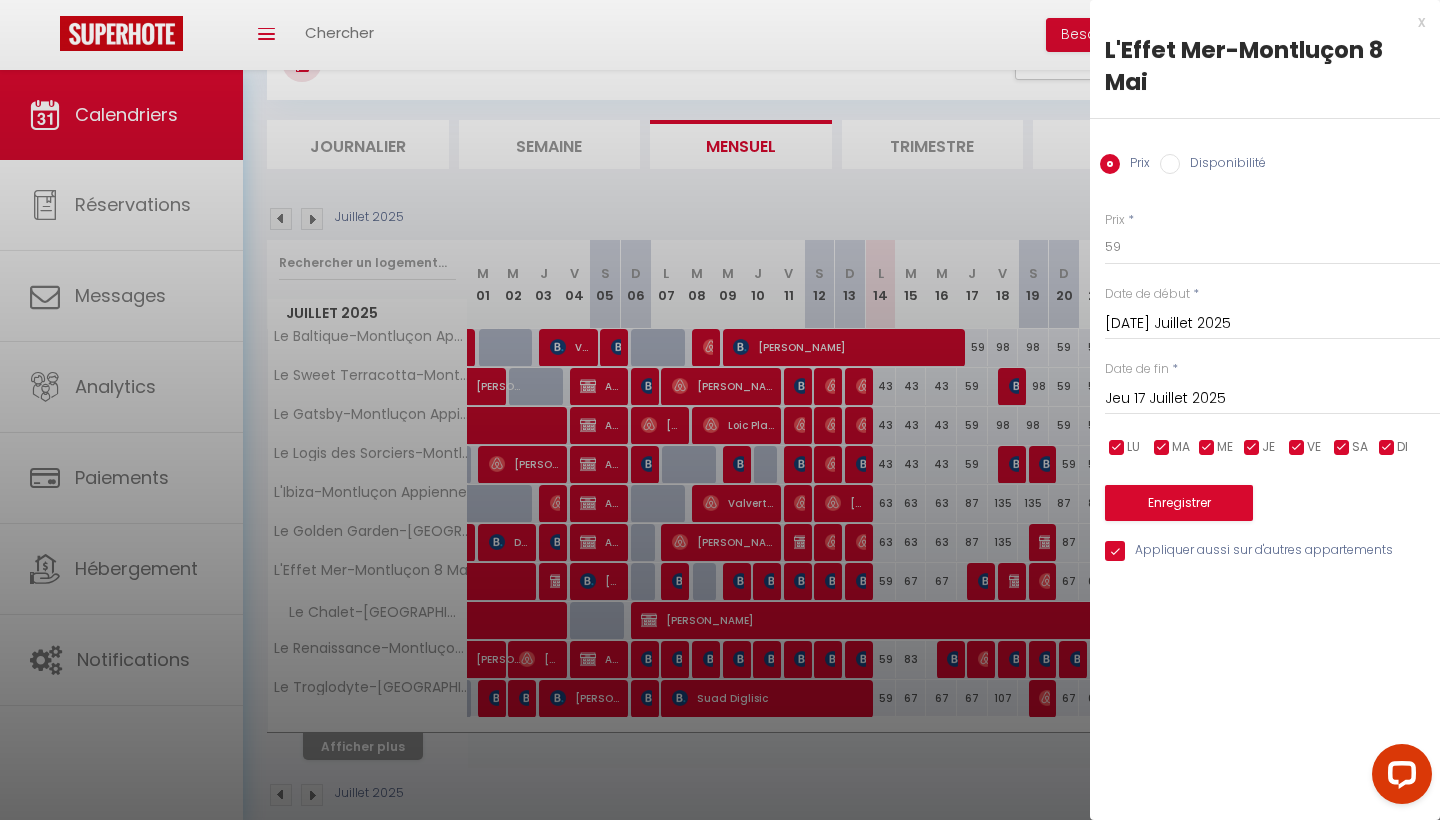 click on "Enregistrer" at bounding box center [1179, 503] 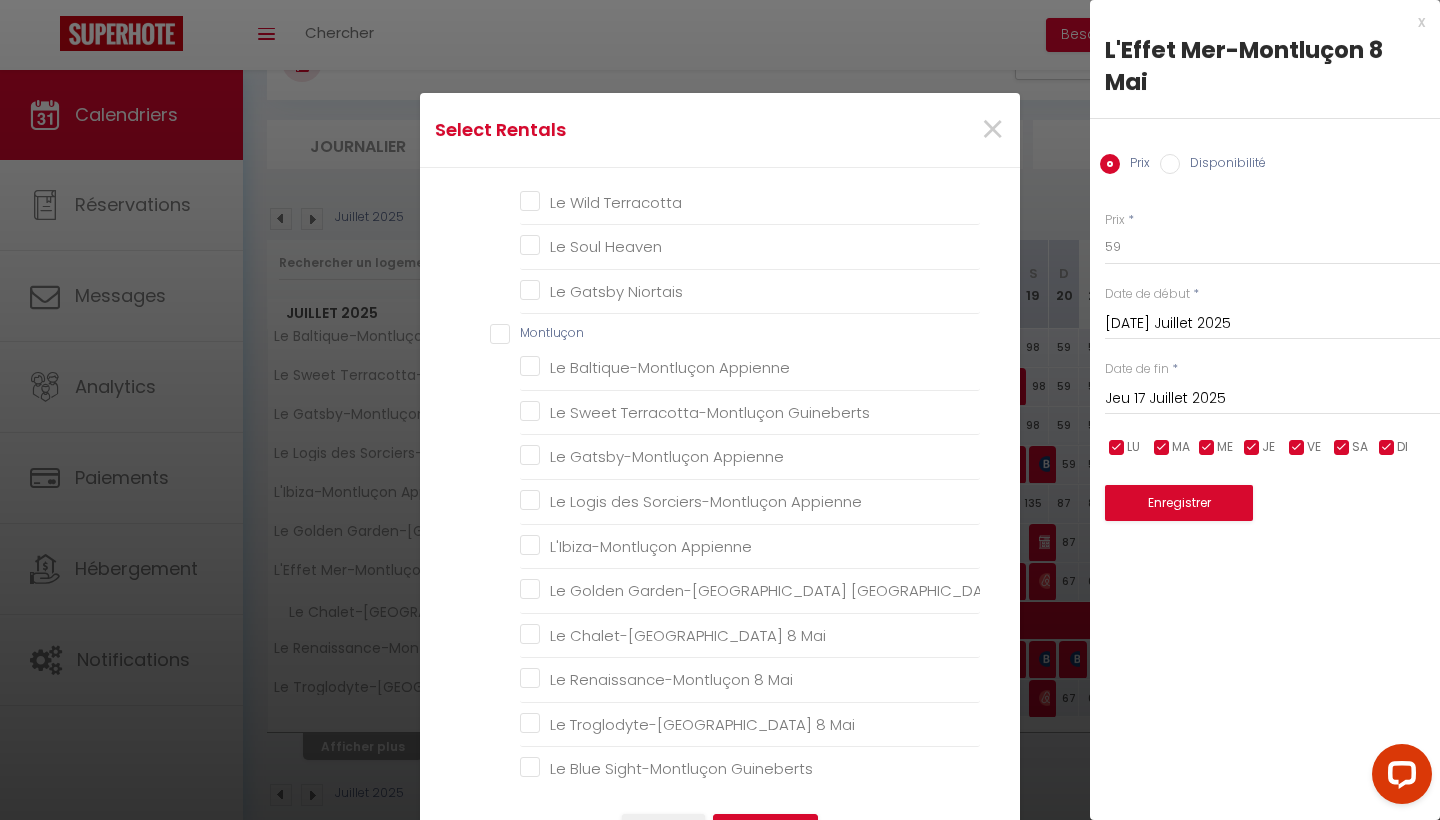 scroll, scrollTop: 790, scrollLeft: 0, axis: vertical 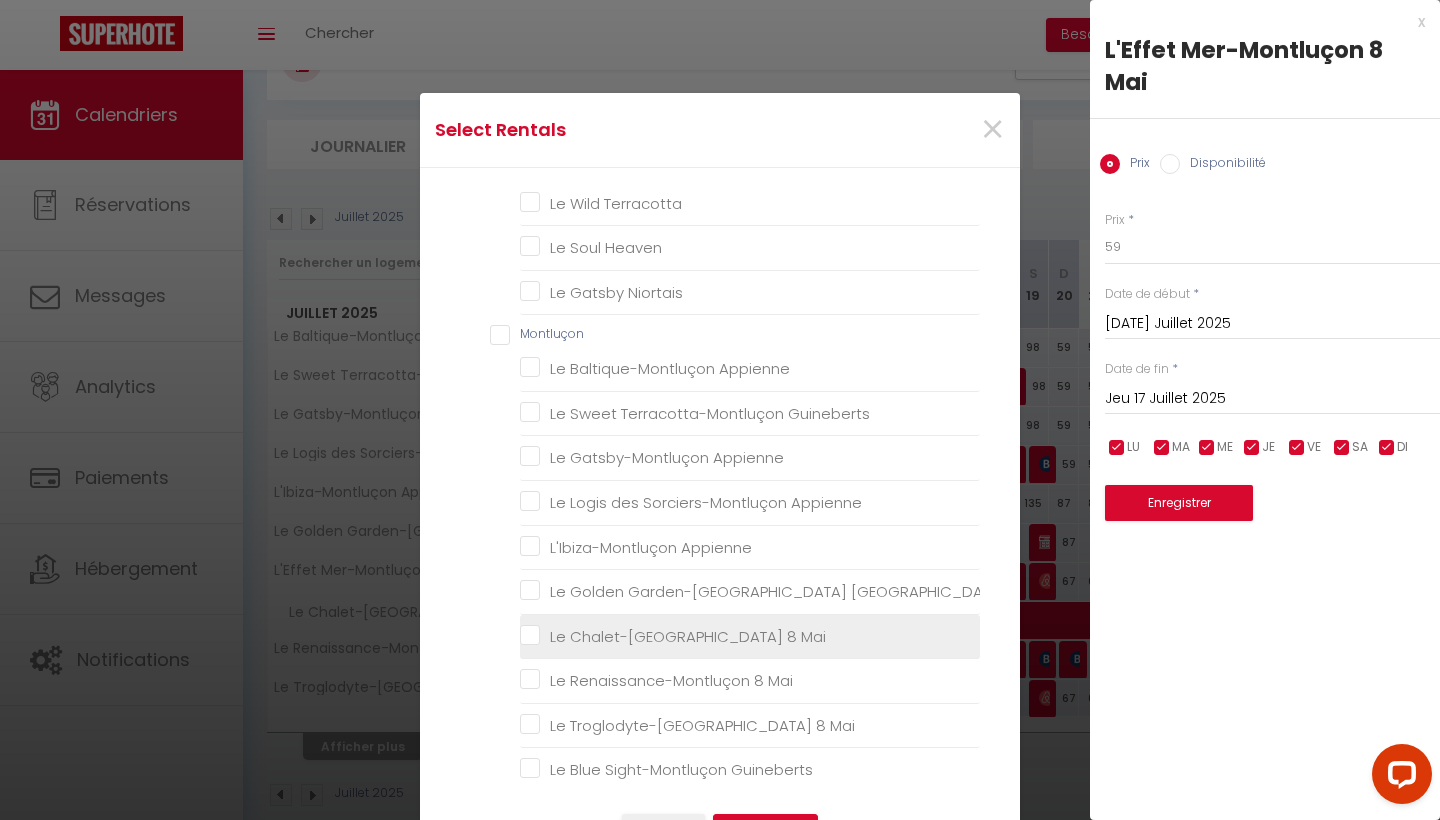 click on "Le Chalet-[GEOGRAPHIC_DATA] 8 Mai" at bounding box center [750, 636] 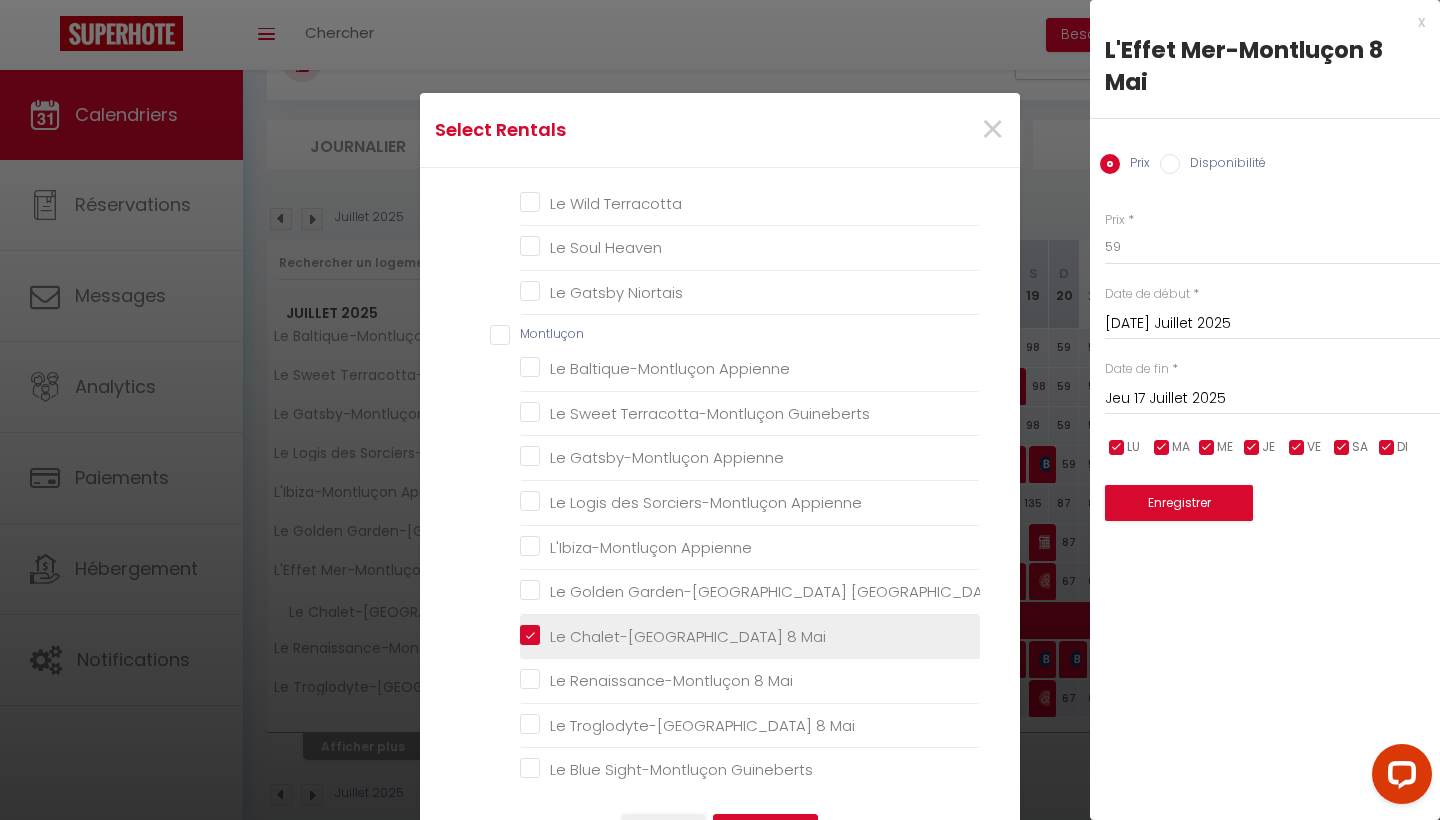 checkbox on "false" 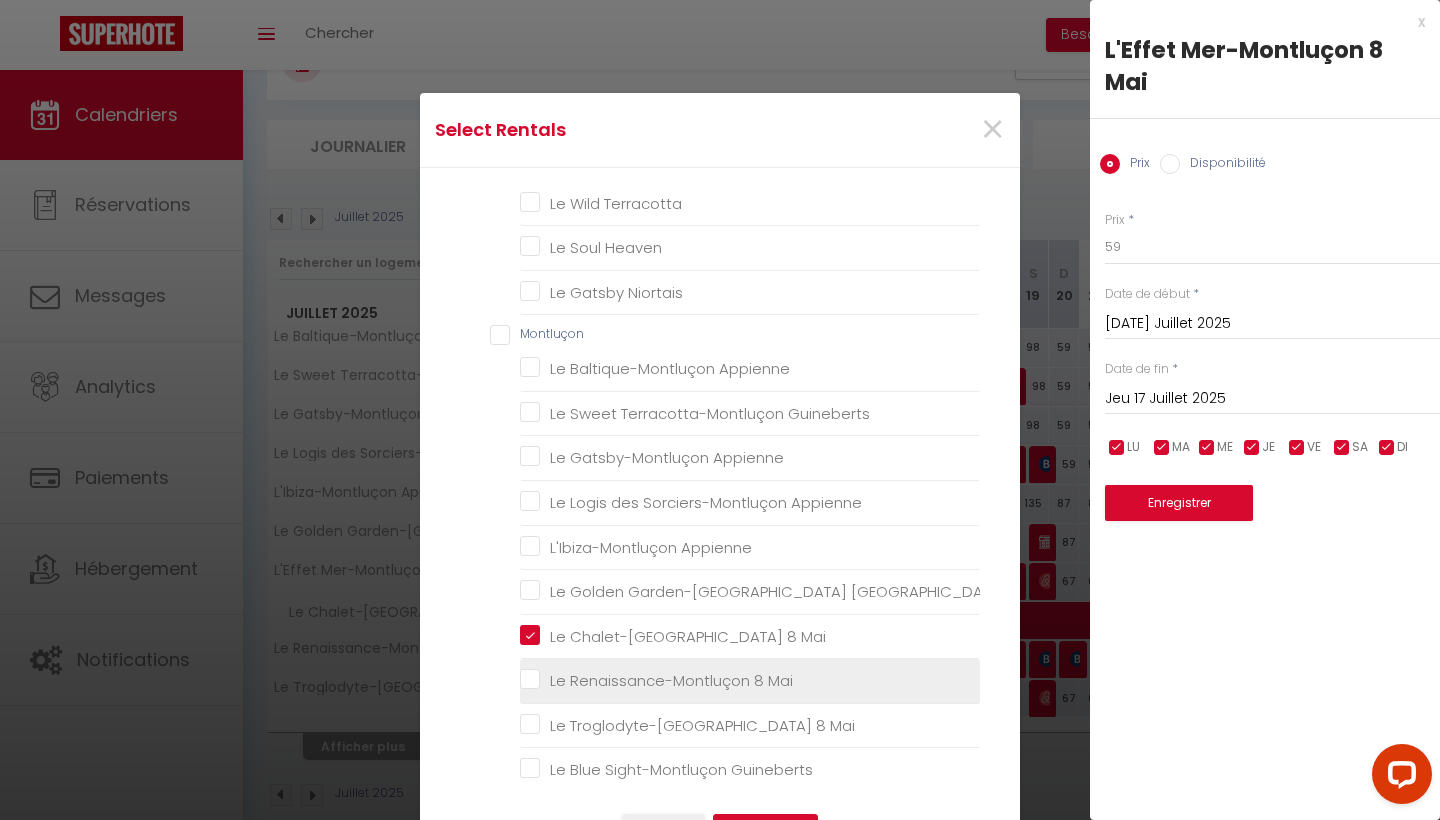 click on "Le Renaissance-Montluçon 8 Mai" at bounding box center (750, 681) 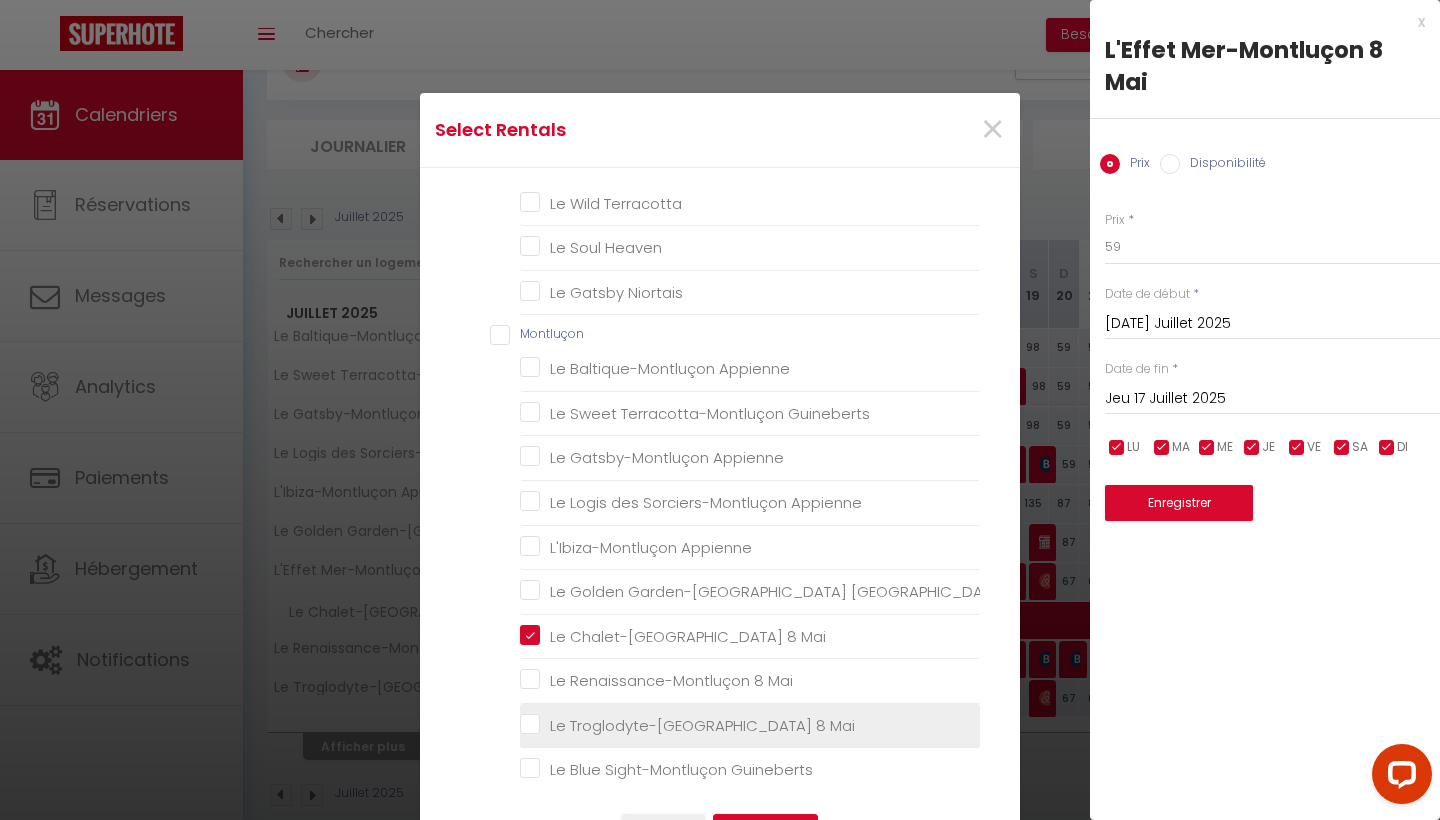 click on "Le Troglodyte-[GEOGRAPHIC_DATA] 8 Mai" at bounding box center [750, 726] 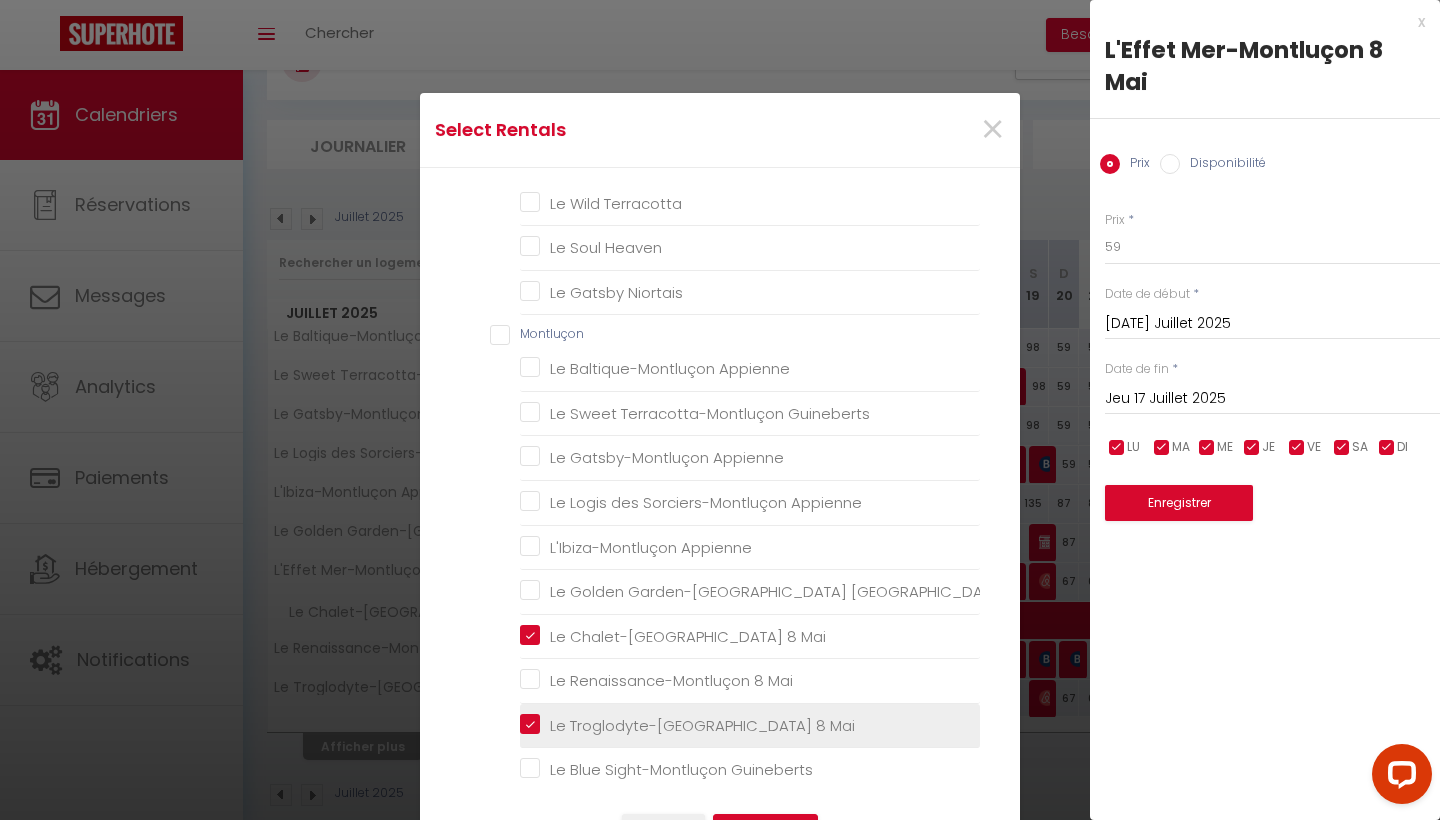 checkbox on "false" 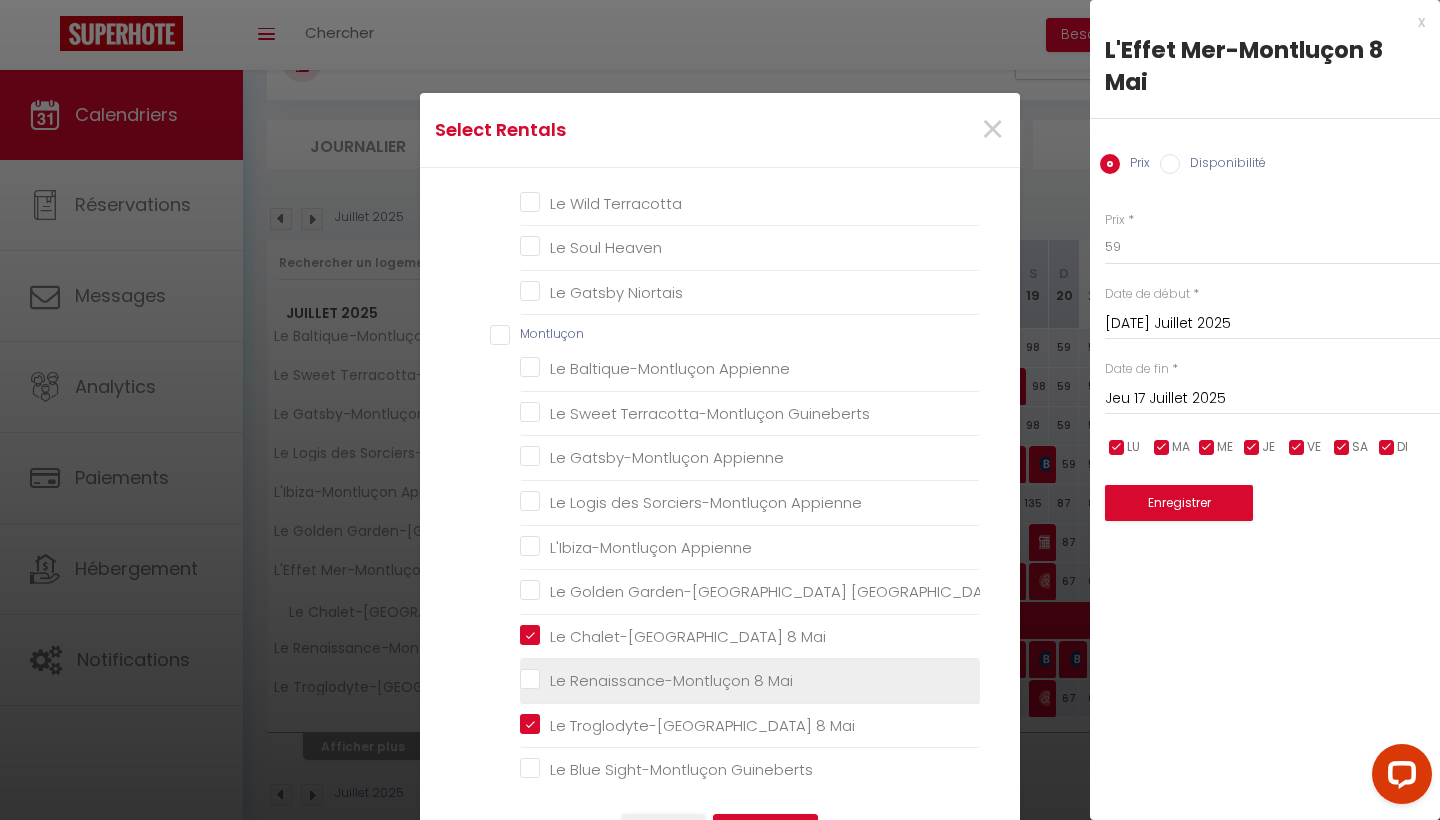 click on "Le Renaissance-Montluçon 8 Mai" at bounding box center (750, 681) 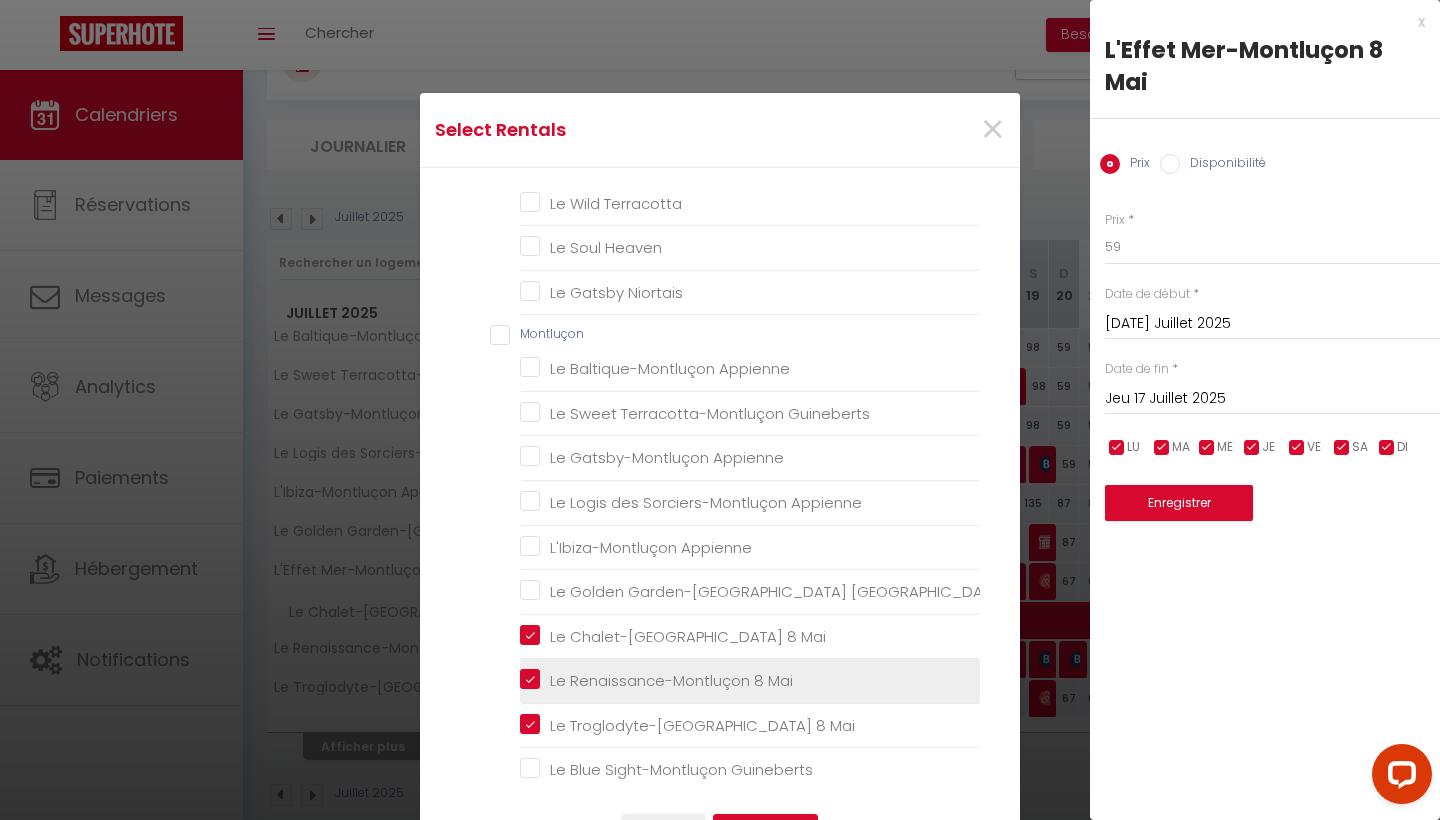 checkbox on "false" 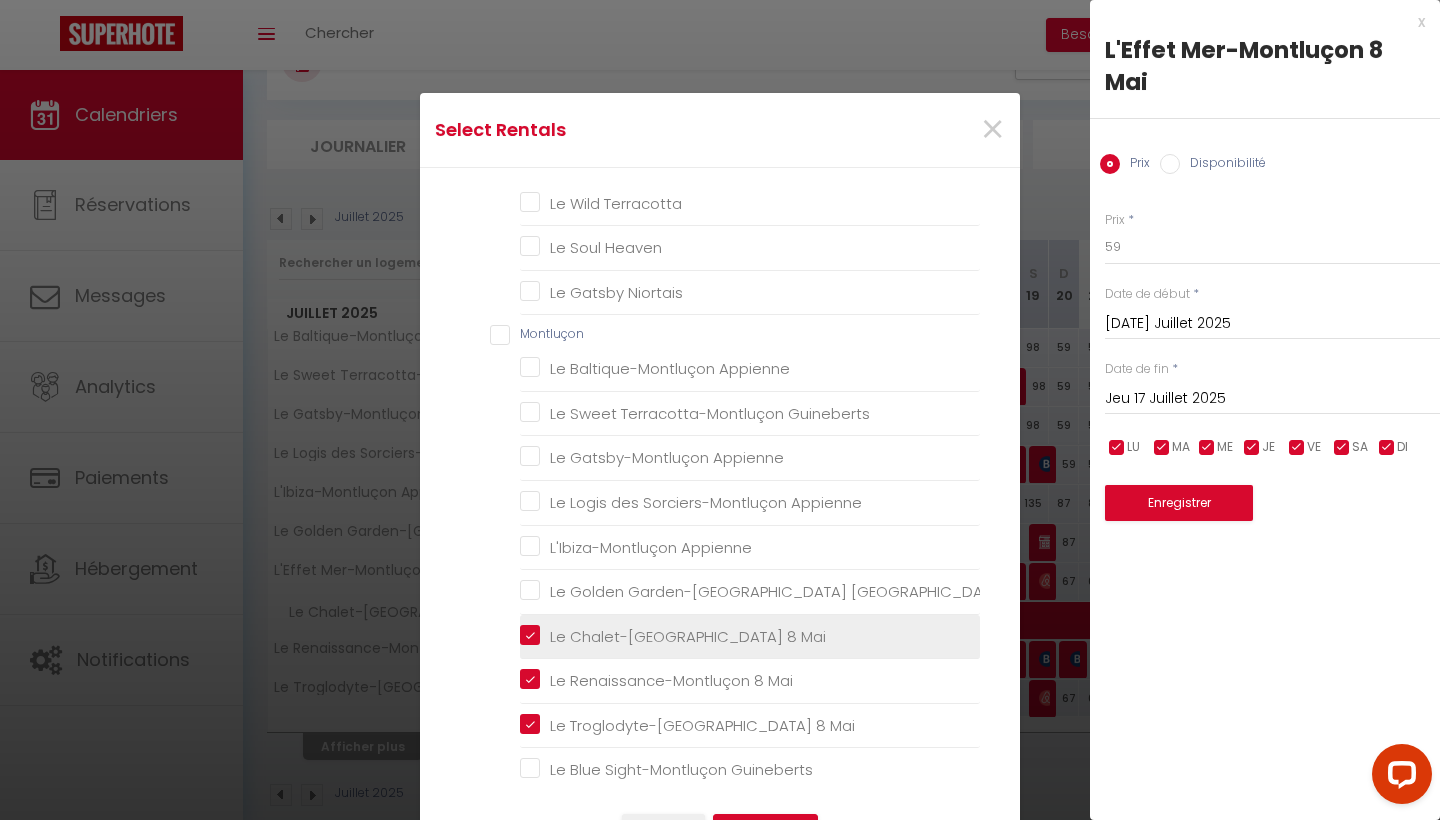 click on "Le Chalet-[GEOGRAPHIC_DATA] 8 Mai" at bounding box center (750, 636) 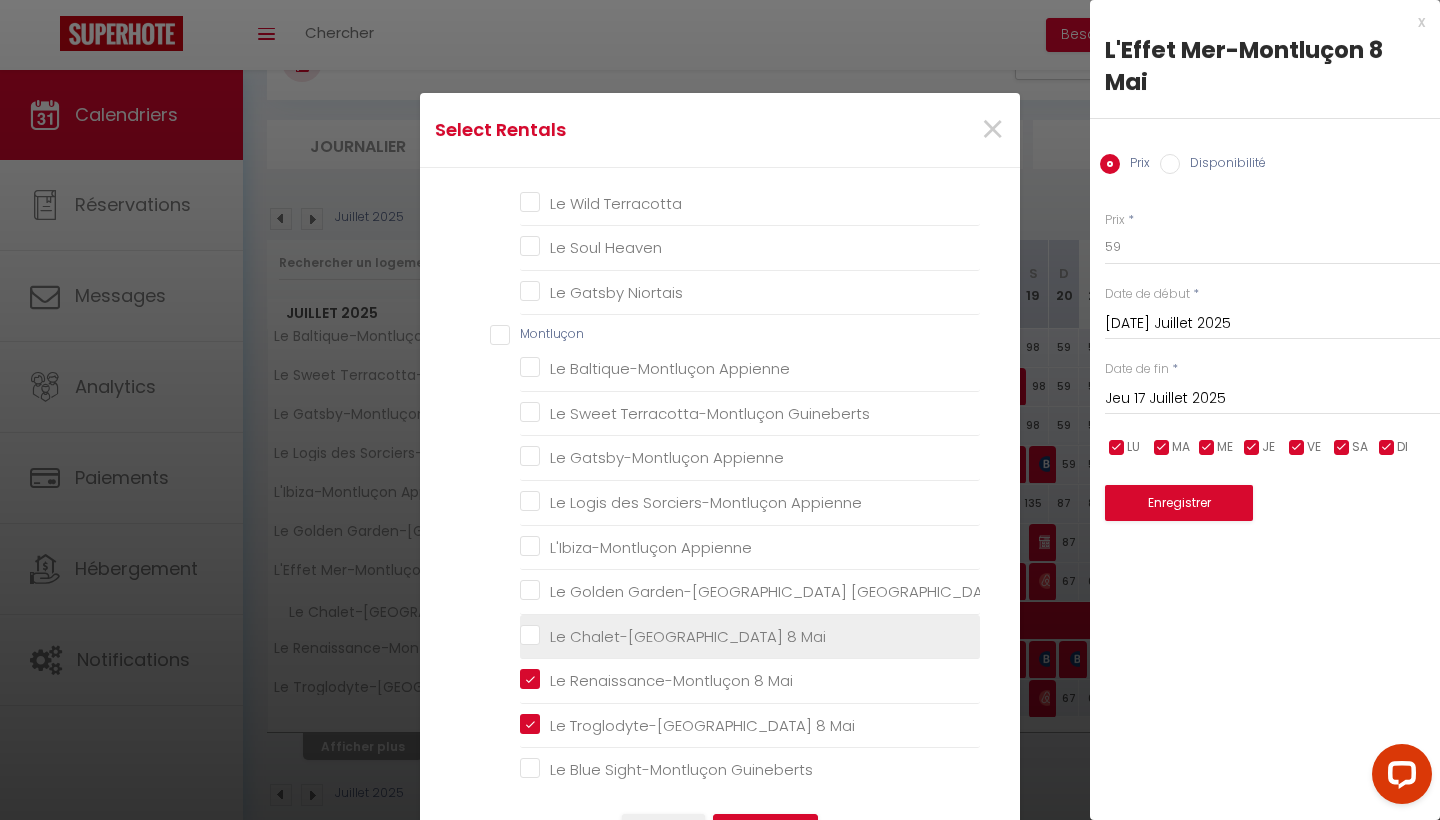 checkbox on "false" 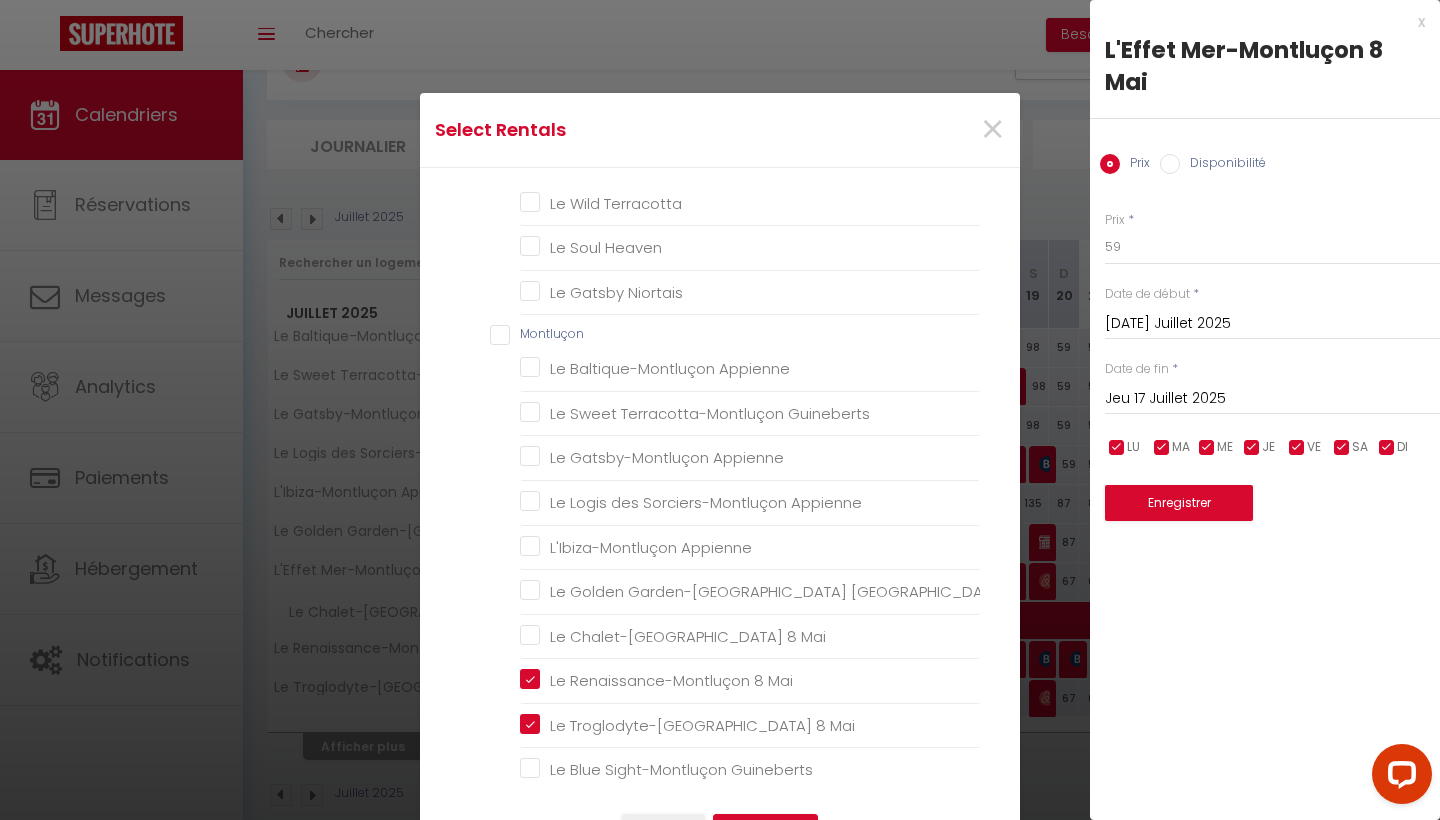 scroll, scrollTop: 87, scrollLeft: 0, axis: vertical 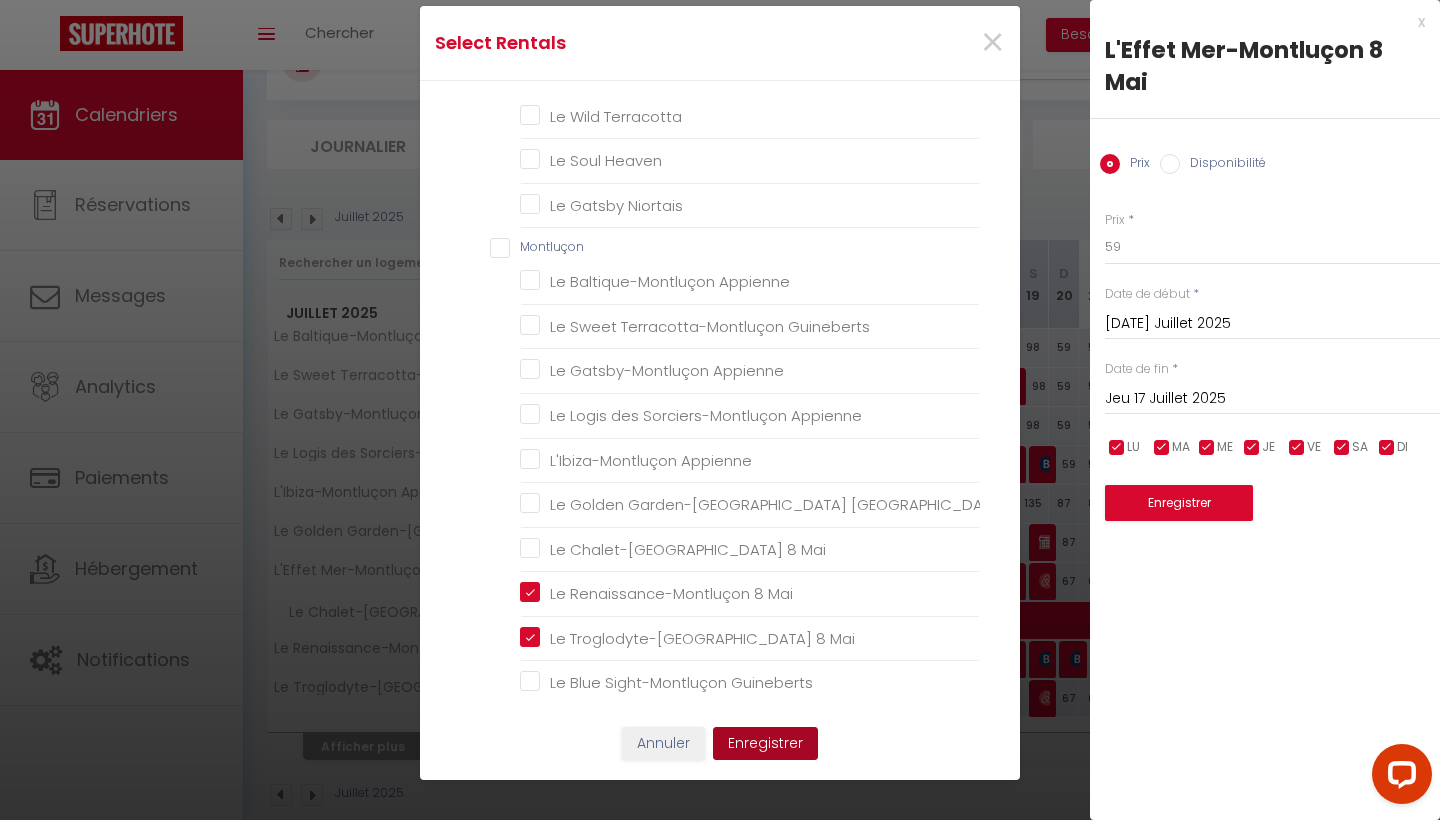 click on "Enregistrer" at bounding box center [765, 744] 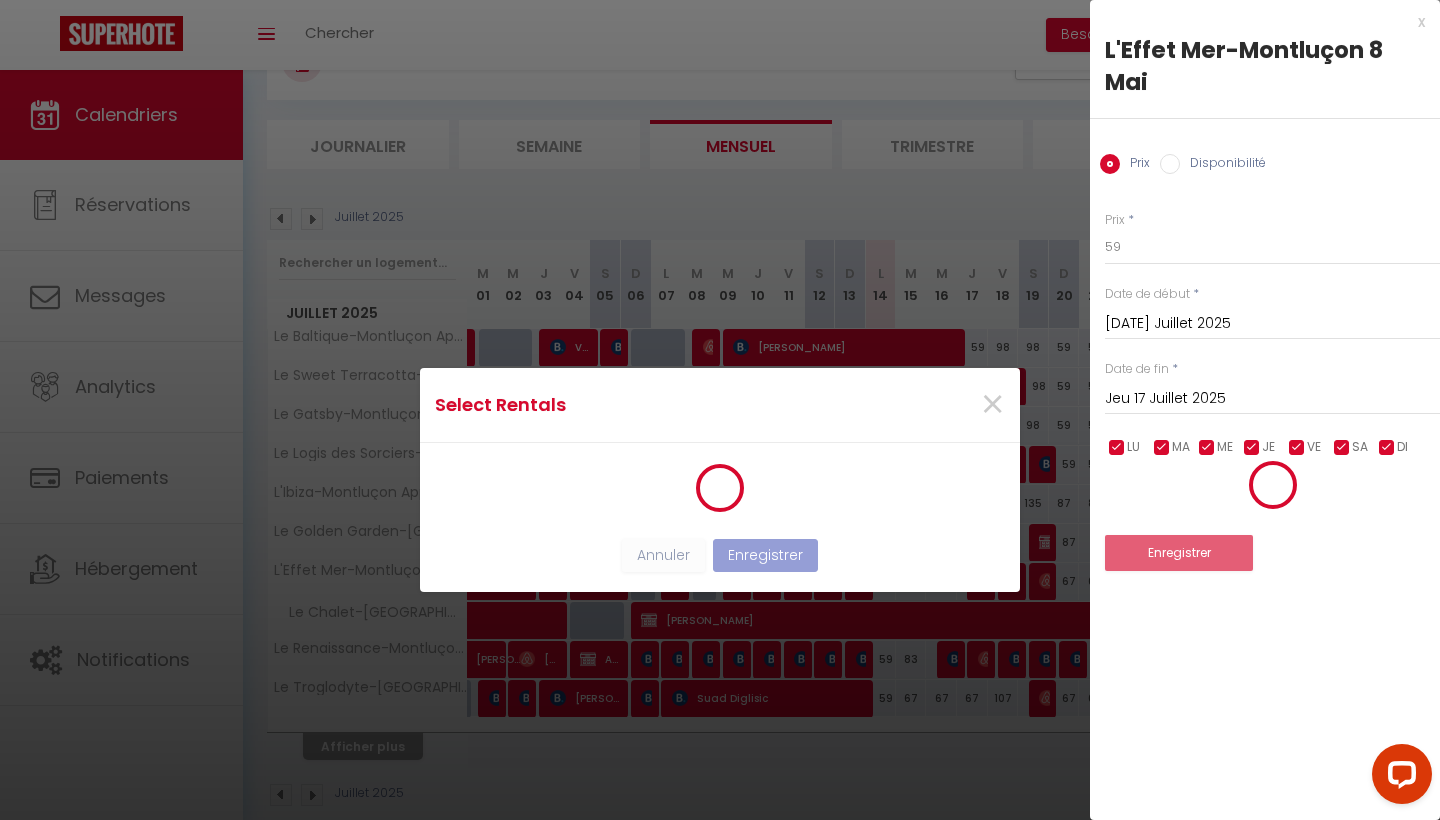 scroll, scrollTop: 4, scrollLeft: 0, axis: vertical 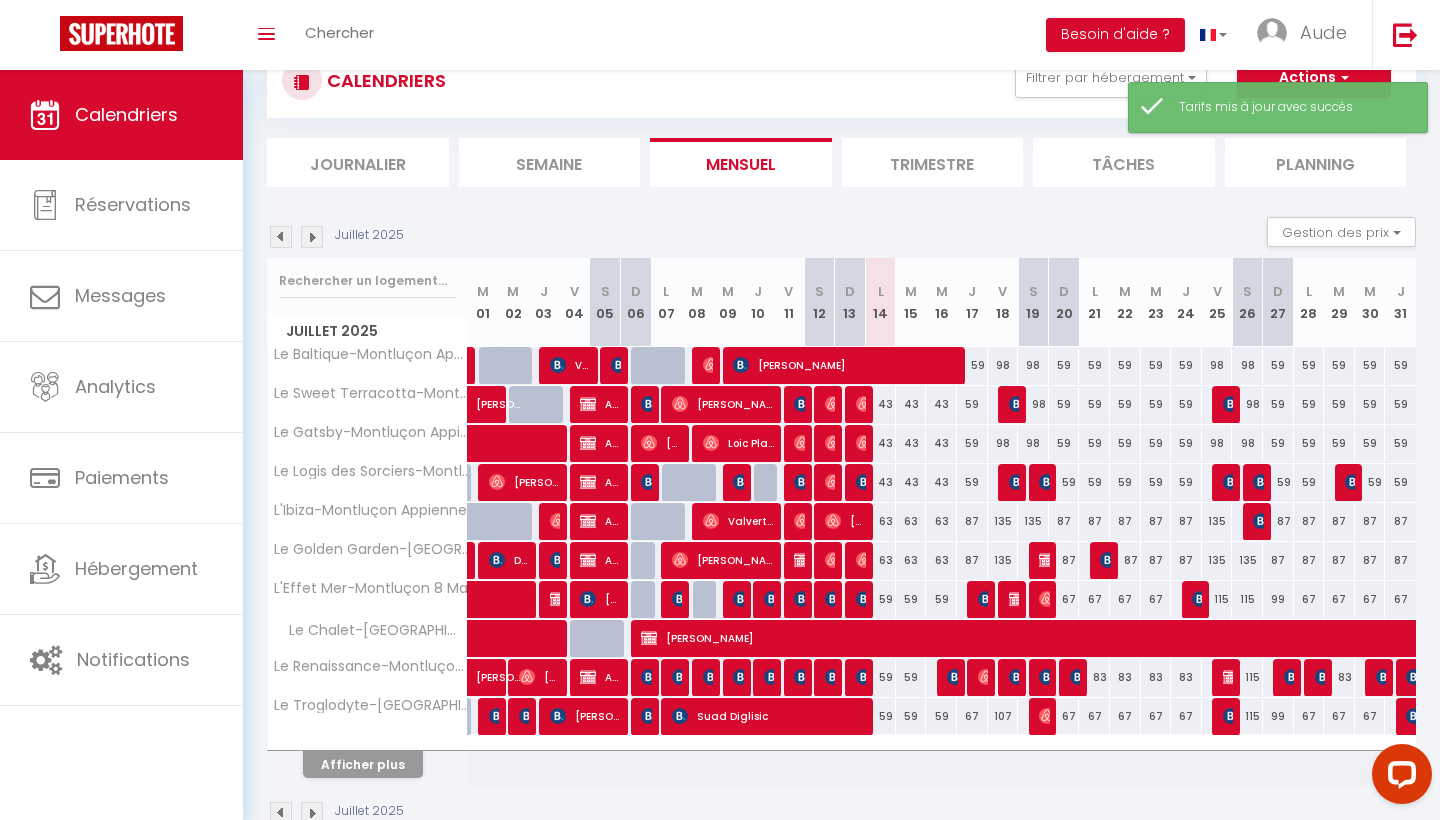 click on "Afficher plus" at bounding box center [363, 764] 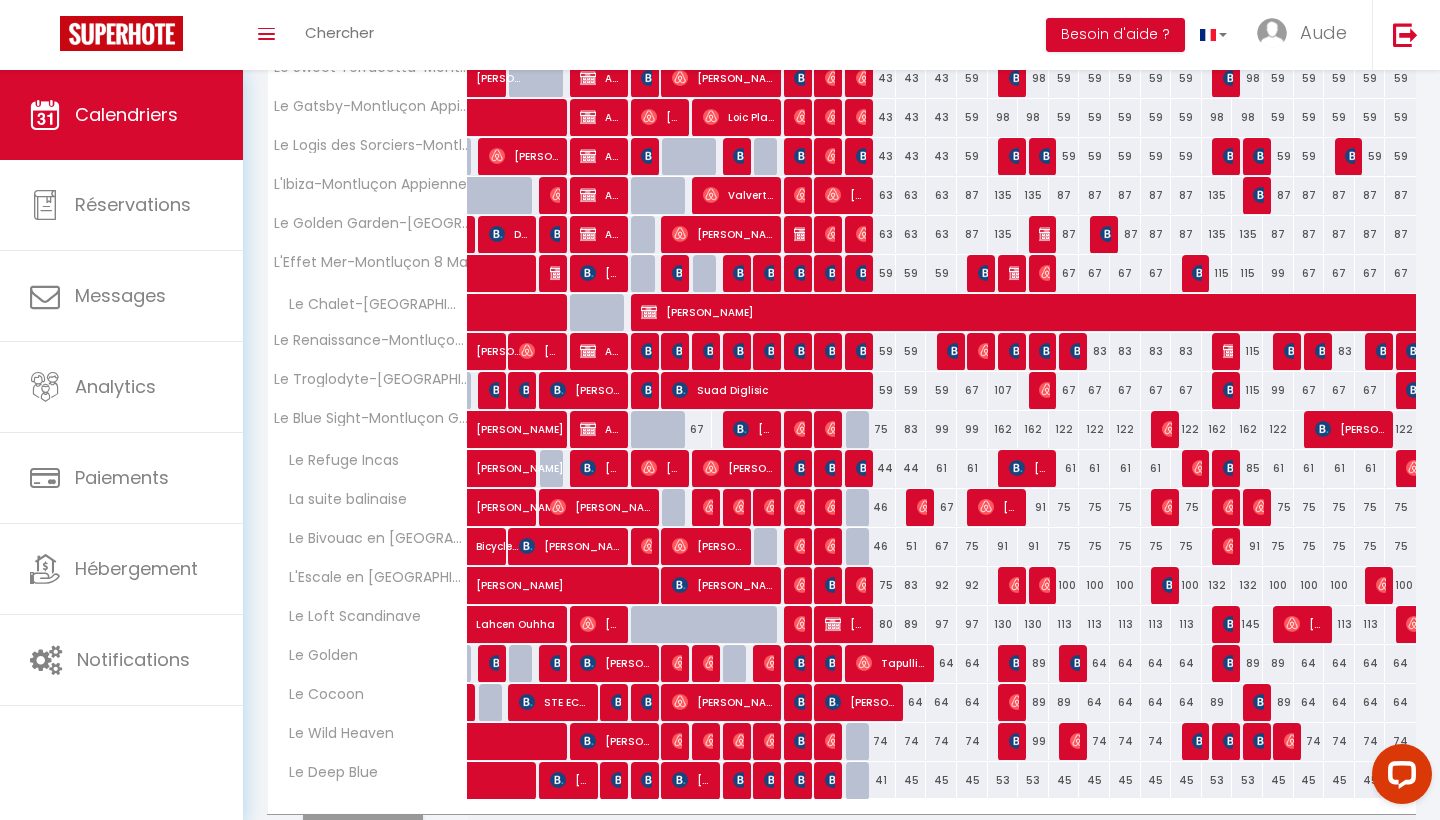 scroll, scrollTop: 415, scrollLeft: 0, axis: vertical 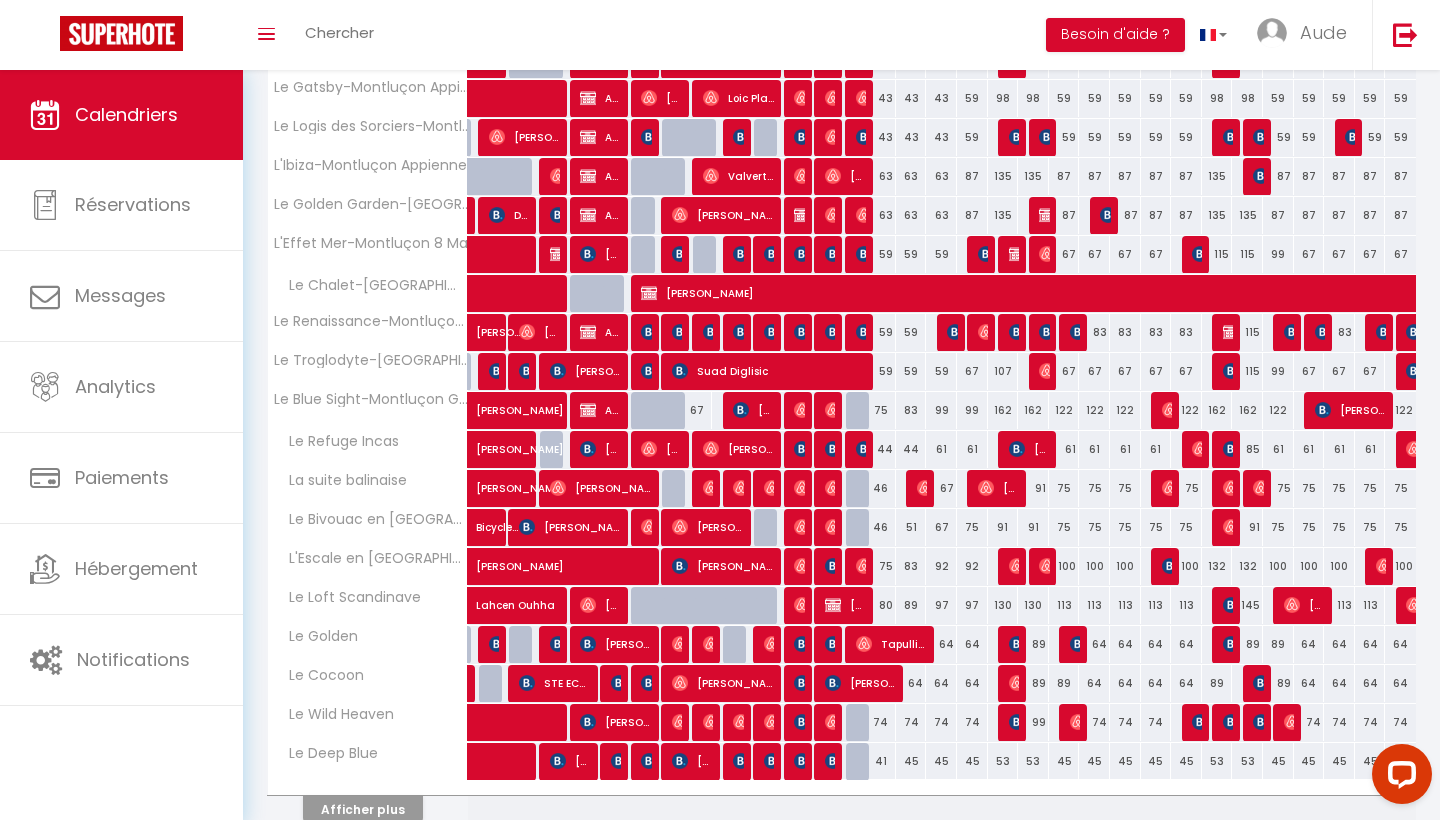 click on "99" at bounding box center [941, 410] 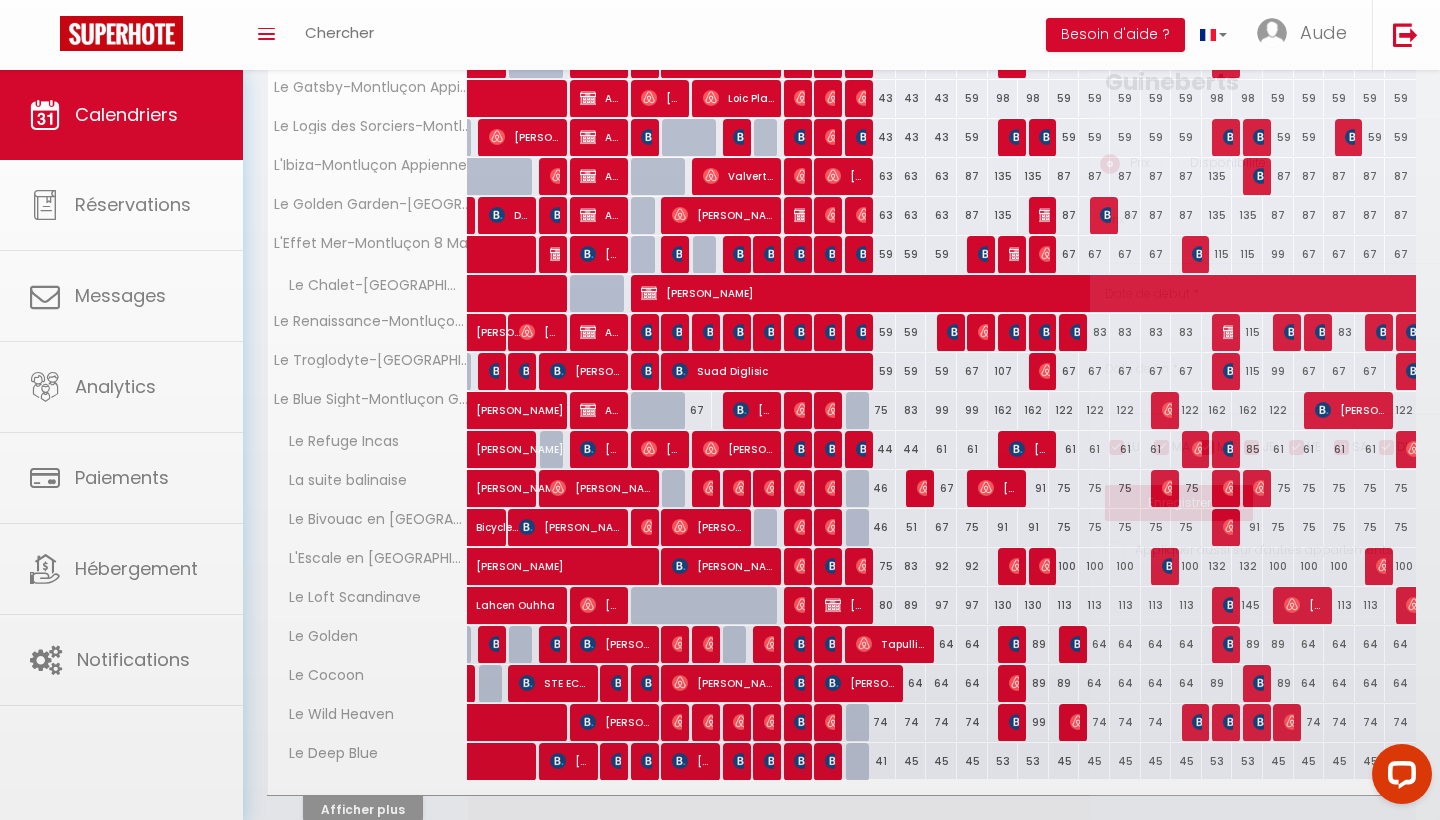 type on "99" 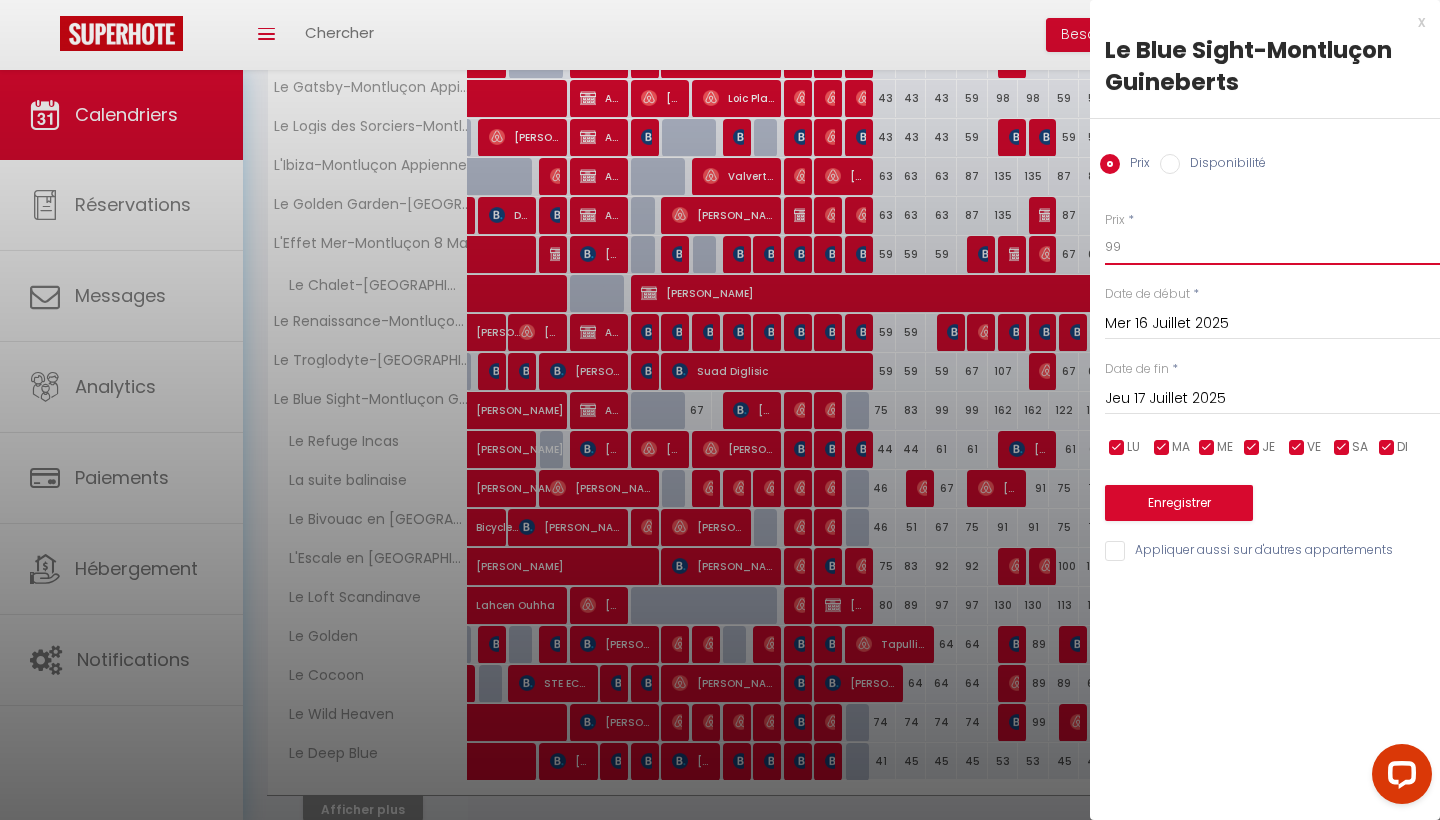 click on "99" at bounding box center (1272, 247) 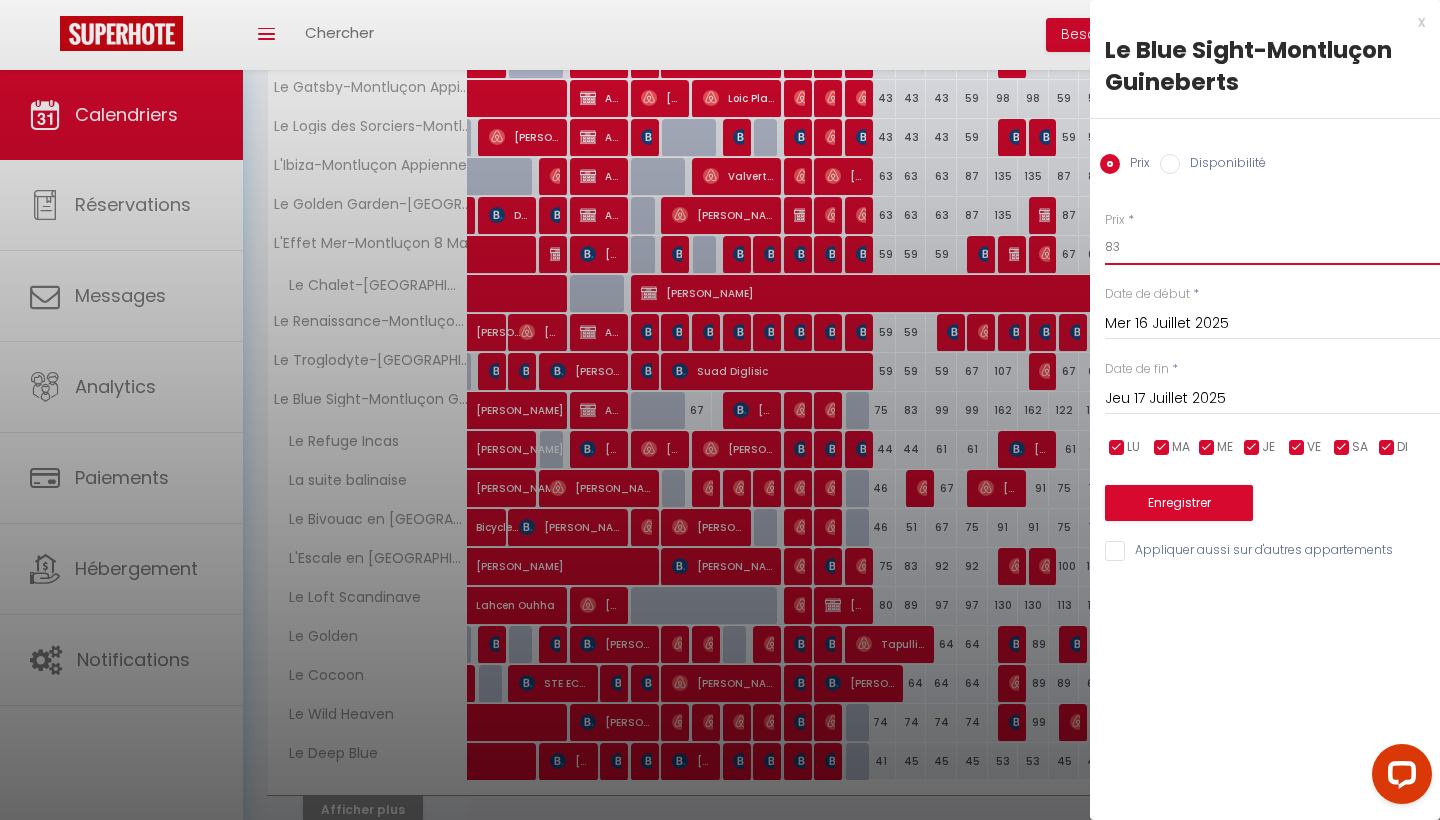 type on "83" 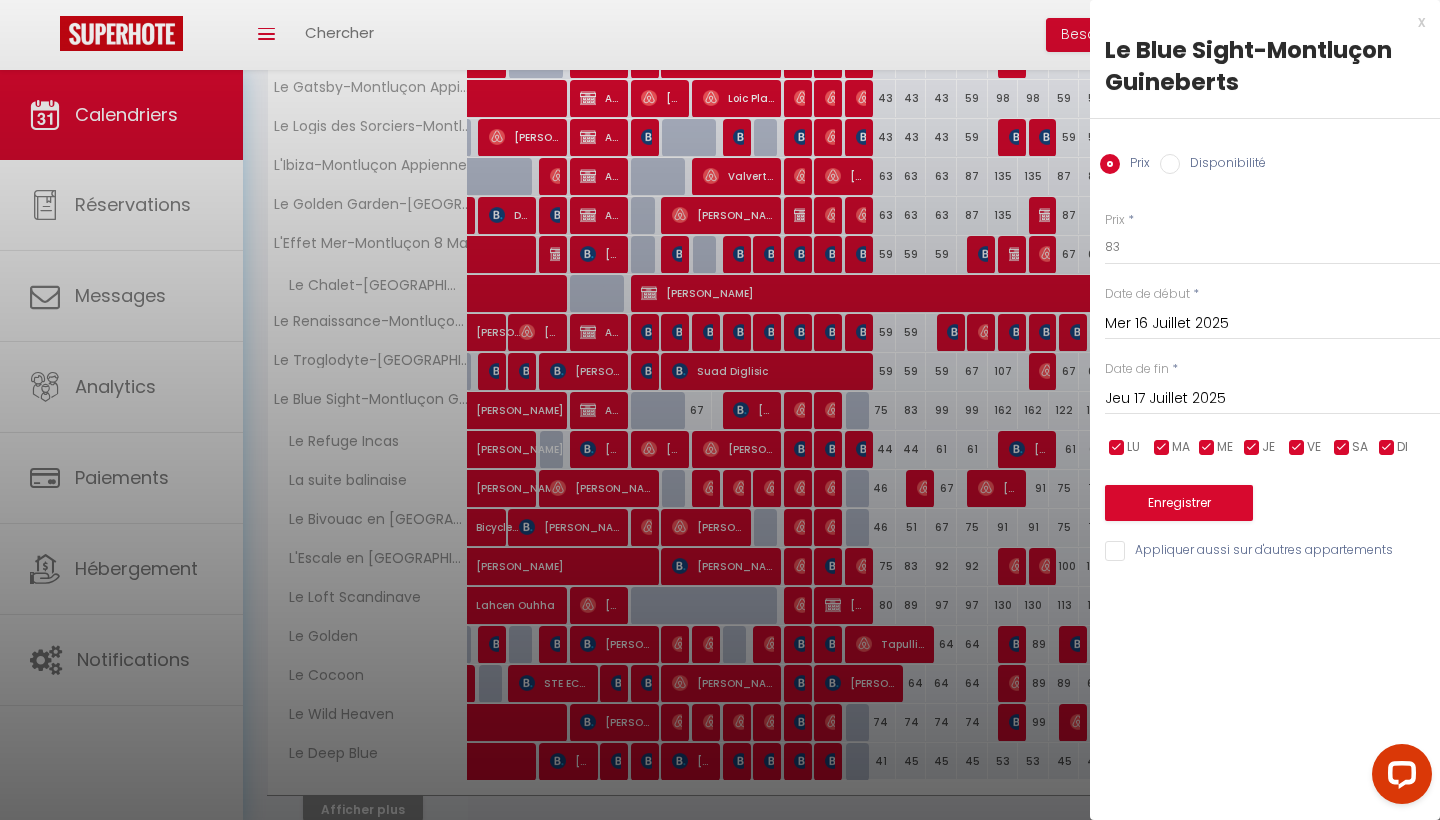 click on "Enregistrer" at bounding box center (1179, 503) 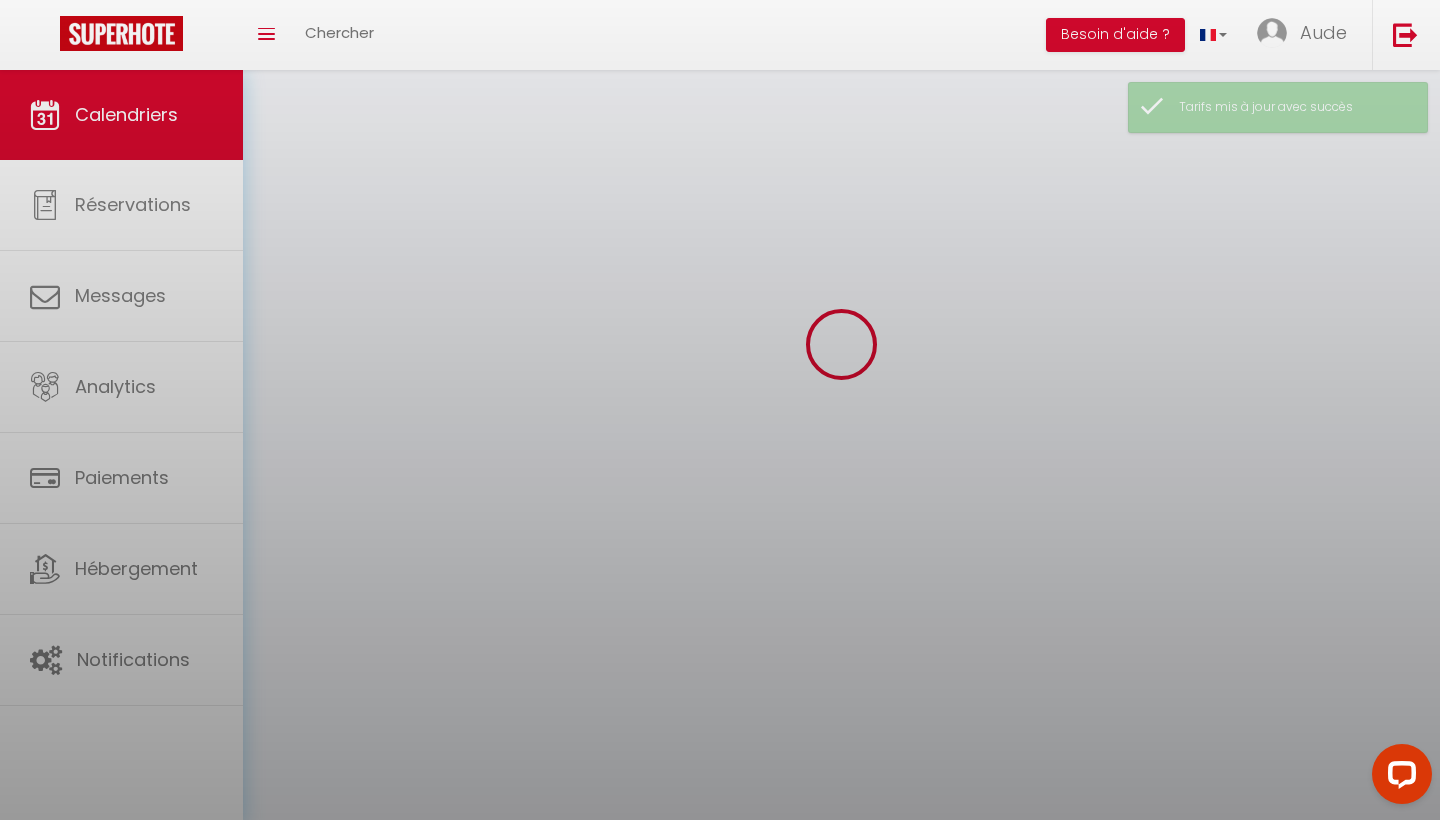 scroll, scrollTop: 70, scrollLeft: 0, axis: vertical 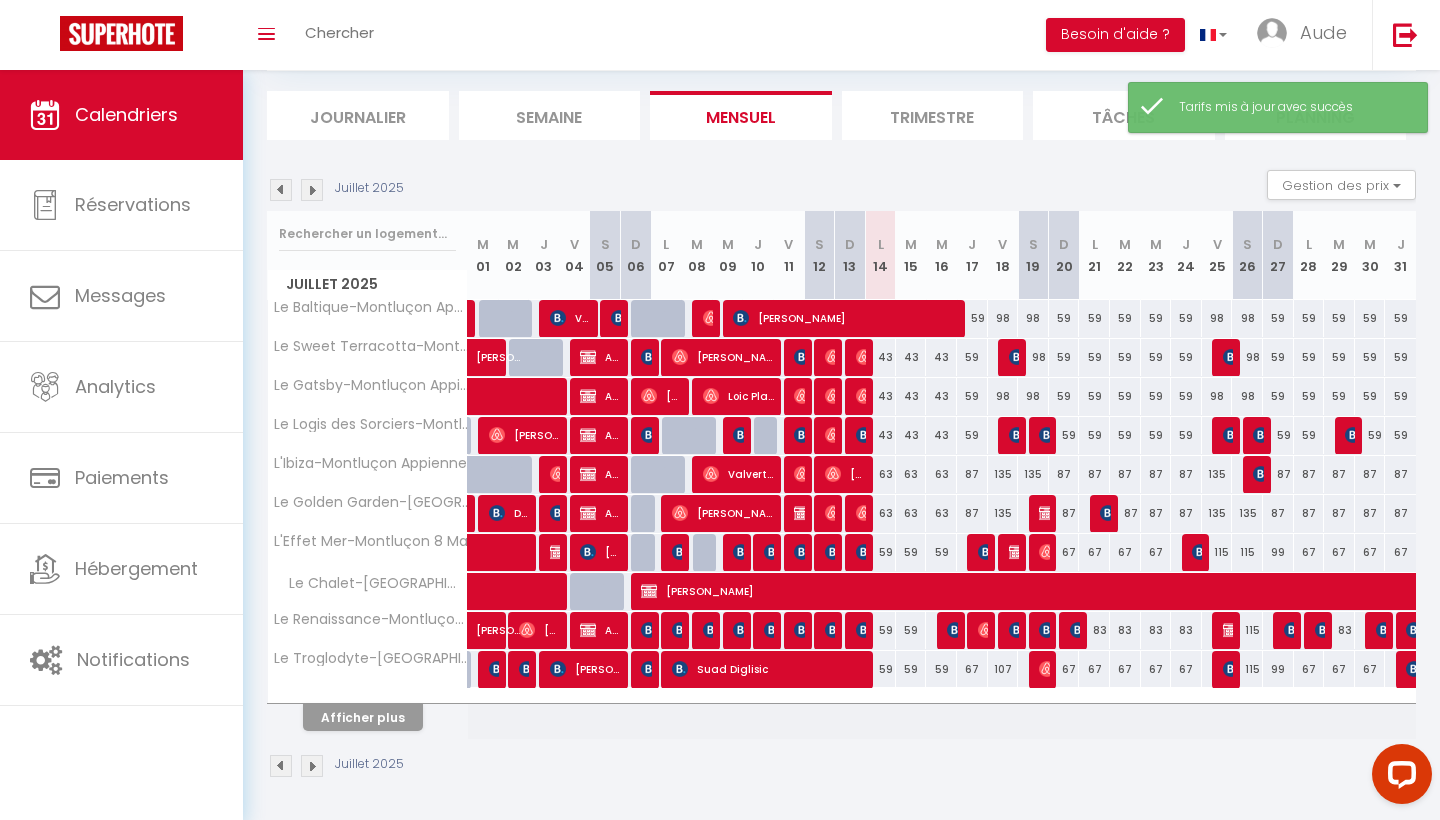 click on "Afficher plus" at bounding box center (363, 717) 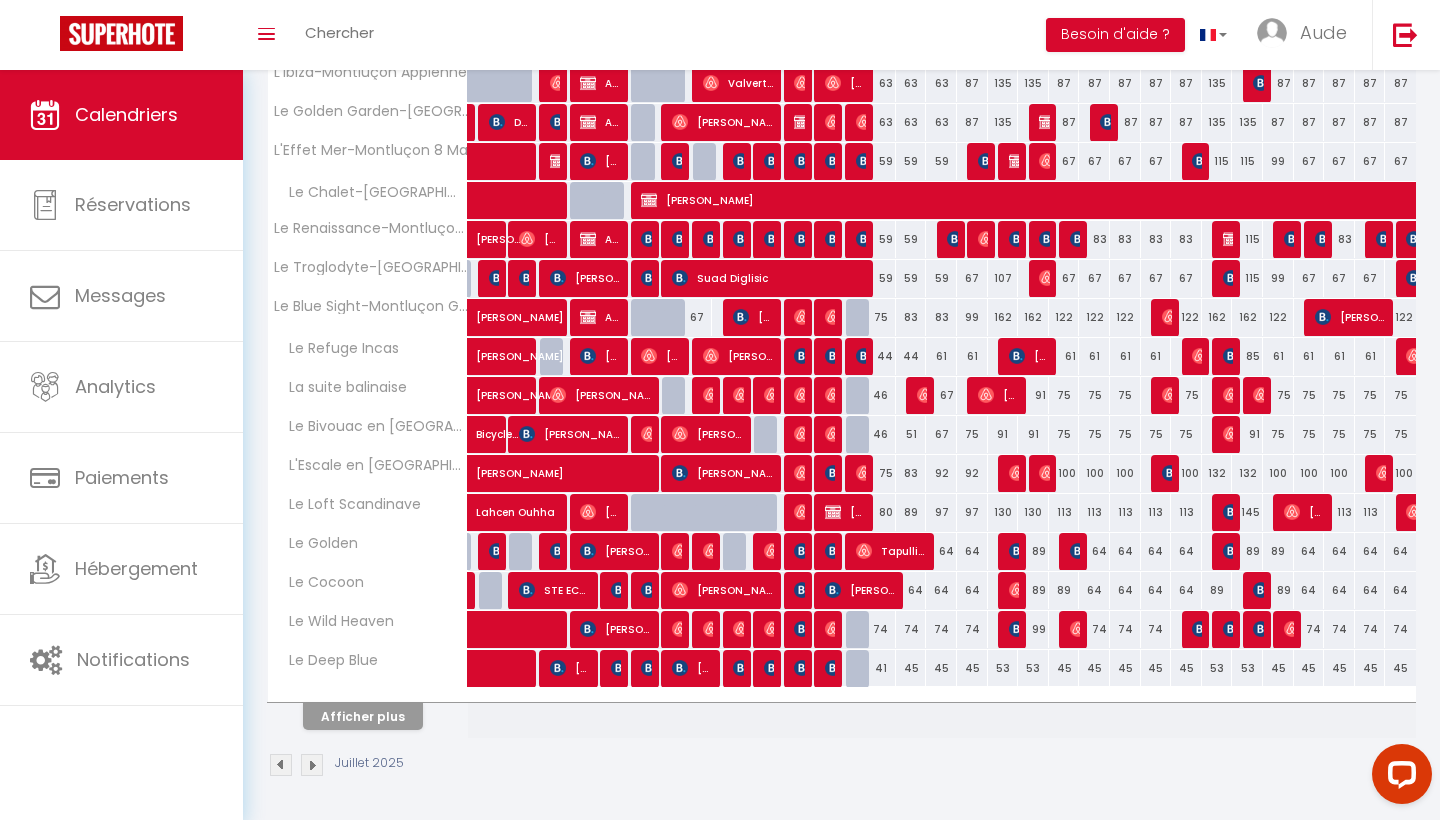 scroll, scrollTop: 507, scrollLeft: 0, axis: vertical 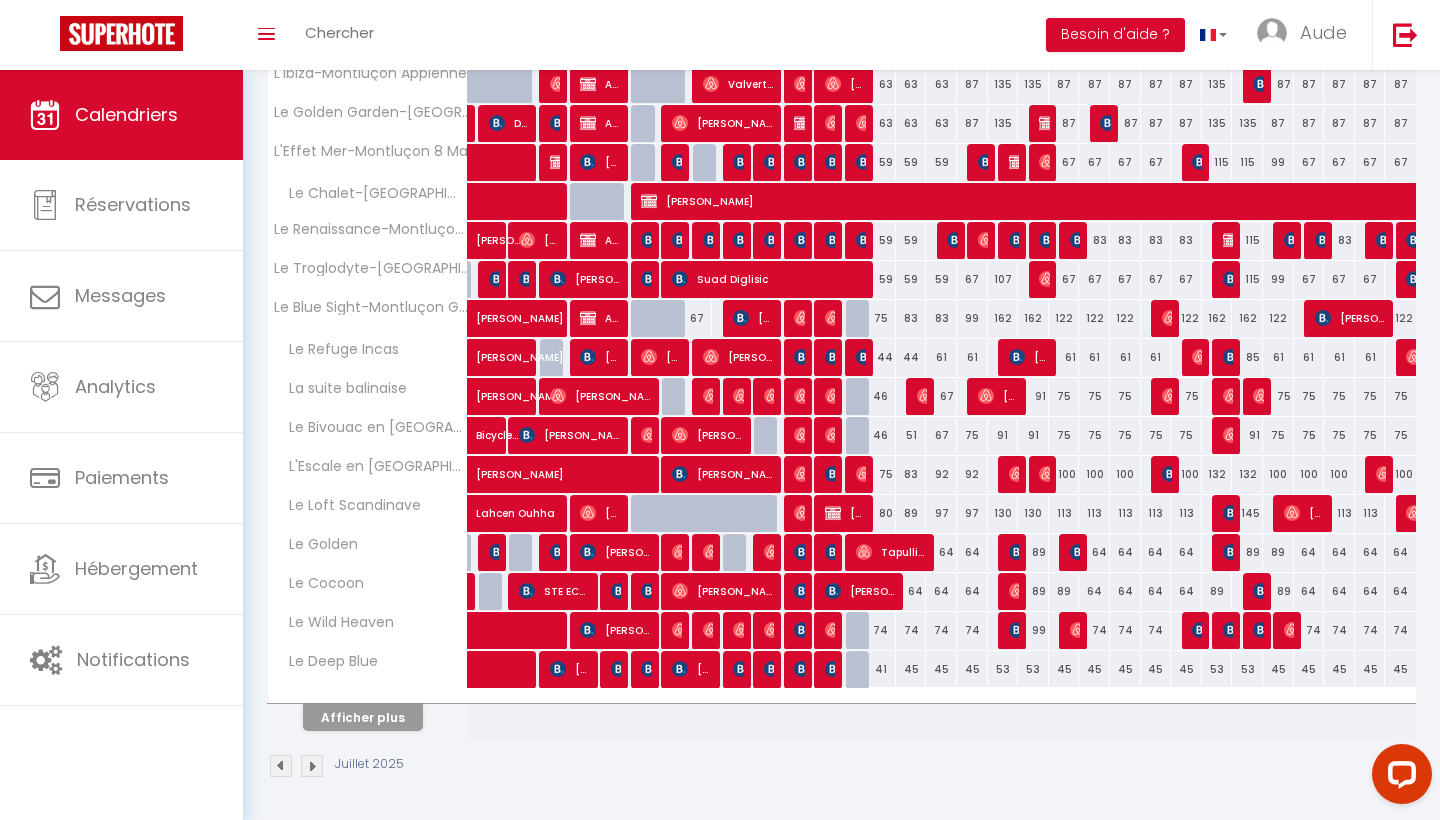 click on "44" at bounding box center [880, 357] 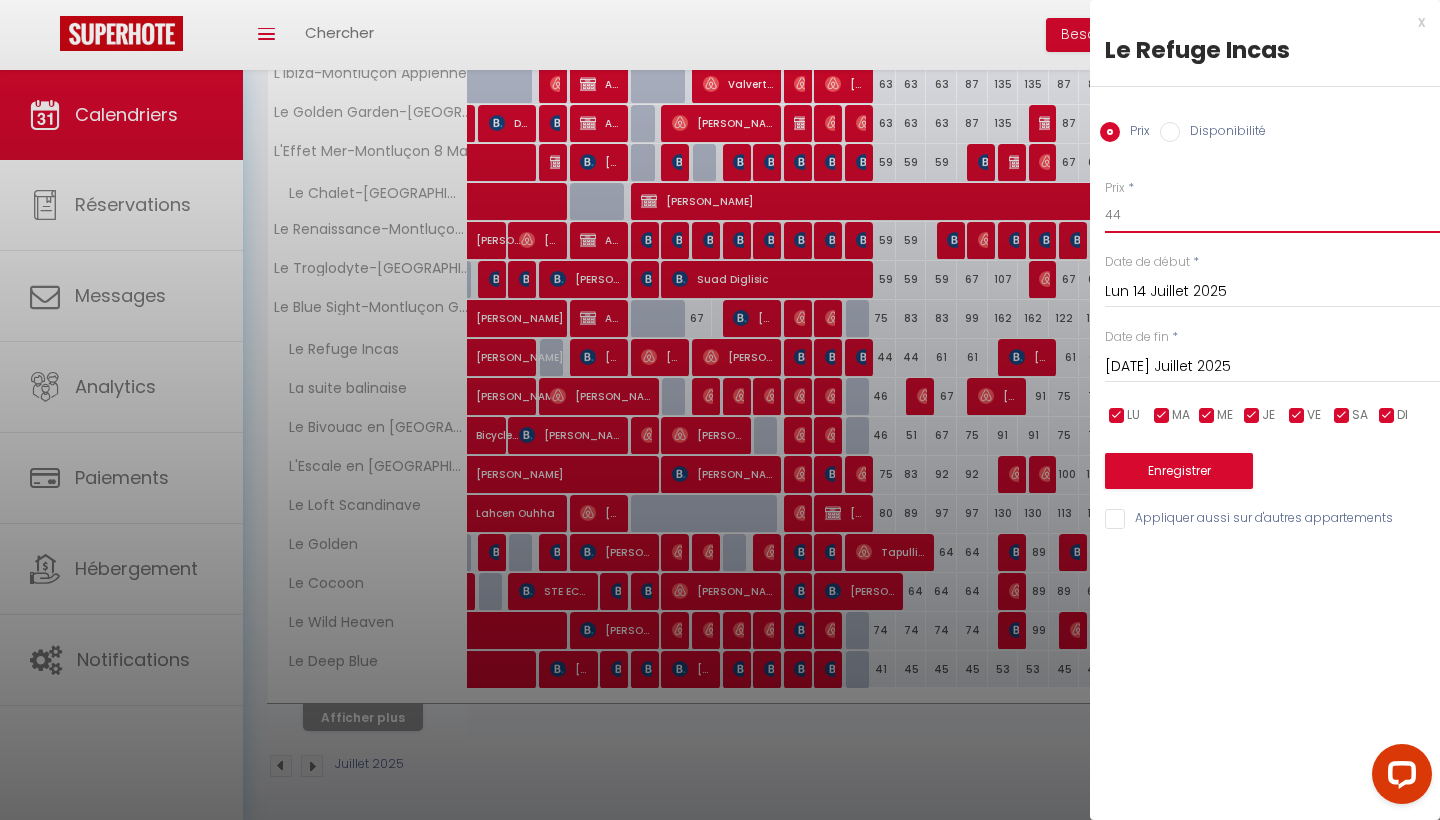 click on "44" at bounding box center (1272, 215) 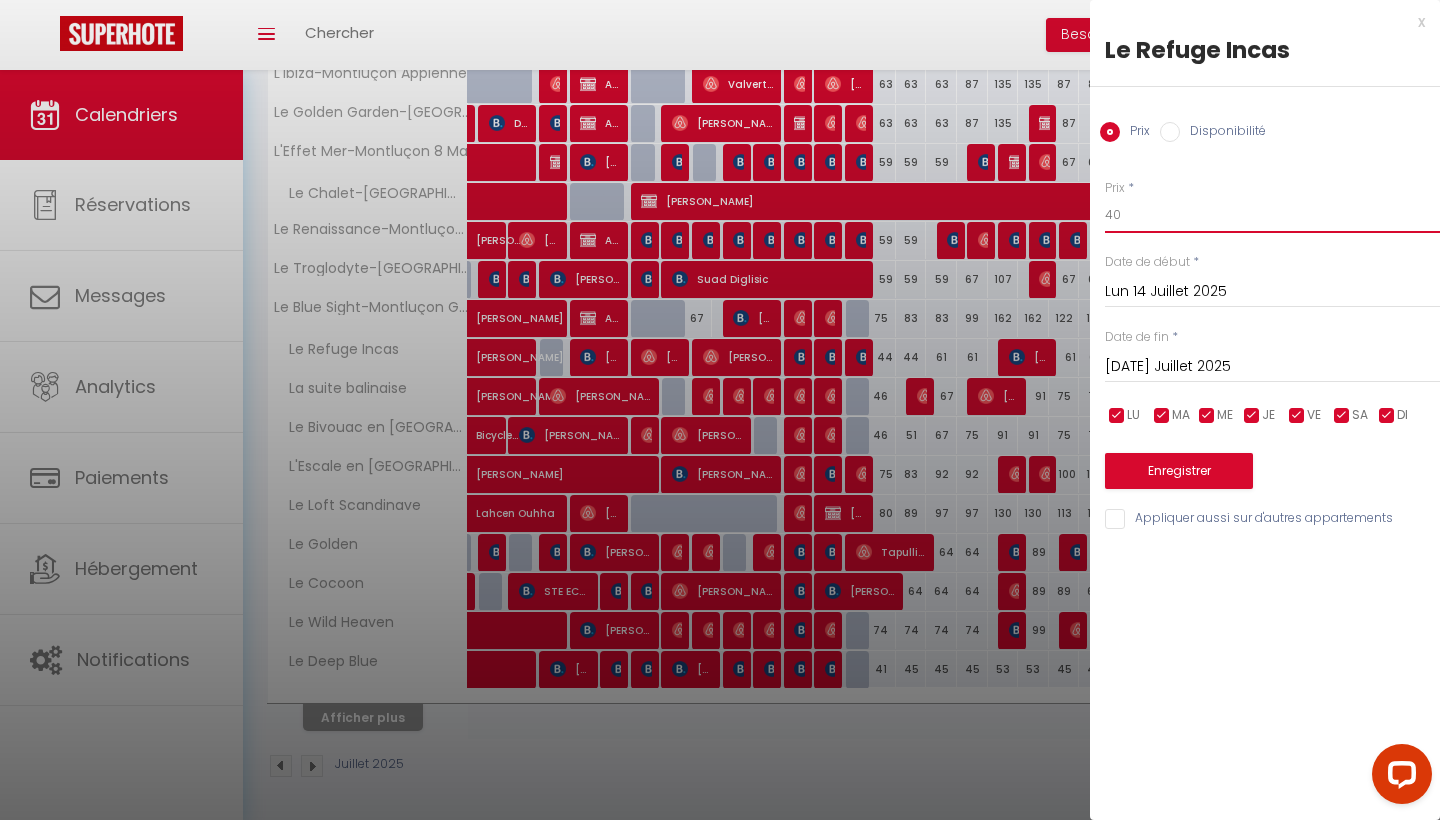 type on "40" 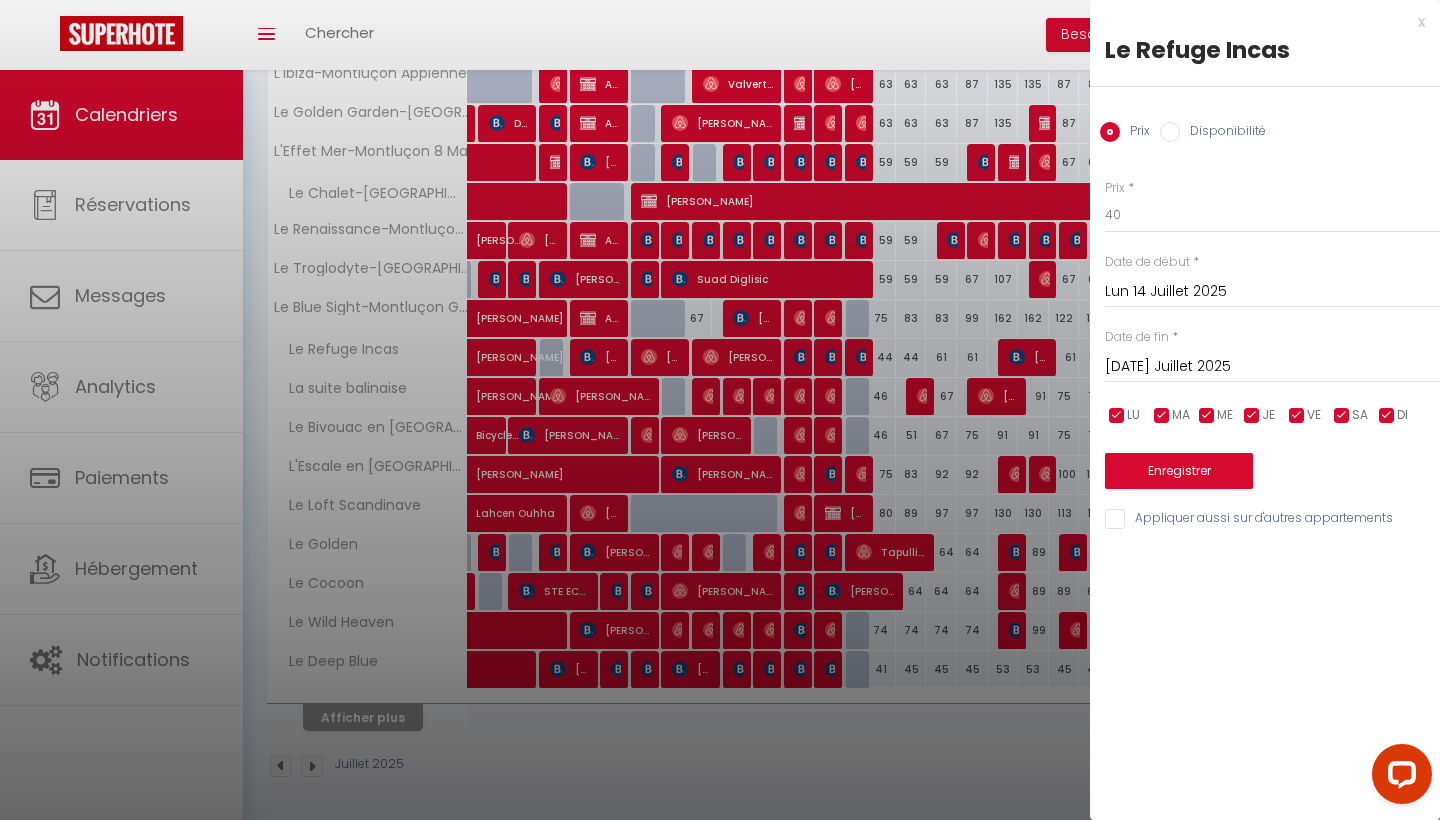 click on "Prix
*   40
Statut
*
Disponible
Indisponible
Date de début
*     Lun 14 Juillet 2025         <   Juil 2025   >   Dim Lun Mar Mer Jeu Ven Sam   1 2 3 4 5 6 7 8 9 10 11 12 13 14 15 16 17 18 19 20 21 22 23 24 25 26 27 28 29 30 31     <   2025   >   Janvier Février Mars [PERSON_NAME] Juin Juillet Août Septembre Octobre Novembre Décembre     <   [DATE] - [DATE]   >   2020 2021 2022 2023 2024 2025 2026 2027 2028 2029
Date de fin
*     [DATE] Juillet 2025         <   Juil 2025   >   Dim Lun Mar Mer Jeu Ven Sam   1 2 3 4 5 6 7 8 9 10 11 12 13 14 15 16 17 18 19 20 21 22 23 24 25 26 27 28 29 30 31     <   2025   >   [PERSON_NAME] Mars [PERSON_NAME] Juin Juillet Août Septembre Octobre Novembre Décembre     <   [DATE] - [DATE]   >   2020" at bounding box center (1265, 343) 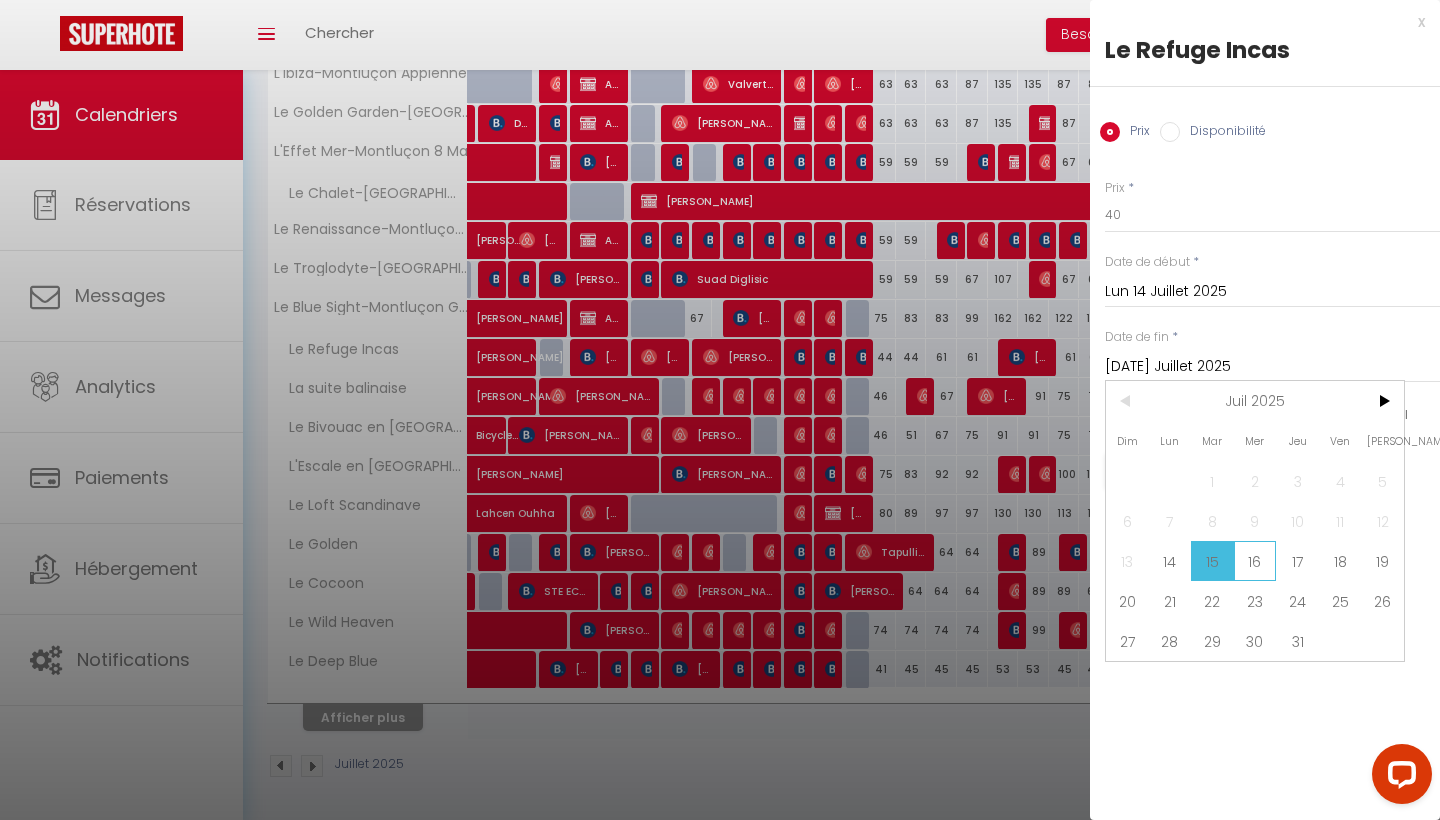 click on "16" at bounding box center (1255, 561) 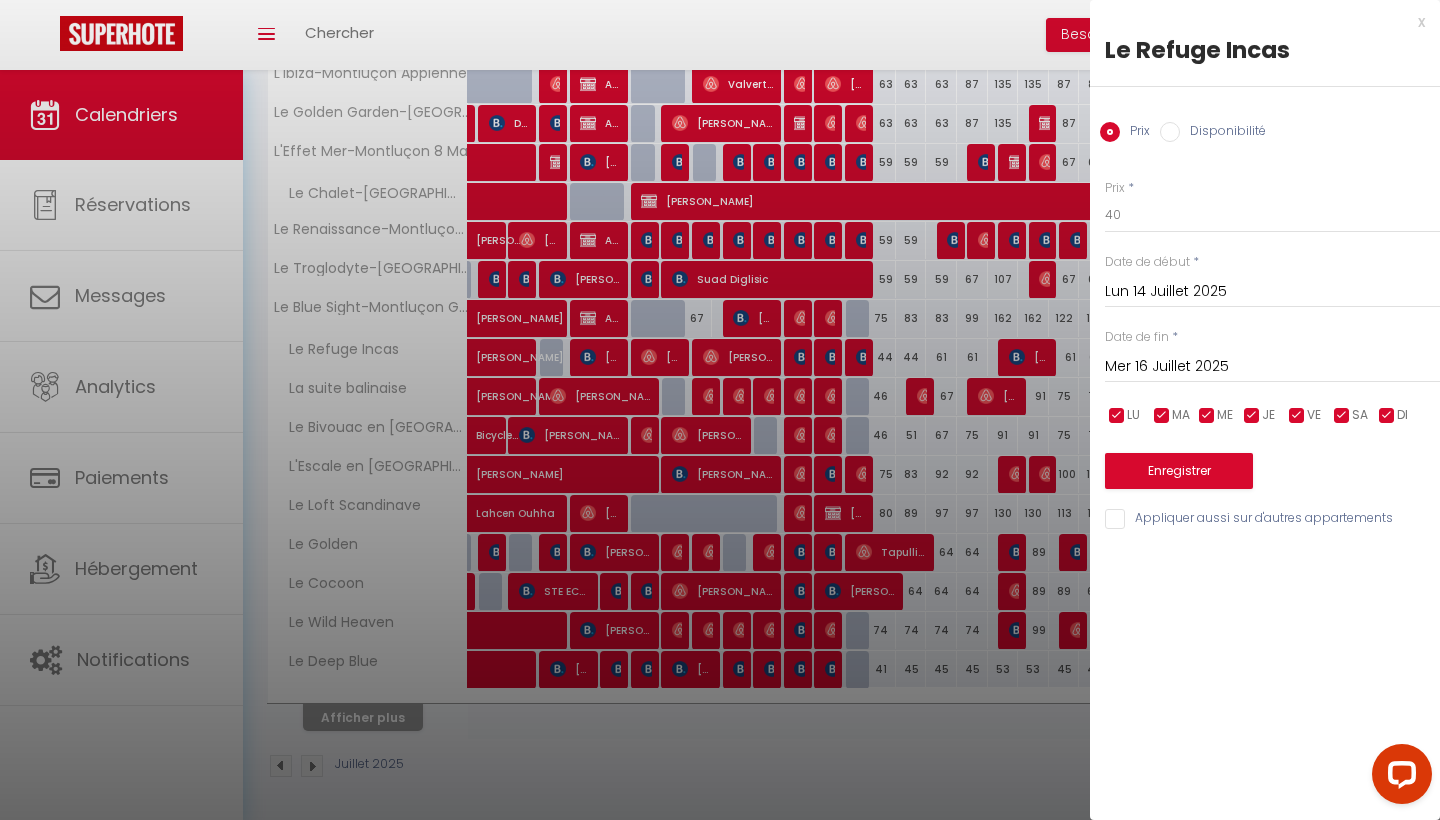click on "Enregistrer" at bounding box center [1179, 471] 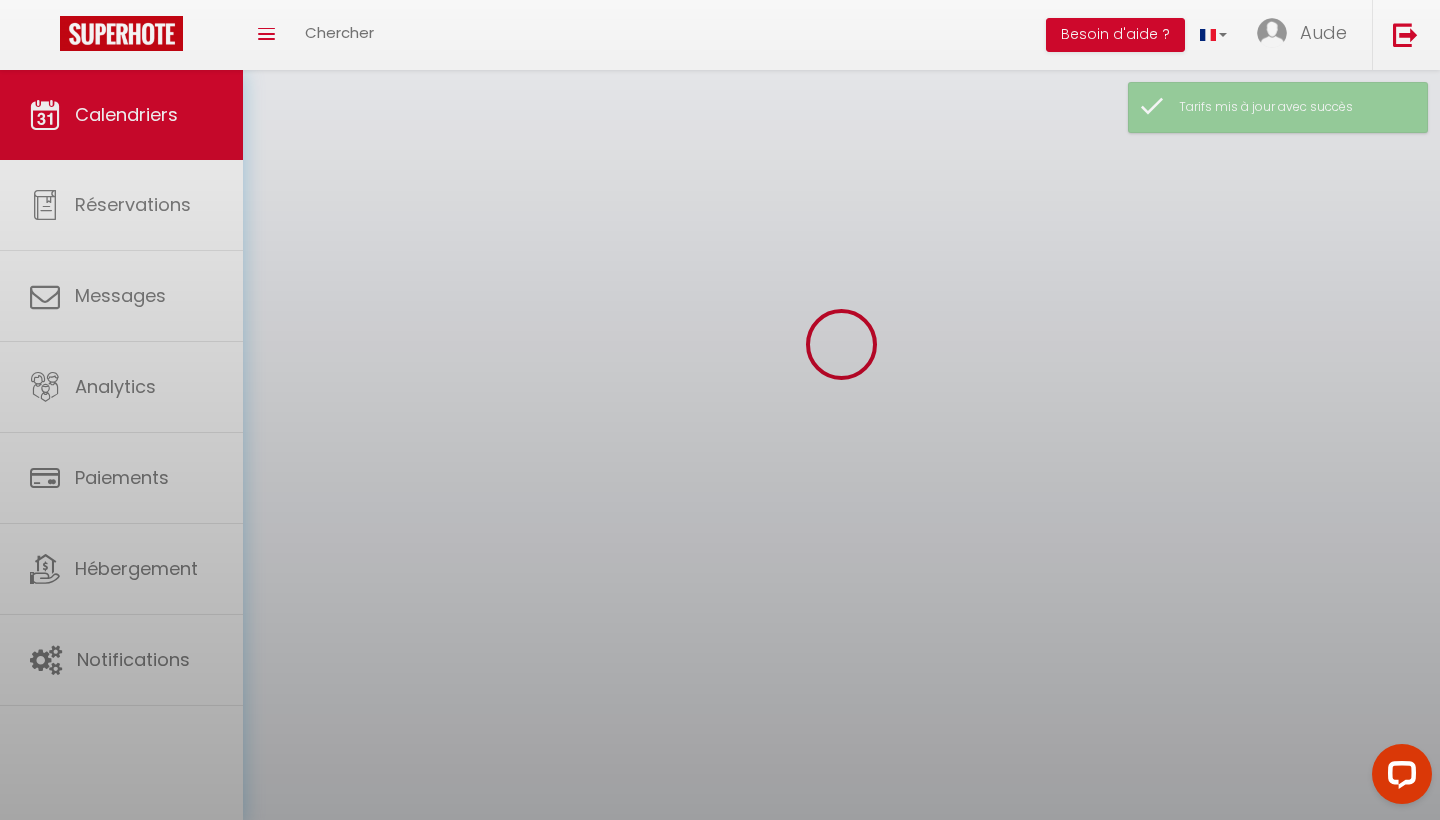 scroll, scrollTop: 70, scrollLeft: 0, axis: vertical 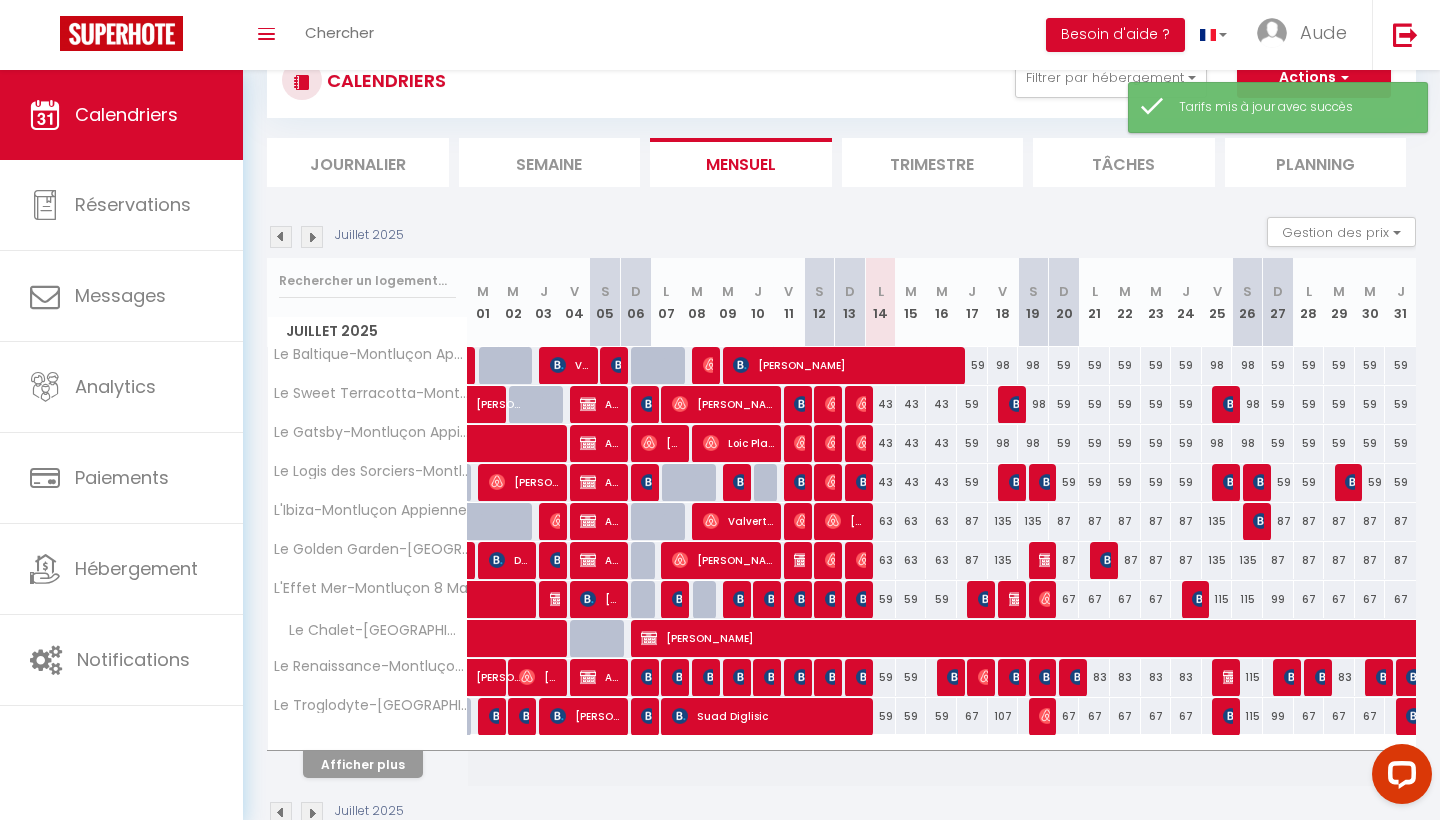 click on "Afficher plus" at bounding box center [363, 764] 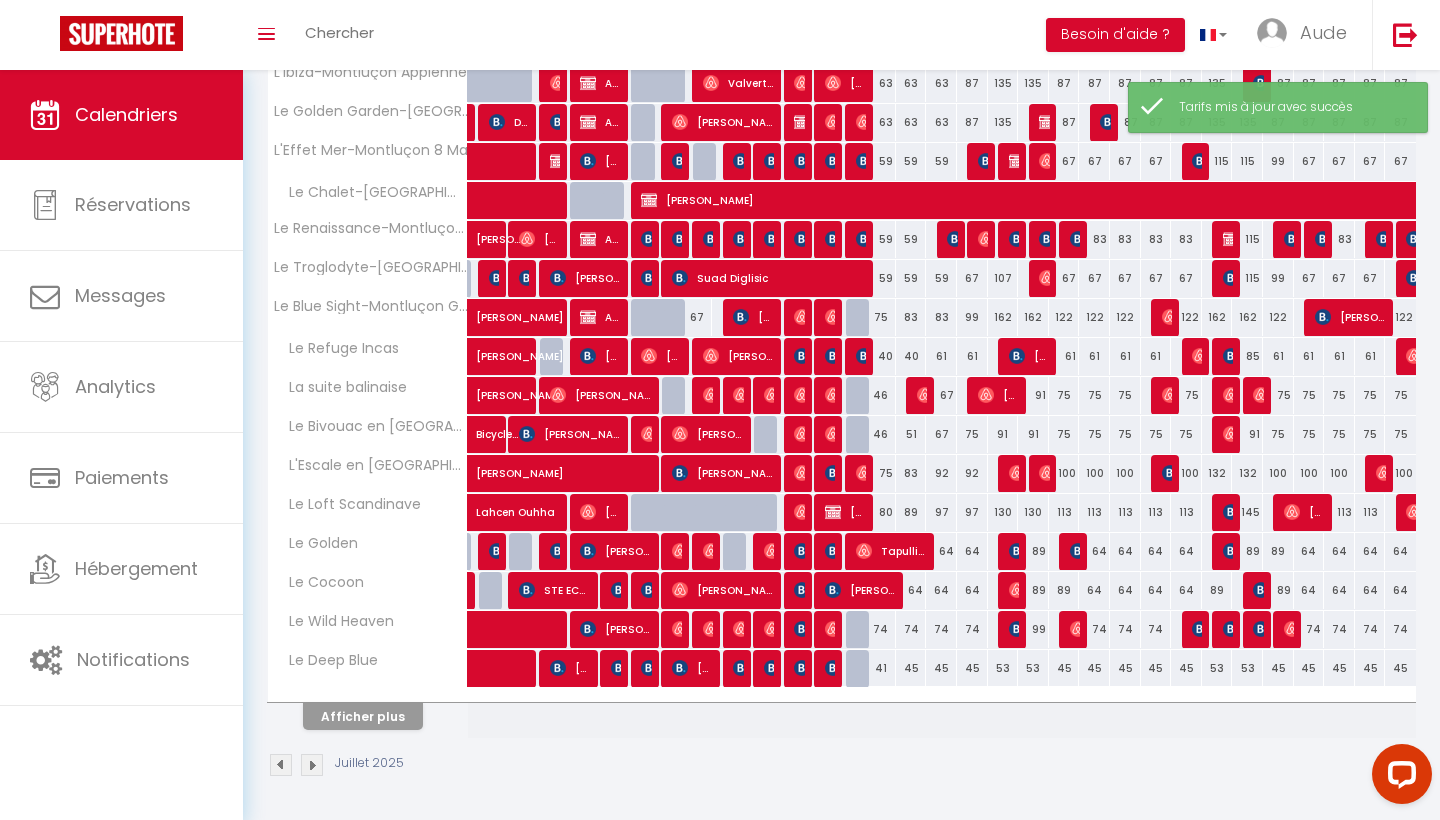 scroll, scrollTop: 507, scrollLeft: 0, axis: vertical 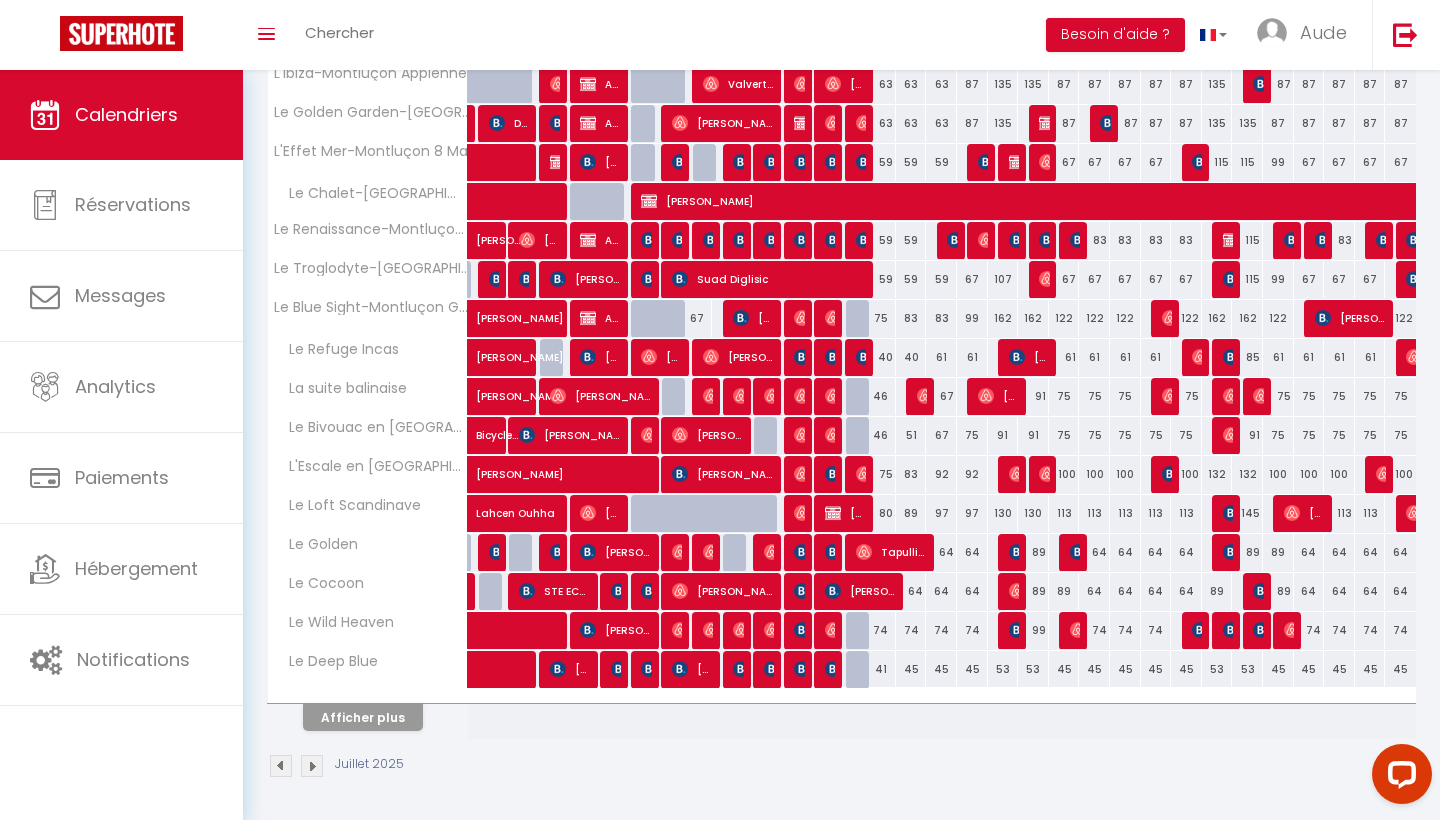 click on "61" at bounding box center [941, 357] 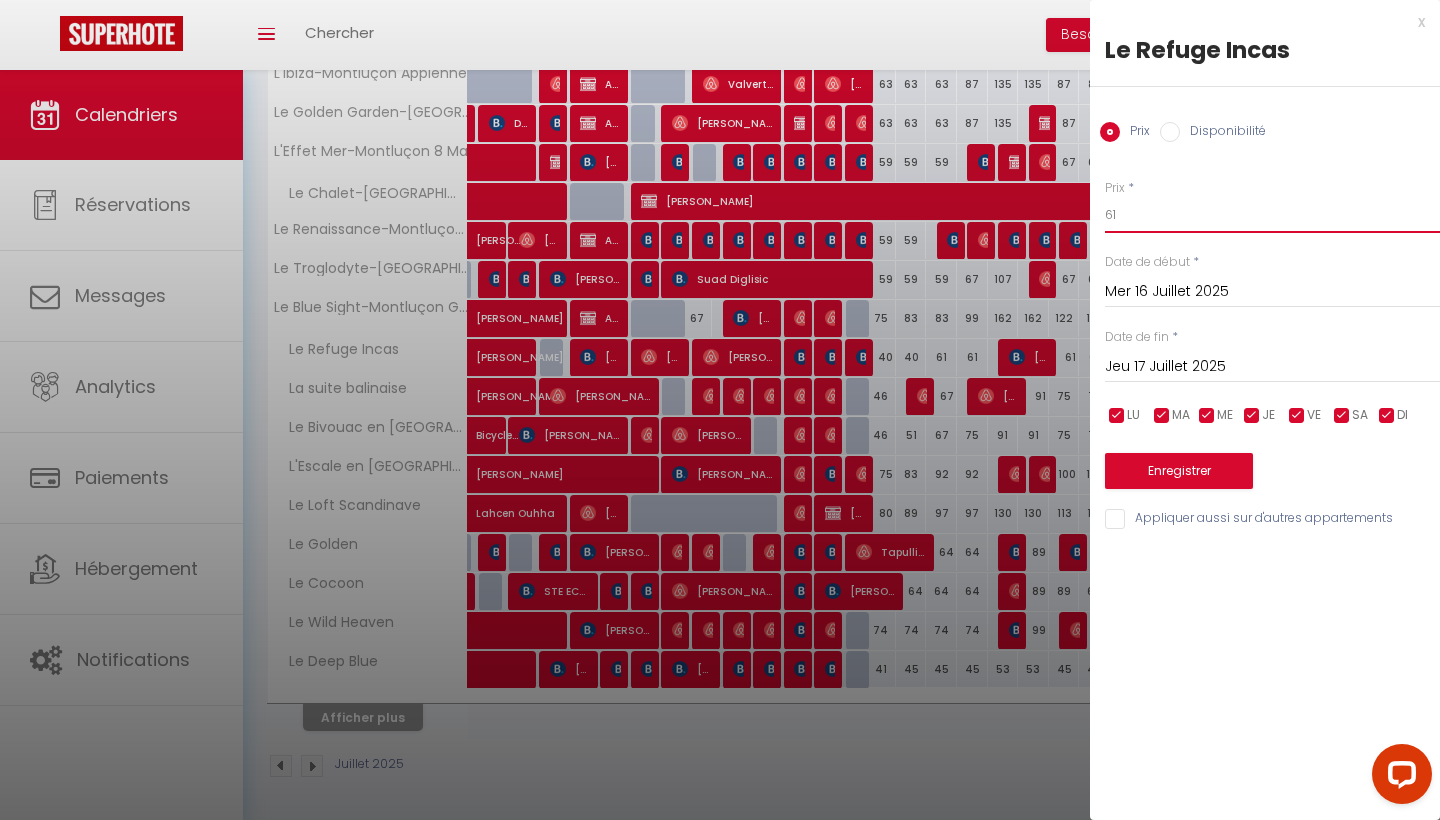 click on "61" at bounding box center (1272, 215) 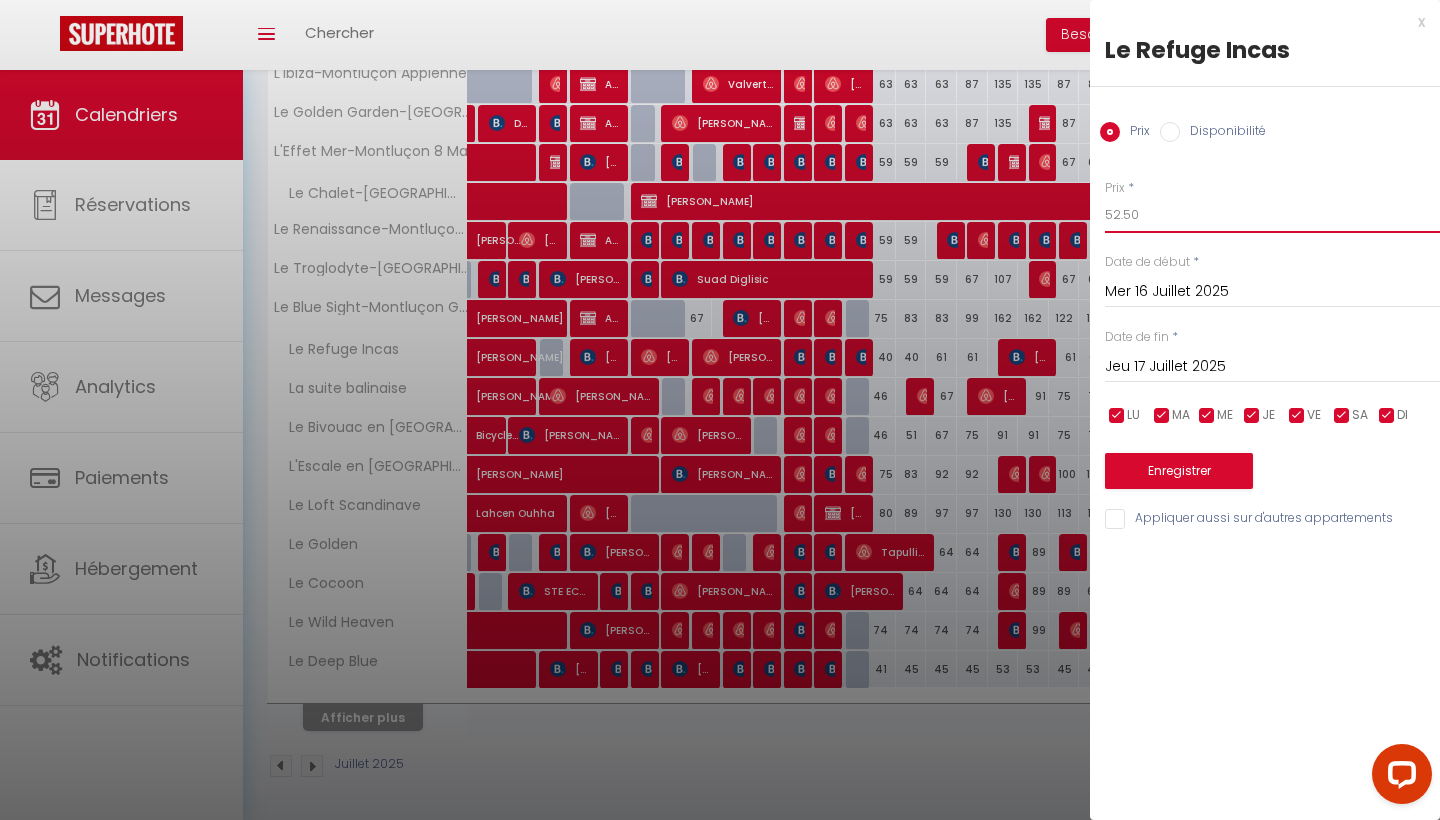 type on "52.50" 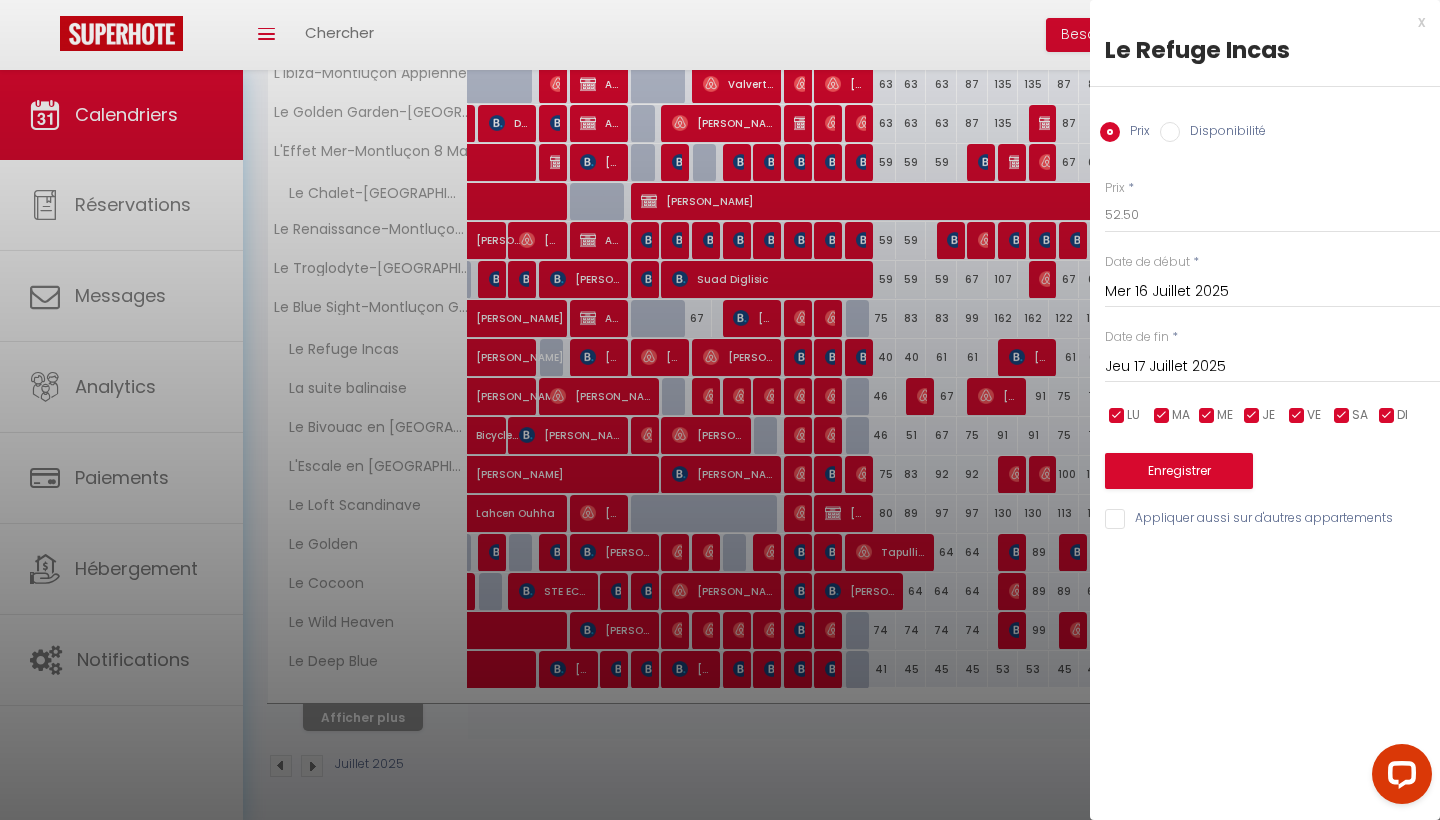 click on "Enregistrer" at bounding box center (1179, 471) 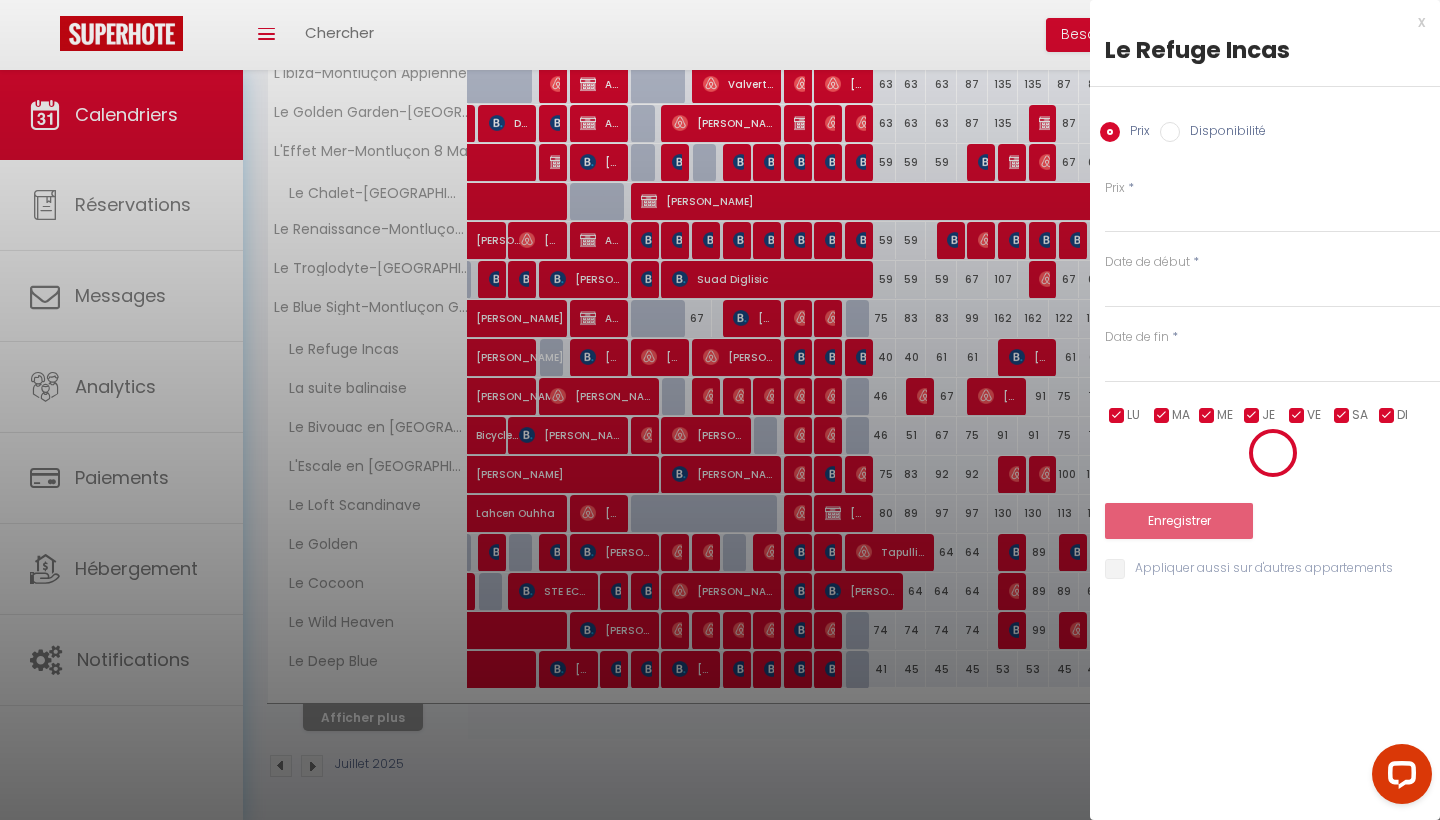 scroll, scrollTop: 70, scrollLeft: 0, axis: vertical 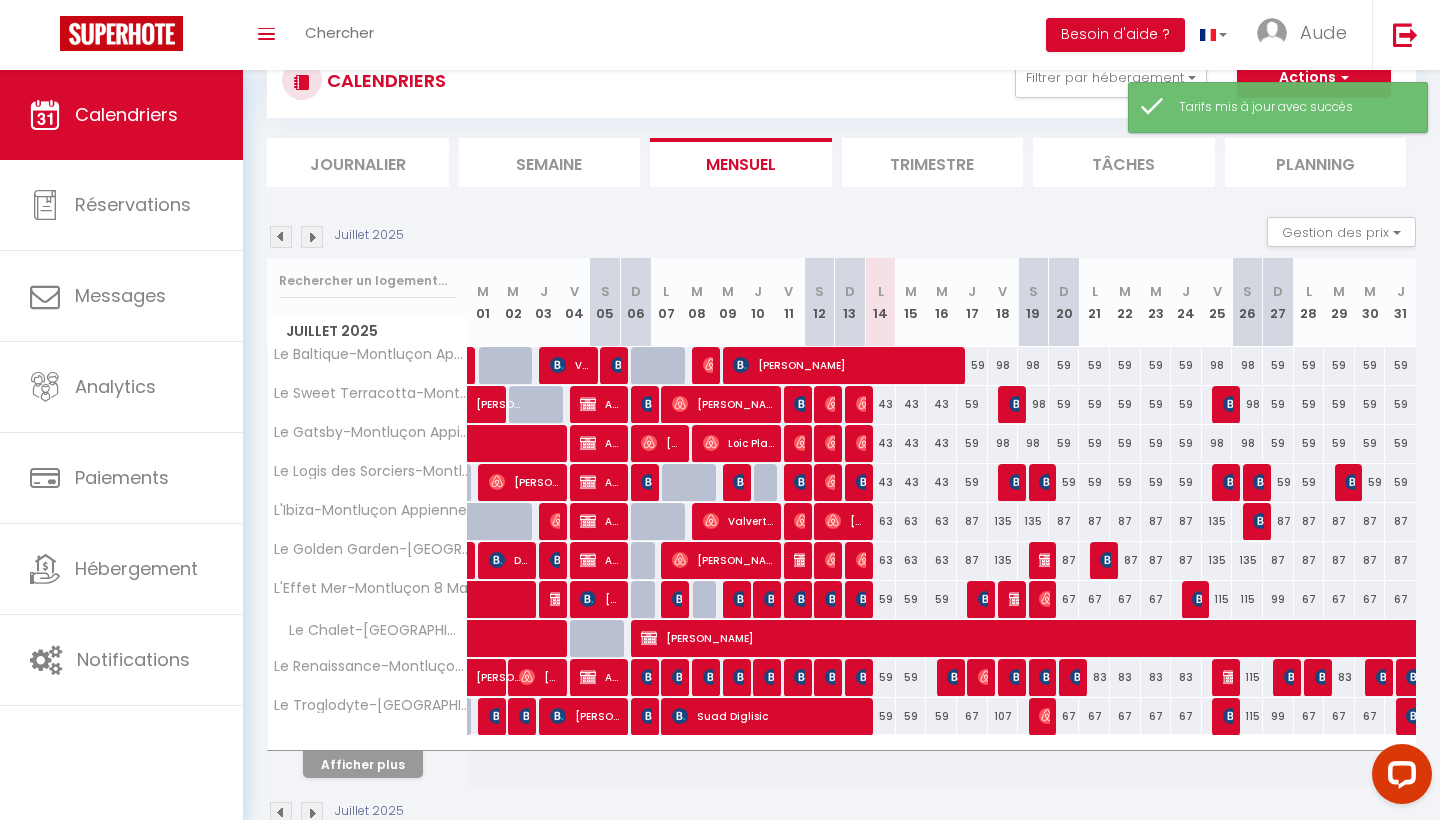 click on "Afficher plus" at bounding box center (363, 764) 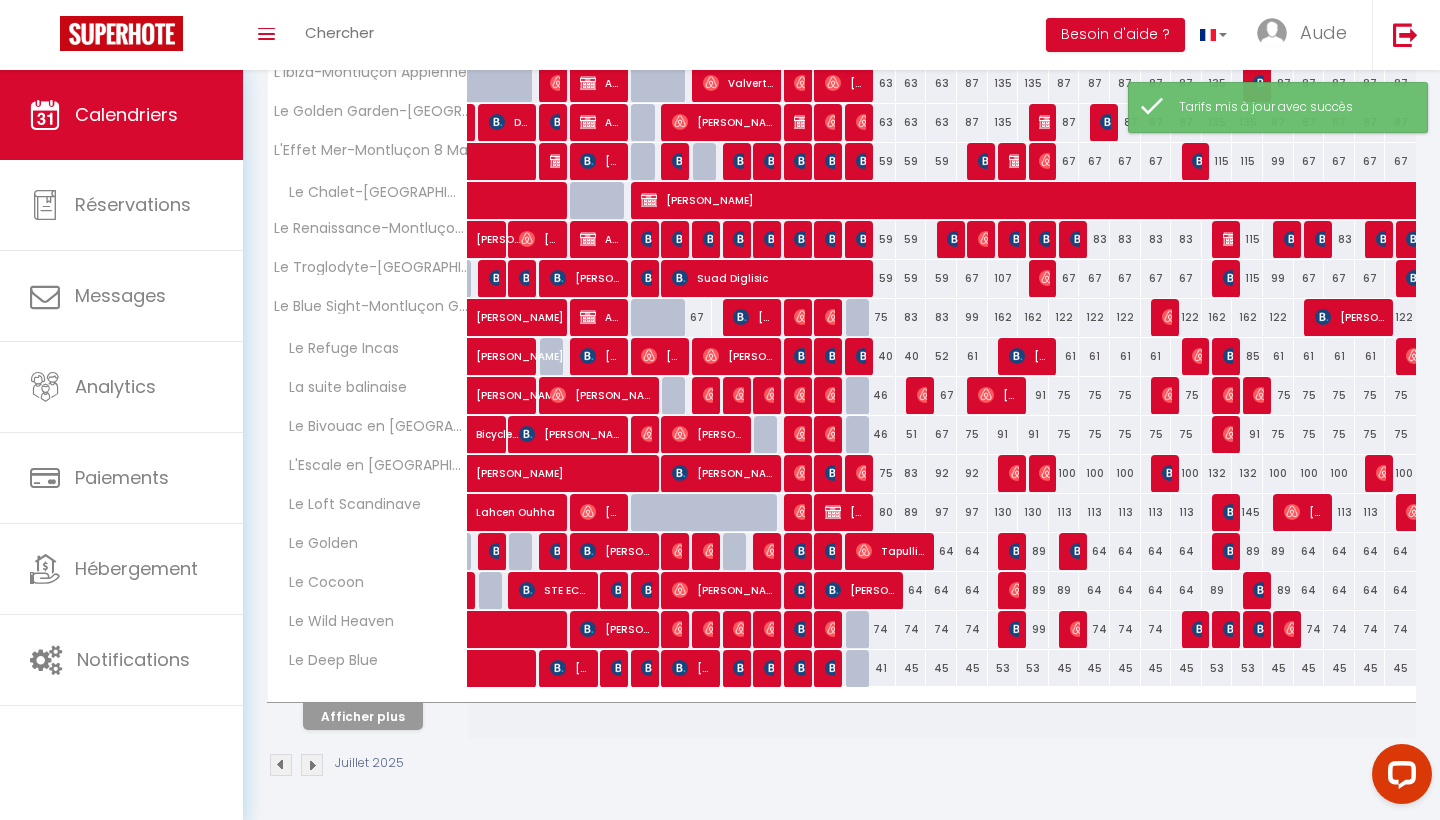 scroll, scrollTop: 507, scrollLeft: 0, axis: vertical 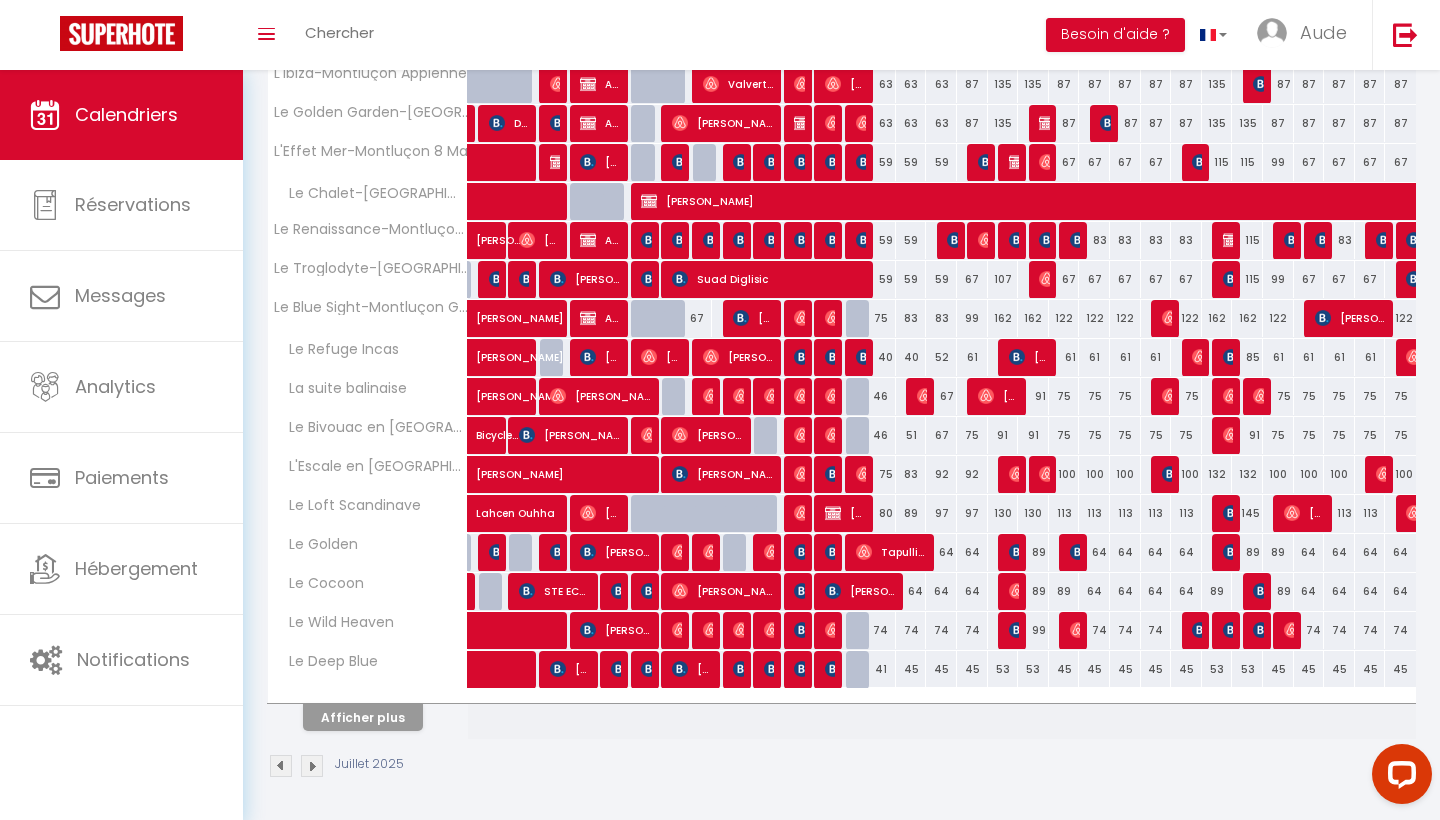 click on "51" at bounding box center [911, 435] 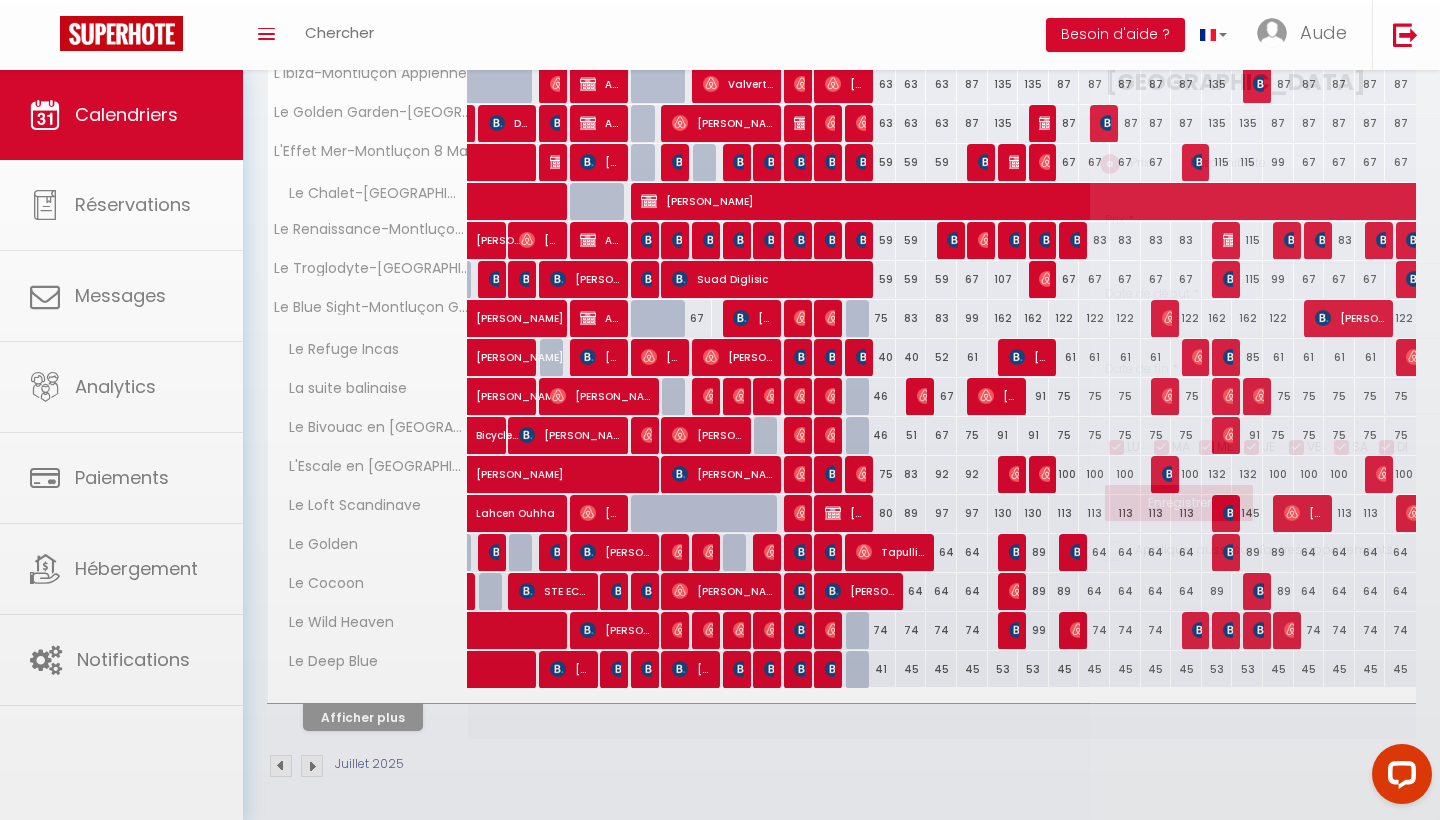 type on "51" 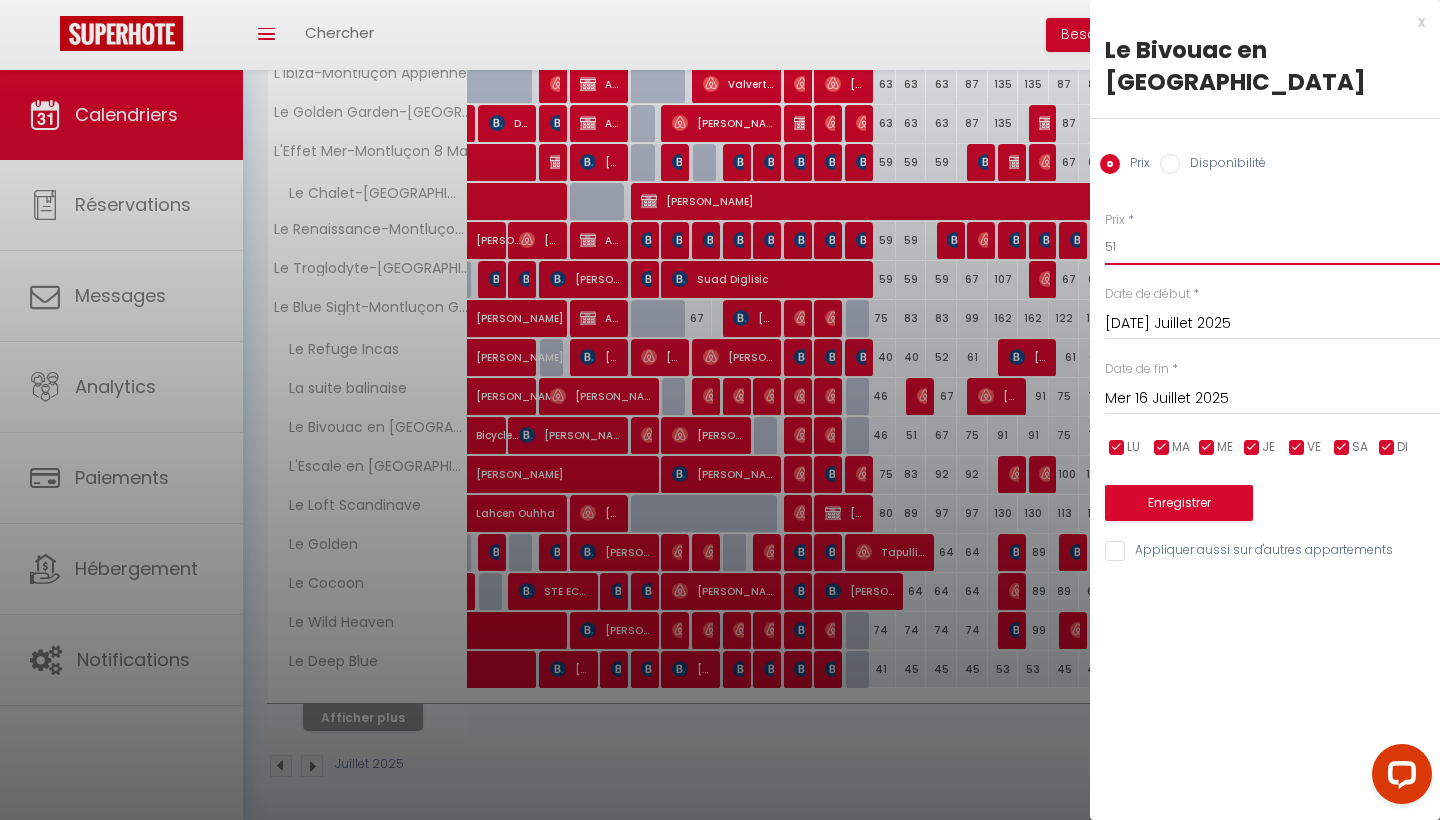 click on "51" at bounding box center [1272, 247] 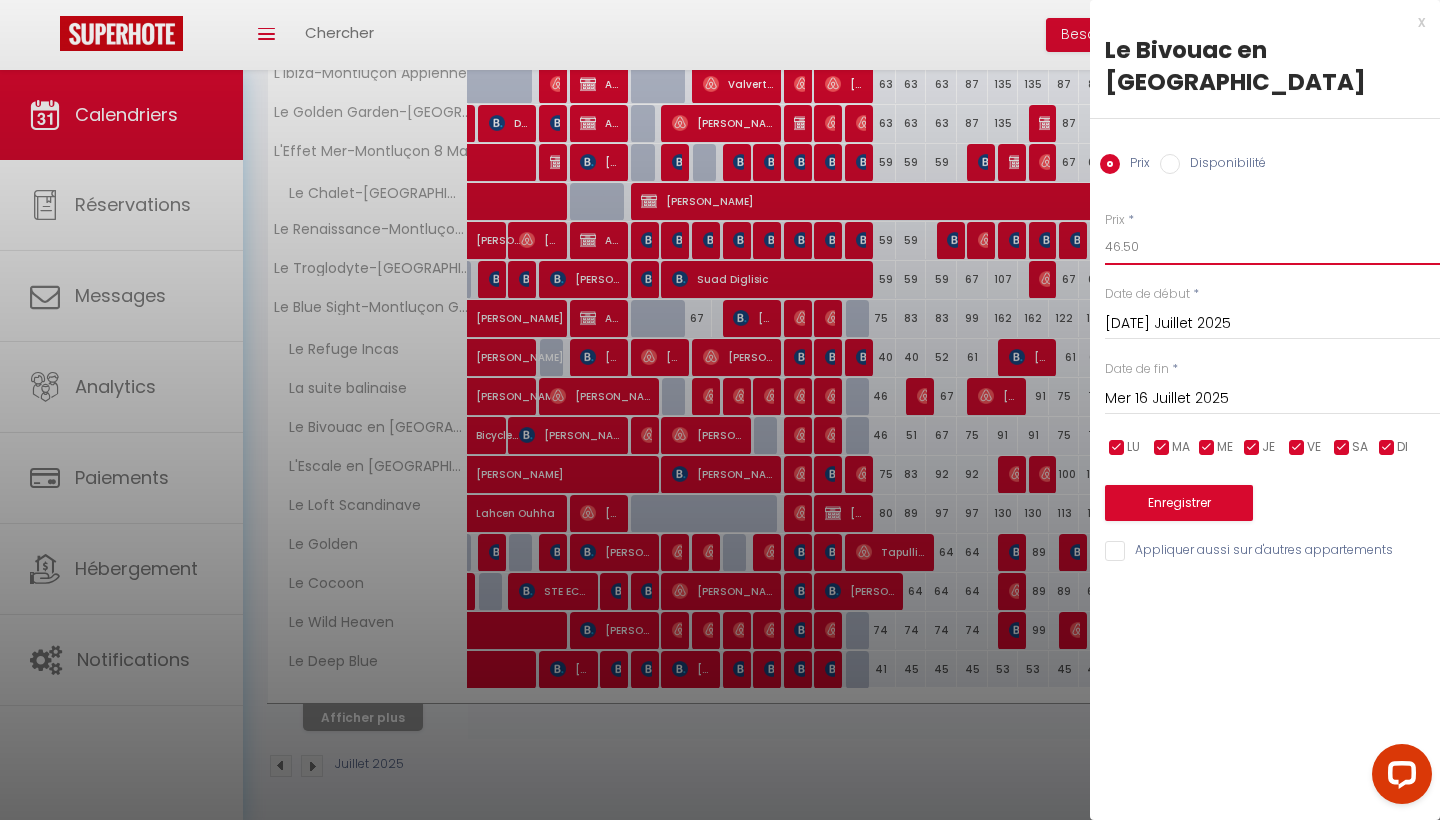 type on "46.50" 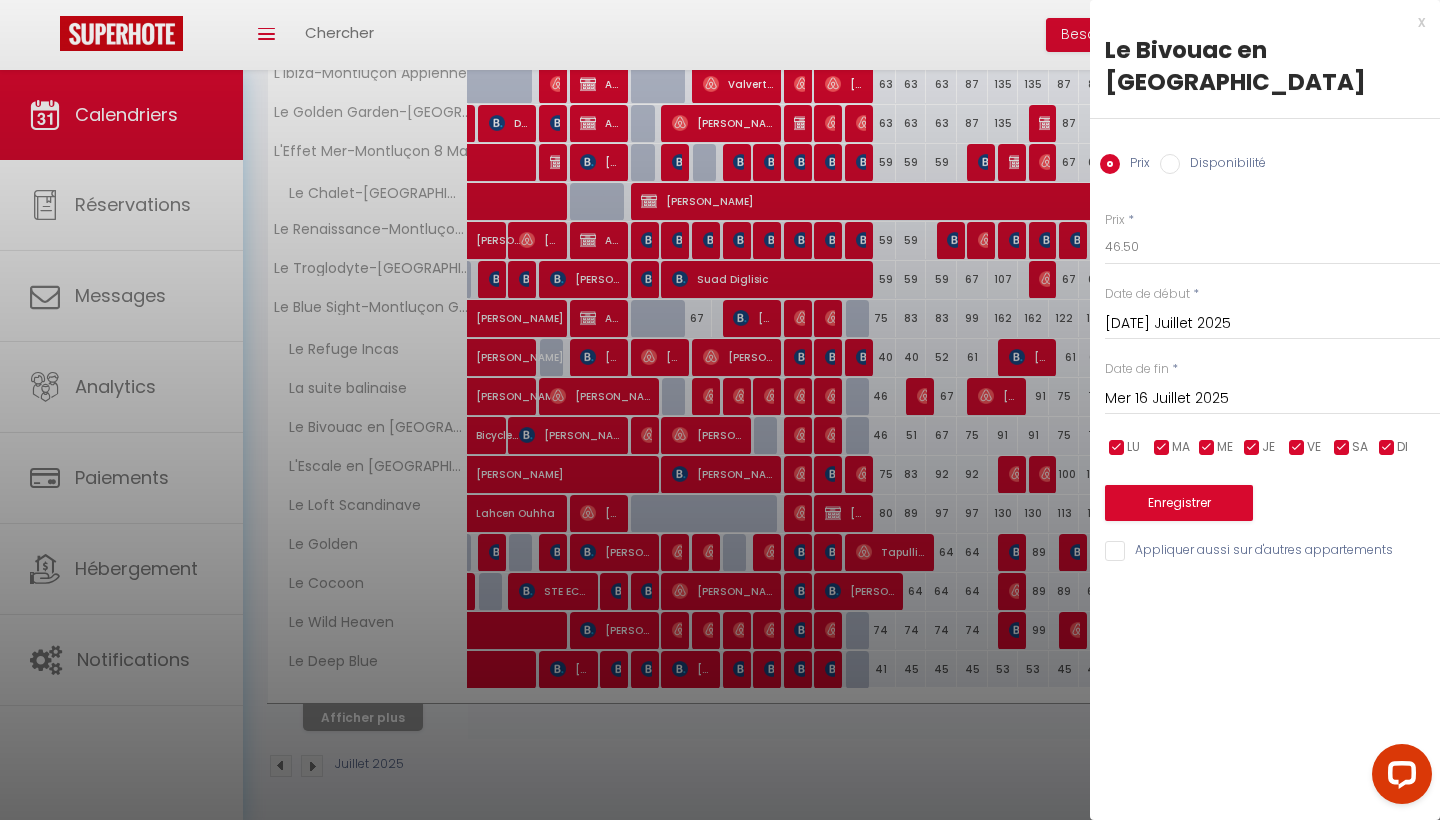 click on "Enregistrer" at bounding box center (1179, 503) 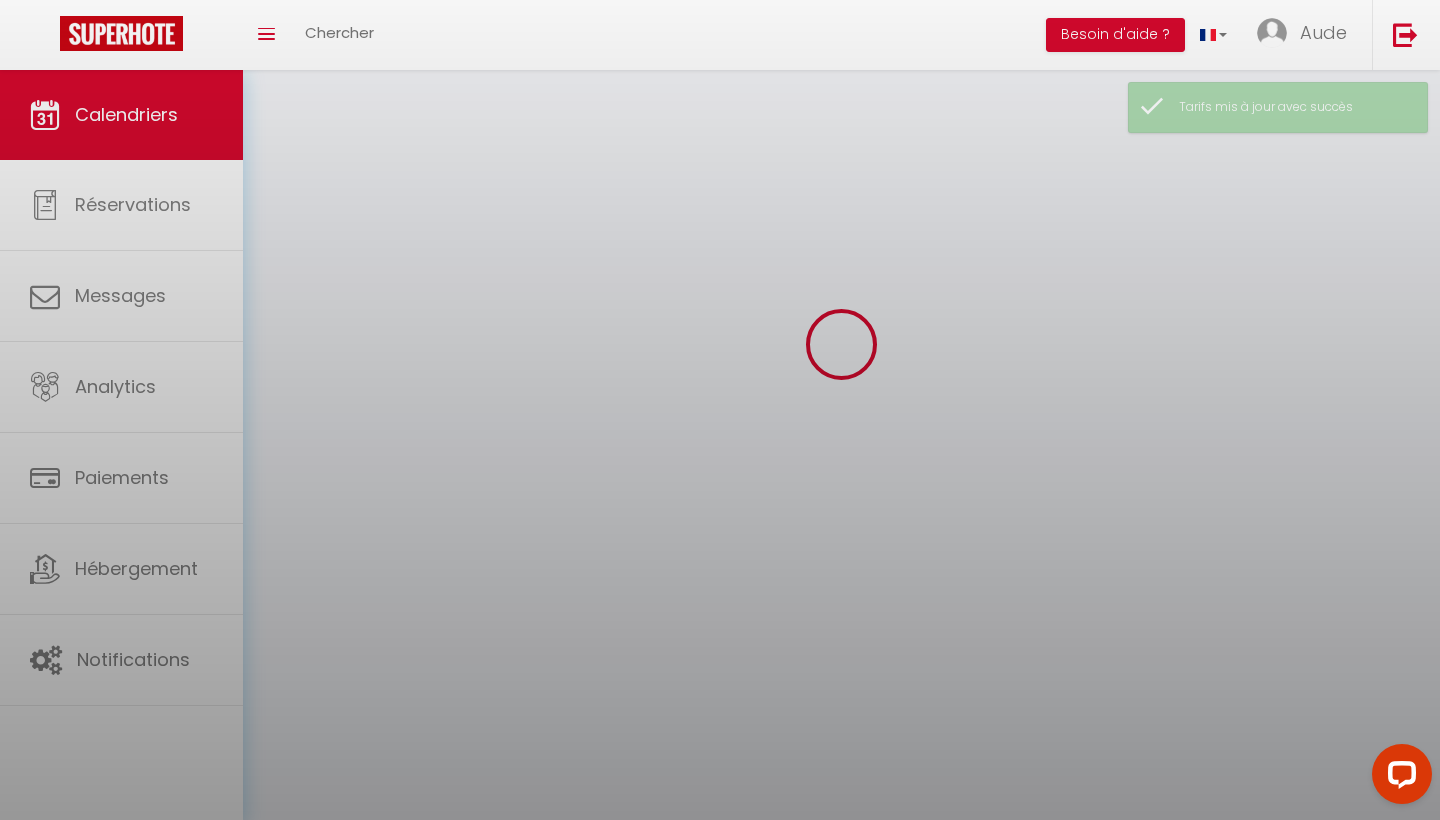 scroll, scrollTop: 70, scrollLeft: 0, axis: vertical 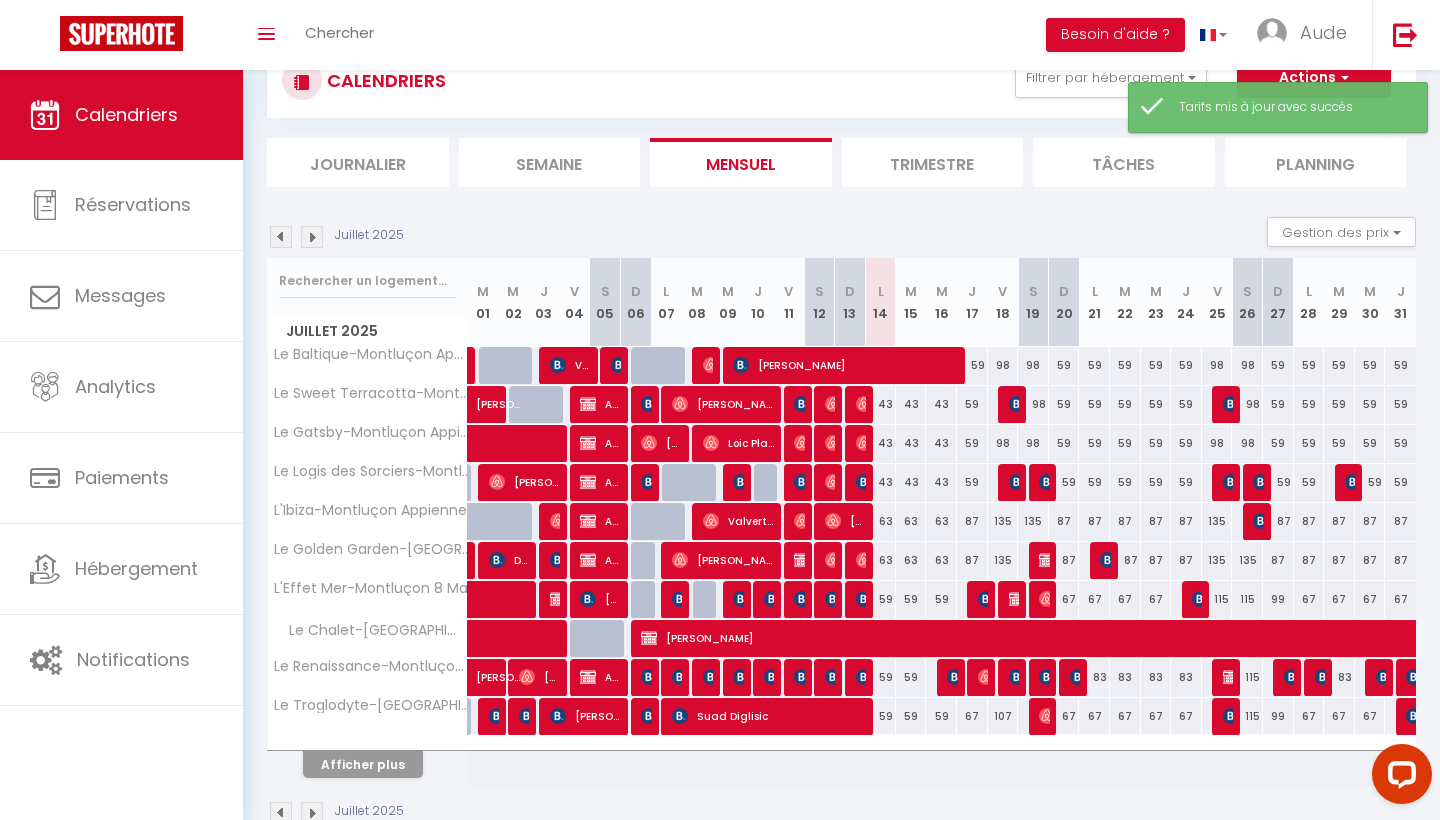 click on "Afficher plus" at bounding box center [363, 764] 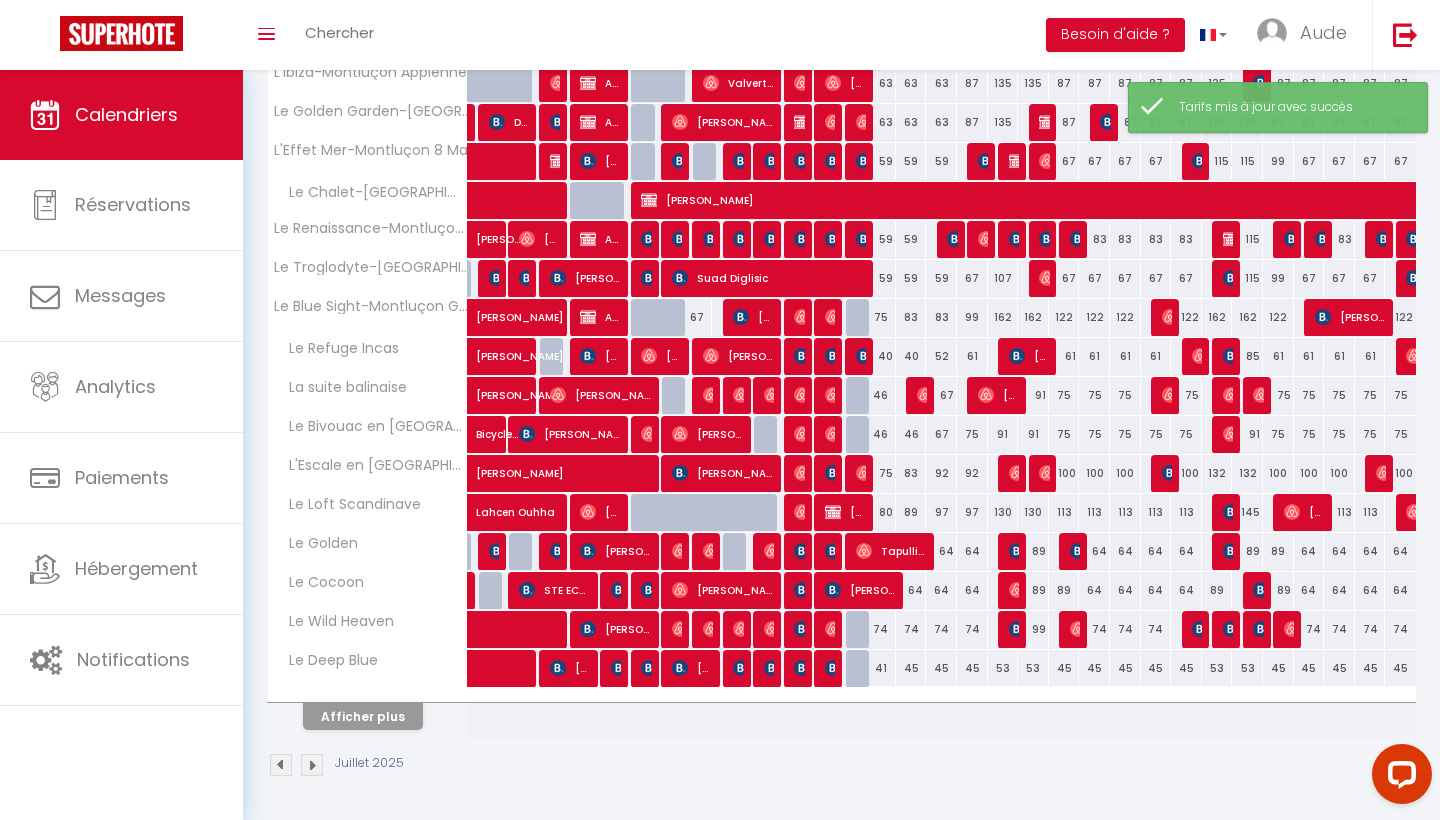 scroll, scrollTop: 507, scrollLeft: 0, axis: vertical 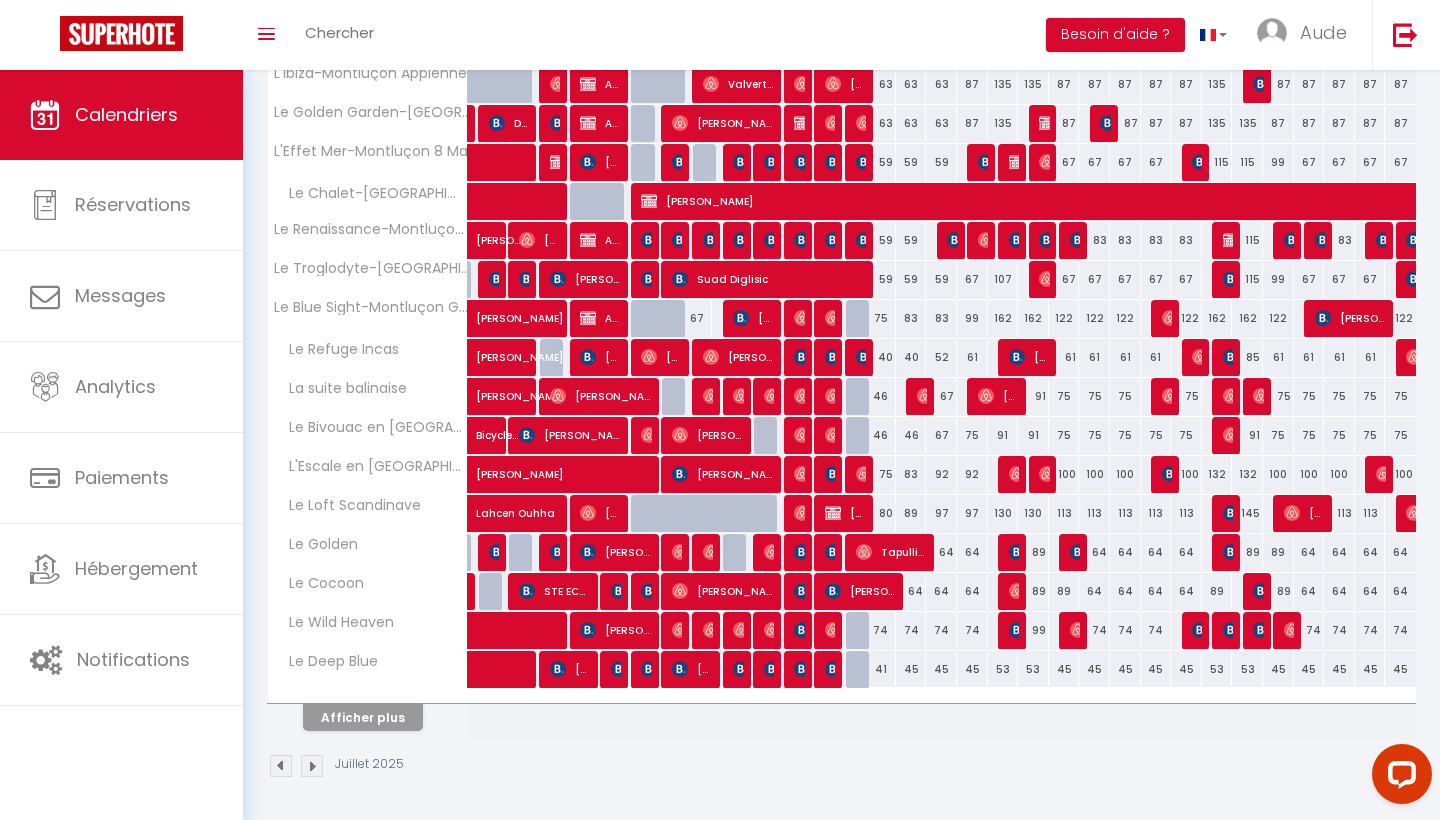 click on "67" at bounding box center [941, 396] 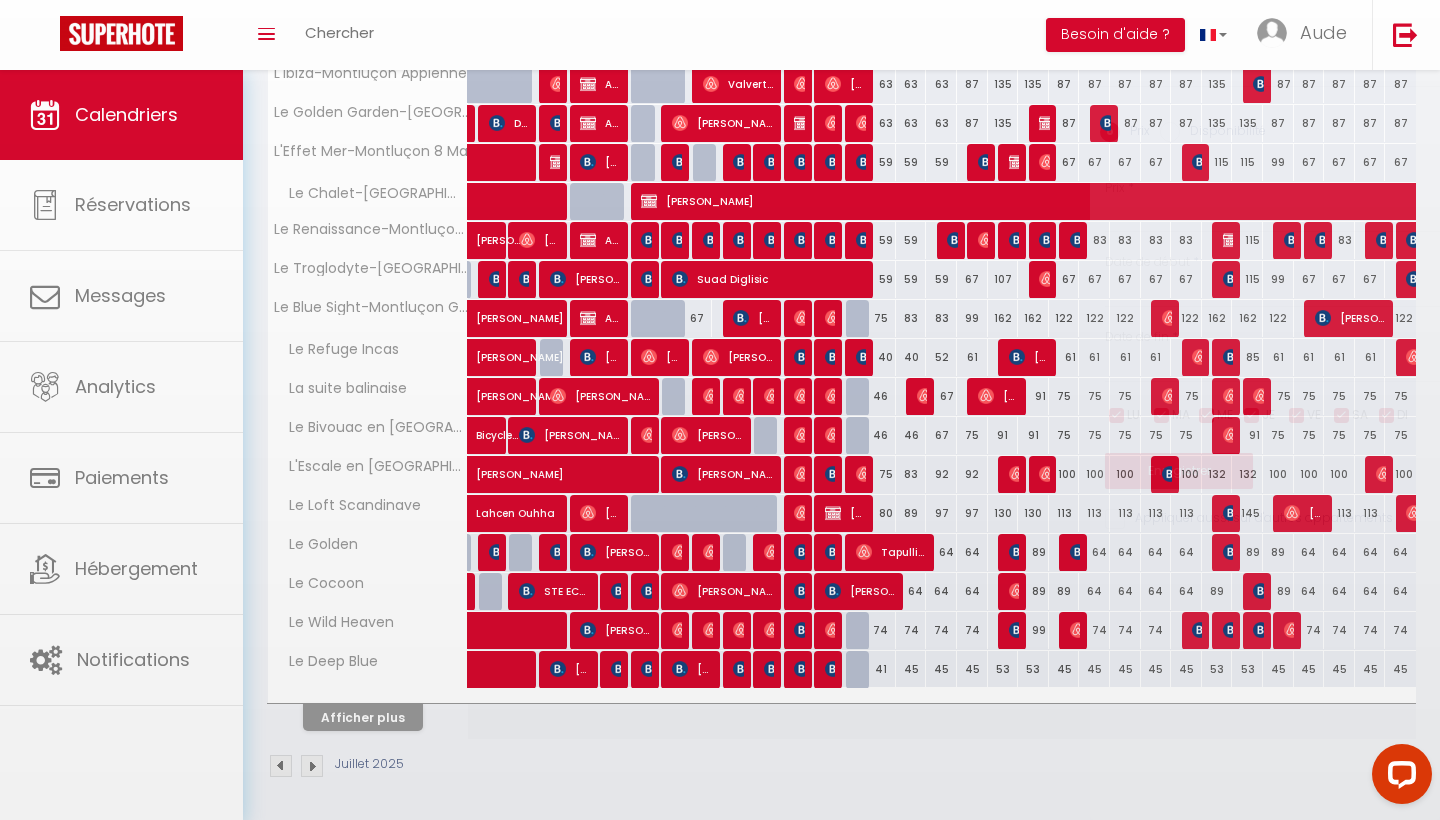 type on "67" 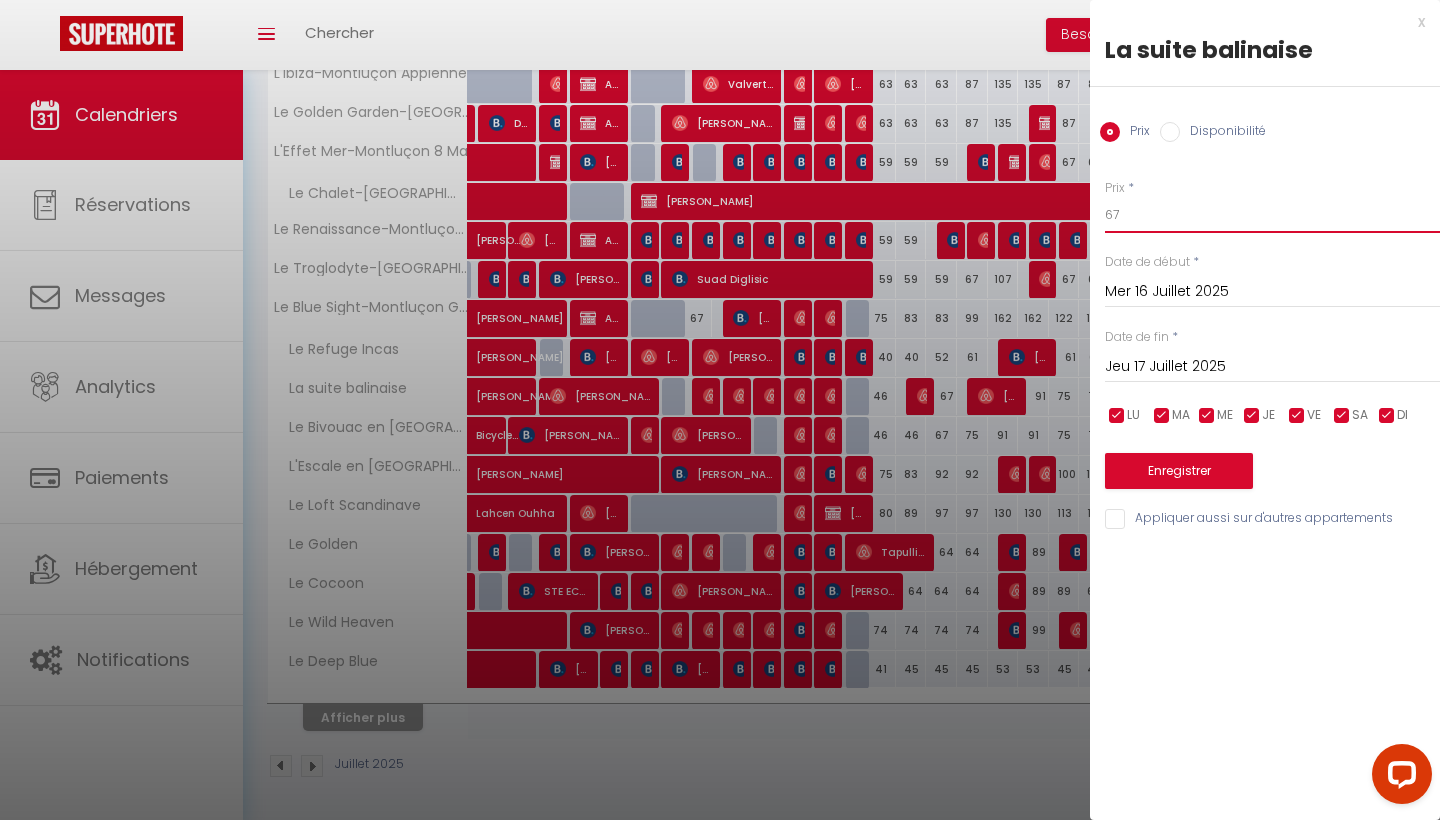 click on "67" at bounding box center [1272, 215] 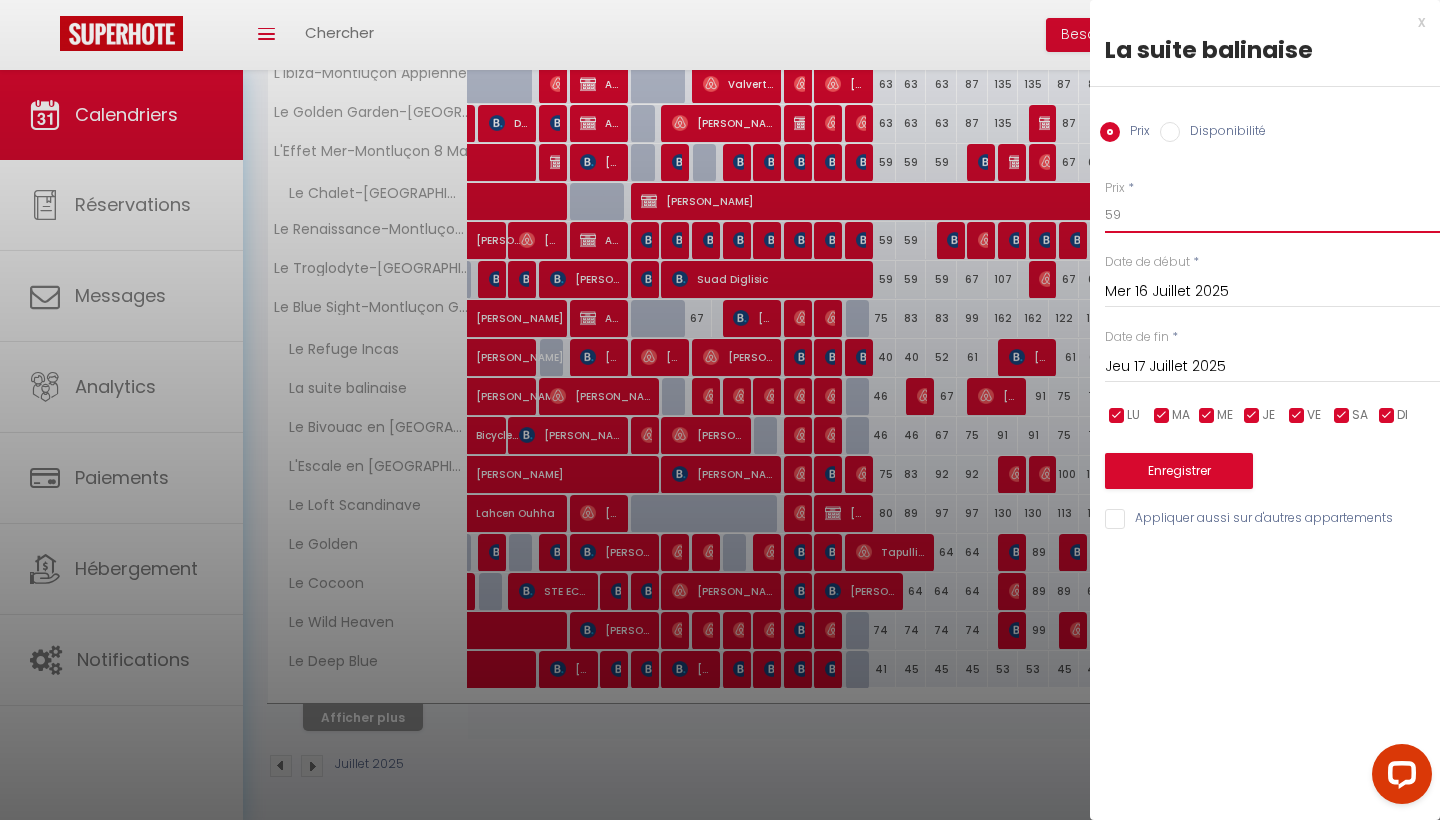 type on "59" 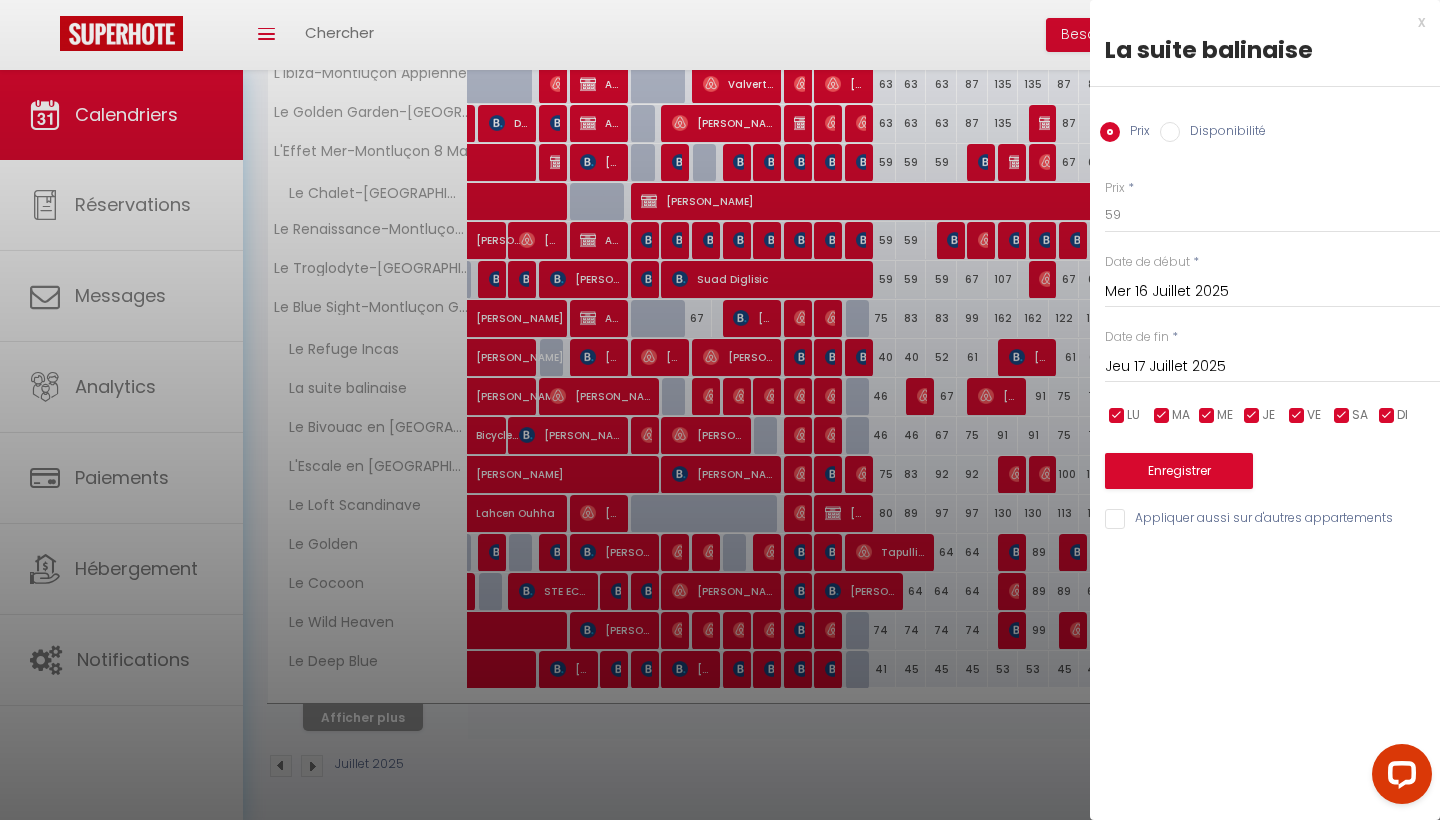 click on "Enregistrer" at bounding box center (1179, 471) 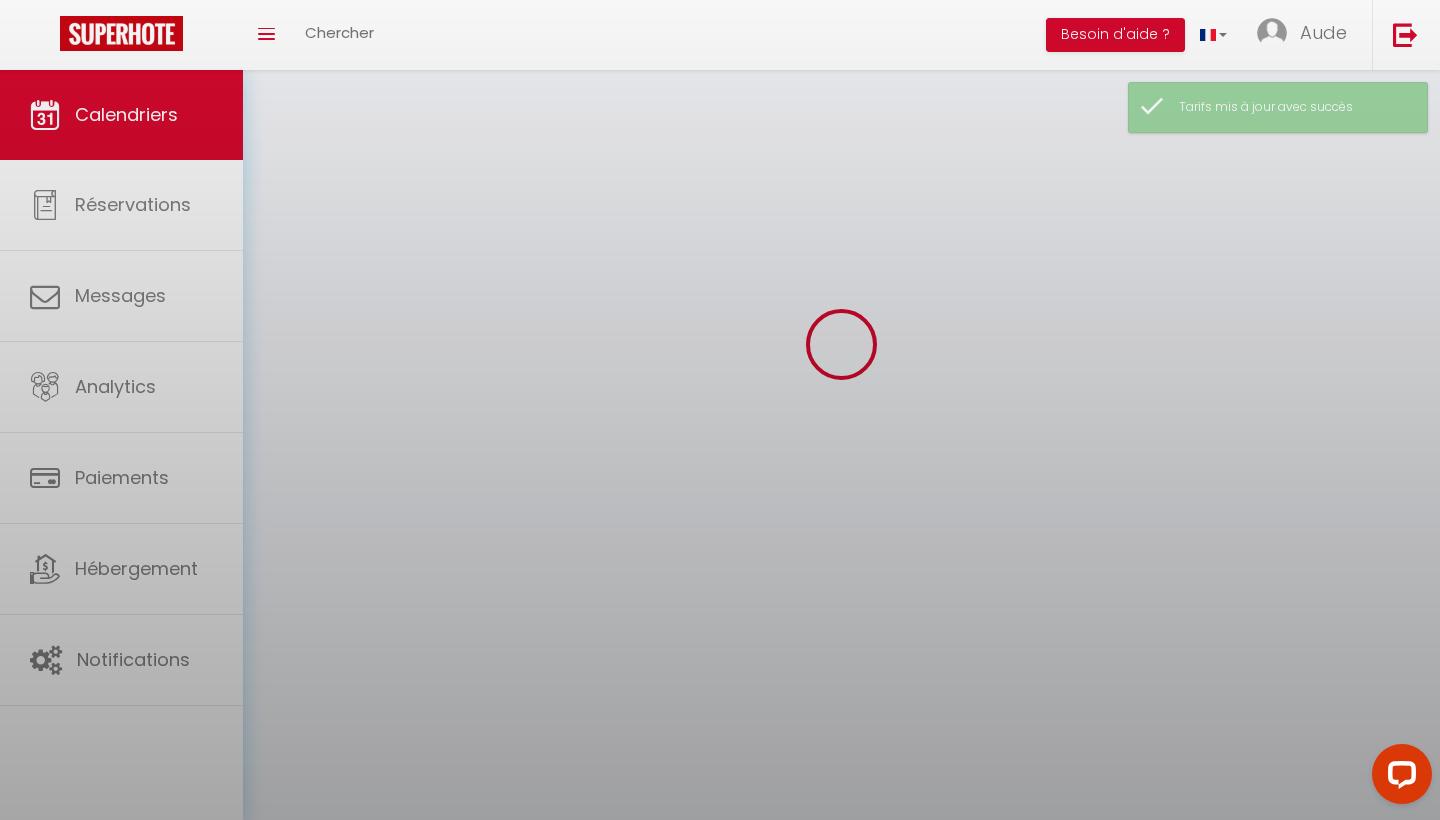scroll, scrollTop: 70, scrollLeft: 0, axis: vertical 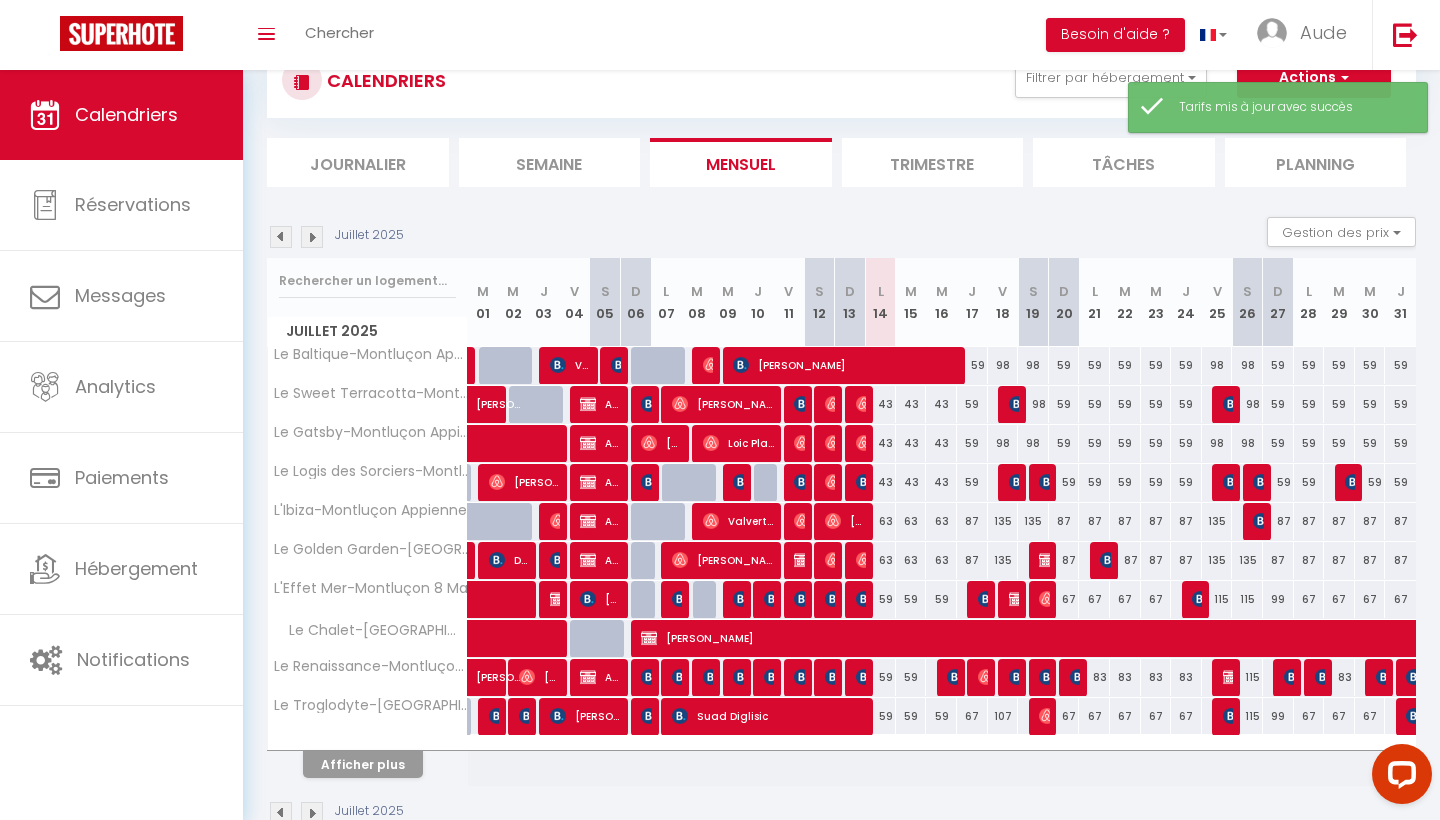 click on "Afficher plus" at bounding box center (363, 764) 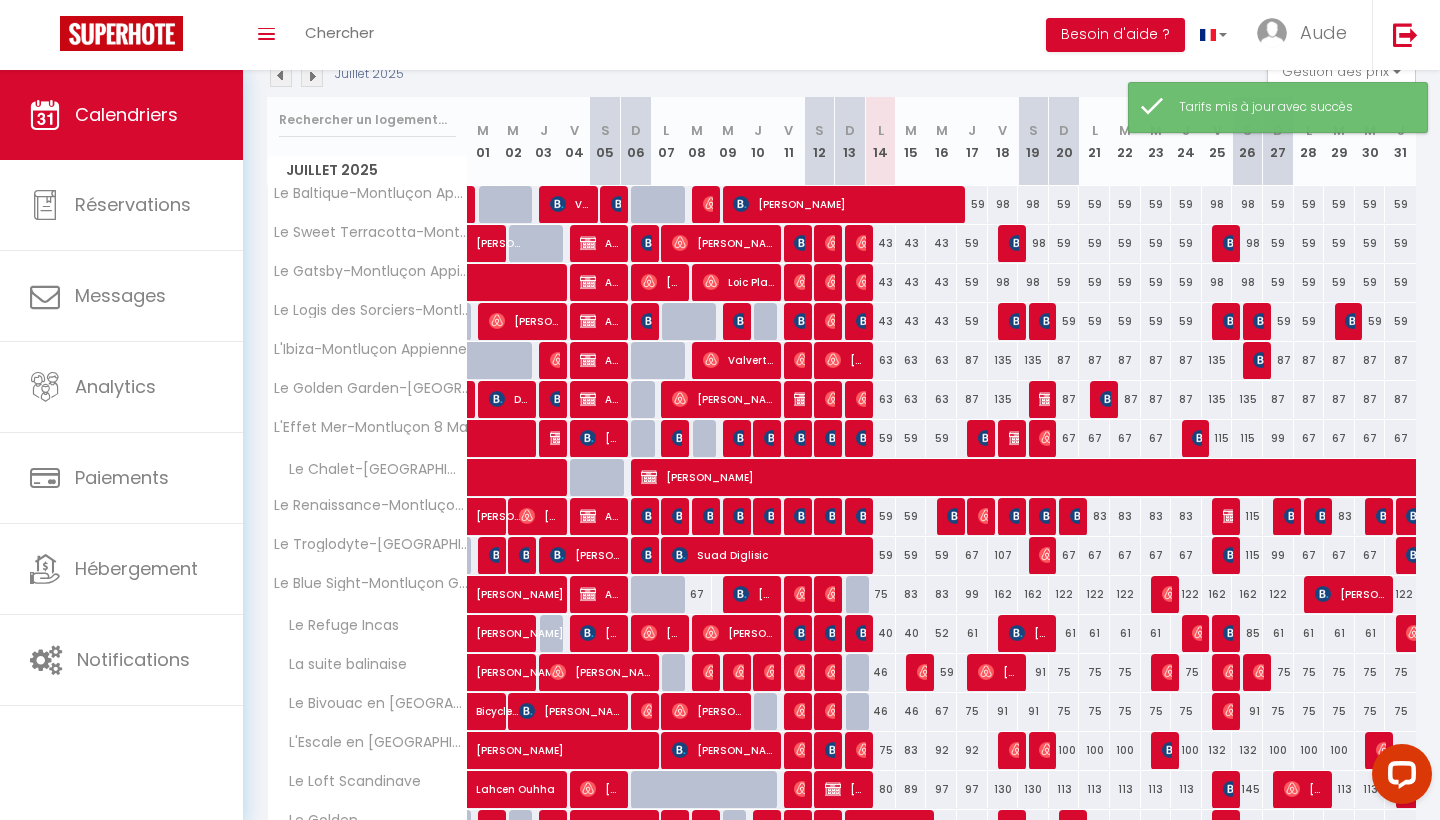 scroll, scrollTop: 298, scrollLeft: 0, axis: vertical 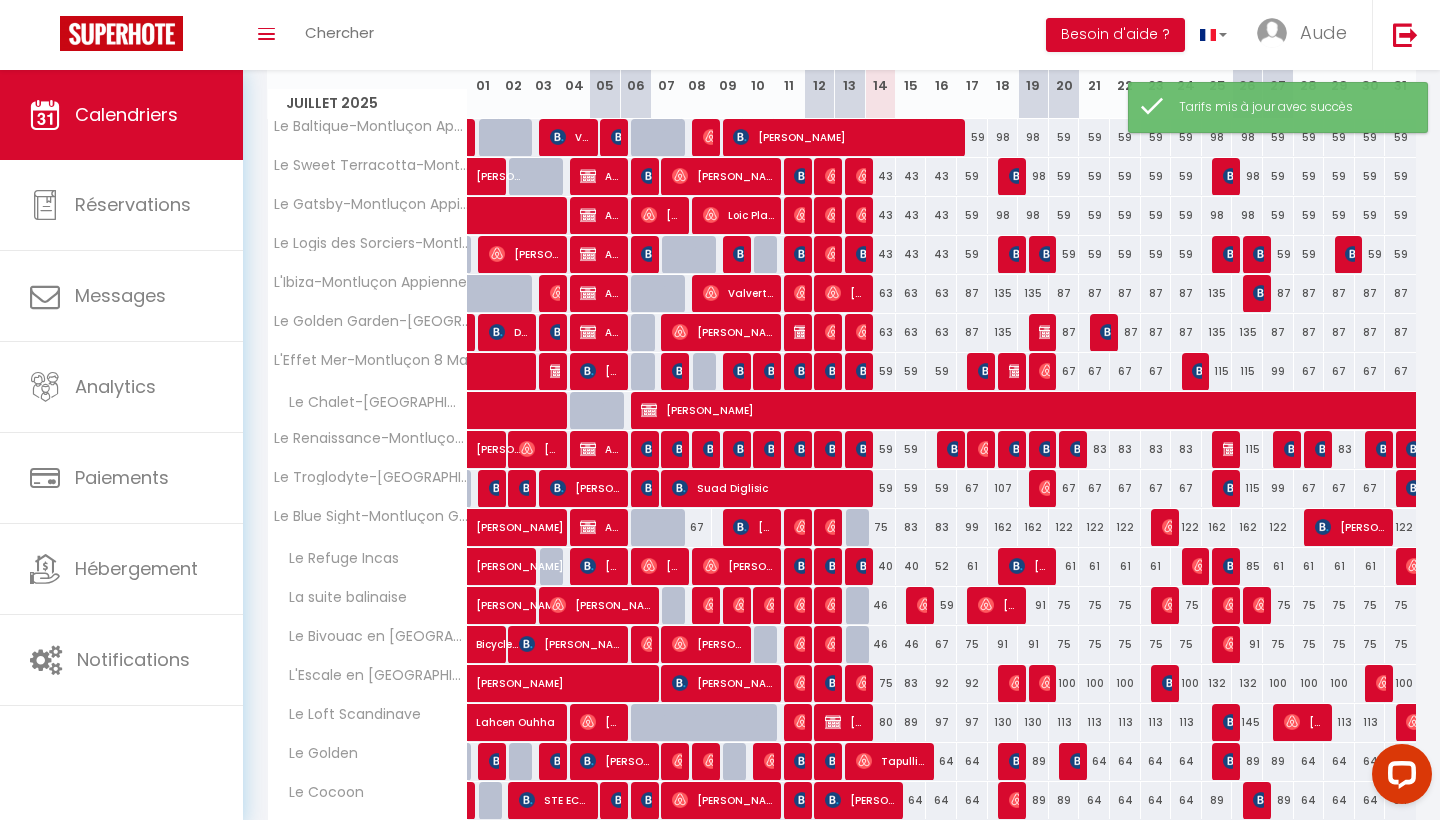 click on "67" at bounding box center (941, 644) 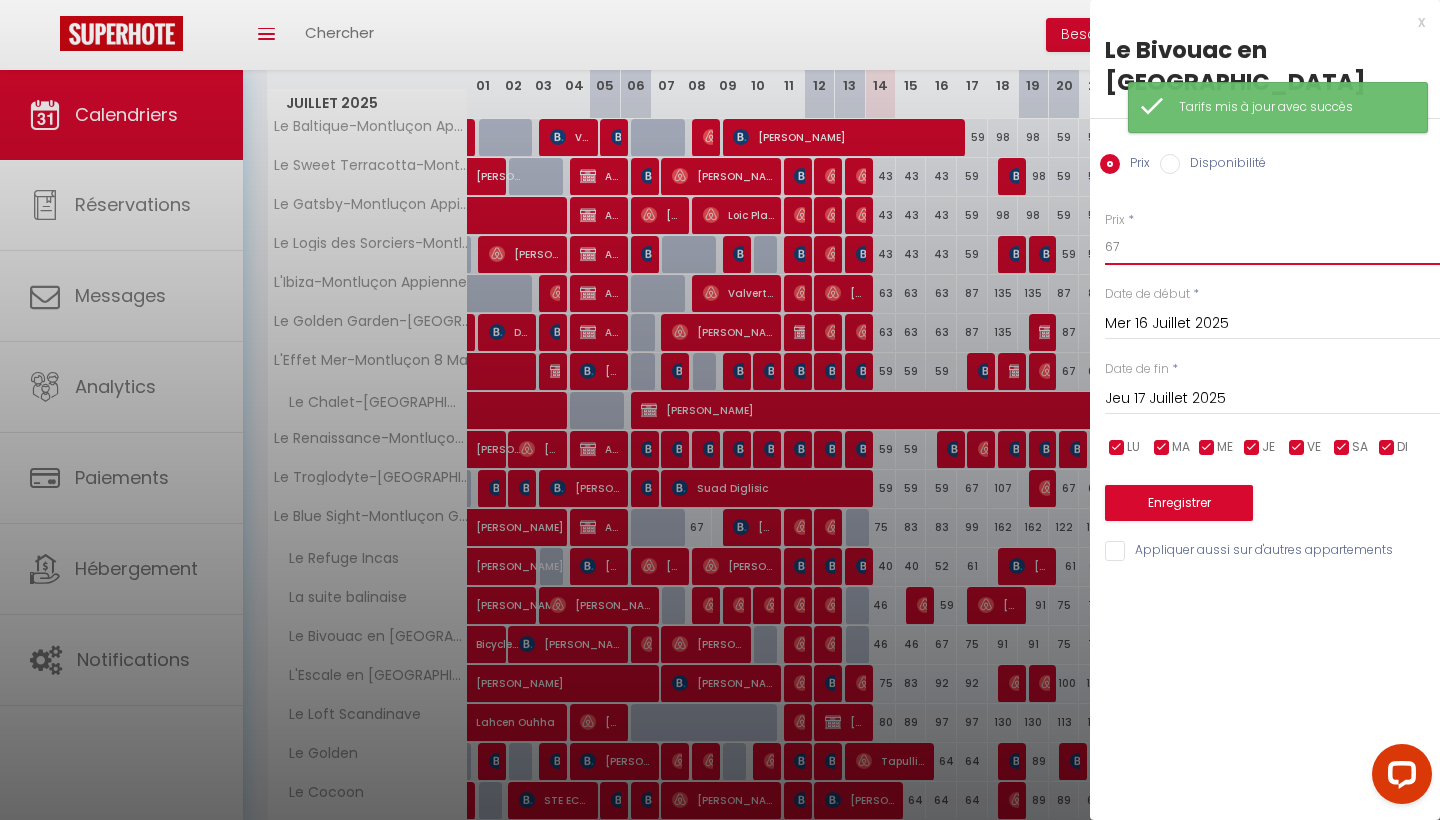 click on "67" at bounding box center [1272, 247] 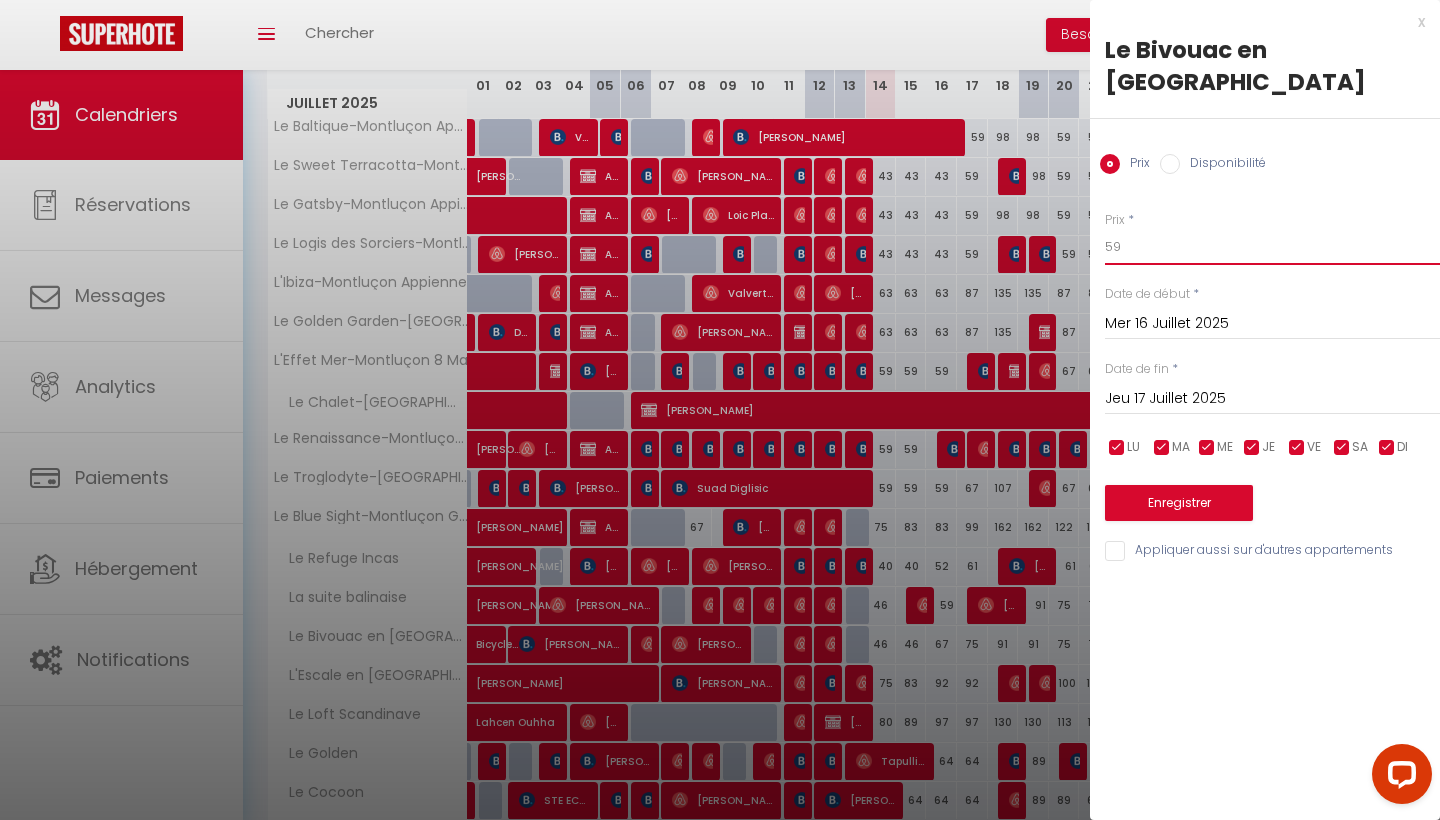 type on "59" 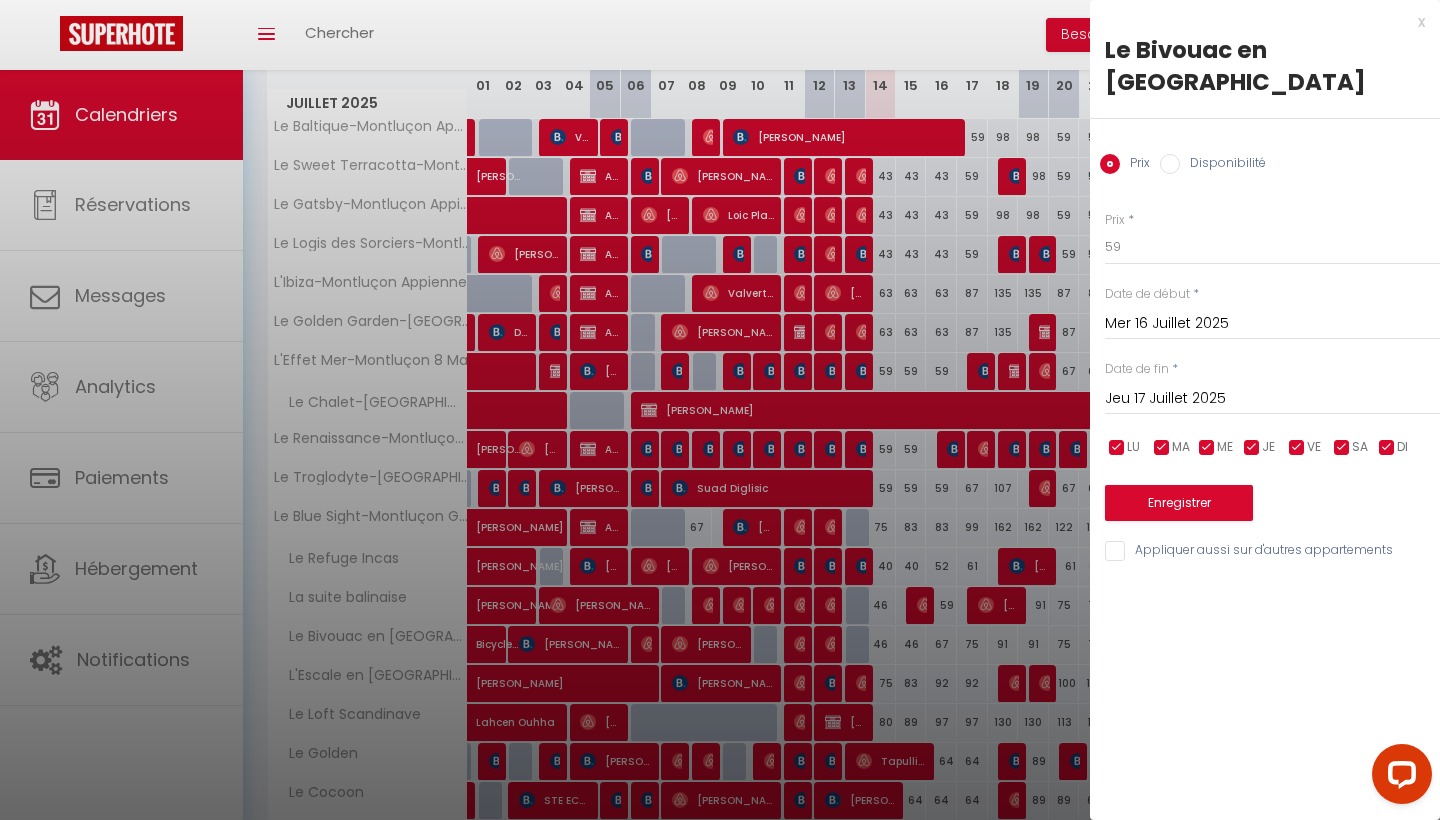 click on "Enregistrer" at bounding box center (1179, 503) 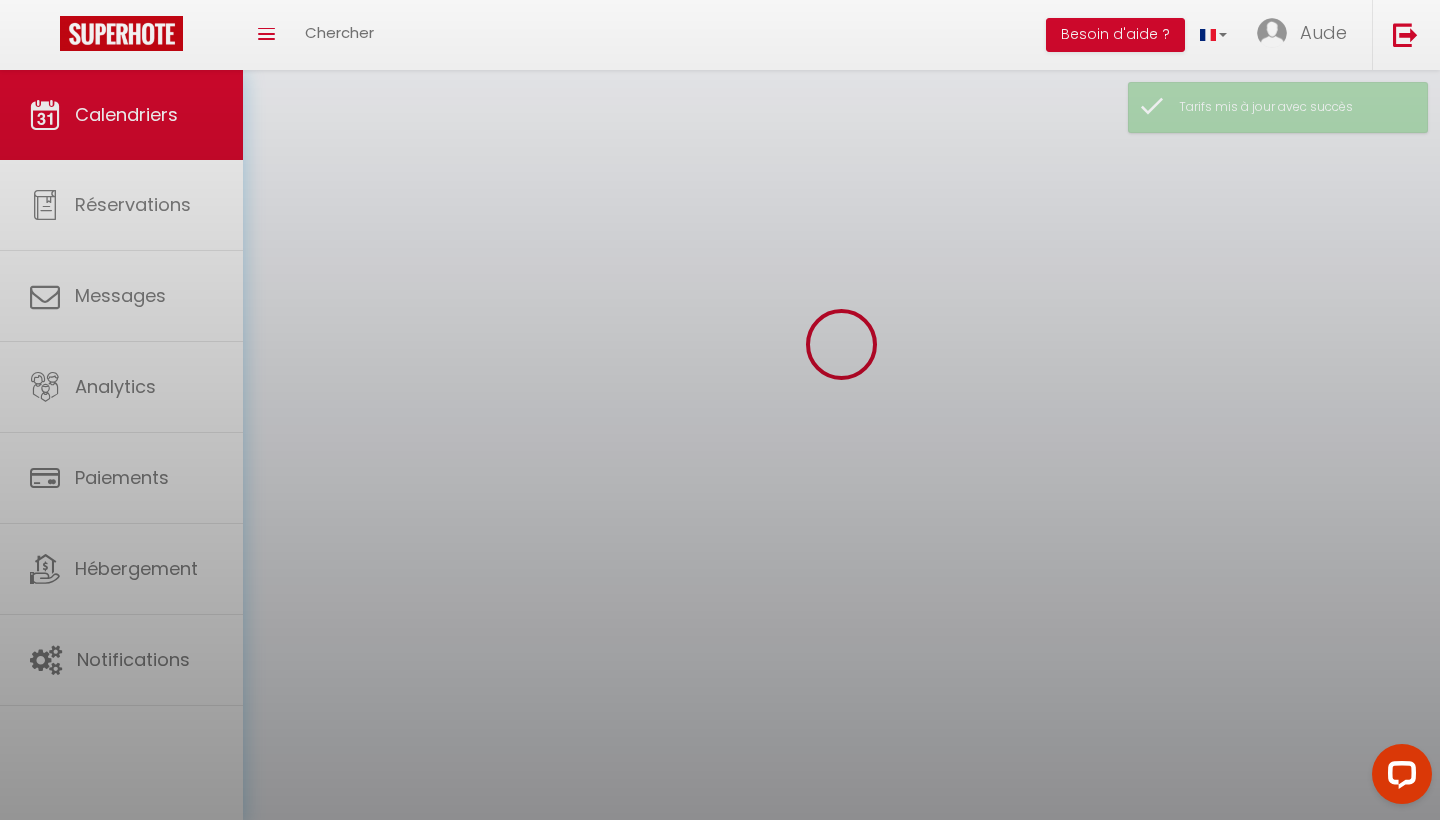 scroll, scrollTop: 70, scrollLeft: 0, axis: vertical 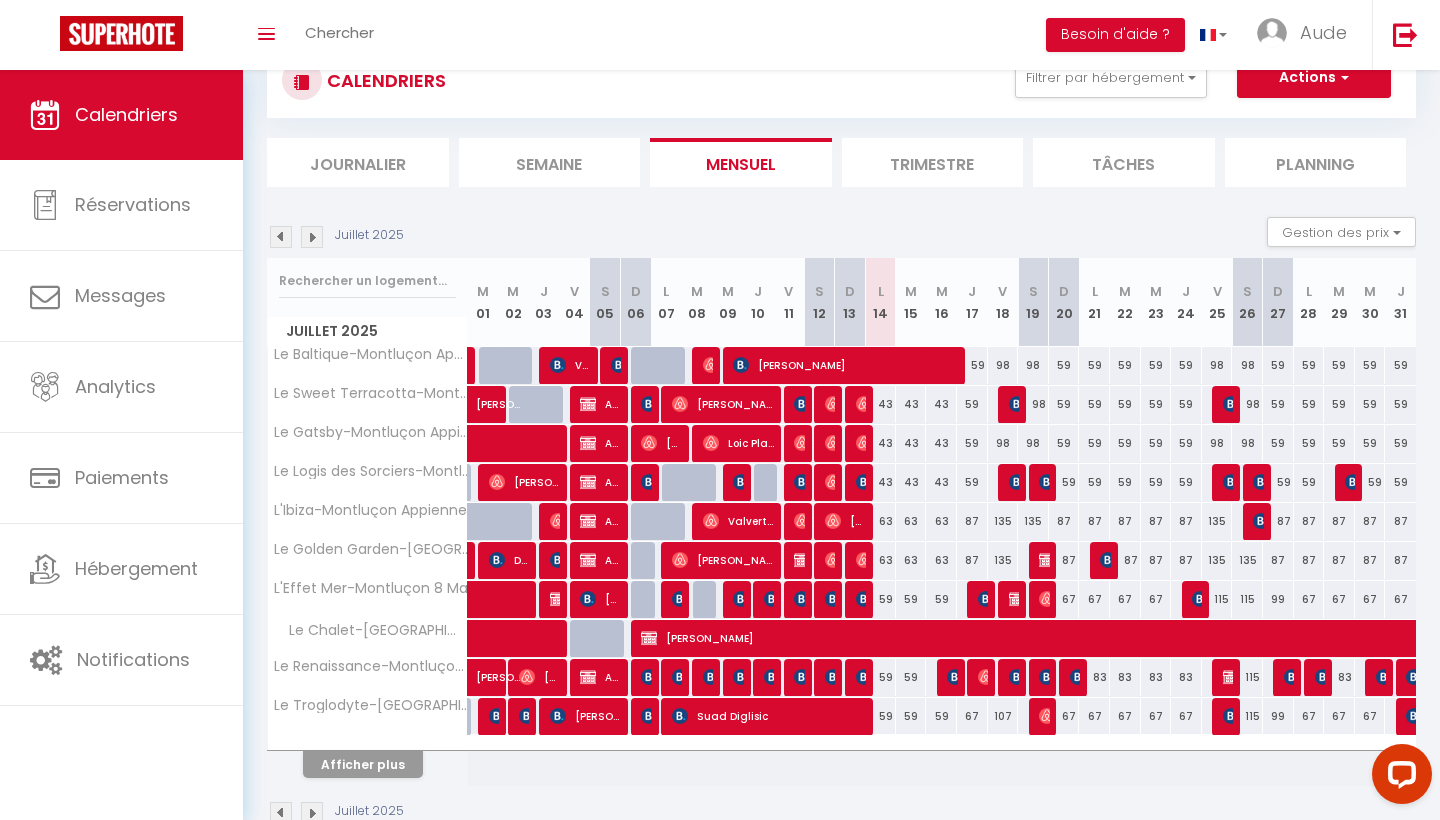 click on "Afficher plus" at bounding box center (363, 764) 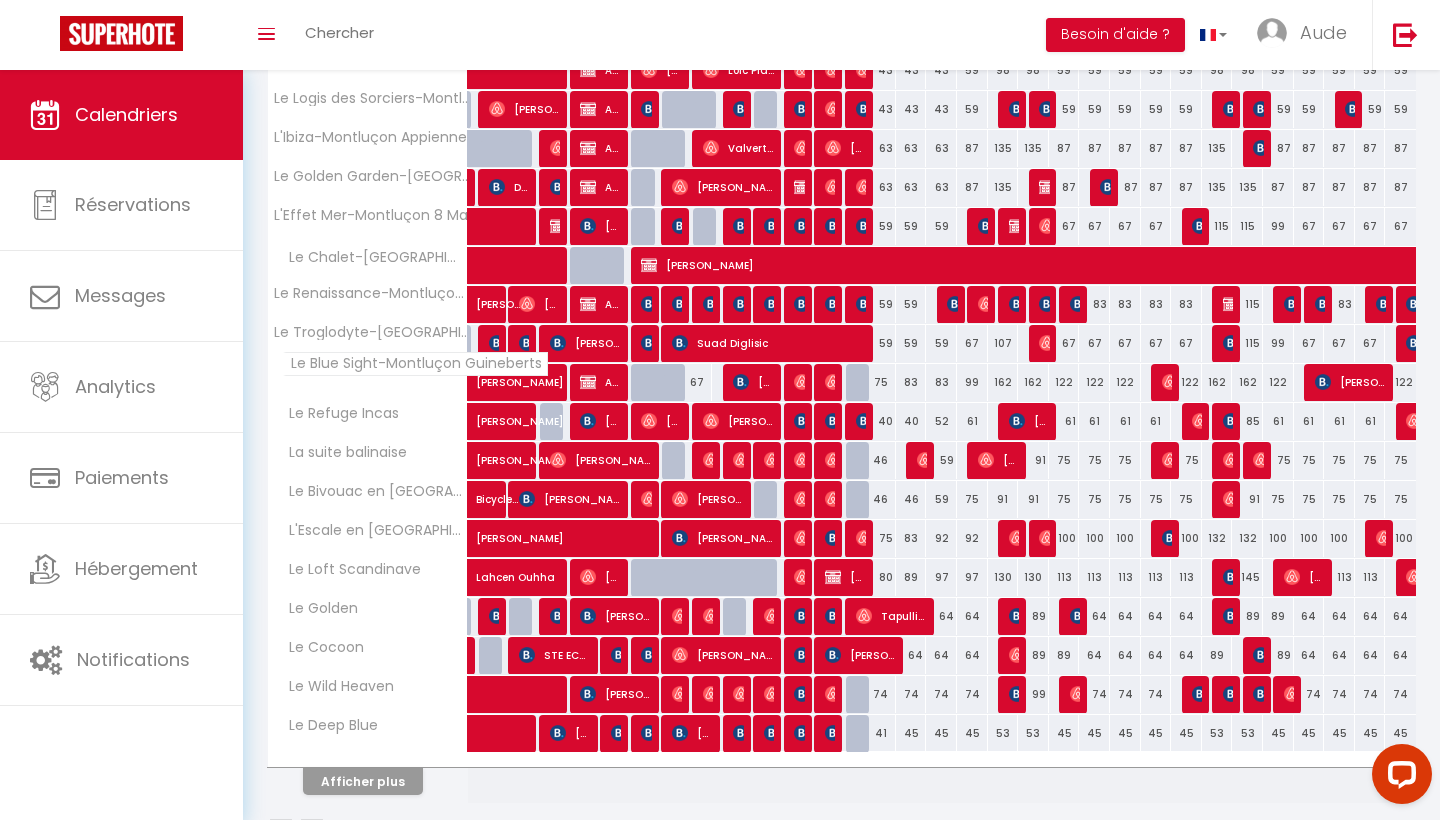 scroll, scrollTop: 446, scrollLeft: 0, axis: vertical 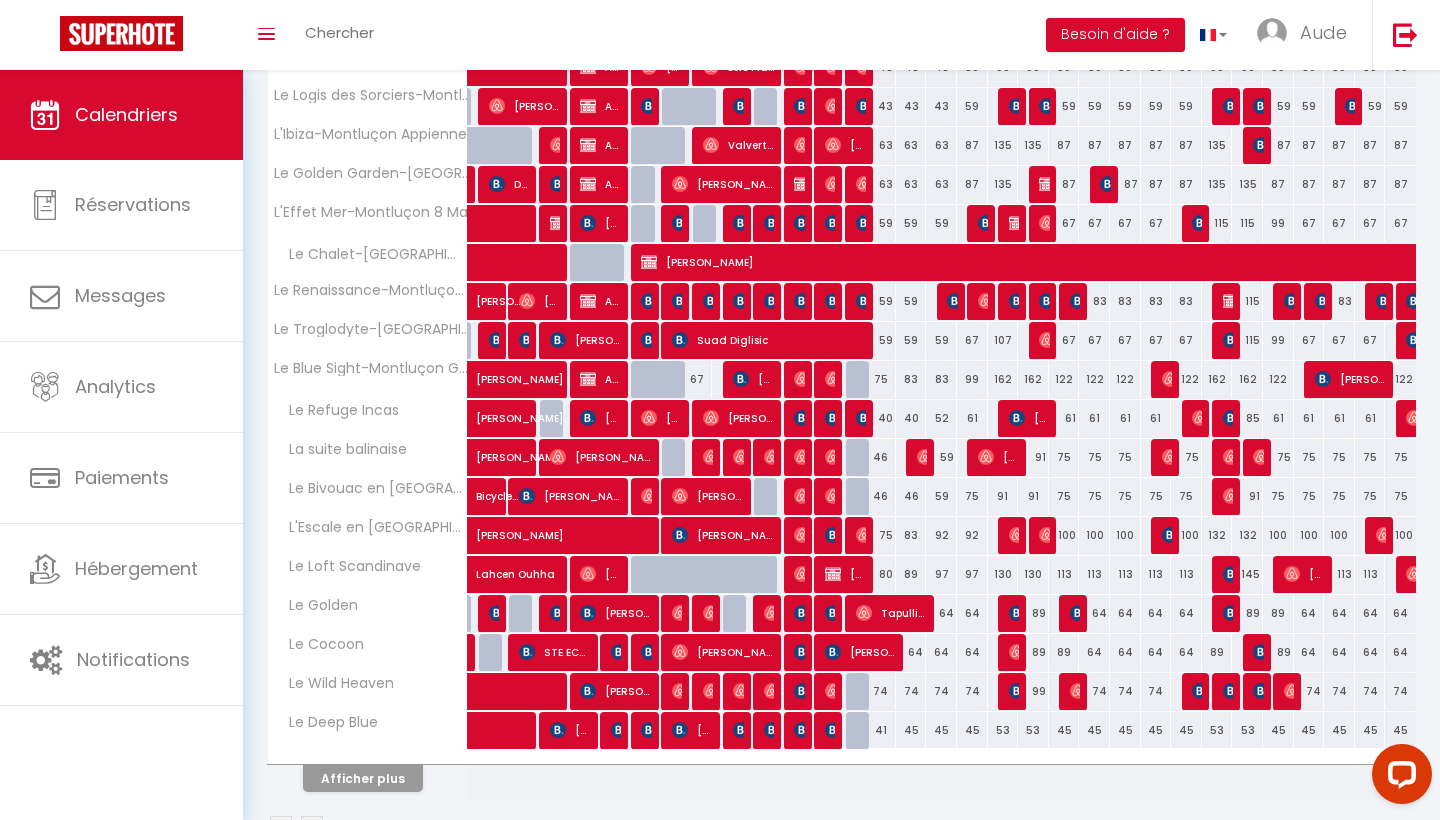 click on "92" at bounding box center [941, 535] 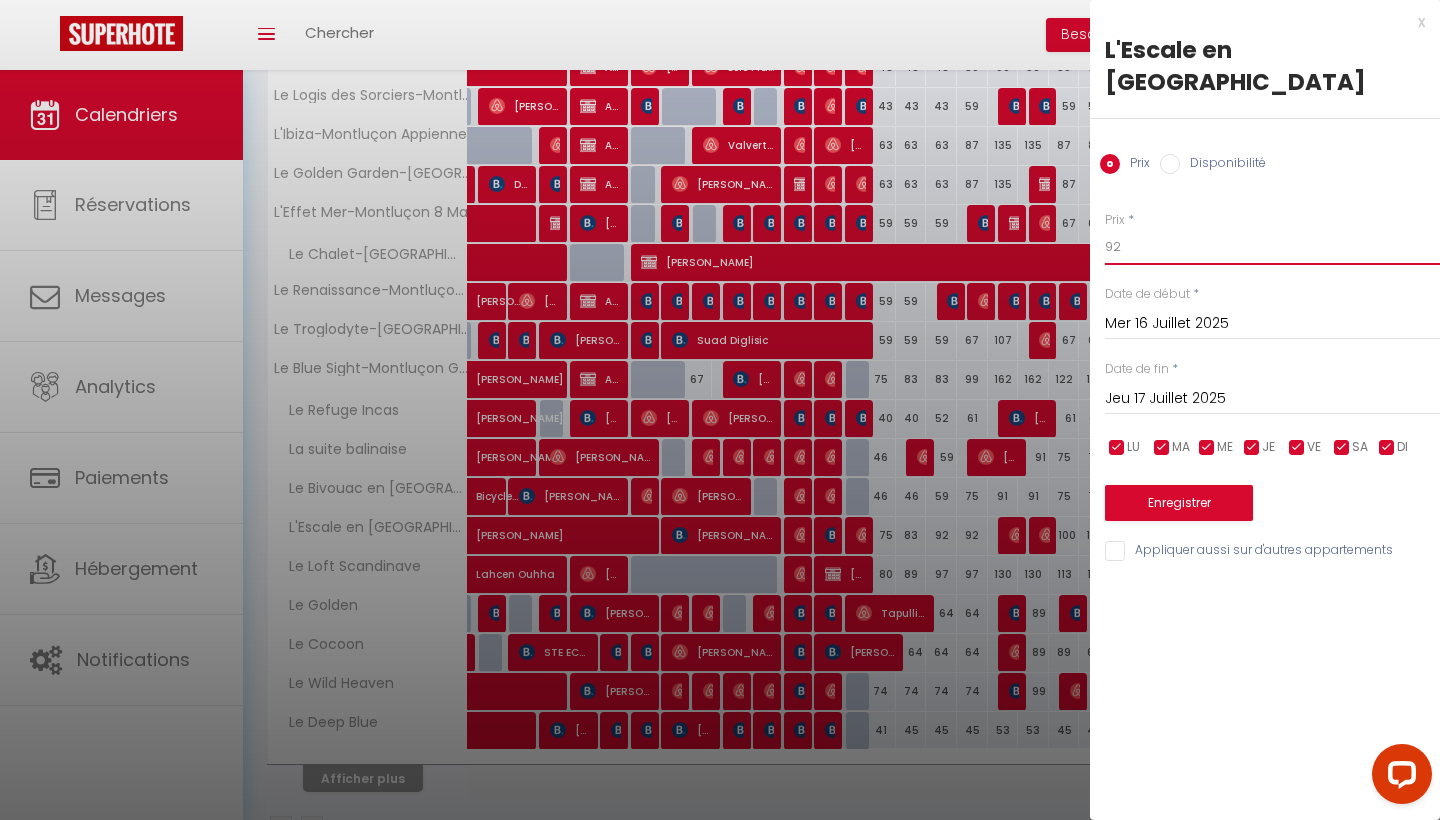 click on "92" at bounding box center [1272, 247] 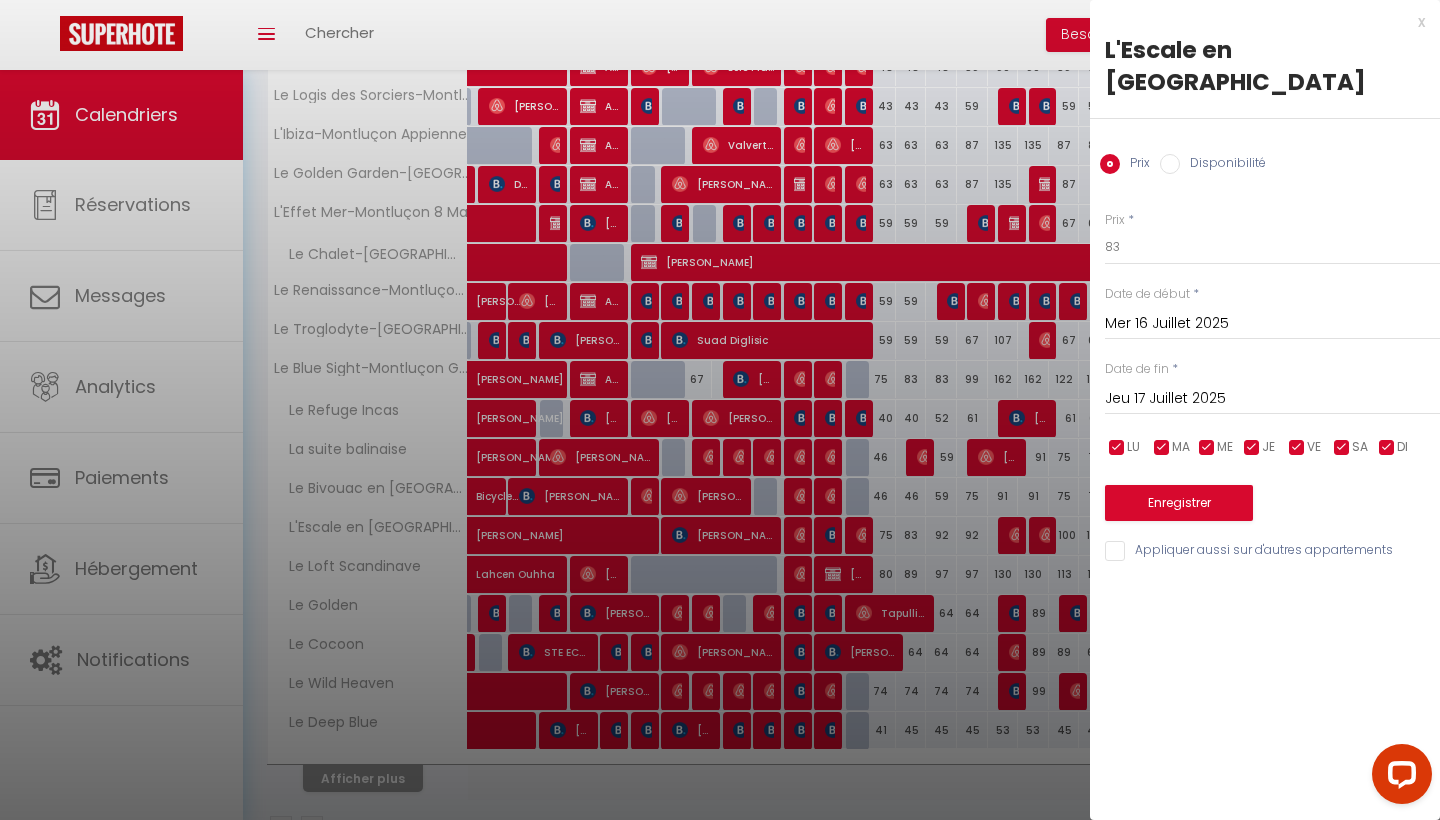 click on "Enregistrer" at bounding box center [1179, 503] 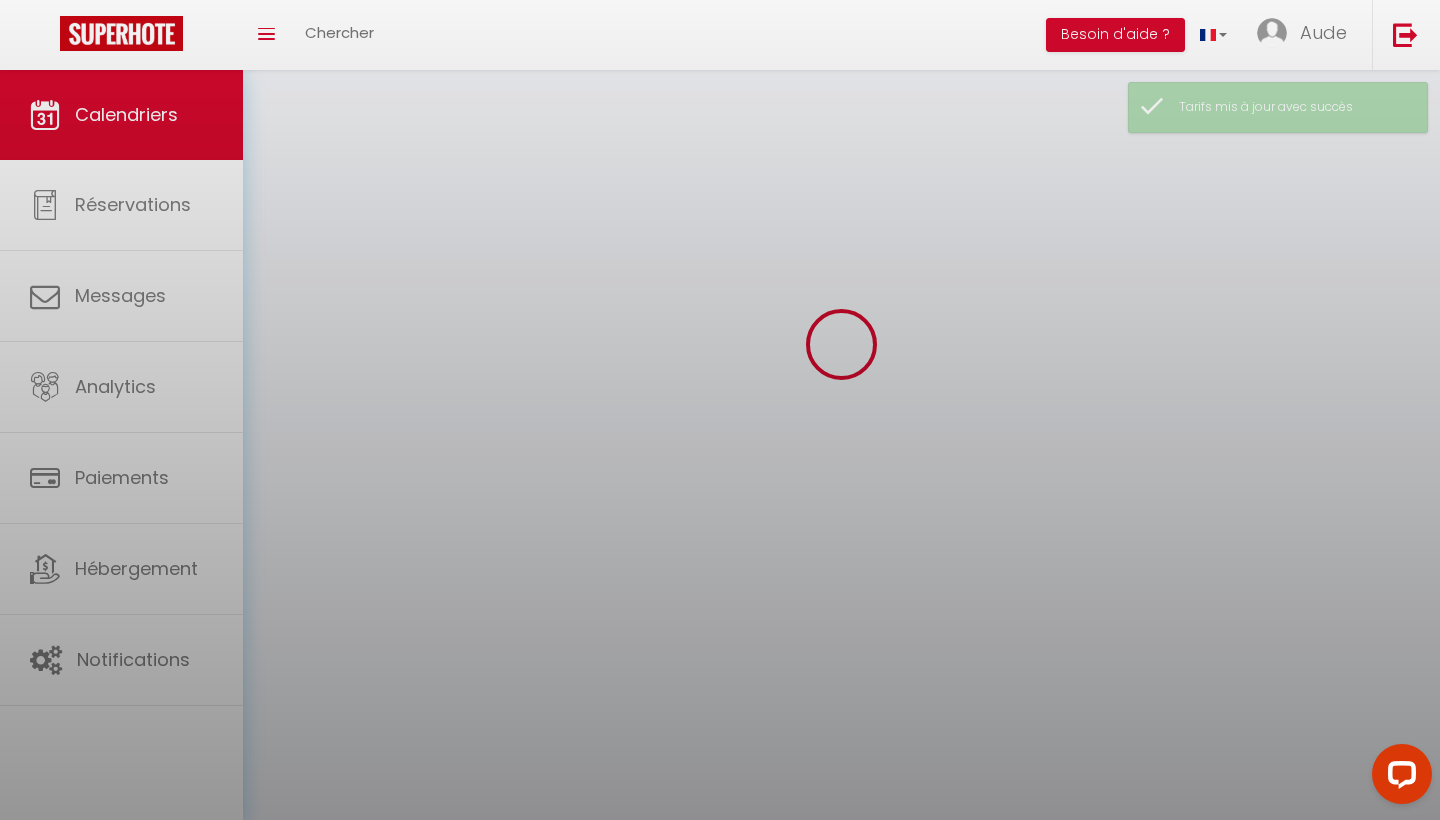 scroll, scrollTop: 70, scrollLeft: 0, axis: vertical 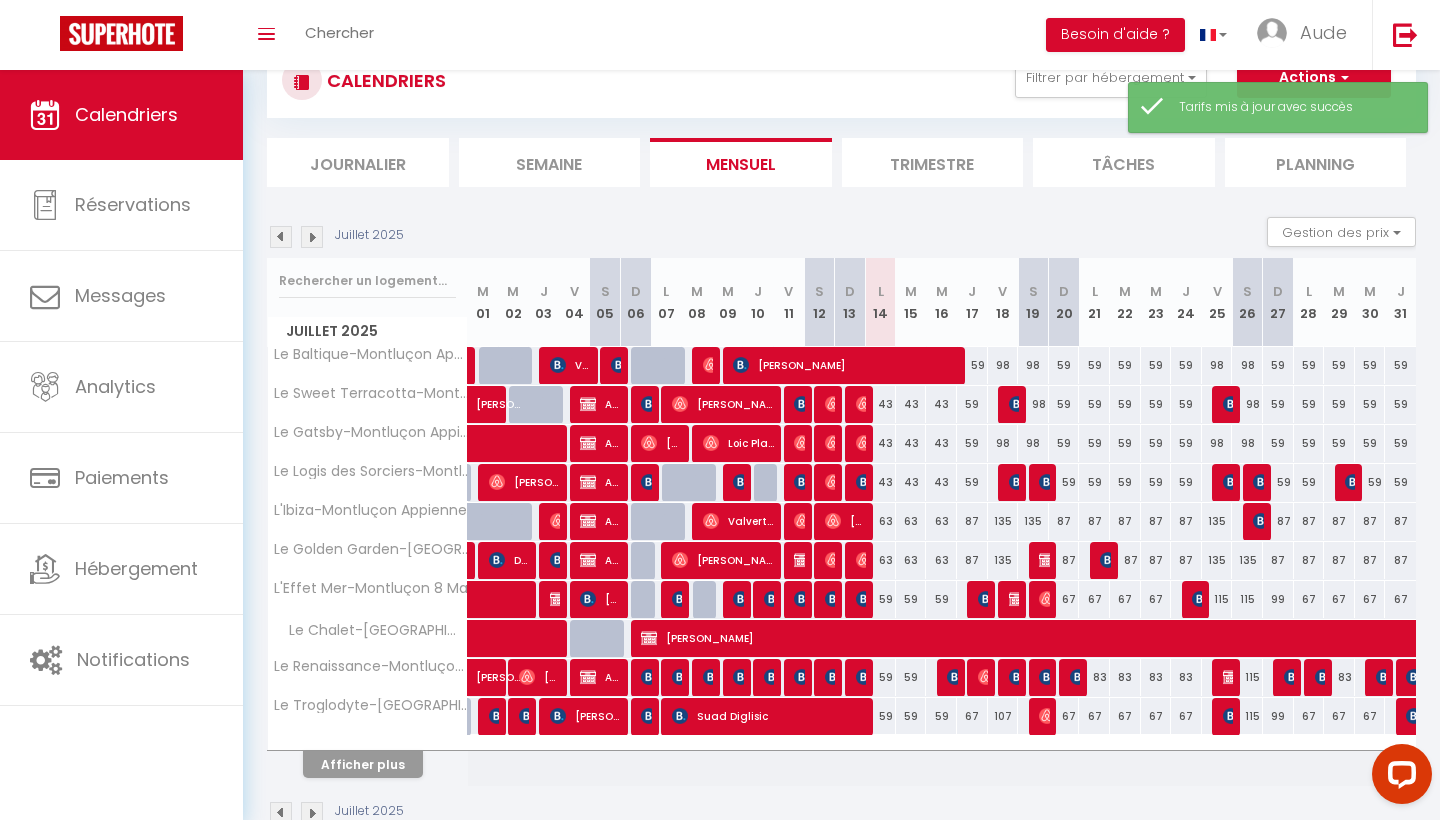 click on "Afficher plus" at bounding box center [363, 764] 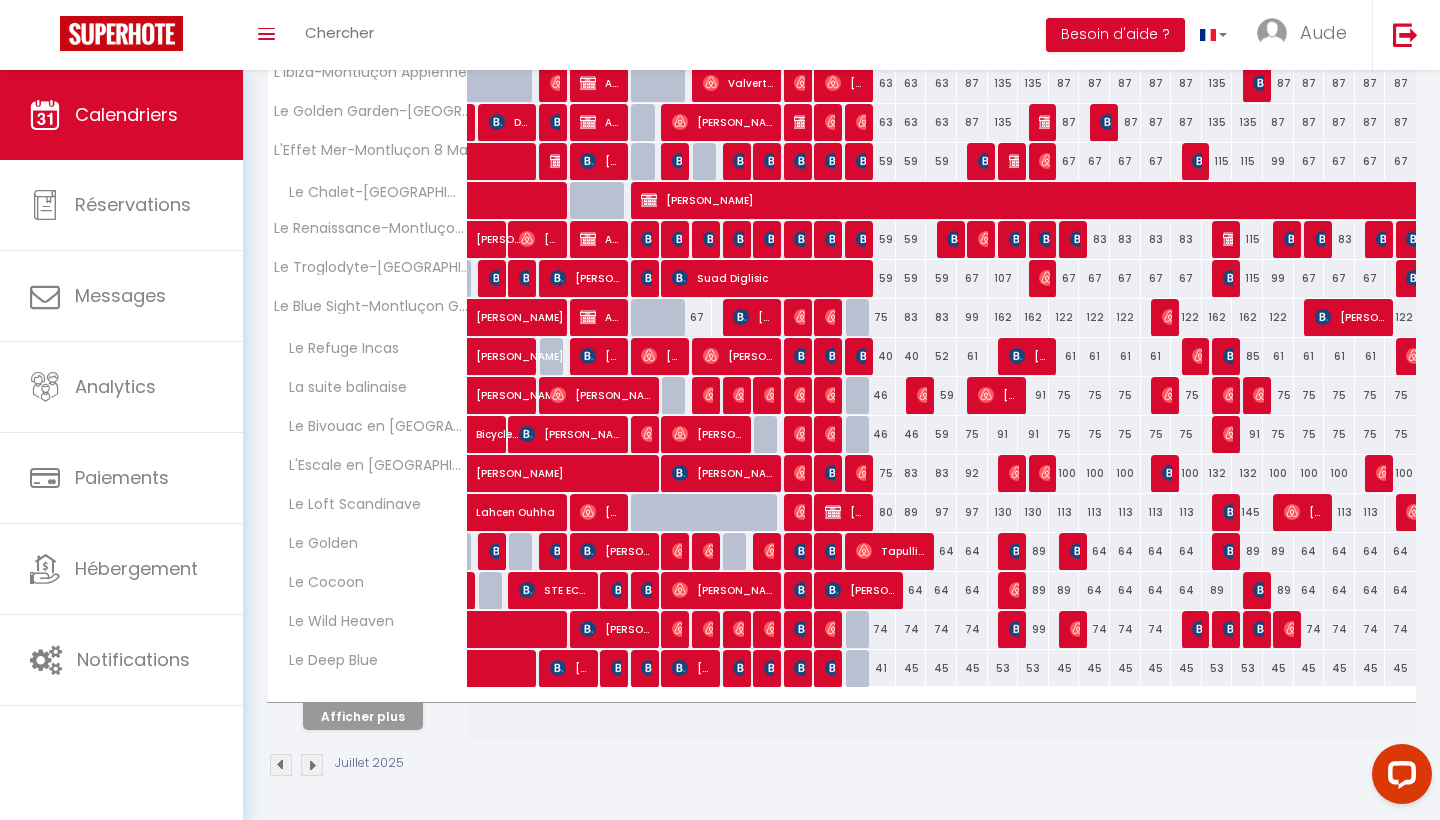 scroll, scrollTop: 507, scrollLeft: 0, axis: vertical 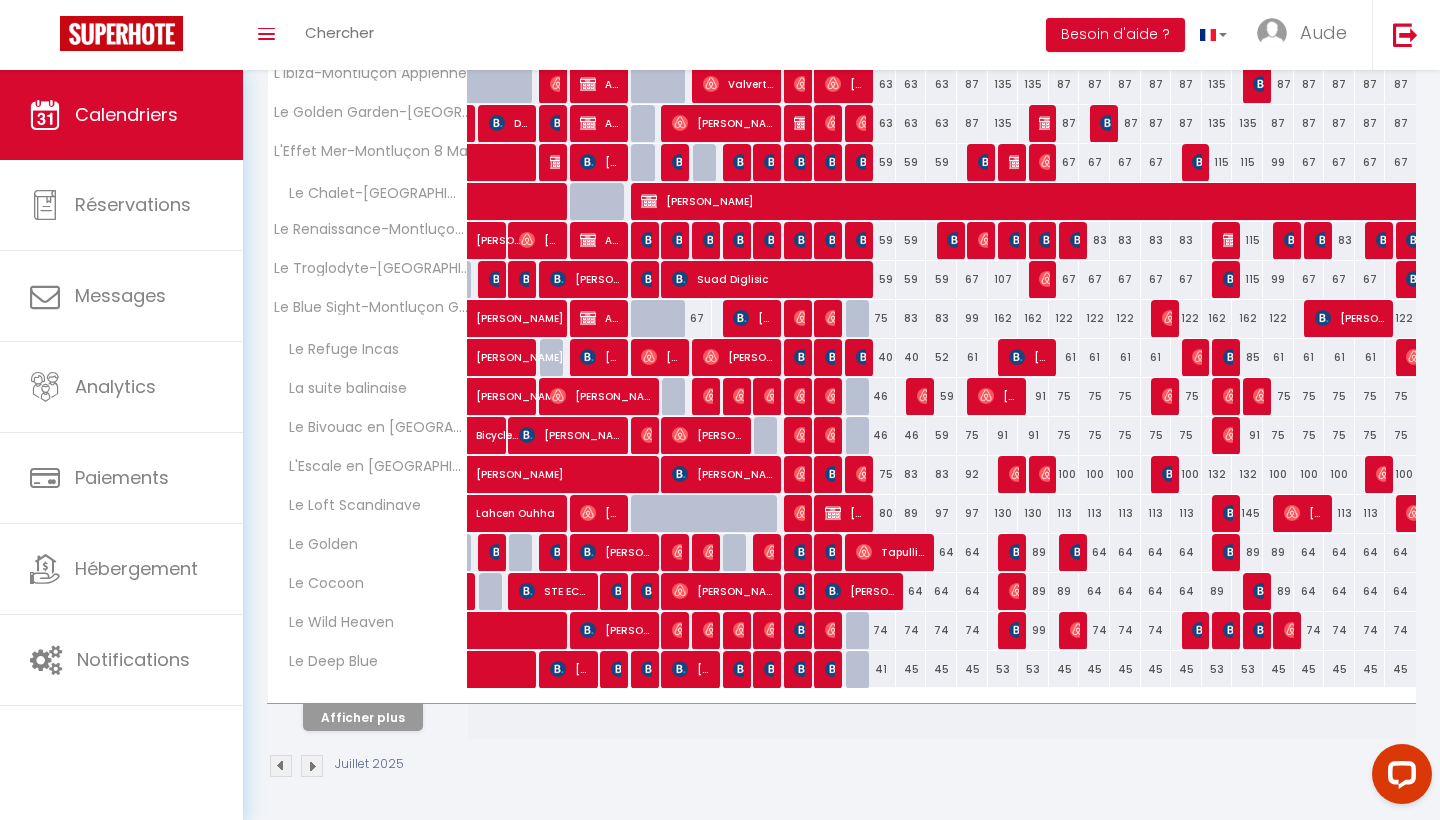 click on "97" at bounding box center (941, 513) 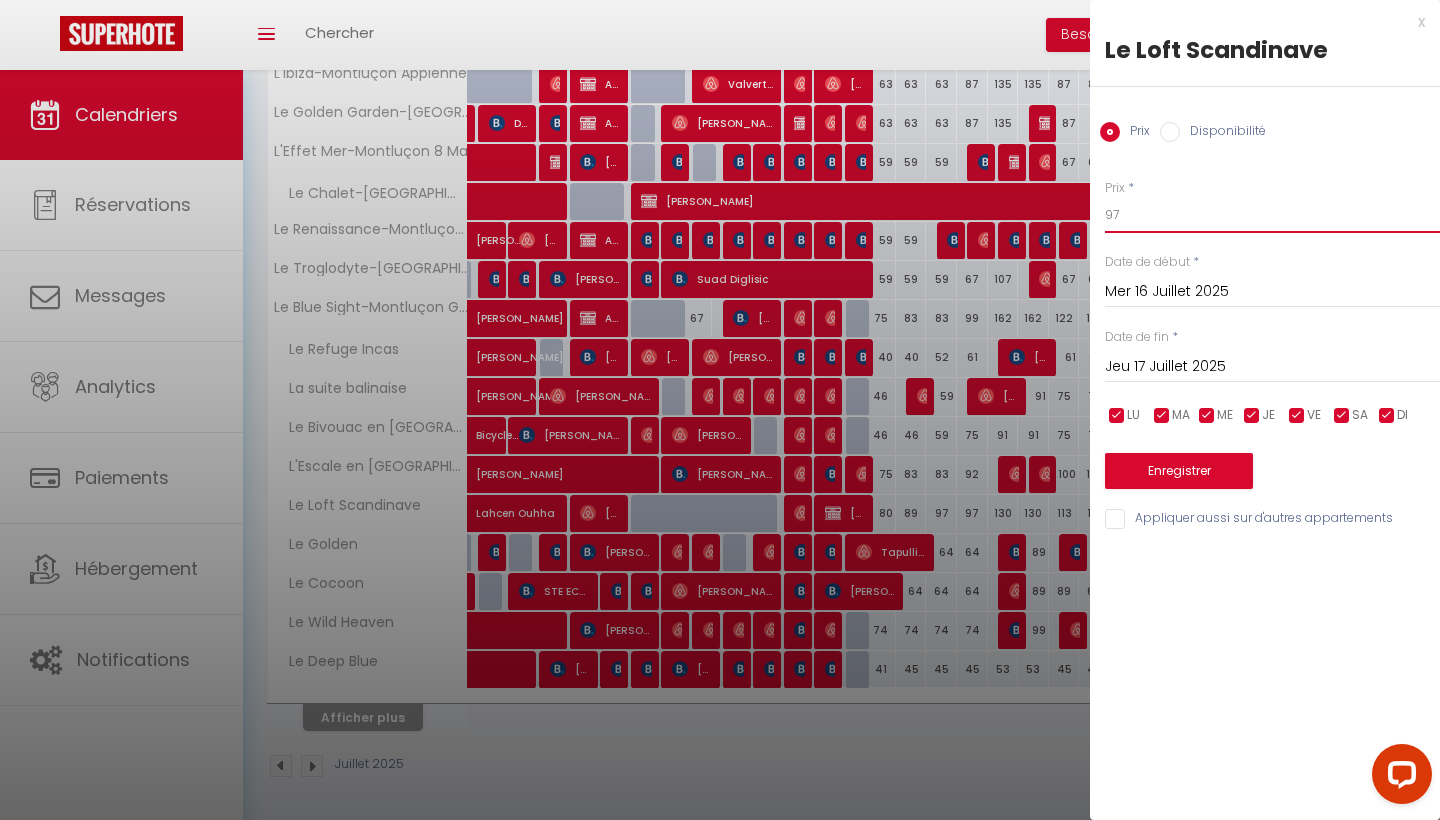 click on "97" at bounding box center (1272, 215) 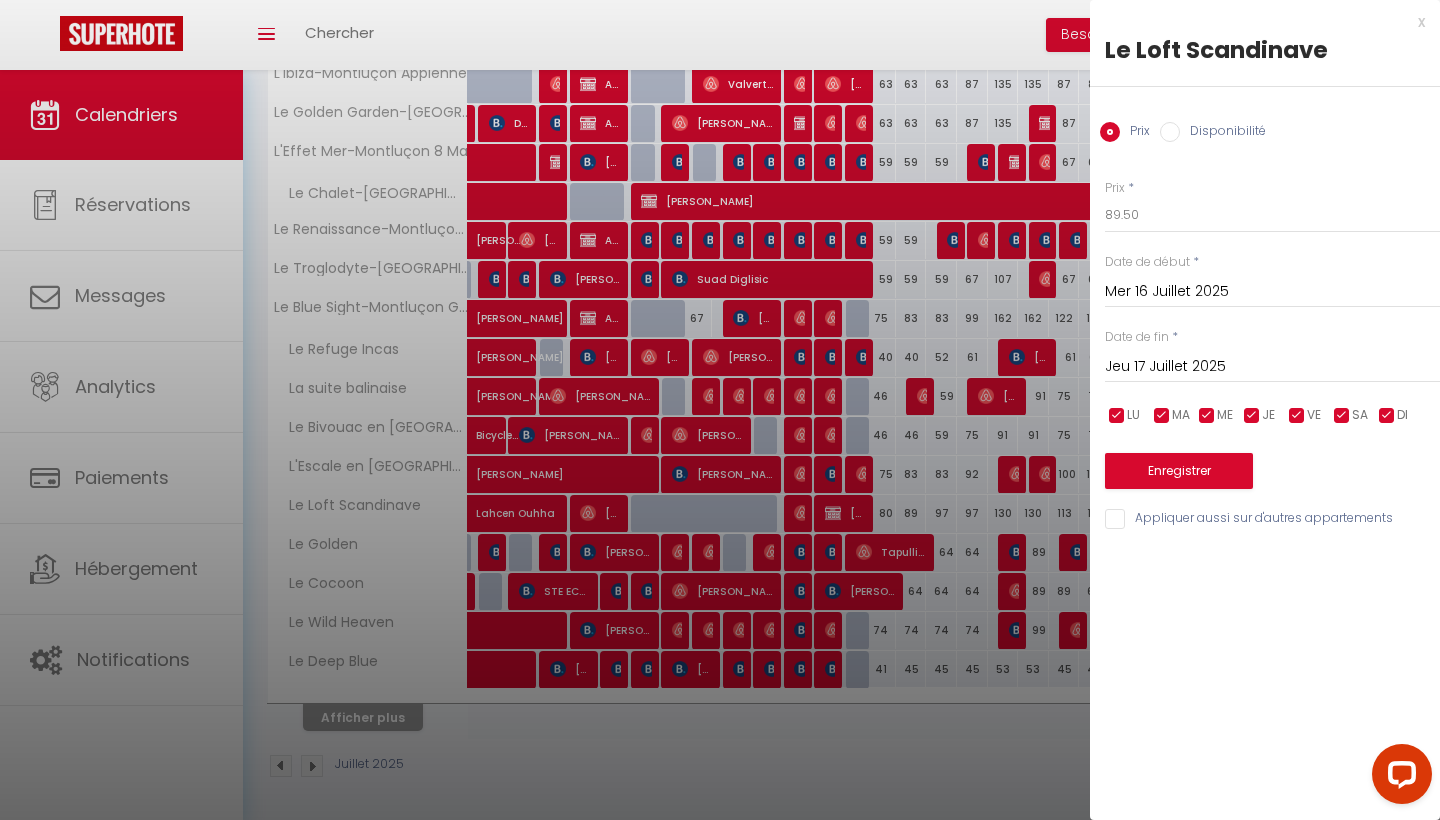 click on "Enregistrer" at bounding box center (1179, 471) 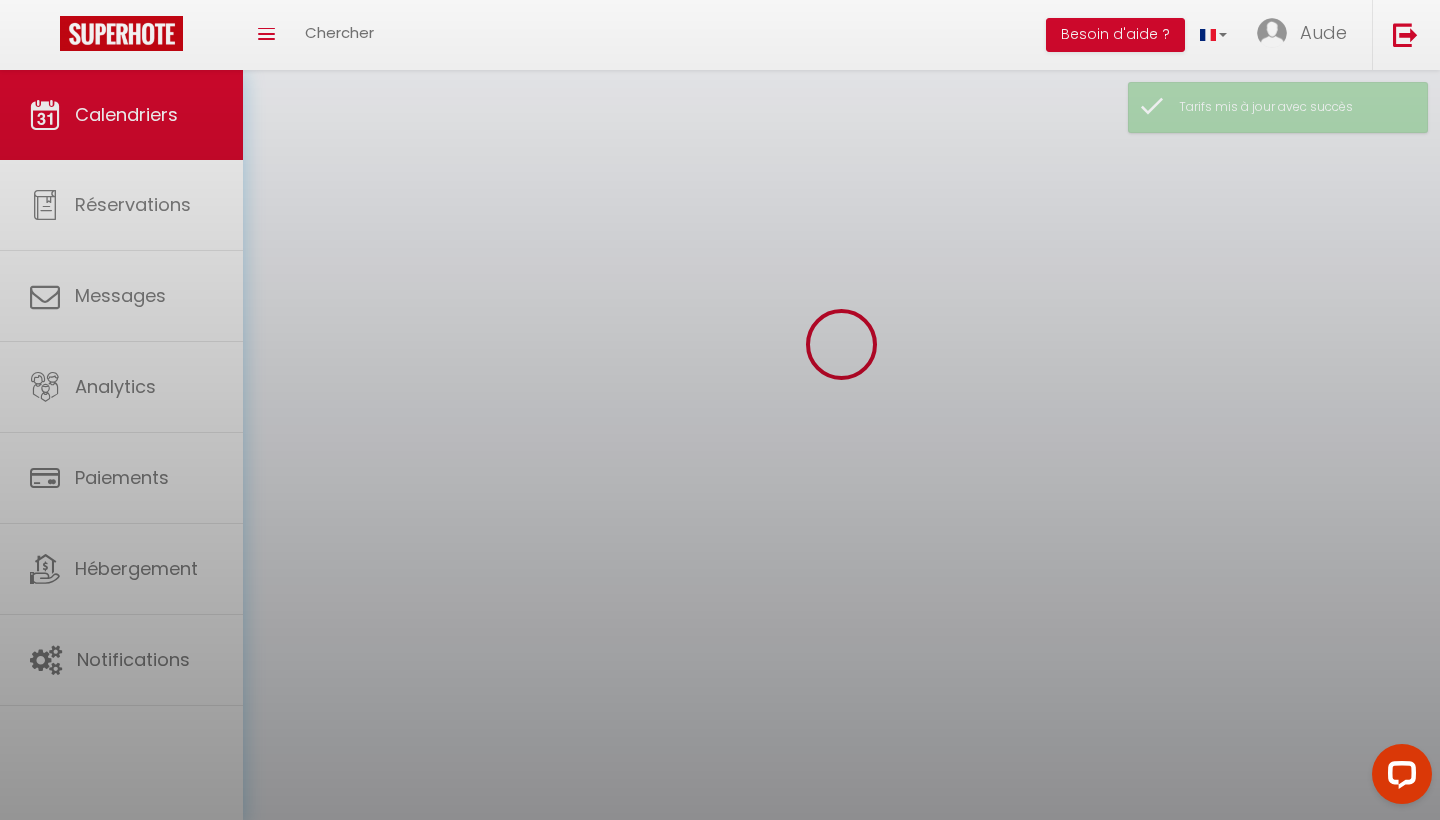 scroll, scrollTop: 70, scrollLeft: 0, axis: vertical 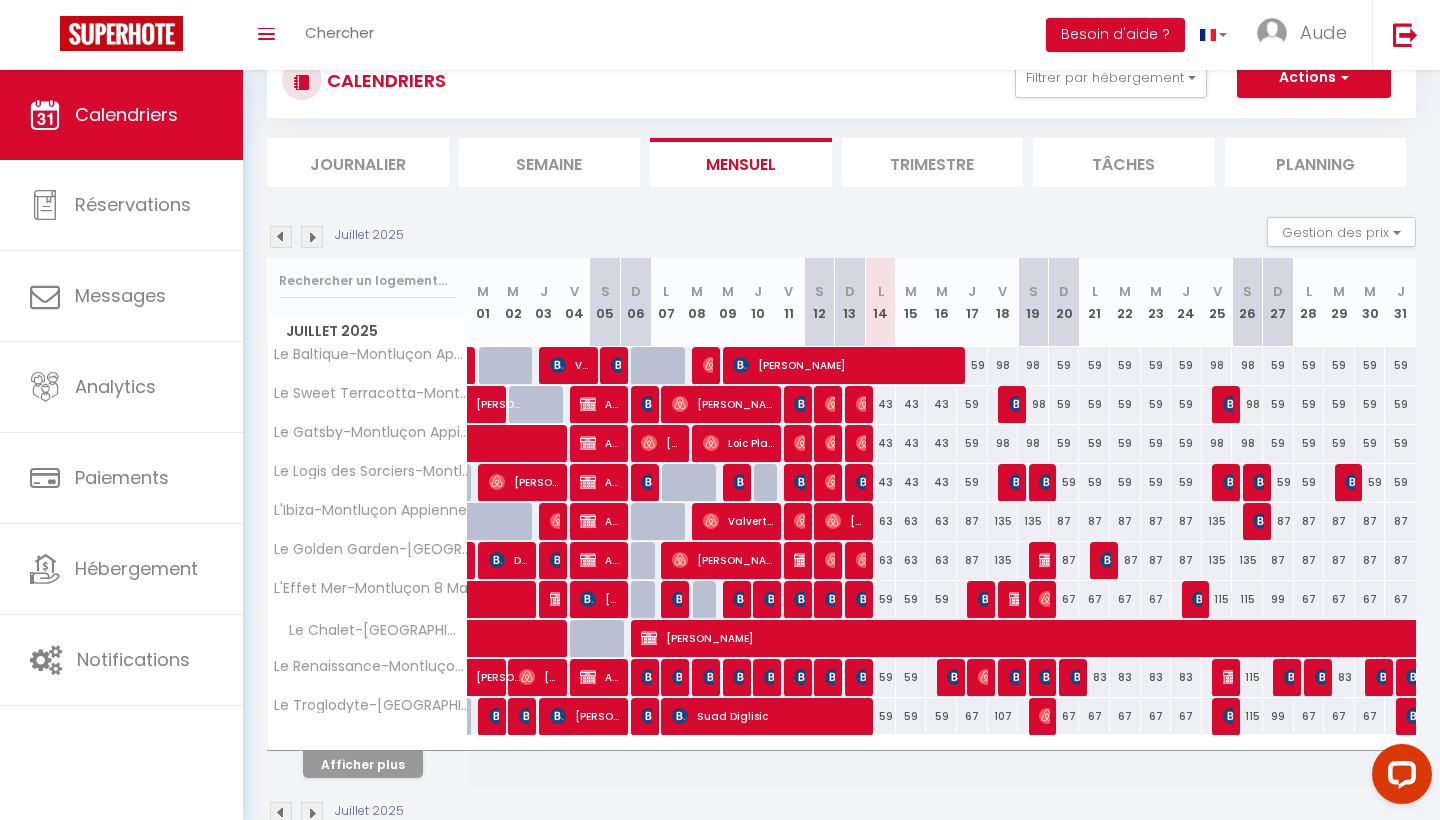 click on "Afficher plus" at bounding box center [363, 764] 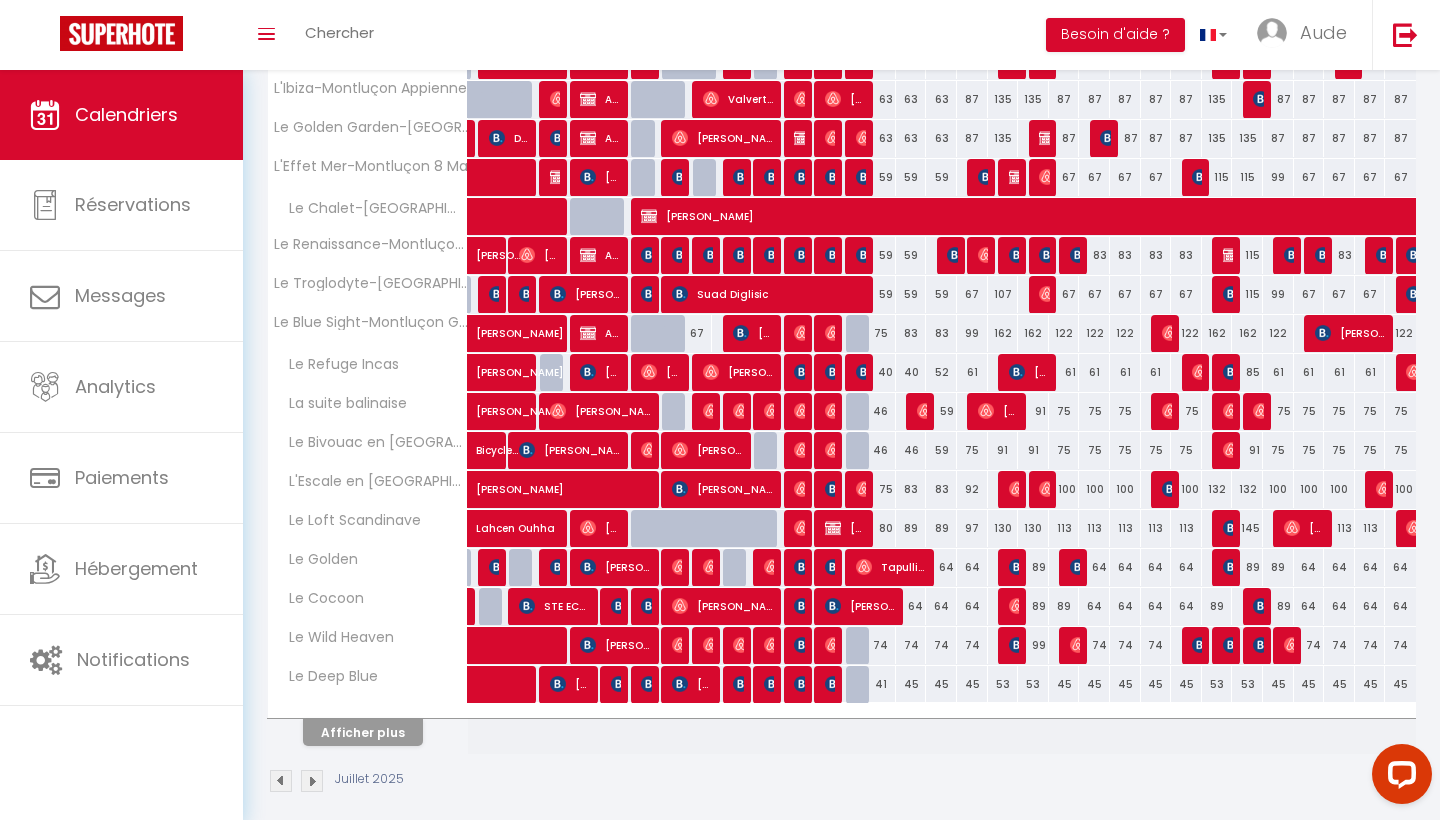 scroll, scrollTop: 493, scrollLeft: 0, axis: vertical 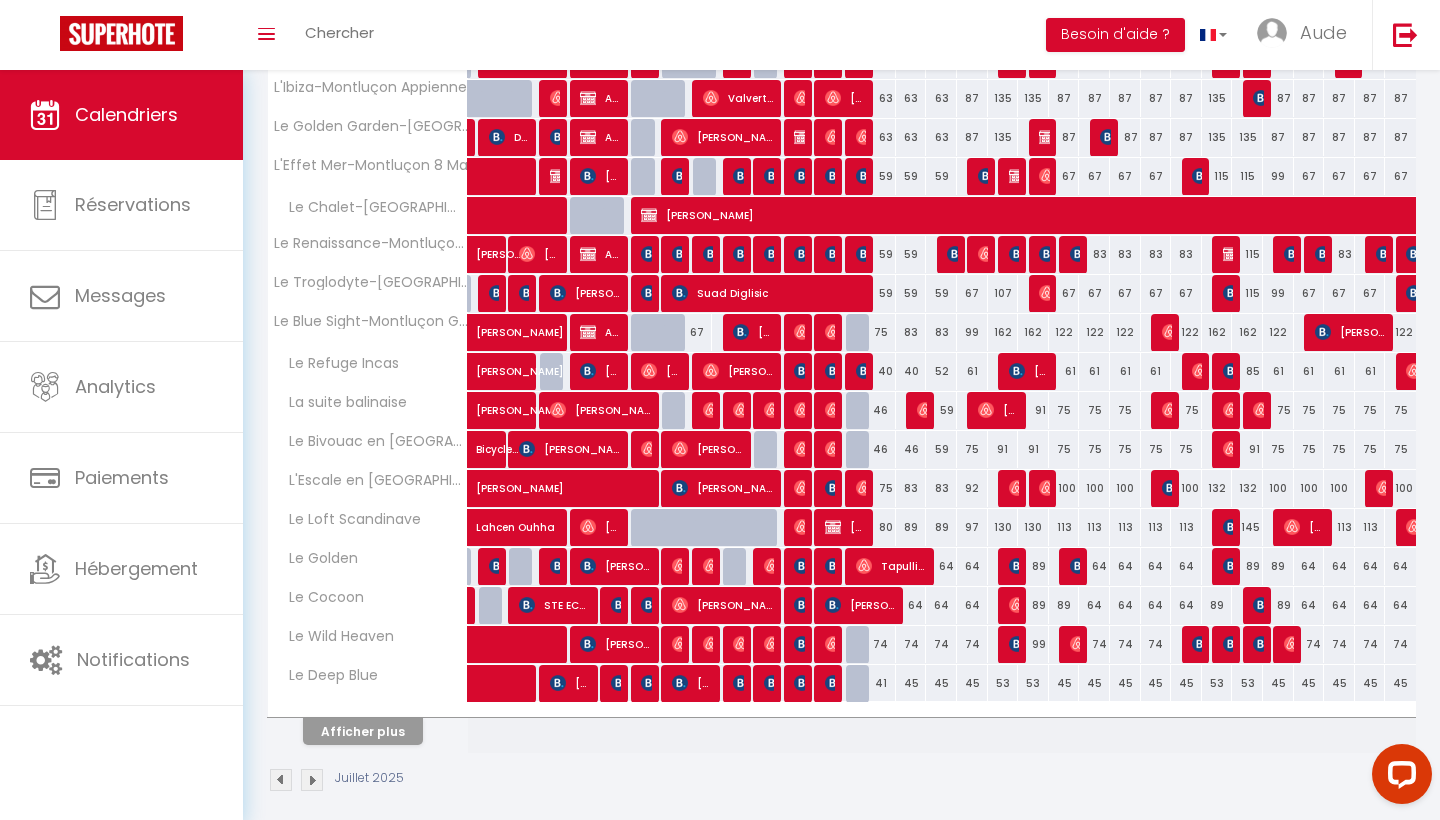 click on "Afficher plus" at bounding box center (363, 731) 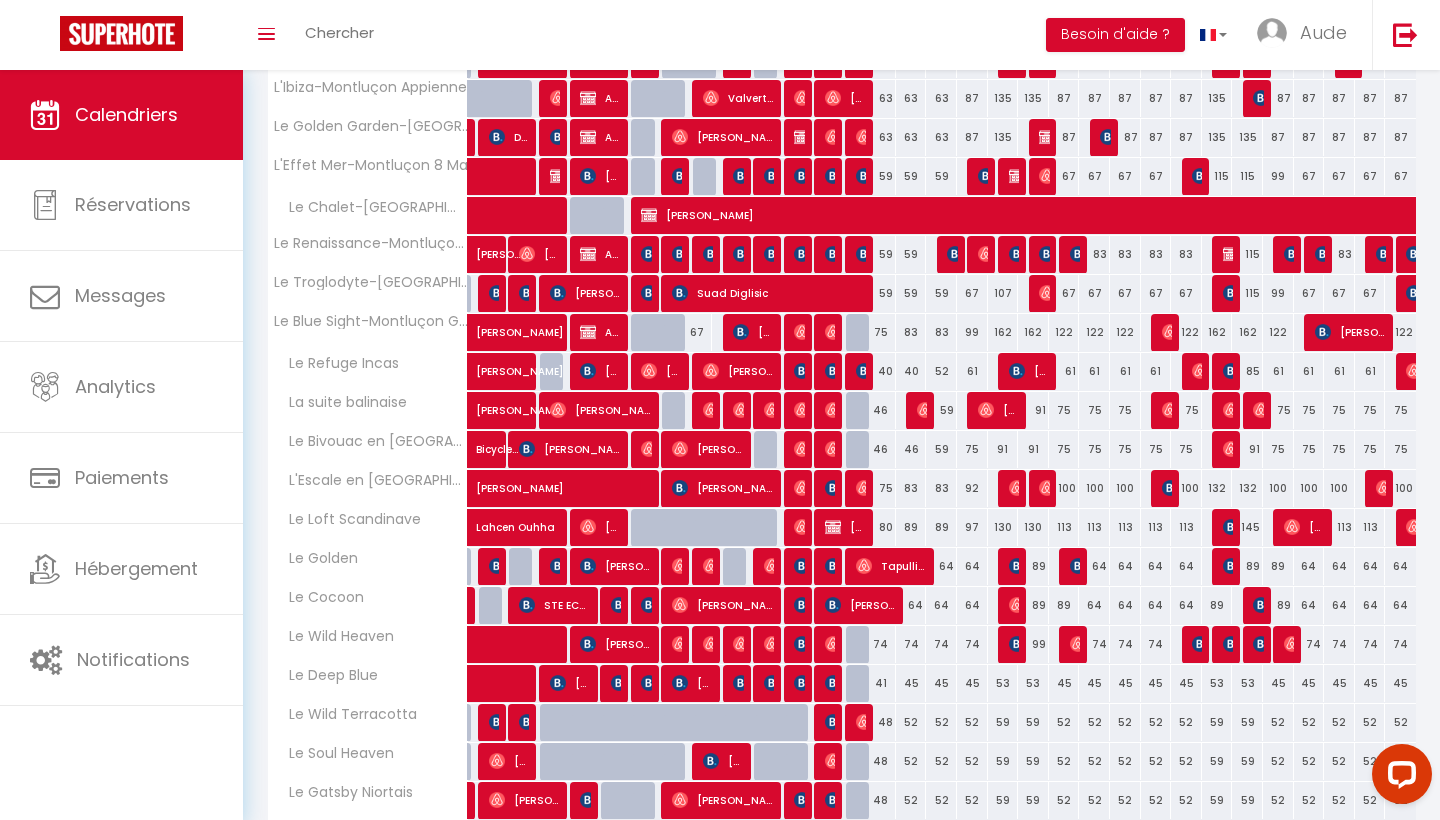 click on "74" at bounding box center [880, 644] 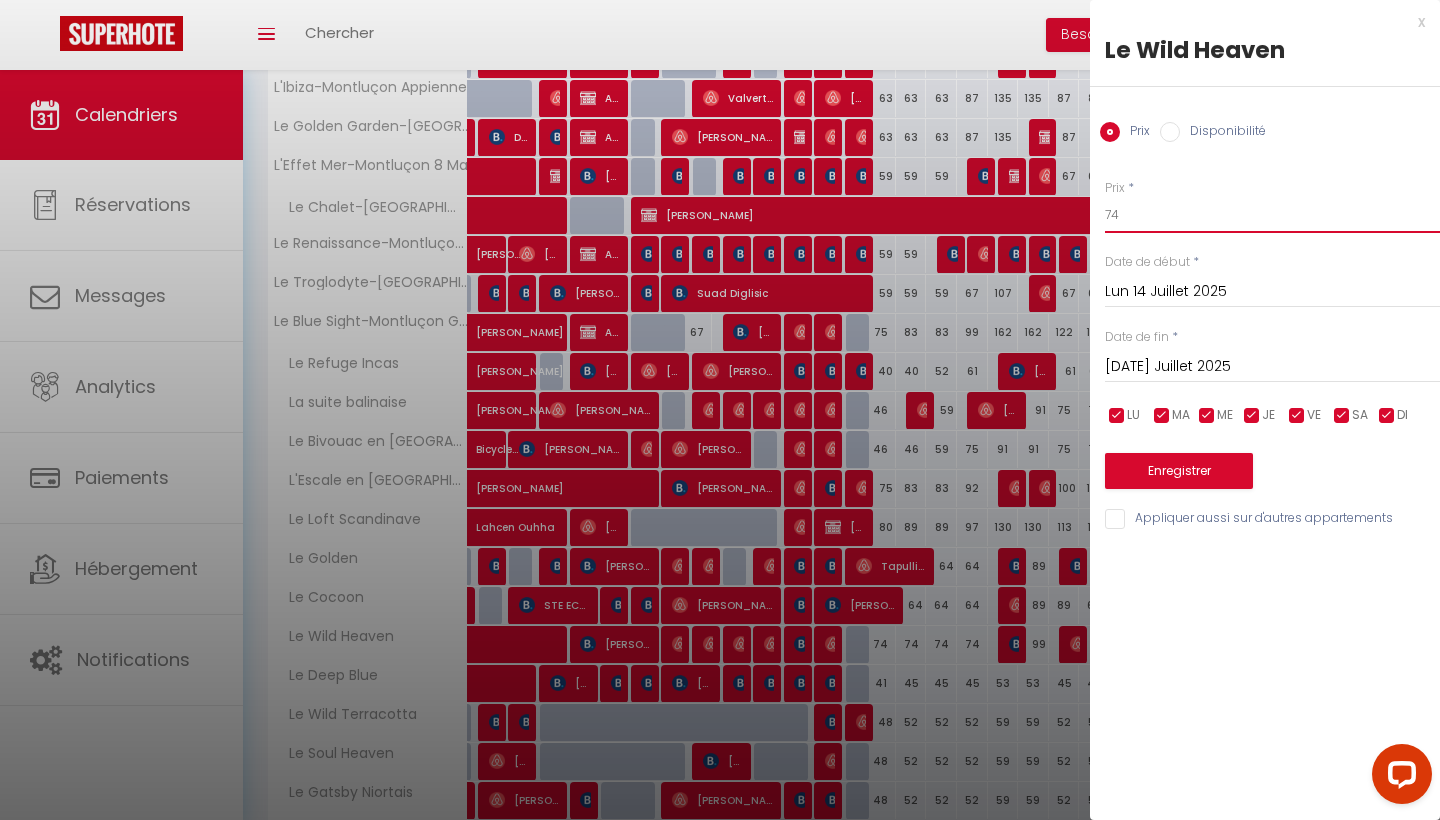 click on "74" at bounding box center [1272, 215] 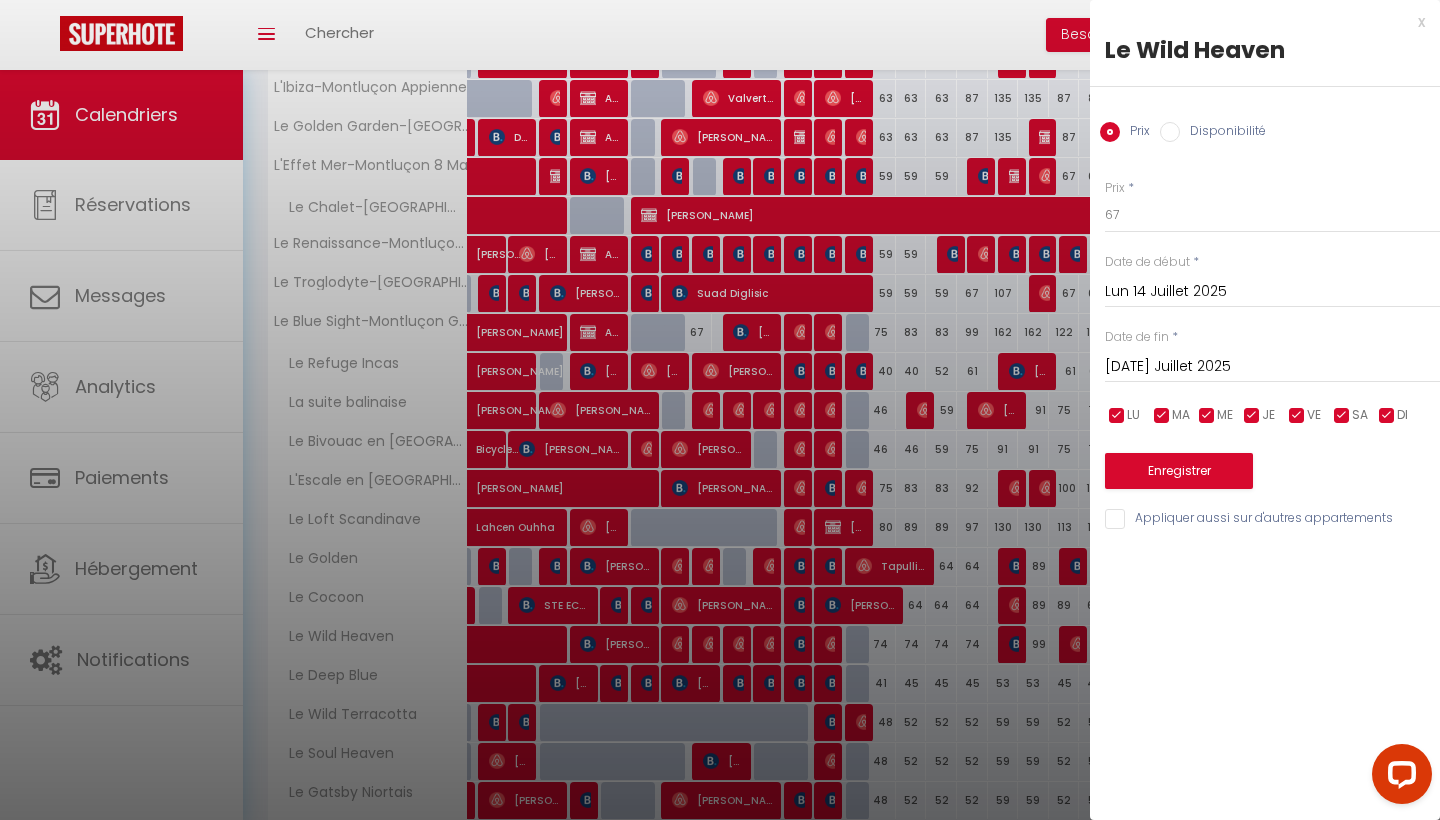 click on "Enregistrer" at bounding box center (1179, 471) 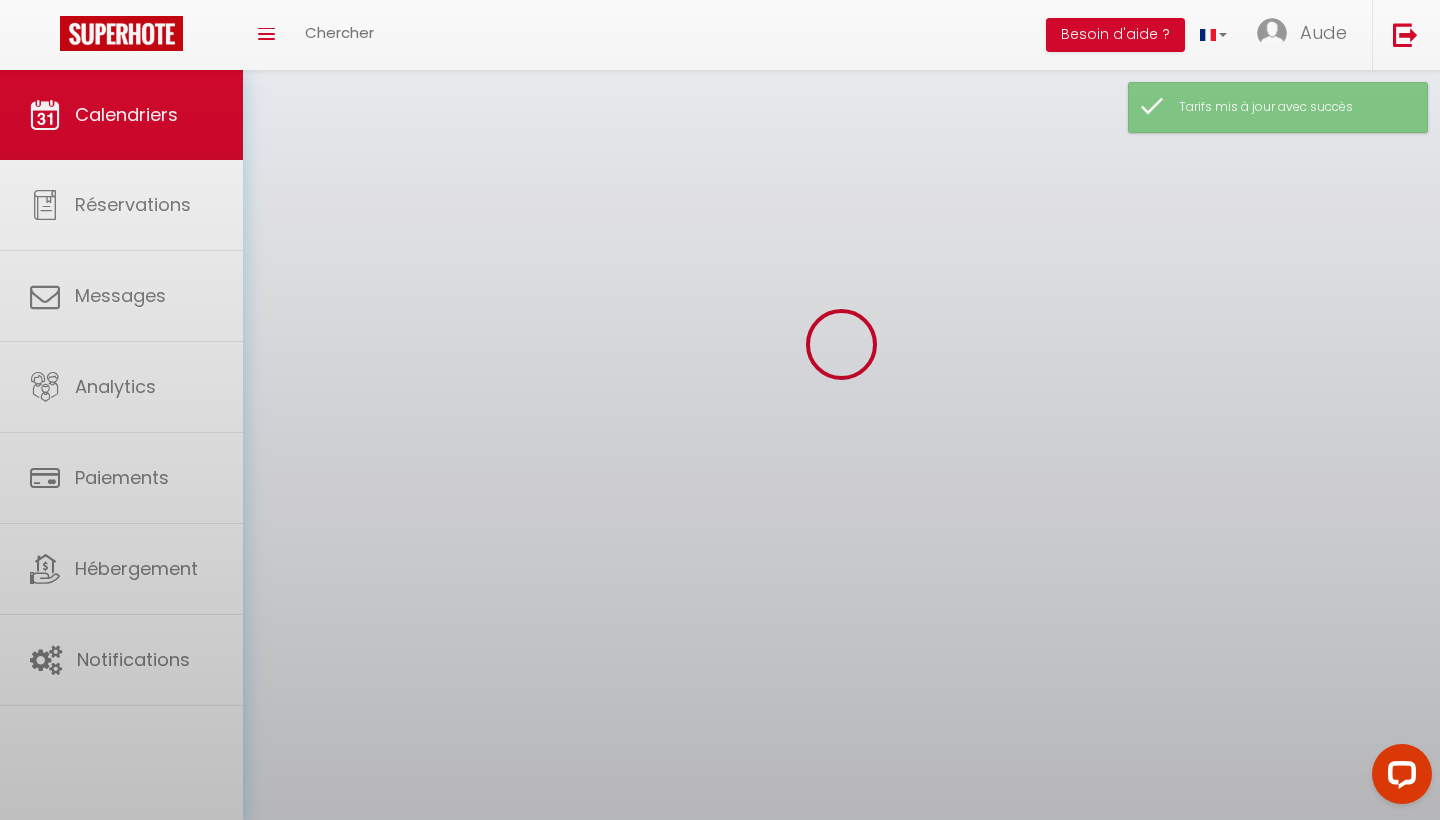 scroll, scrollTop: 70, scrollLeft: 0, axis: vertical 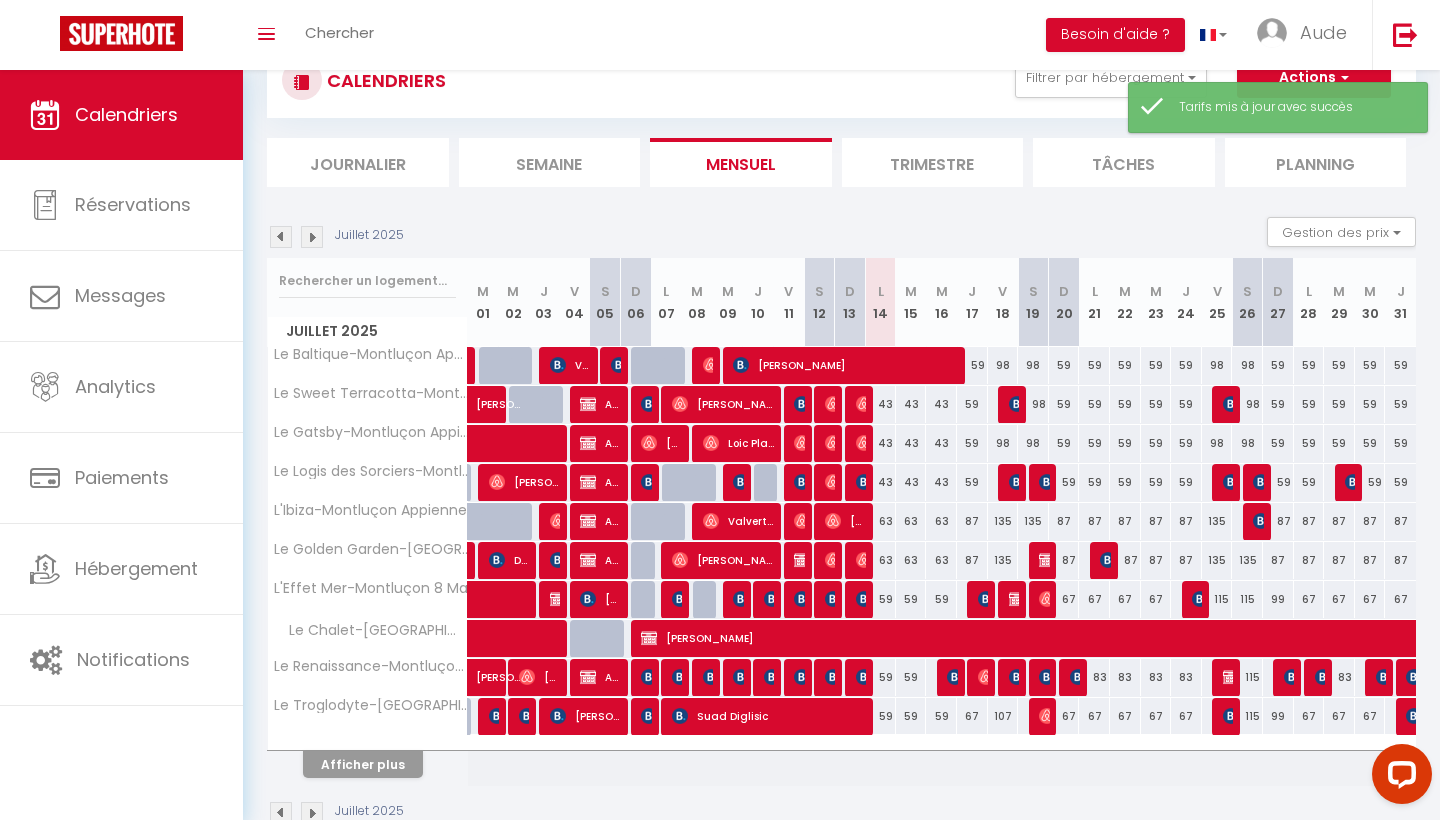 click on "Afficher plus" at bounding box center [363, 764] 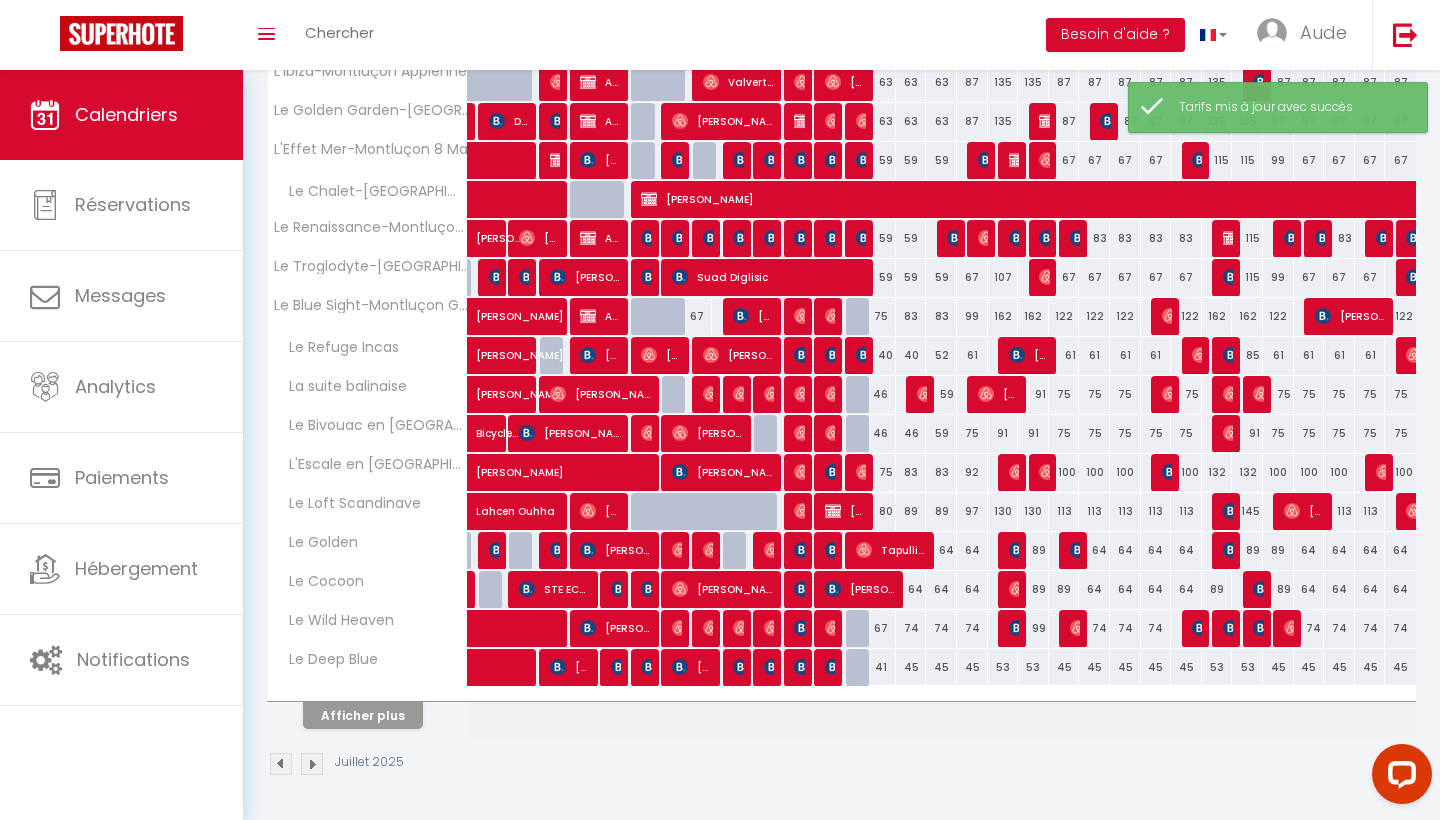 scroll, scrollTop: 507, scrollLeft: 0, axis: vertical 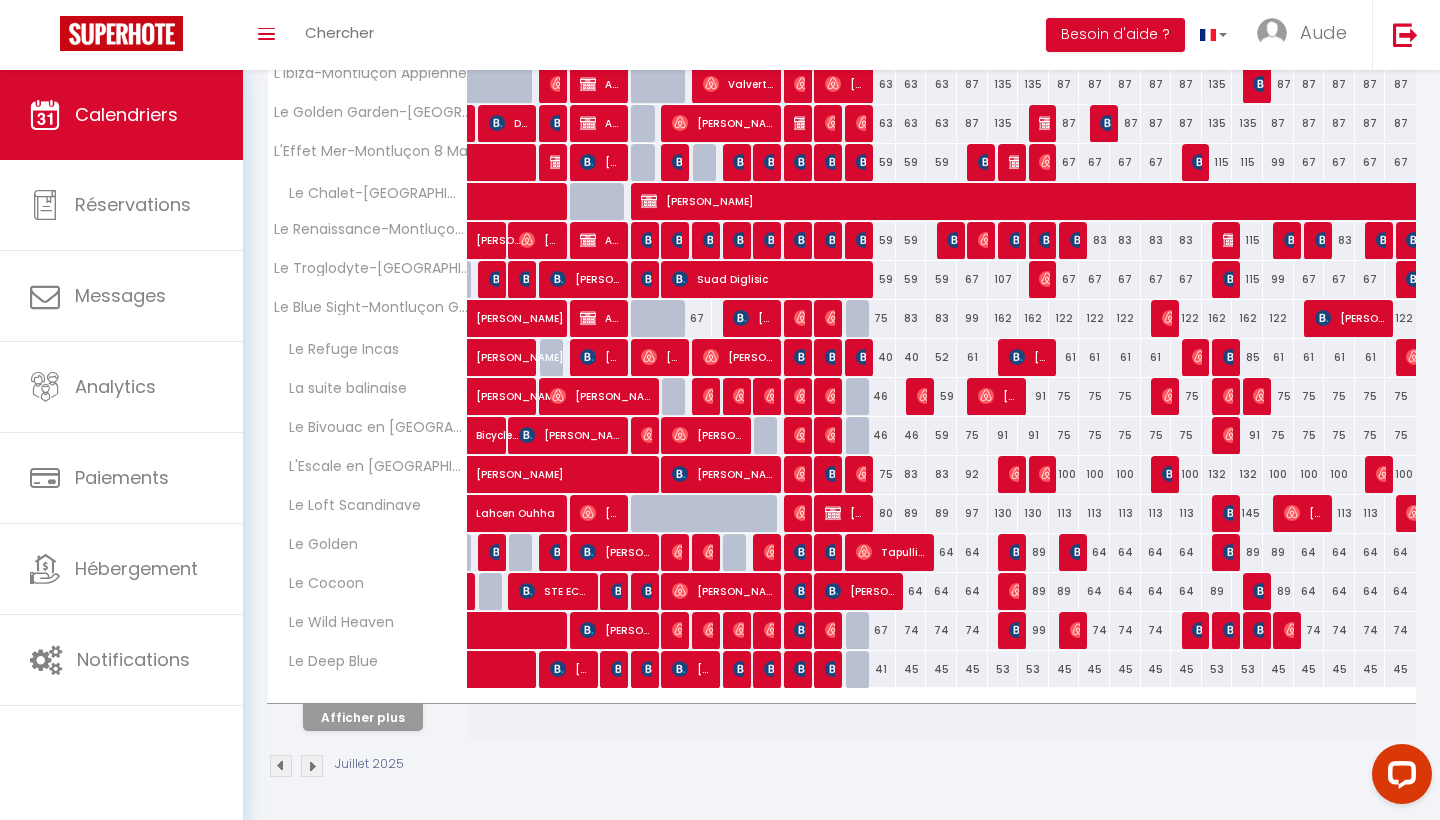 click on "74" at bounding box center [911, 630] 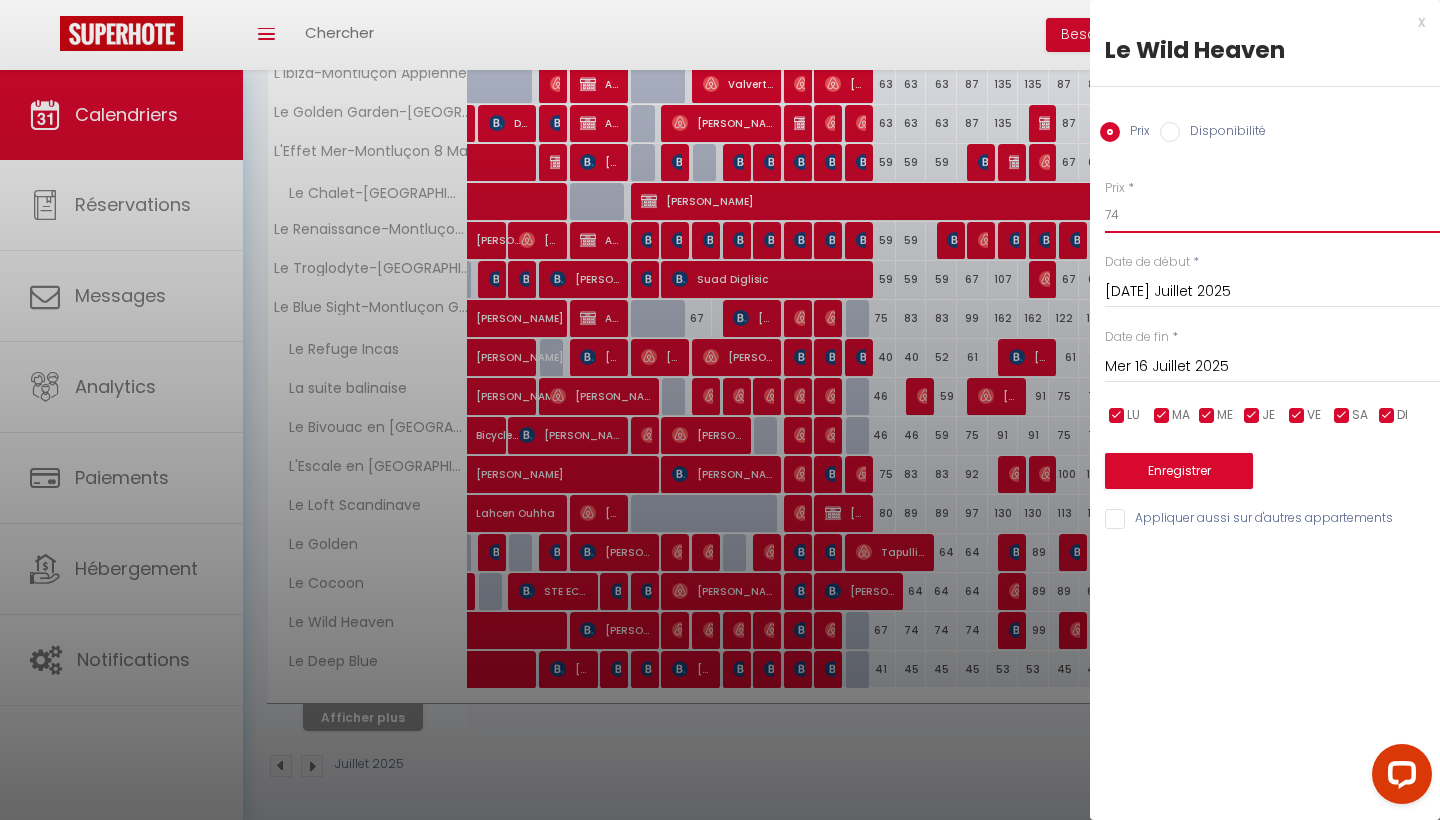 click on "74" at bounding box center [1272, 215] 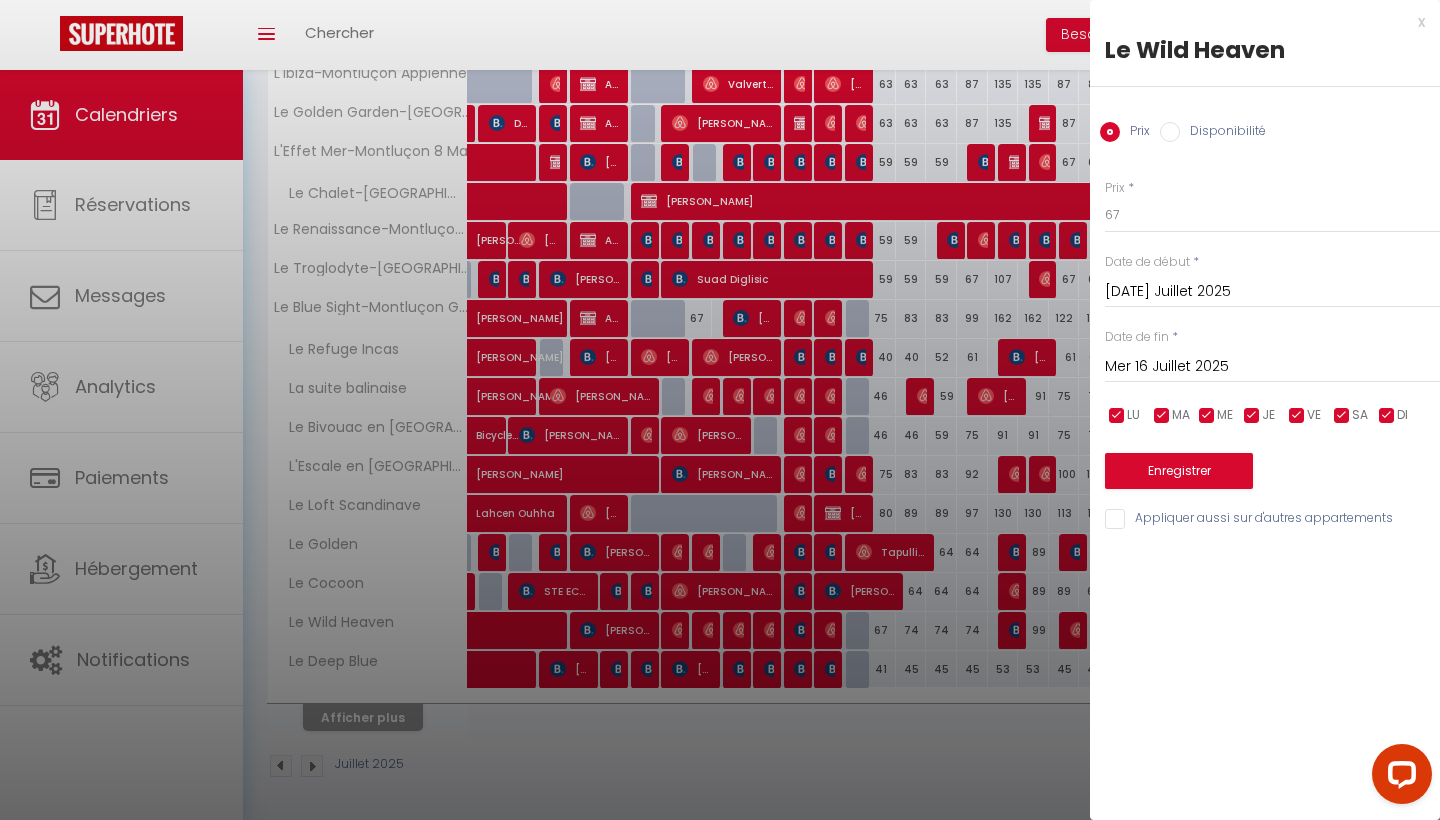 click on "Enregistrer" at bounding box center (1179, 471) 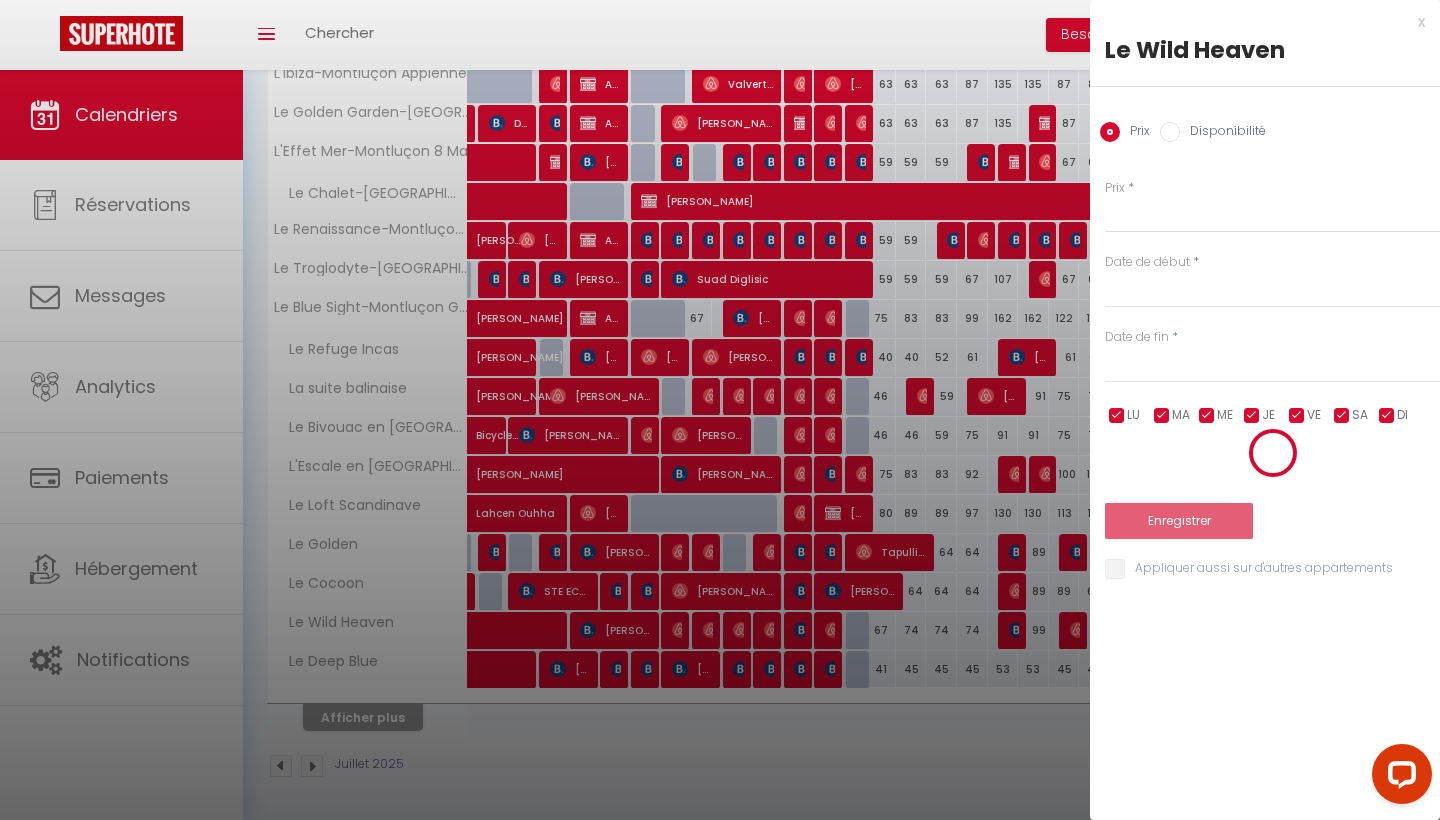 scroll, scrollTop: 70, scrollLeft: 0, axis: vertical 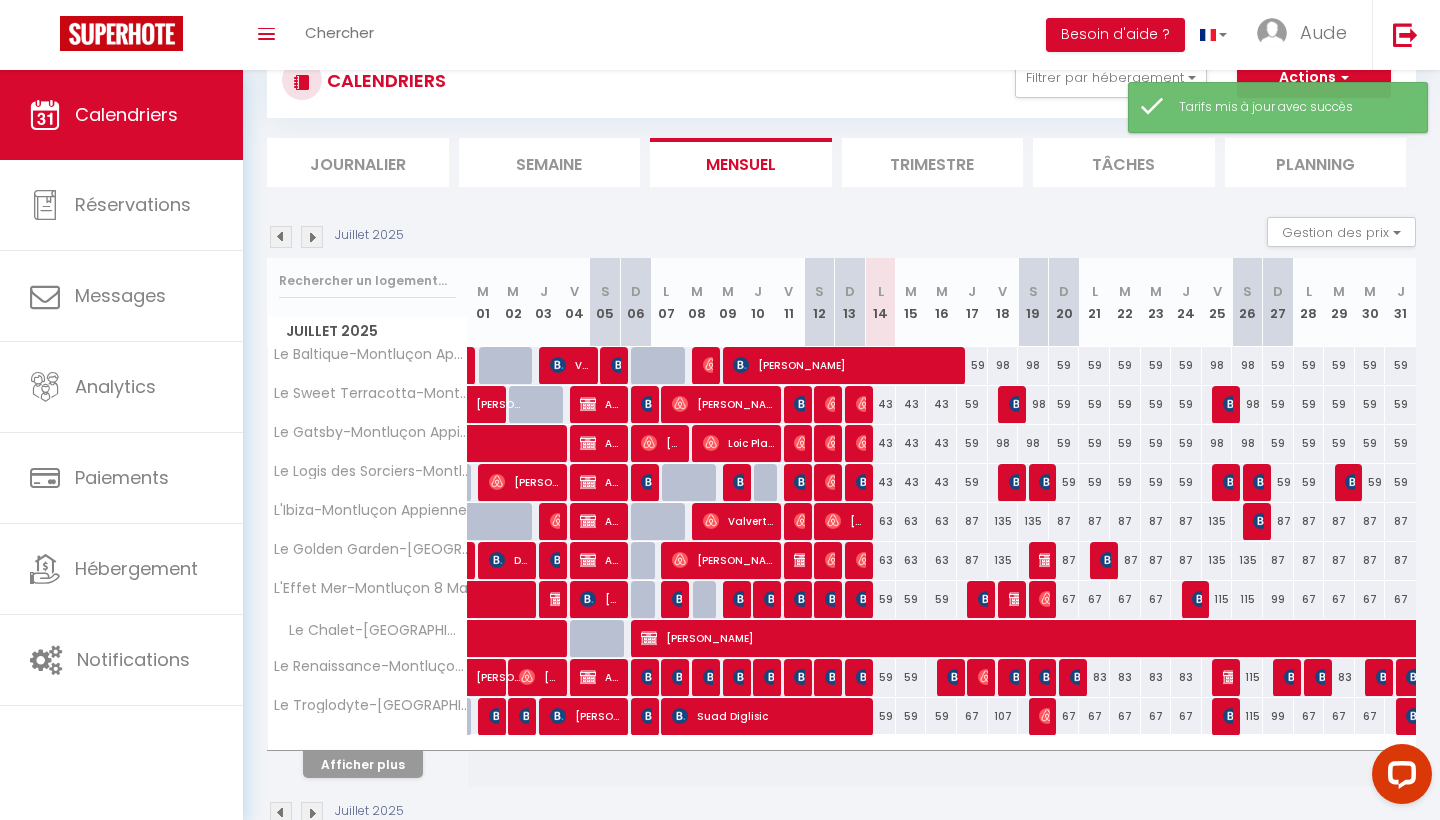 click on "Afficher plus" at bounding box center [363, 764] 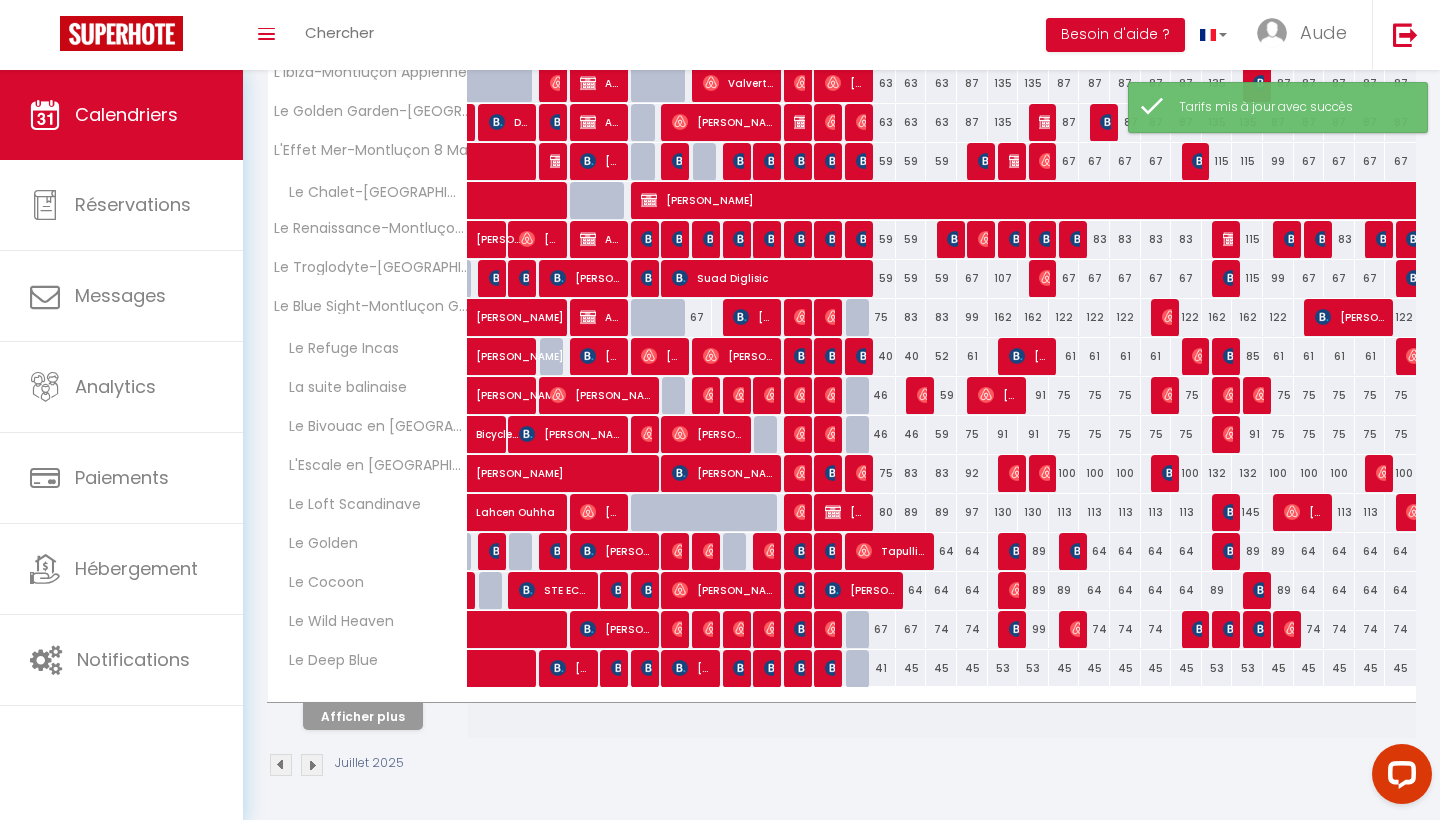 scroll, scrollTop: 507, scrollLeft: 0, axis: vertical 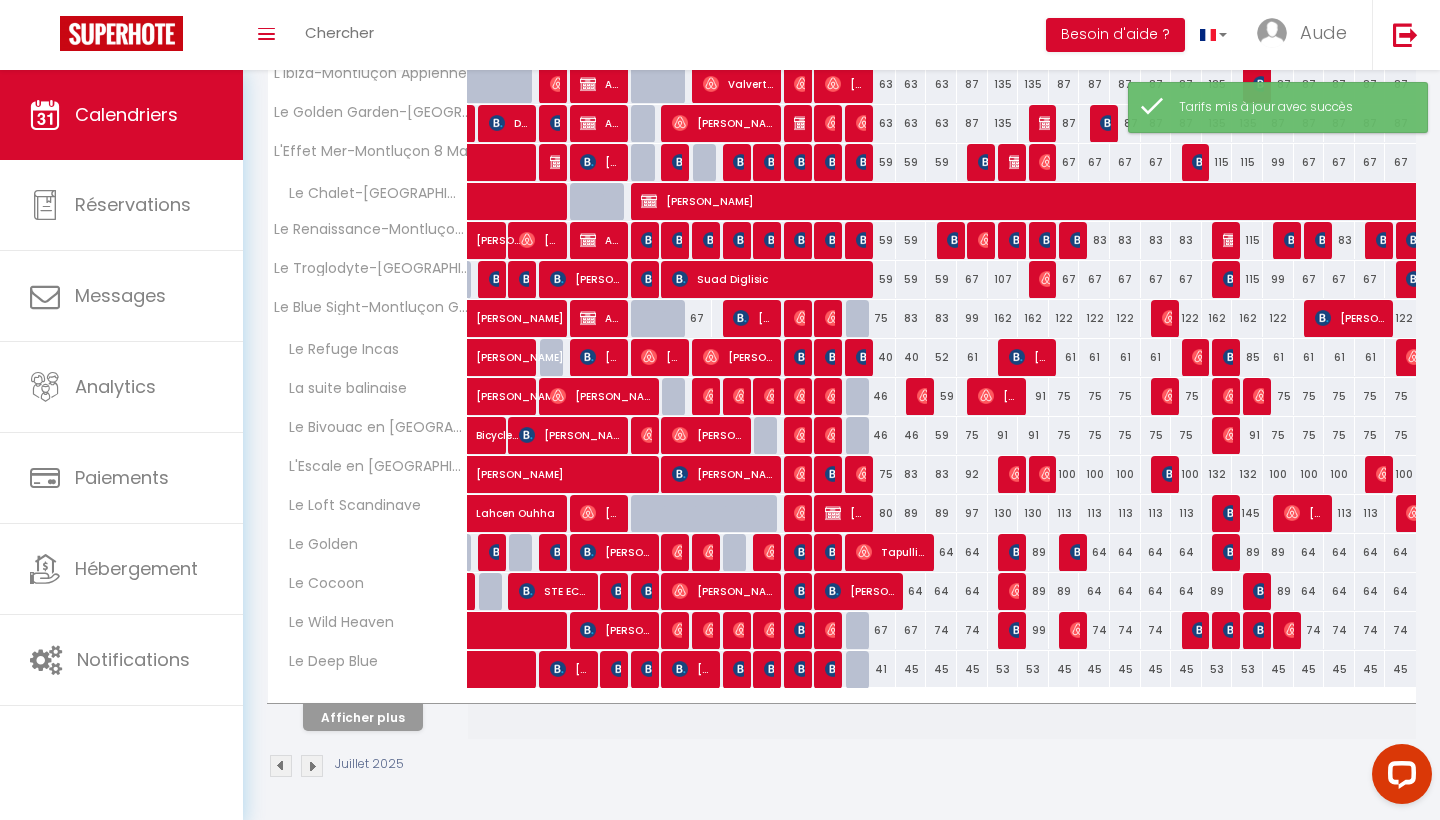 click on "Afficher plus" at bounding box center [363, 717] 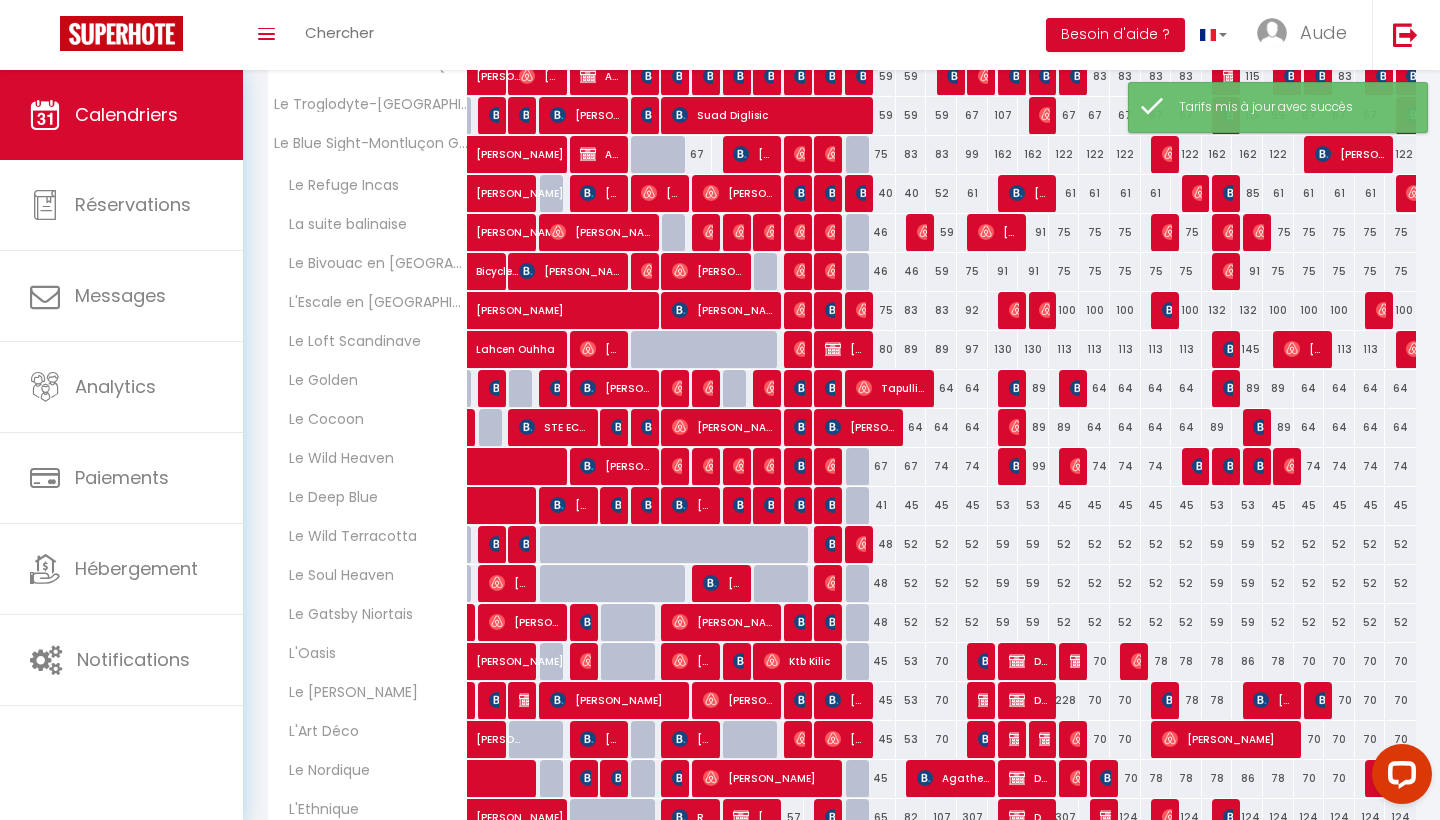 scroll, scrollTop: 675, scrollLeft: 0, axis: vertical 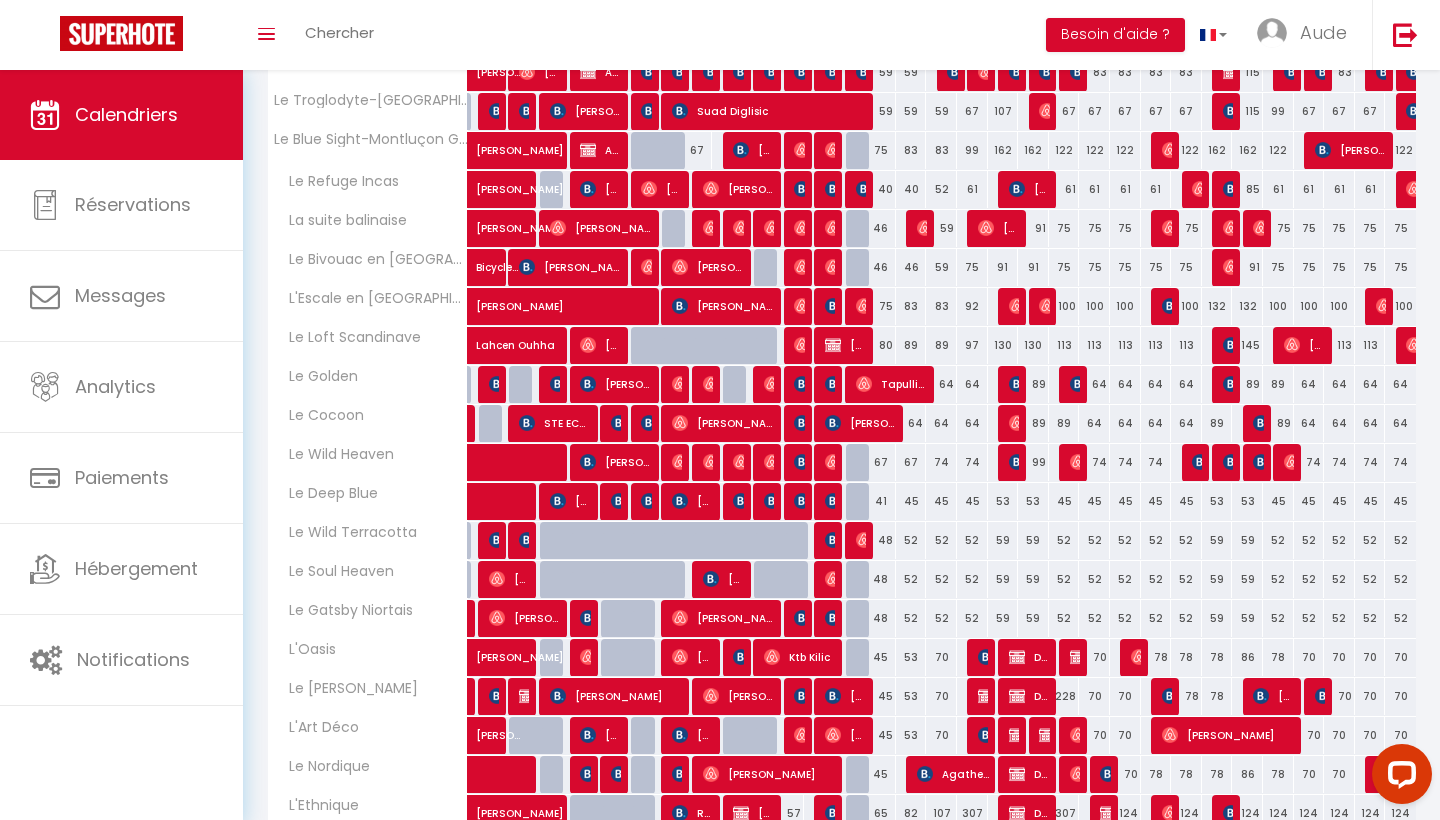 click on "41" at bounding box center [880, 501] 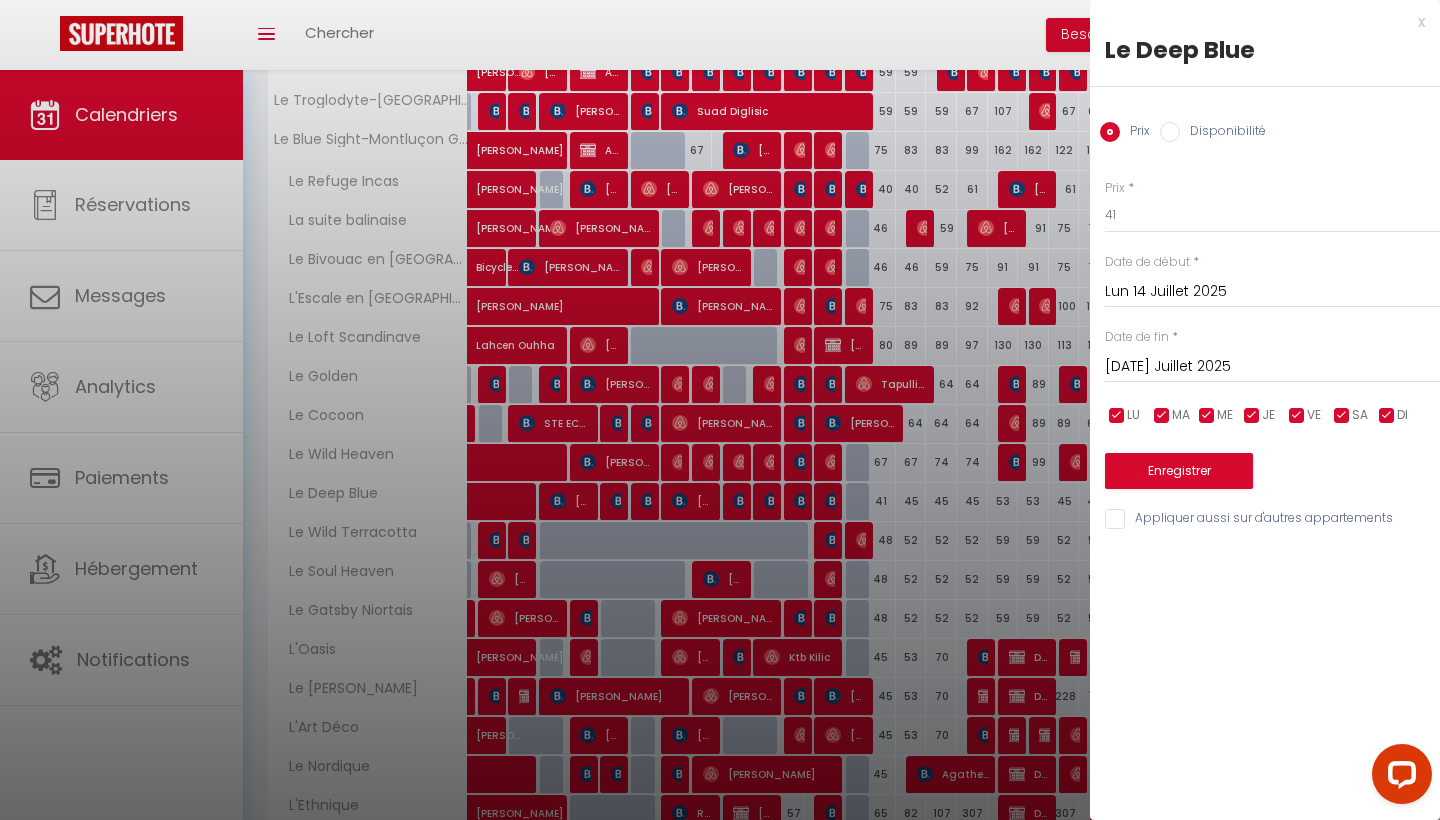 click on "[DATE] Juillet 2025" at bounding box center (1272, 367) 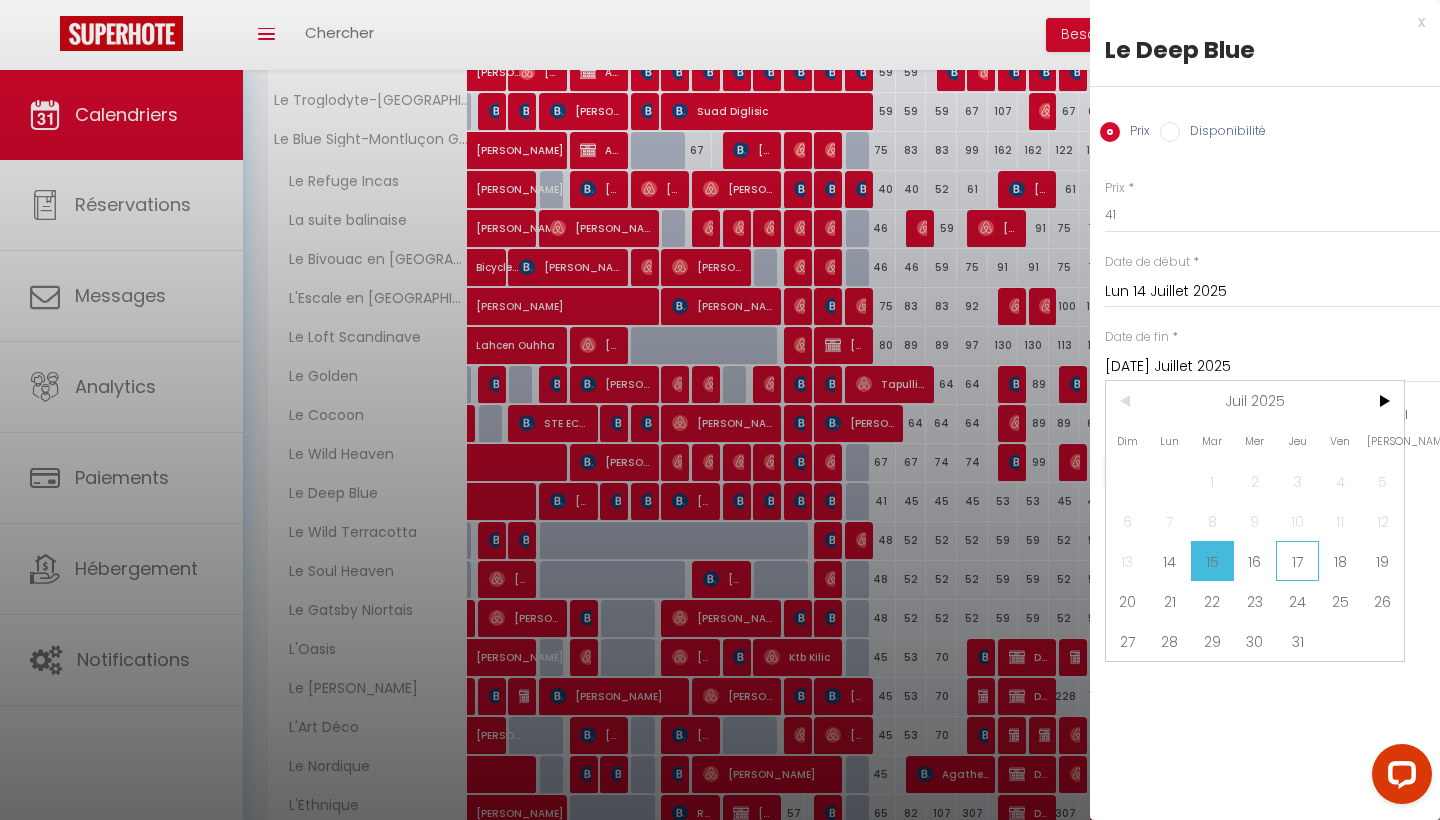 click on "17" at bounding box center (1297, 561) 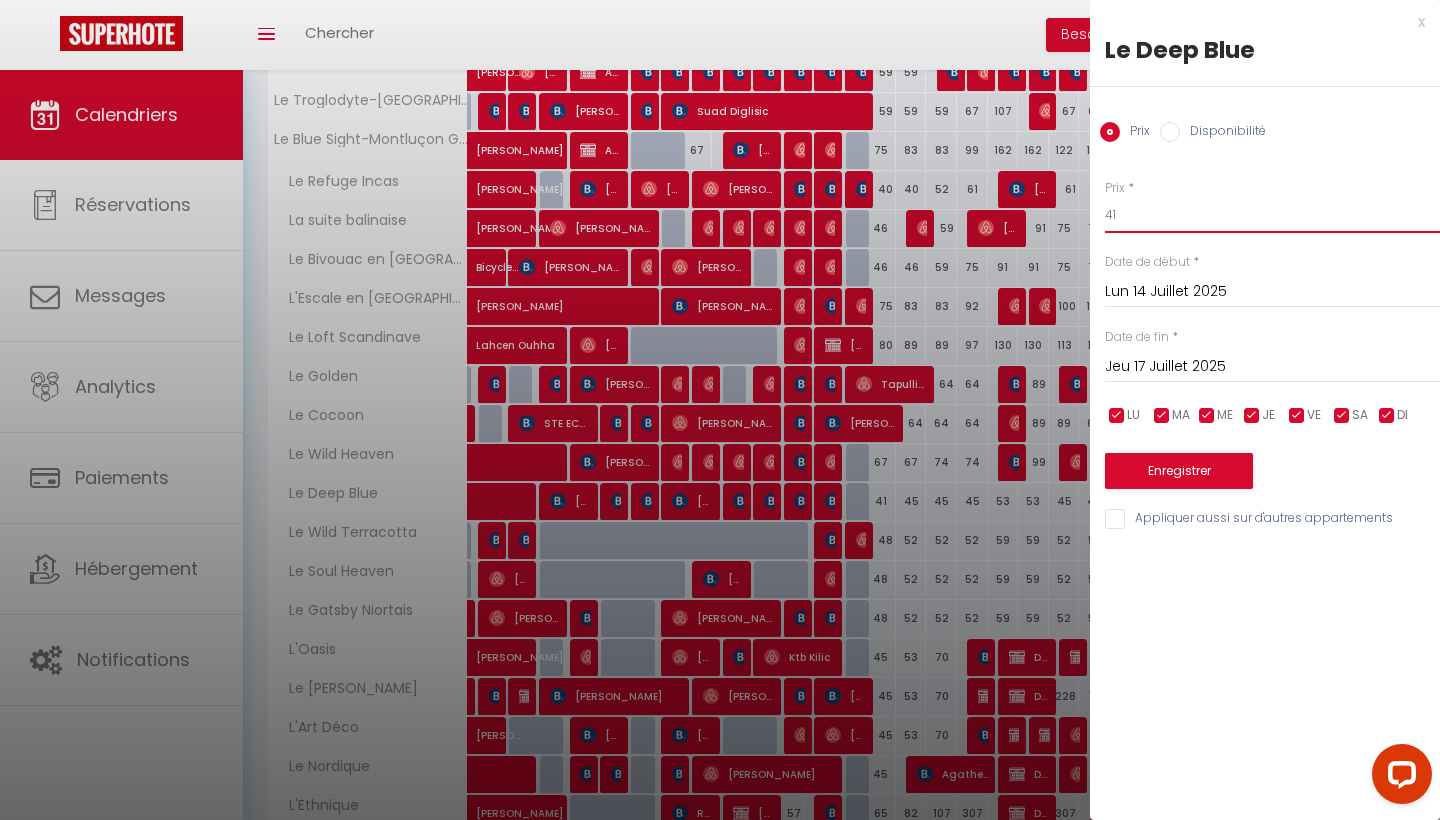 click on "41" at bounding box center (1272, 215) 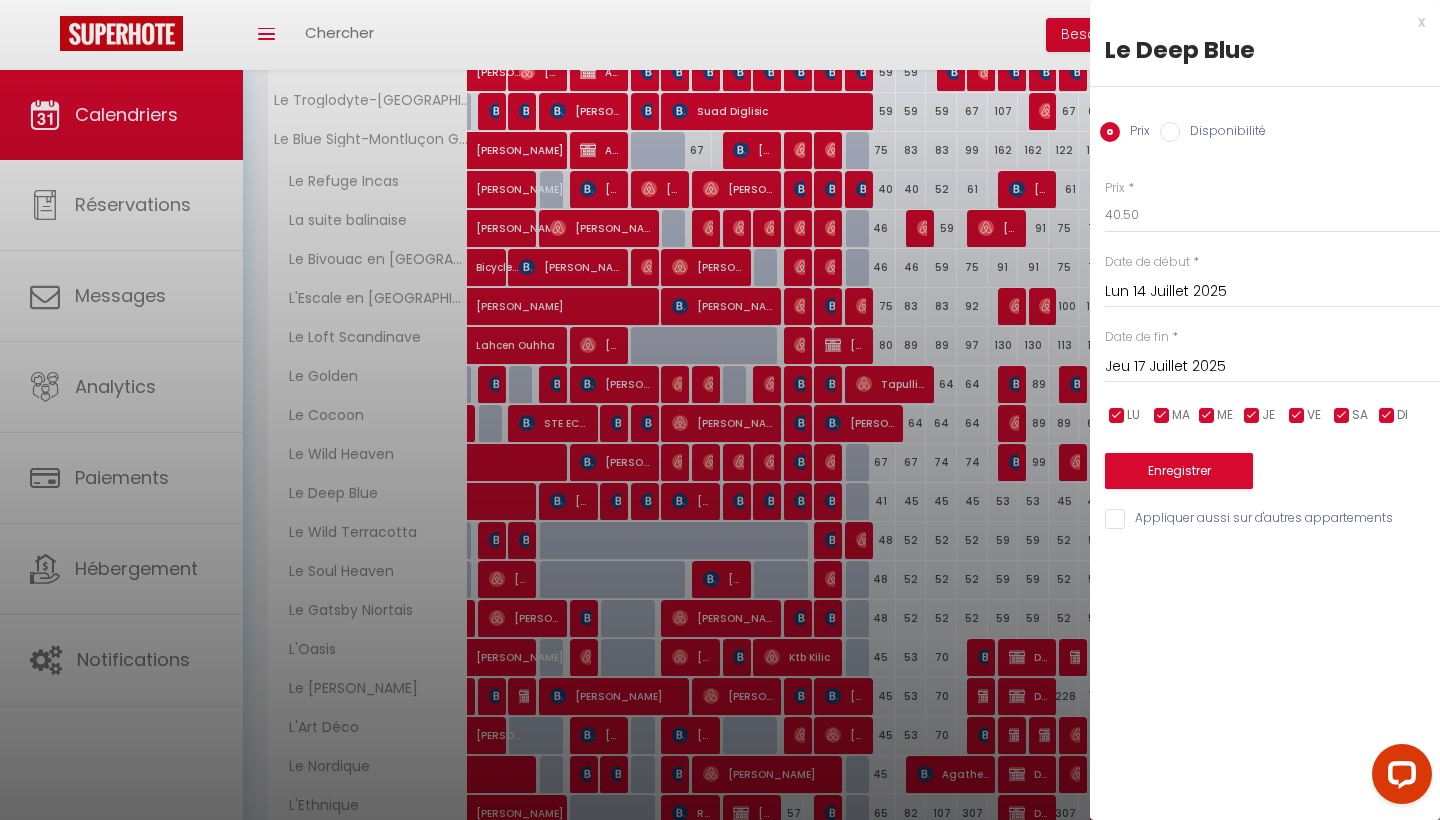 click on "Enregistrer" at bounding box center (1179, 471) 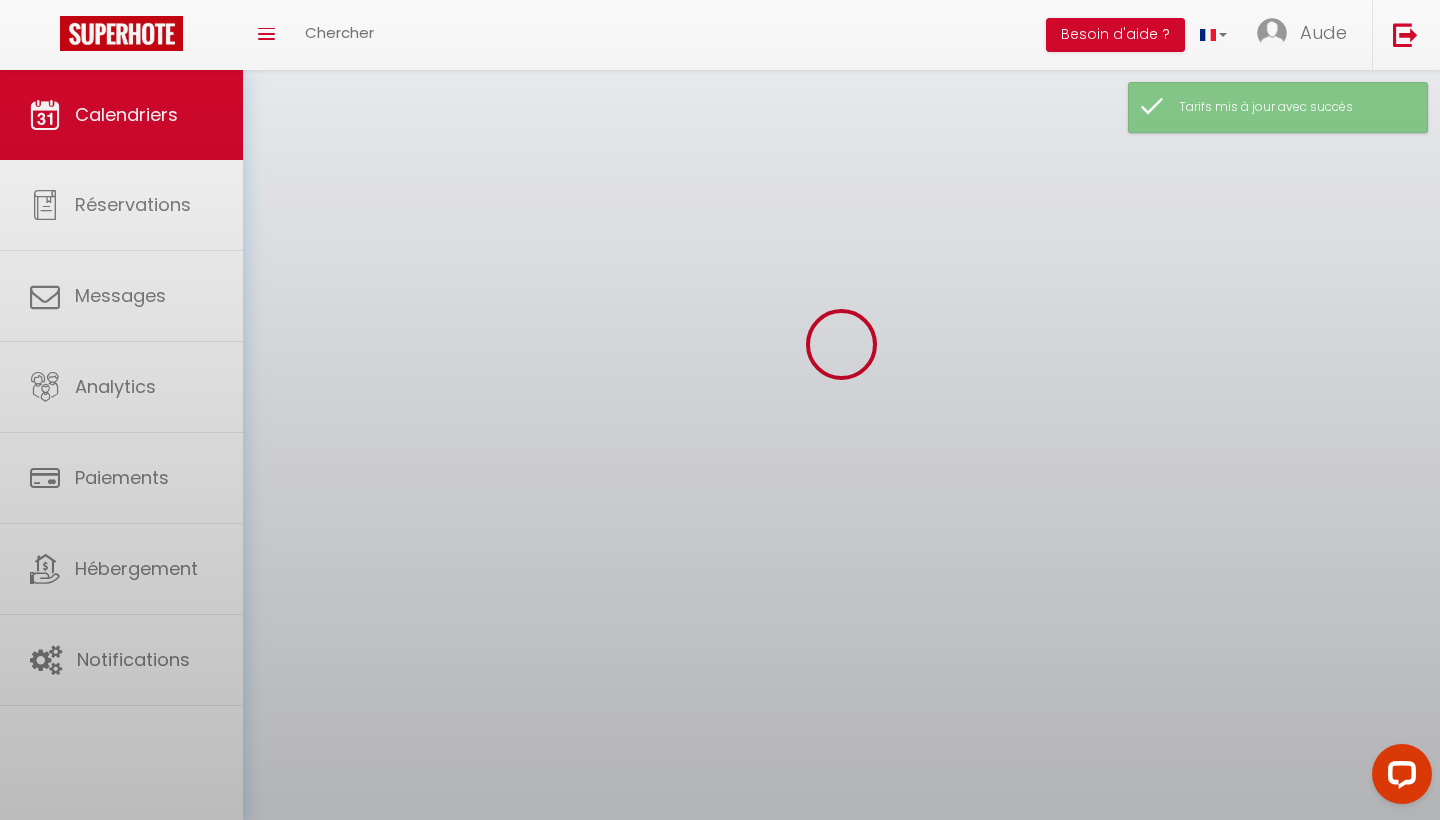 scroll, scrollTop: 70, scrollLeft: 0, axis: vertical 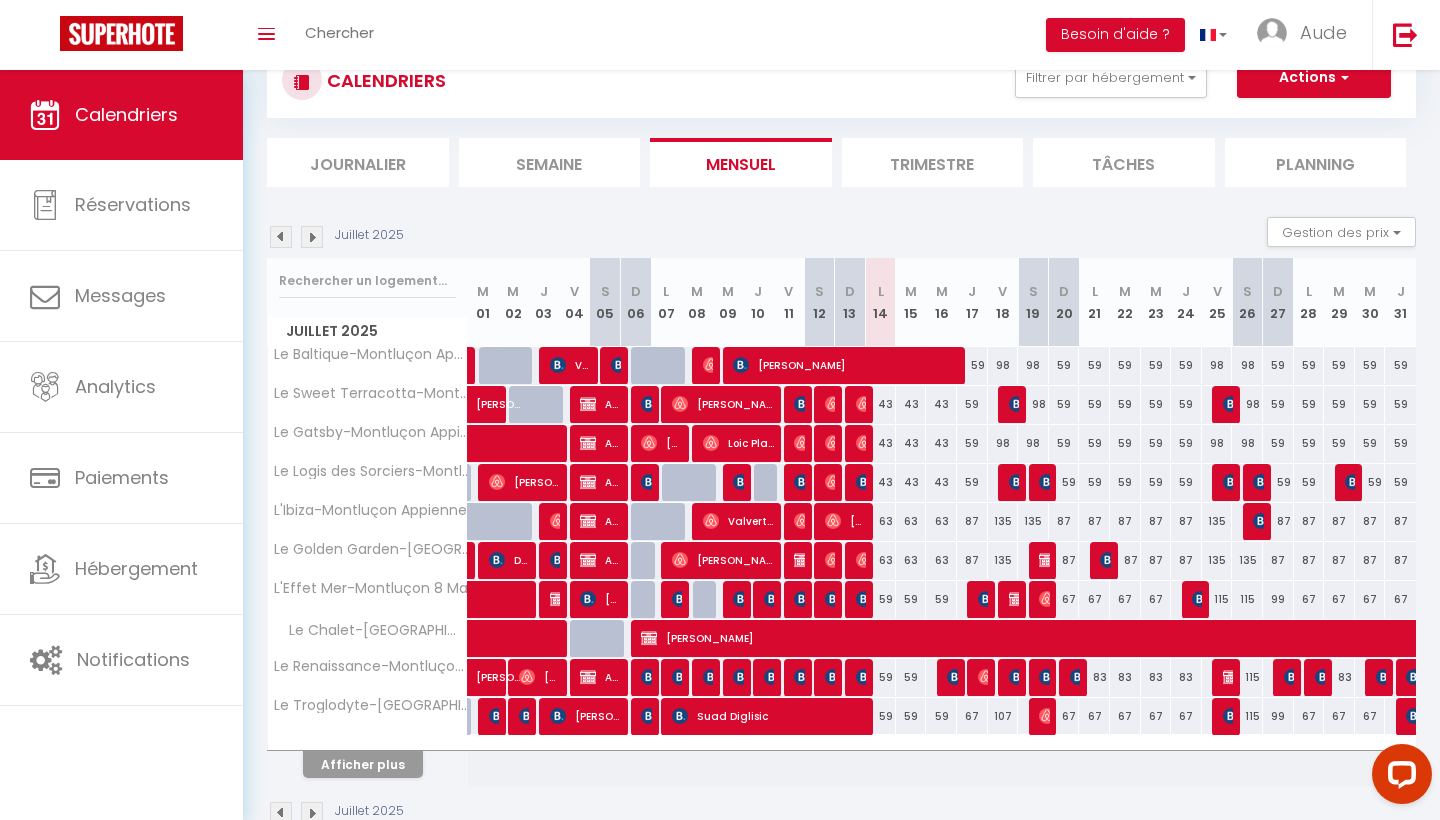 click on "Afficher plus" at bounding box center (363, 764) 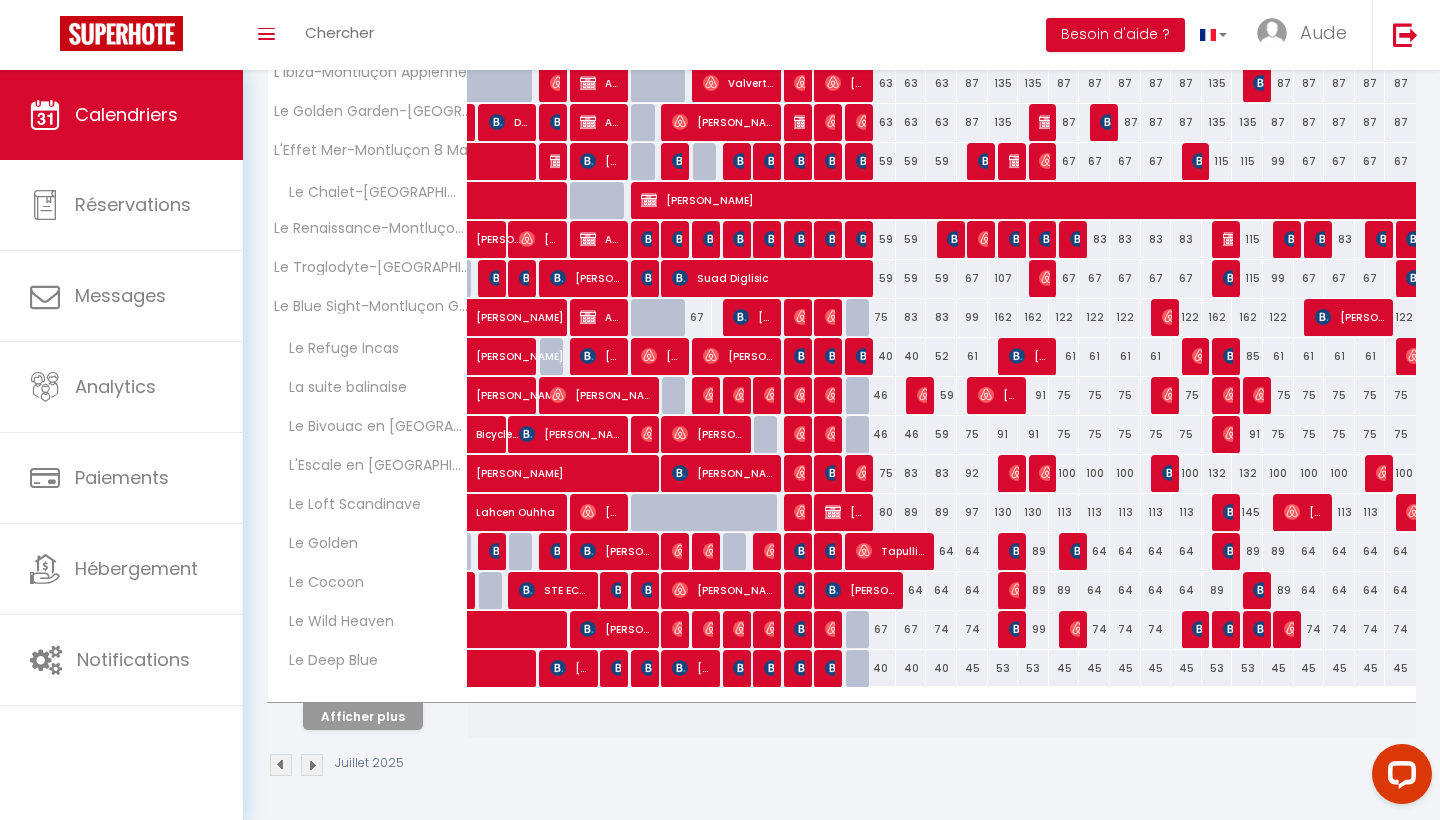 click on "Afficher plus" at bounding box center (363, 716) 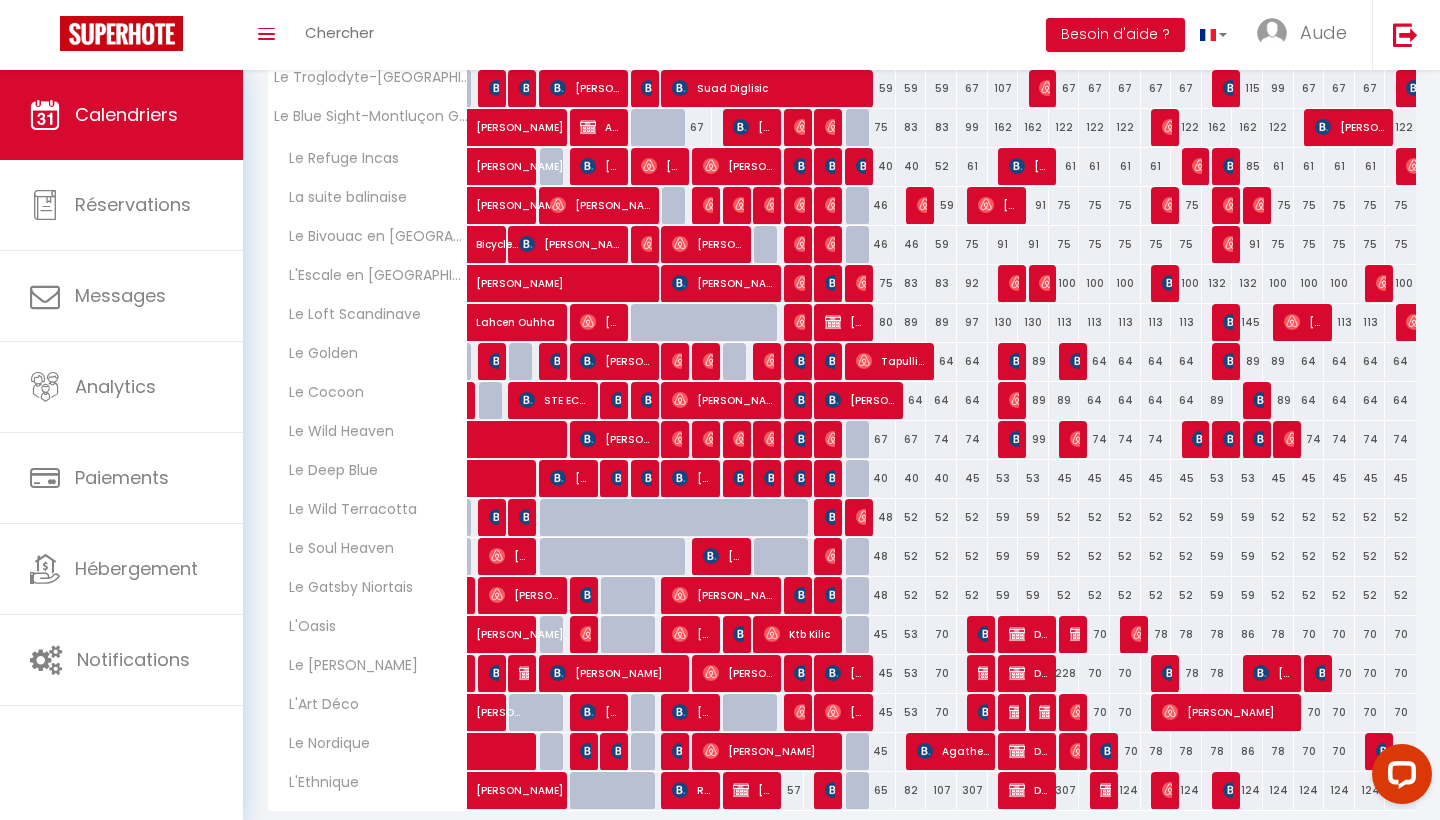 scroll, scrollTop: 703, scrollLeft: 0, axis: vertical 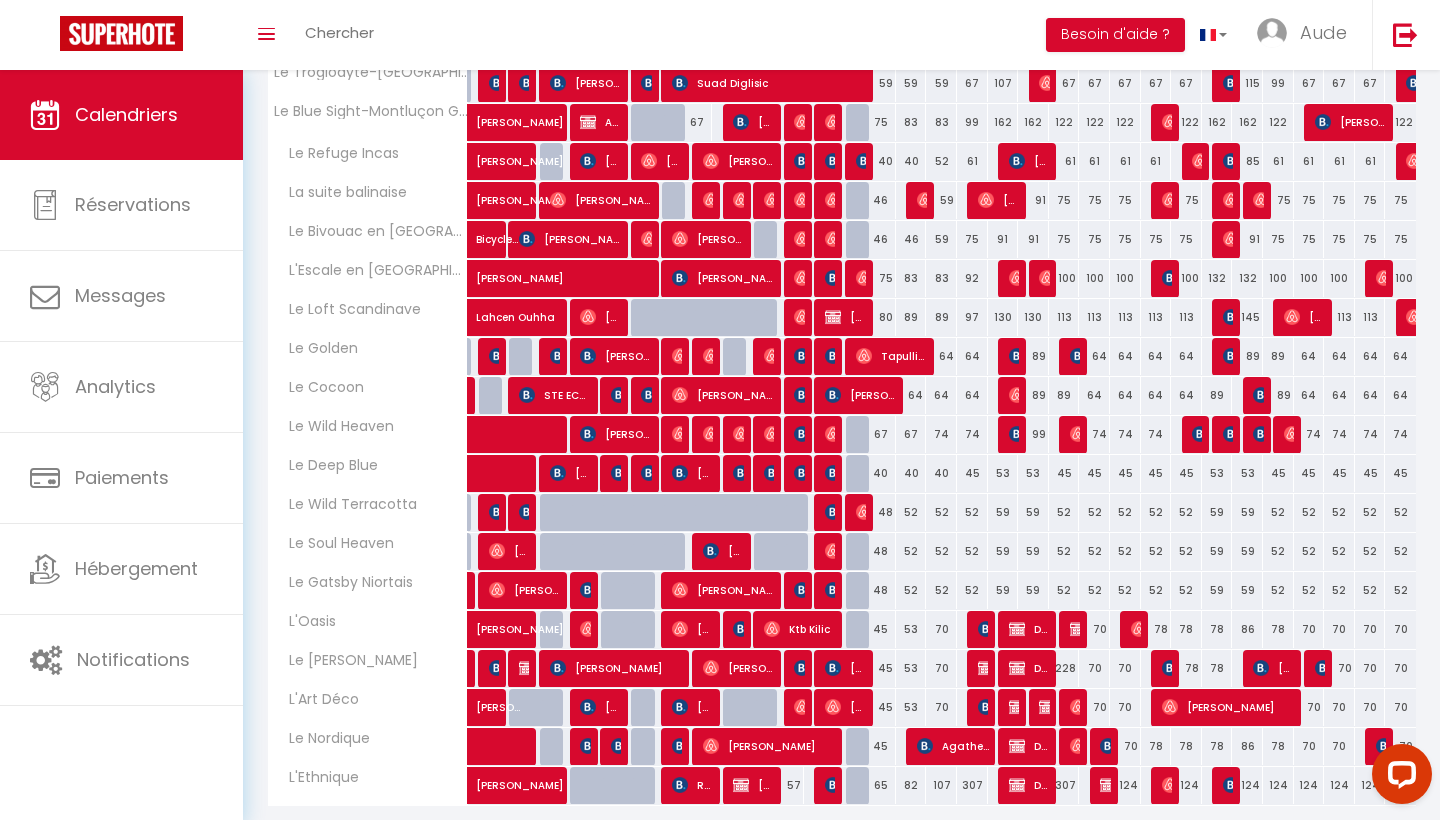 click on "48" at bounding box center [880, 551] 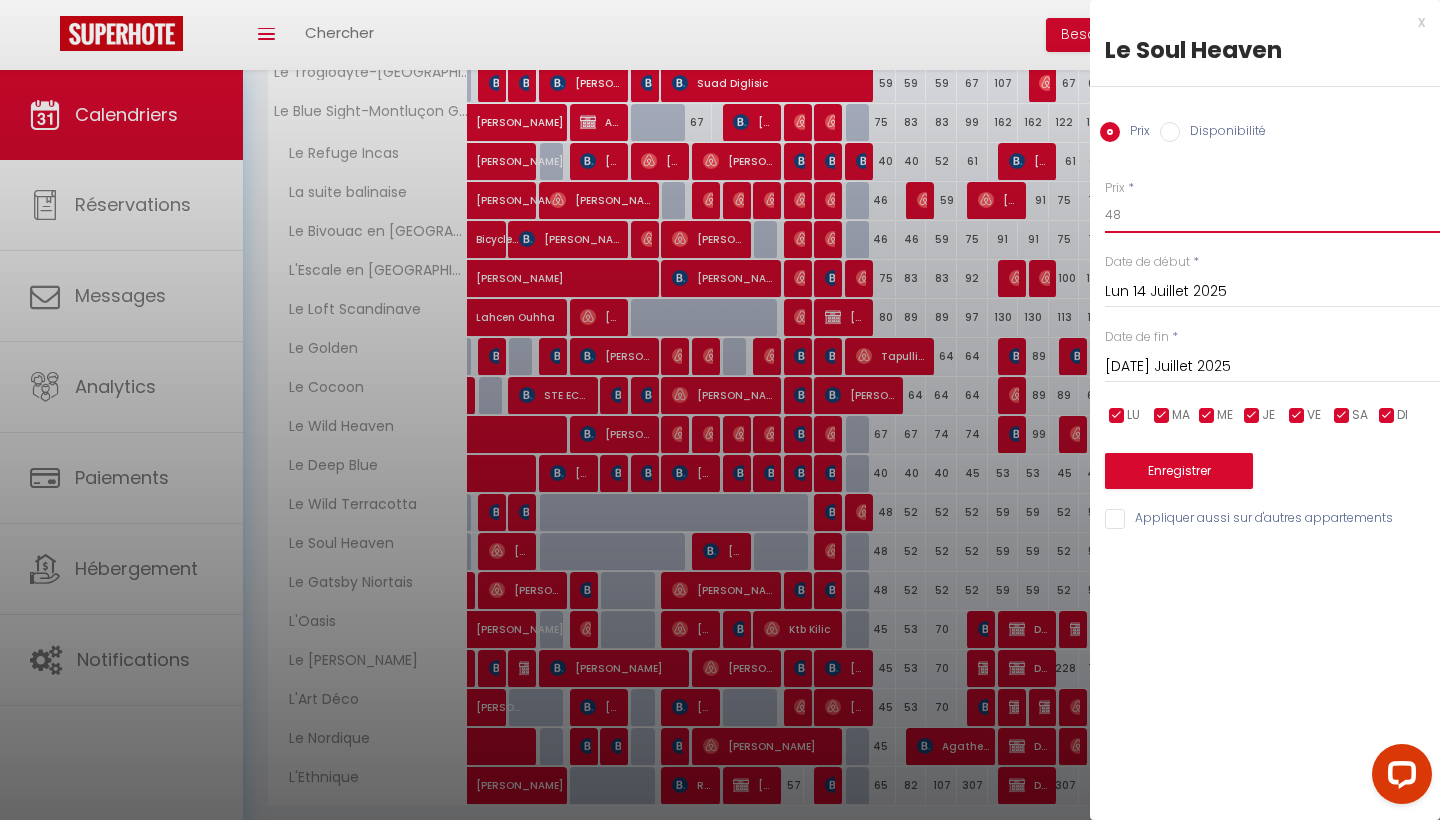 click on "48" at bounding box center [1272, 215] 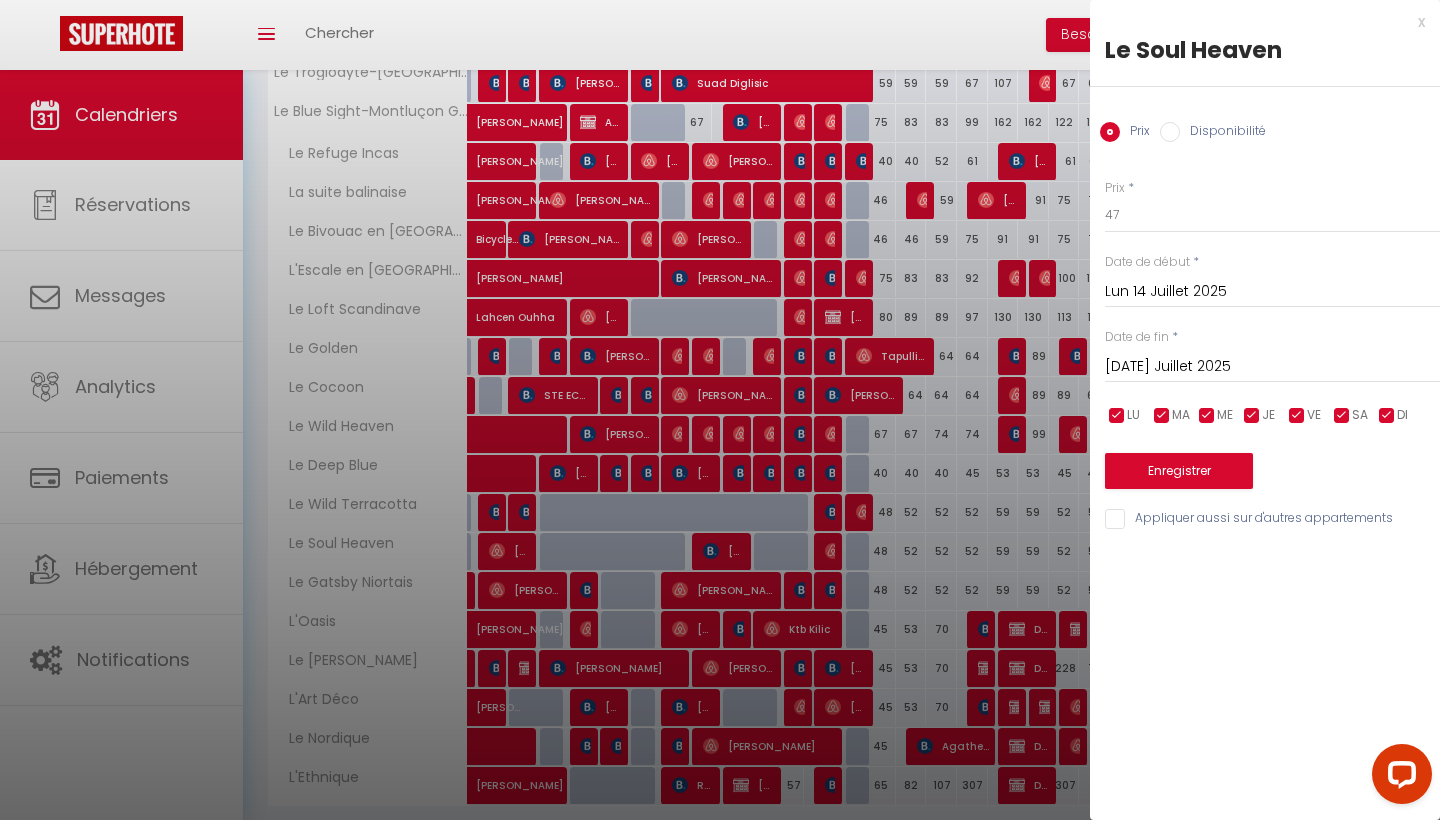 click on "Enregistrer" at bounding box center (1179, 471) 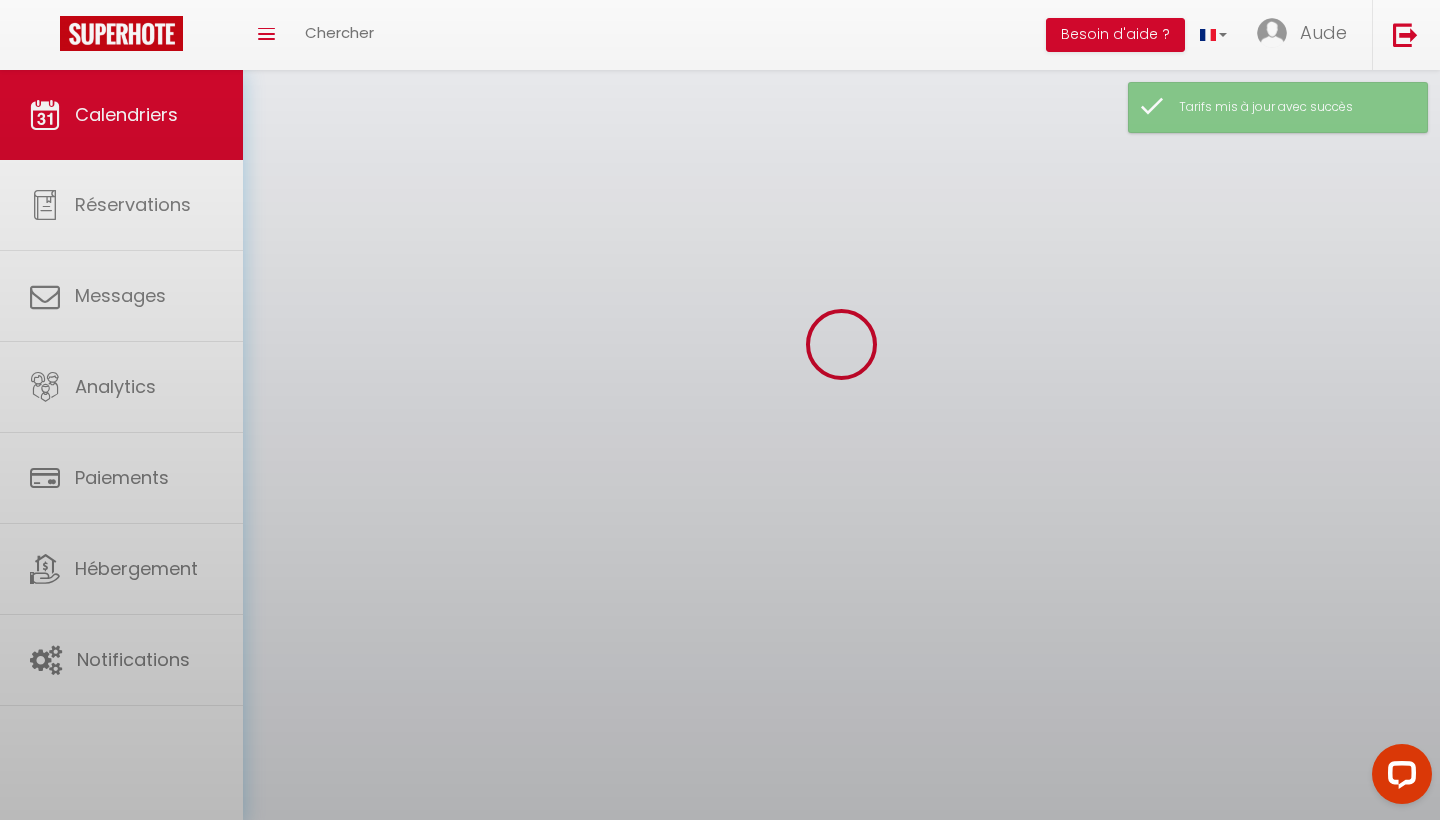 scroll, scrollTop: 70, scrollLeft: 0, axis: vertical 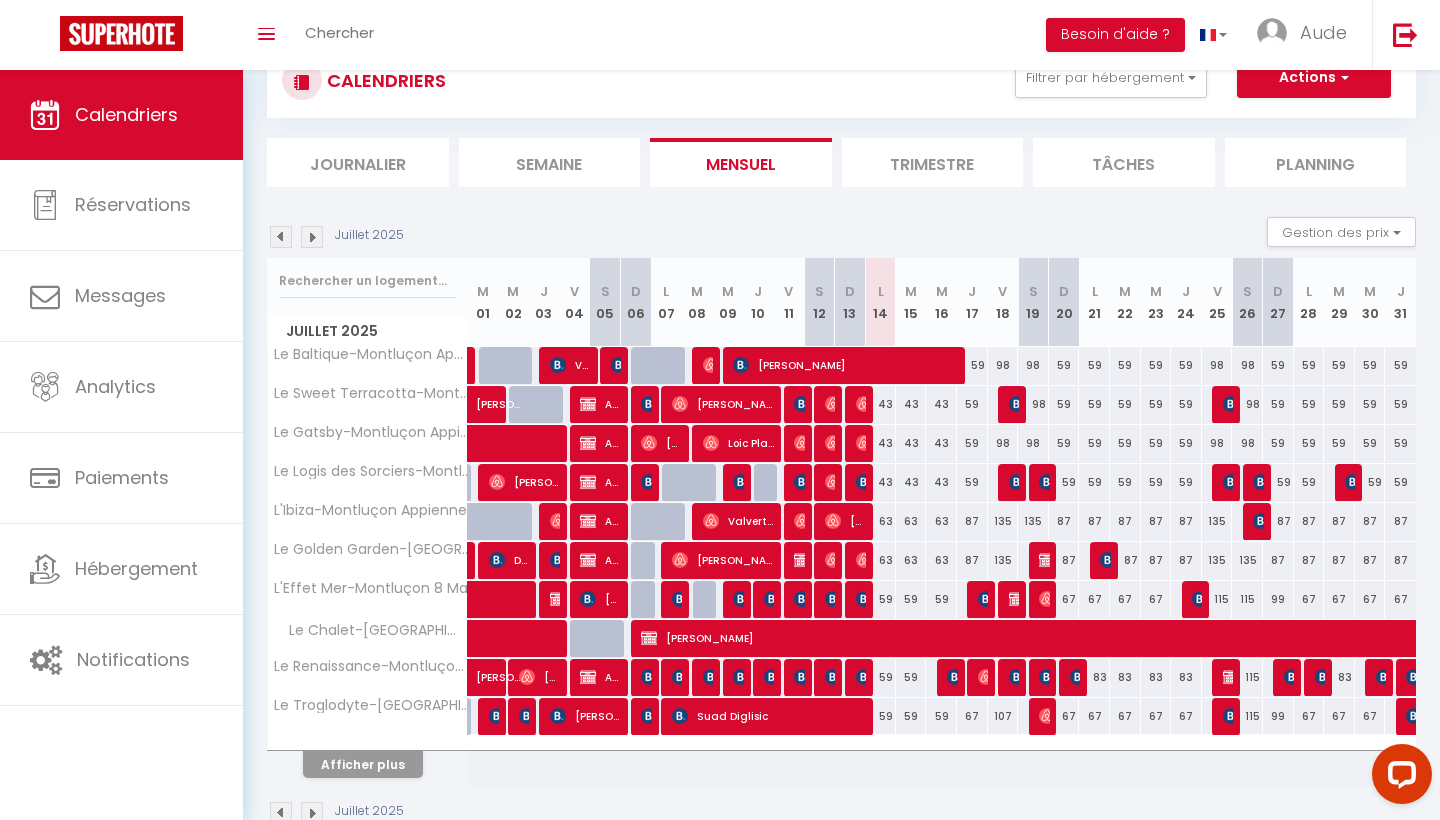 click on "Afficher plus" at bounding box center [363, 764] 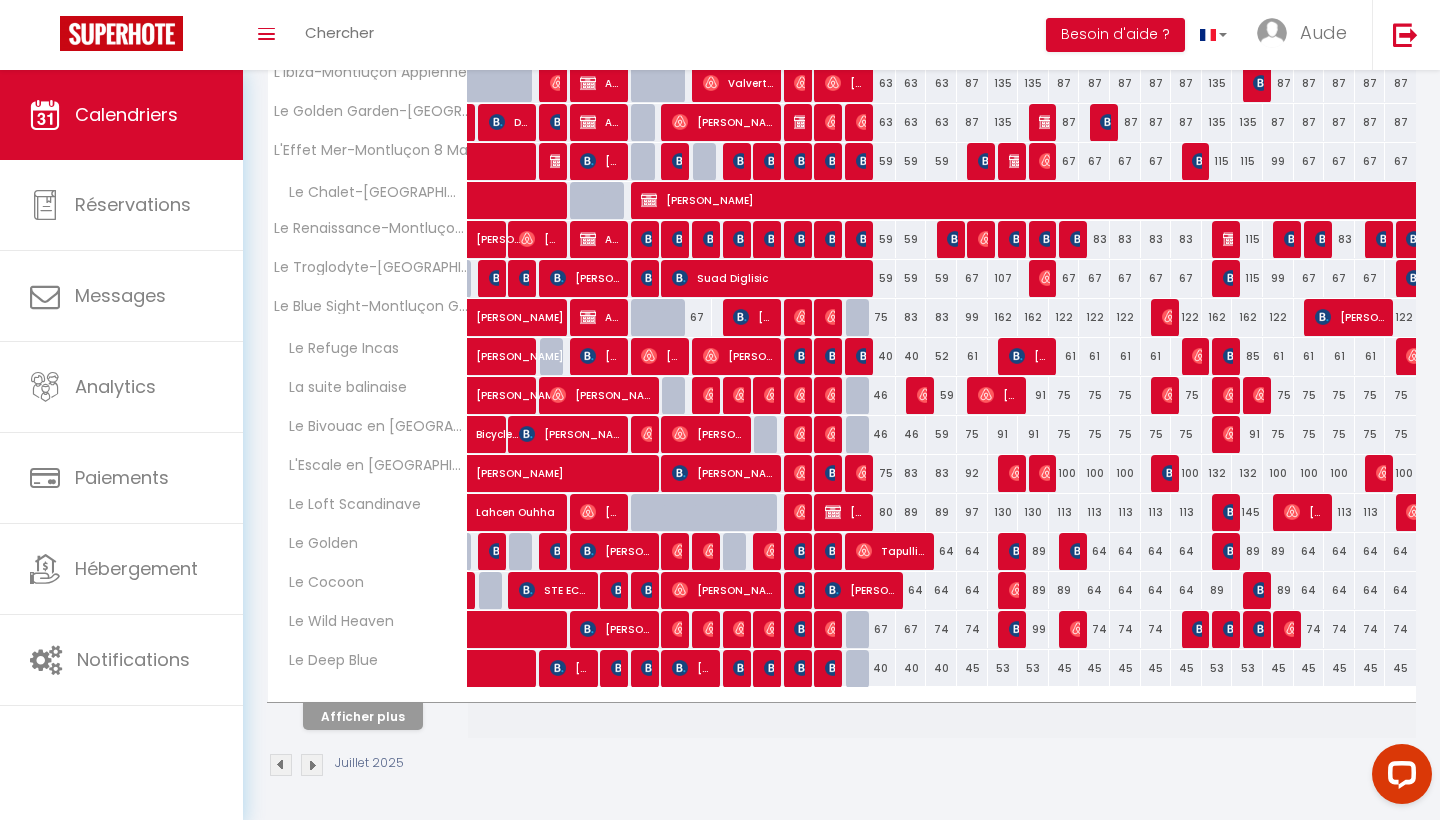 scroll, scrollTop: 507, scrollLeft: 0, axis: vertical 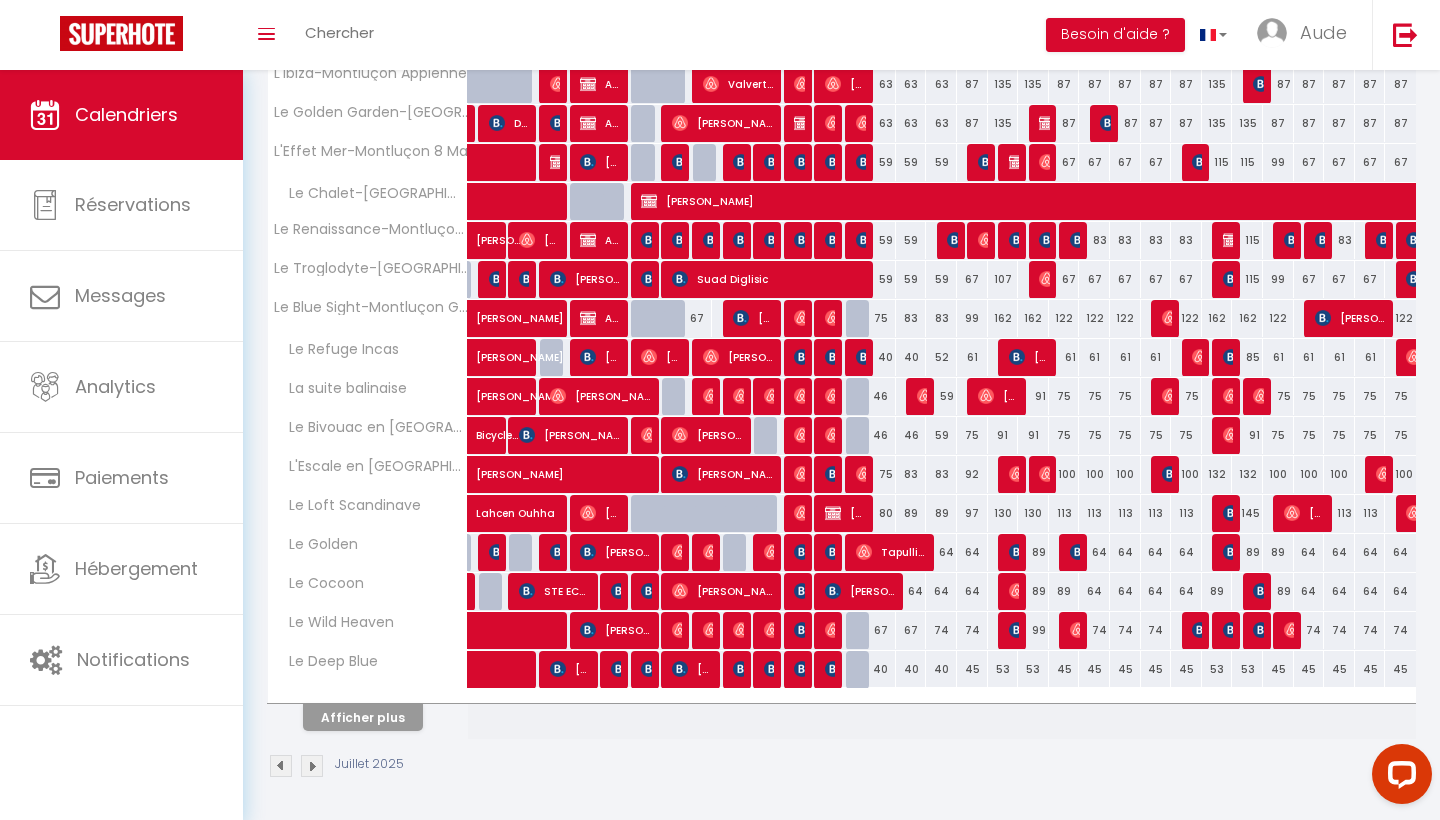 click on "Afficher plus" at bounding box center [363, 717] 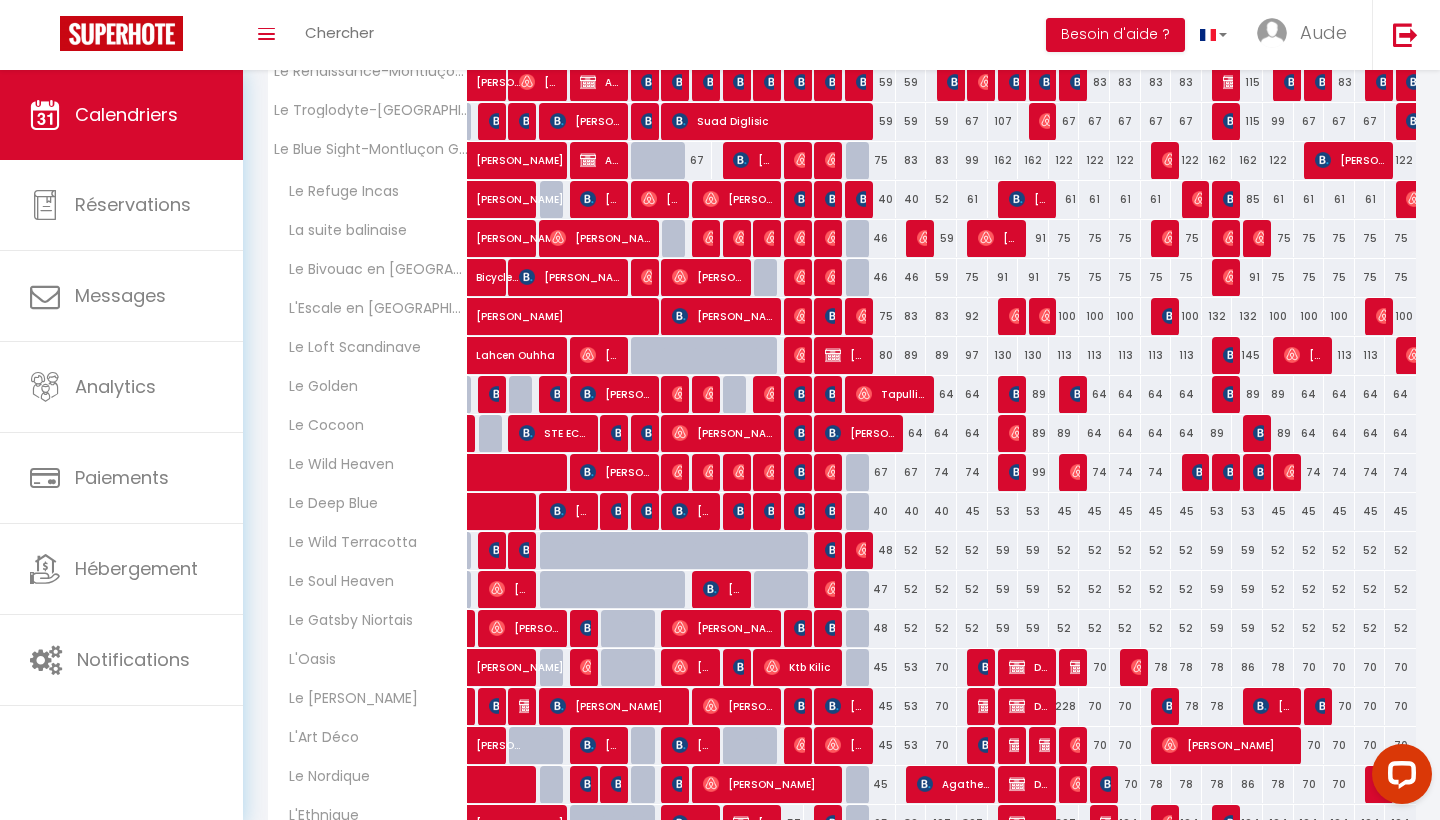 scroll, scrollTop: 692, scrollLeft: 0, axis: vertical 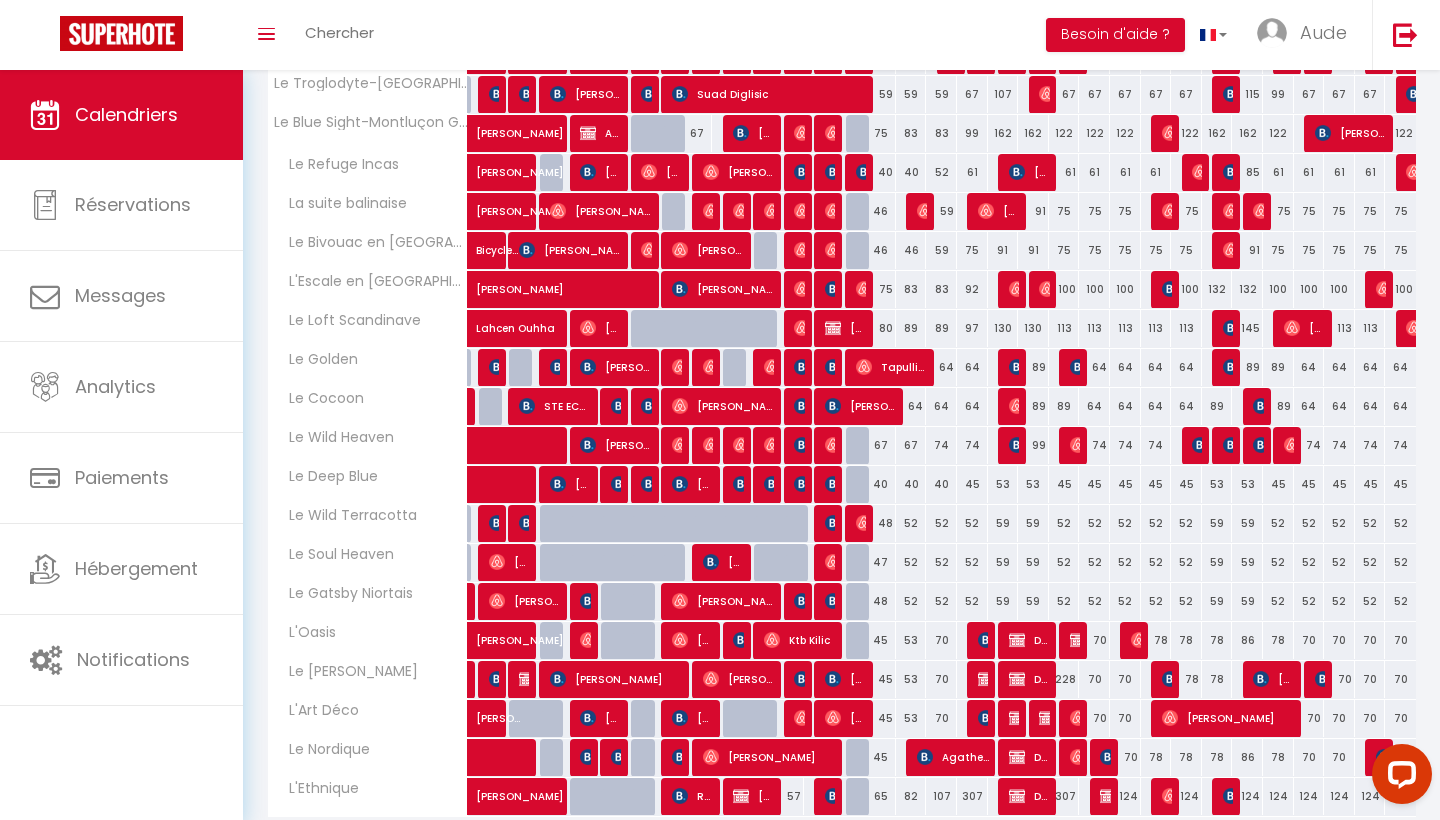 click on "48" at bounding box center (880, 523) 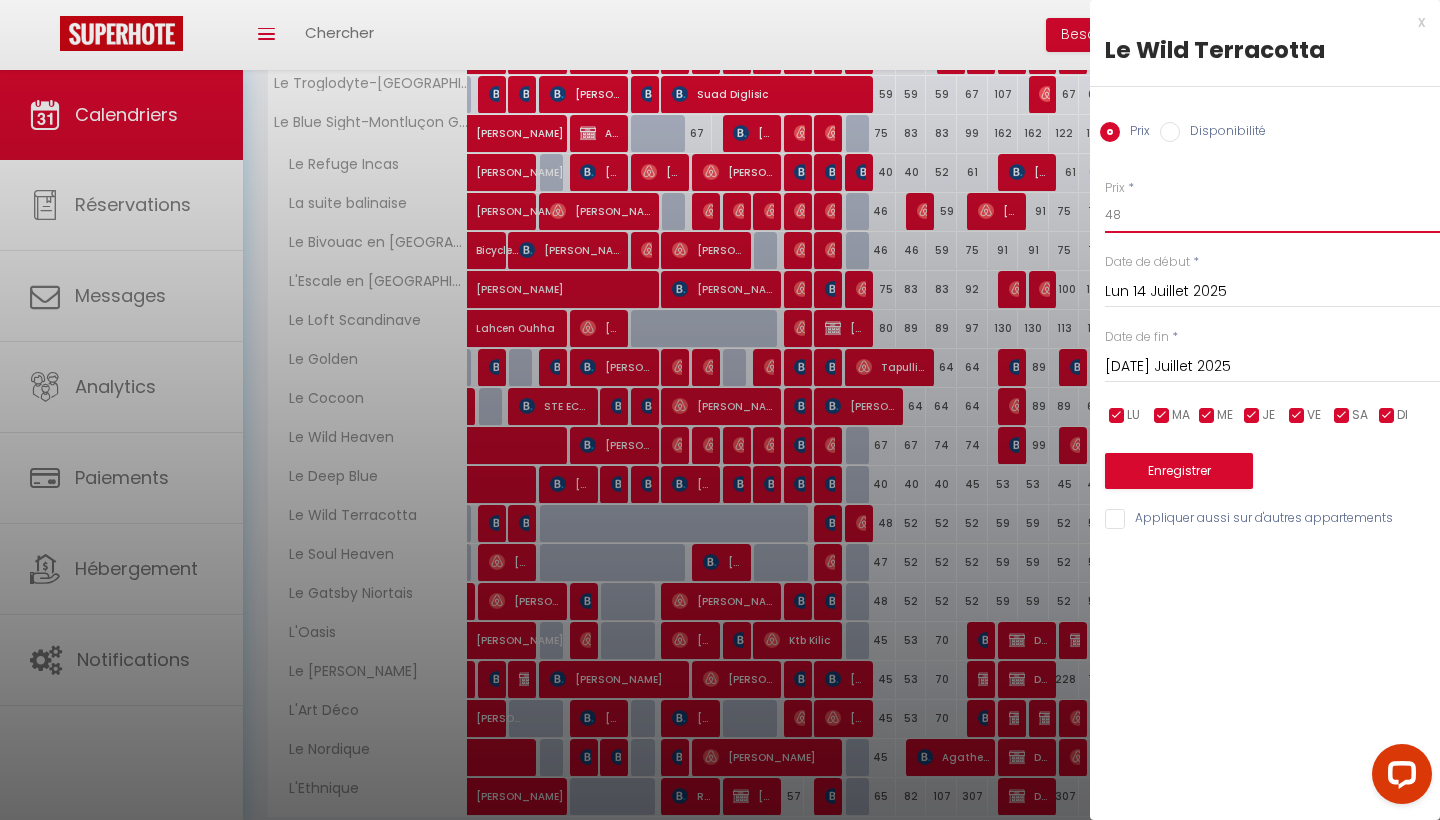 click on "48" at bounding box center (1272, 215) 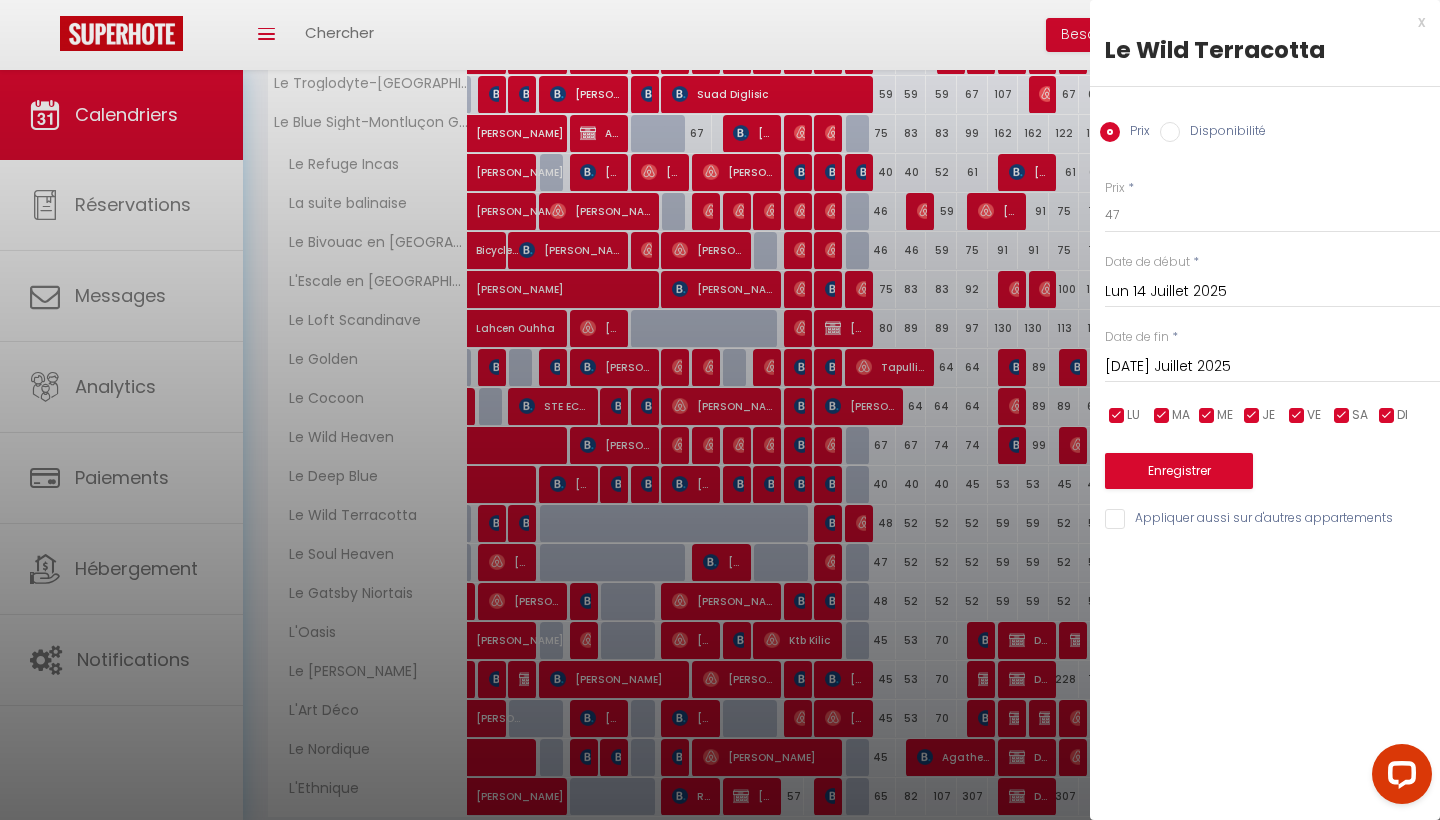 click on "[DATE] Juillet 2025" at bounding box center (1272, 367) 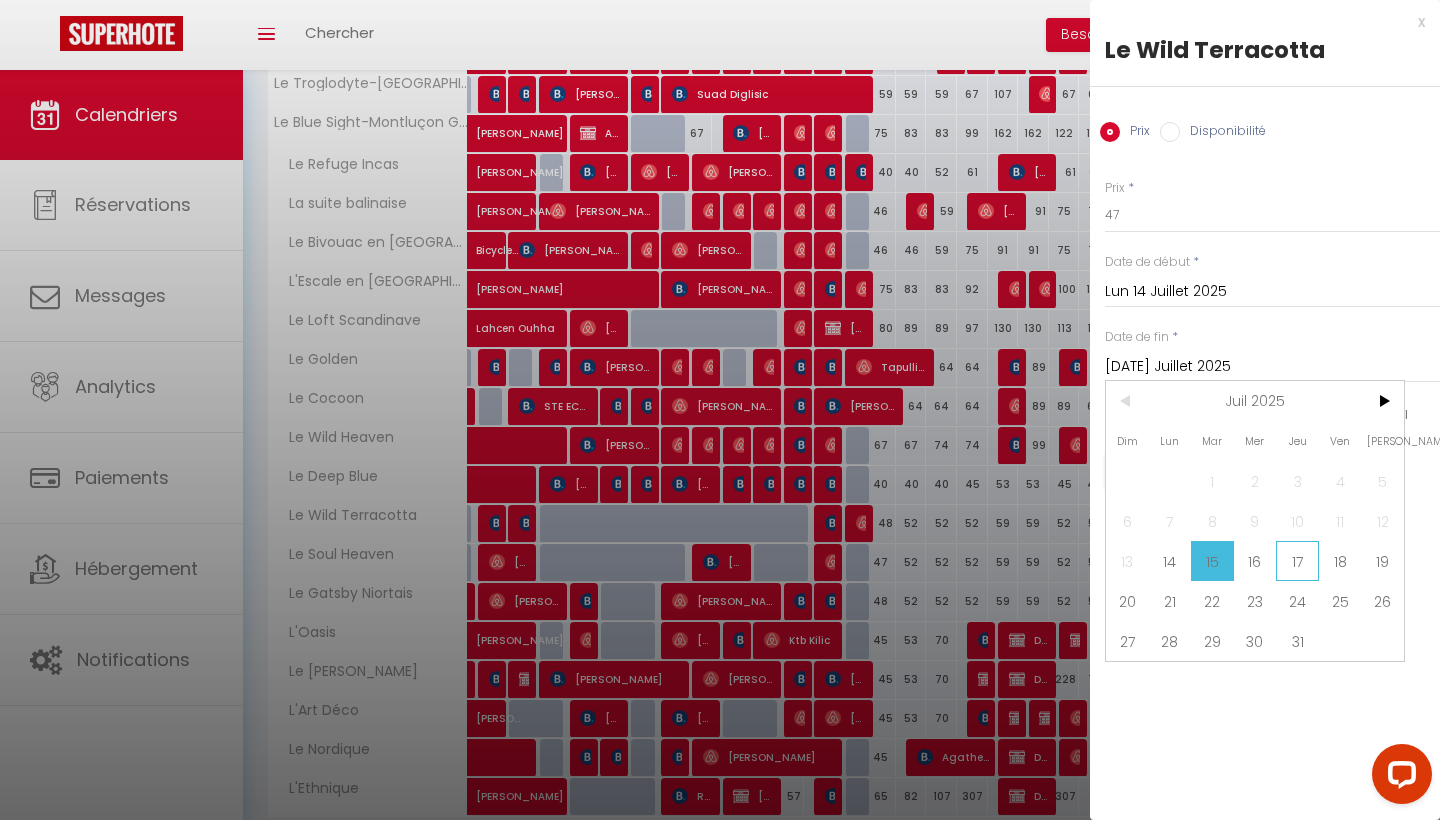 click on "17" at bounding box center [1297, 561] 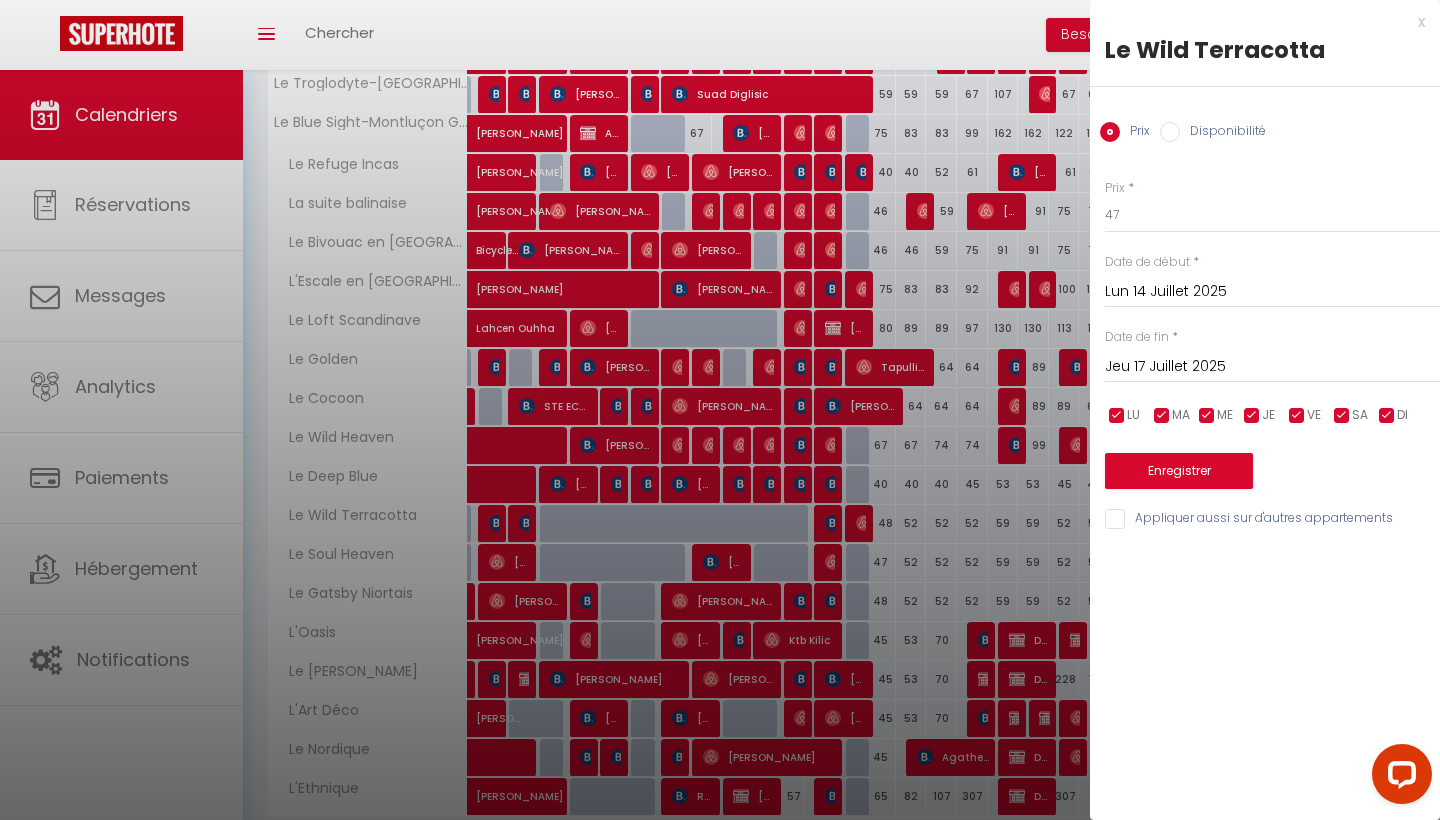 click on "Appliquer aussi sur d'autres appartements" at bounding box center [1272, 519] 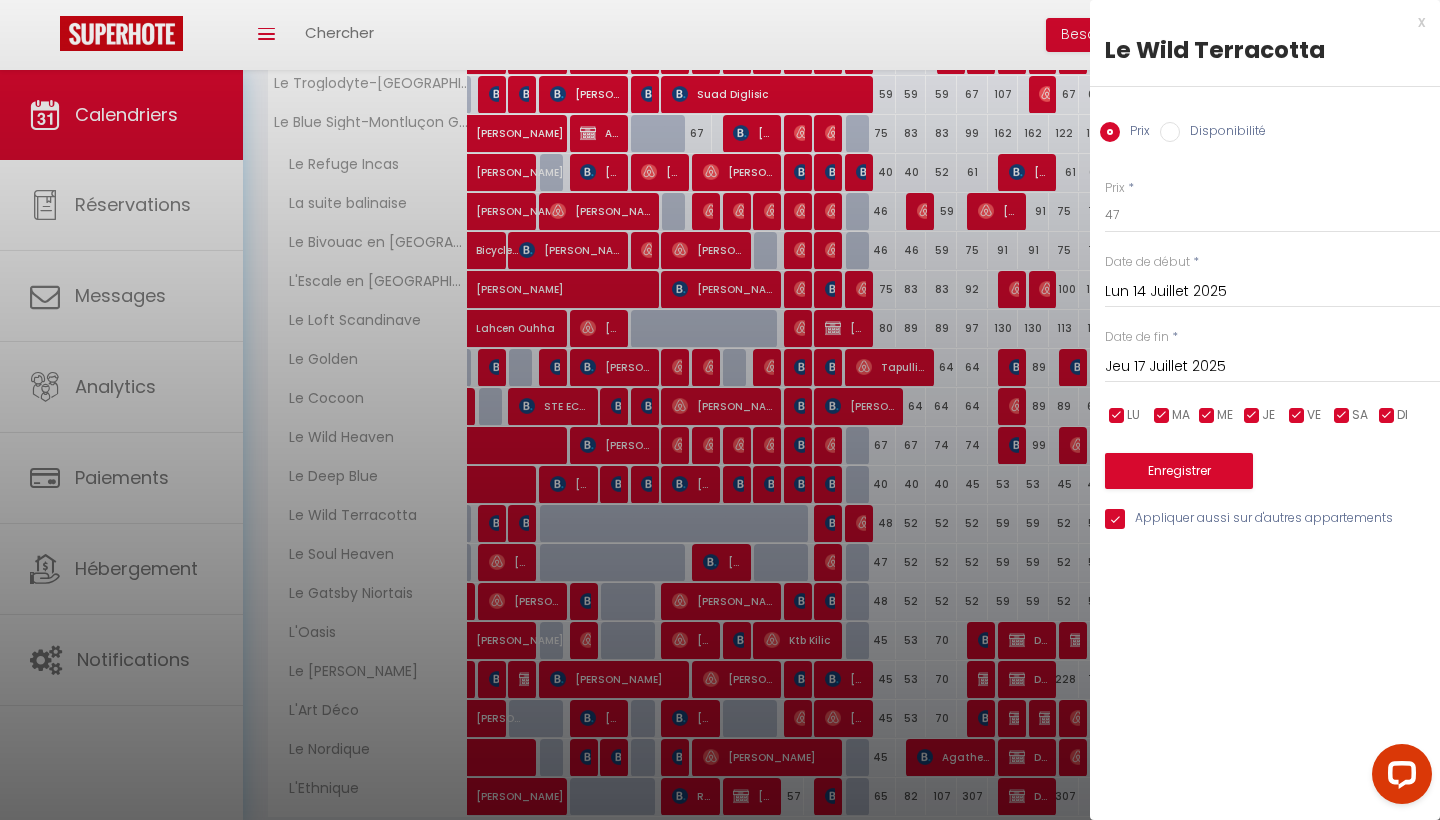click on "Enregistrer" at bounding box center [1179, 471] 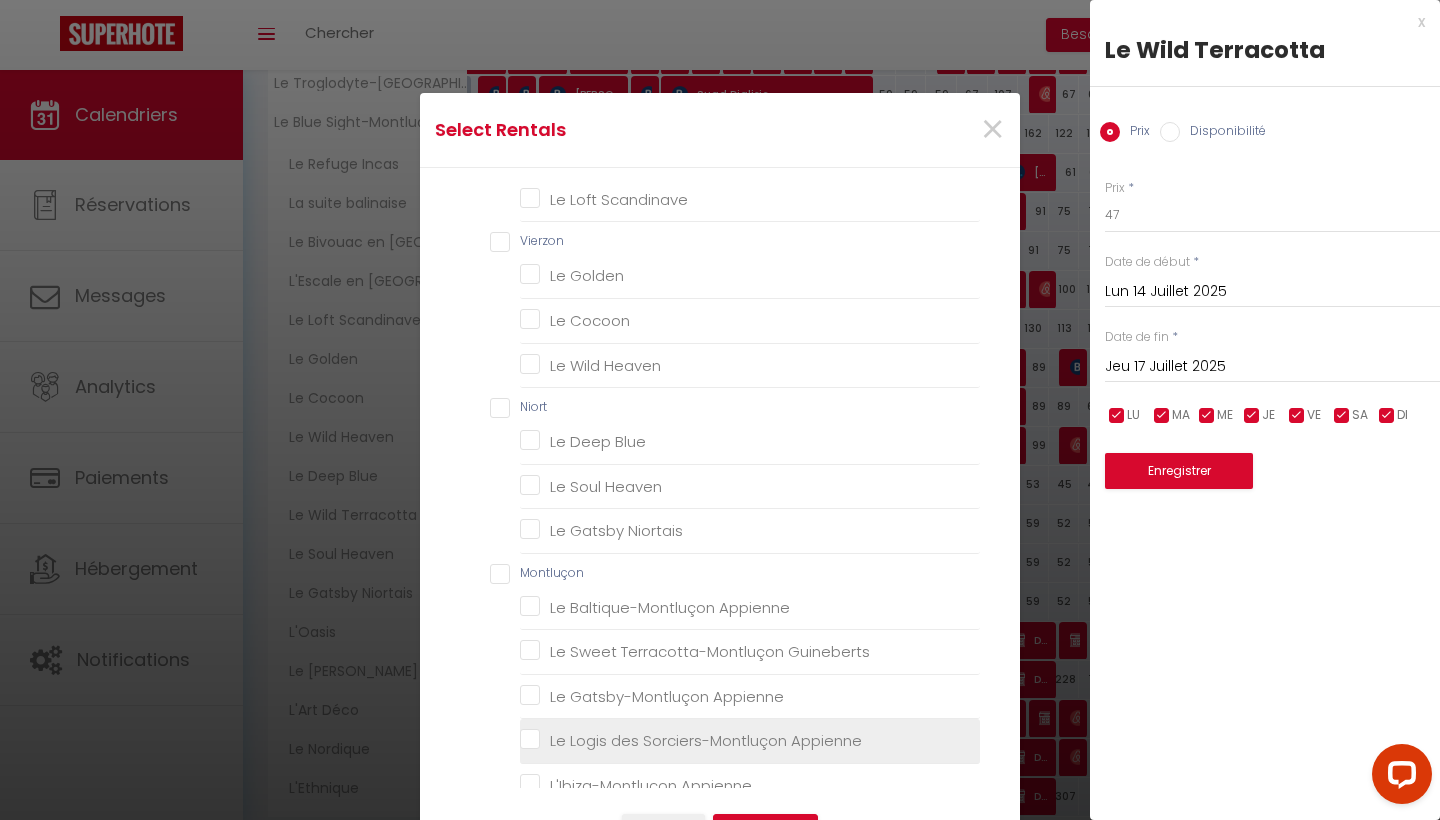scroll, scrollTop: 508, scrollLeft: 0, axis: vertical 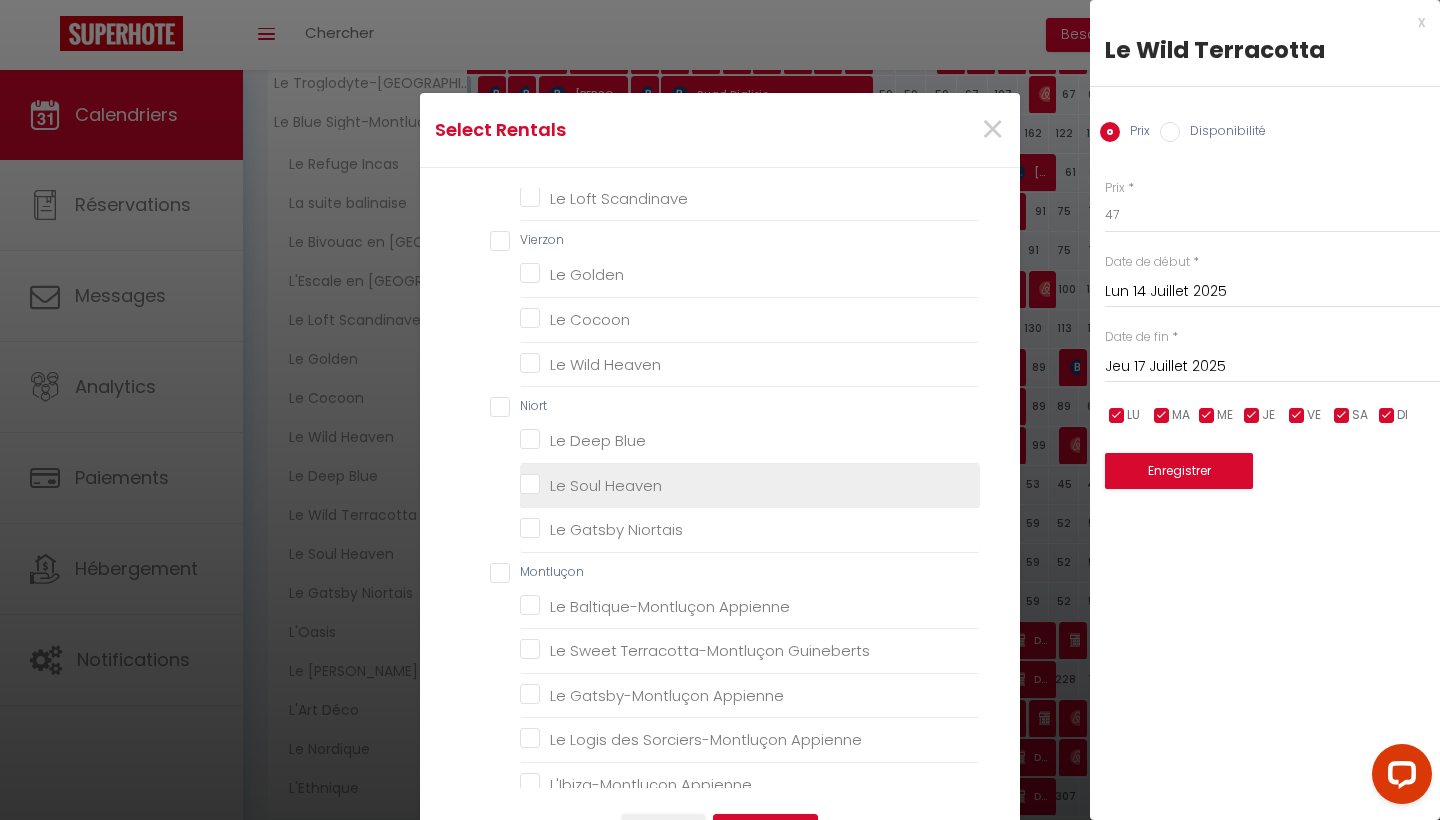 click on "Le Soul Heaven" at bounding box center [750, 486] 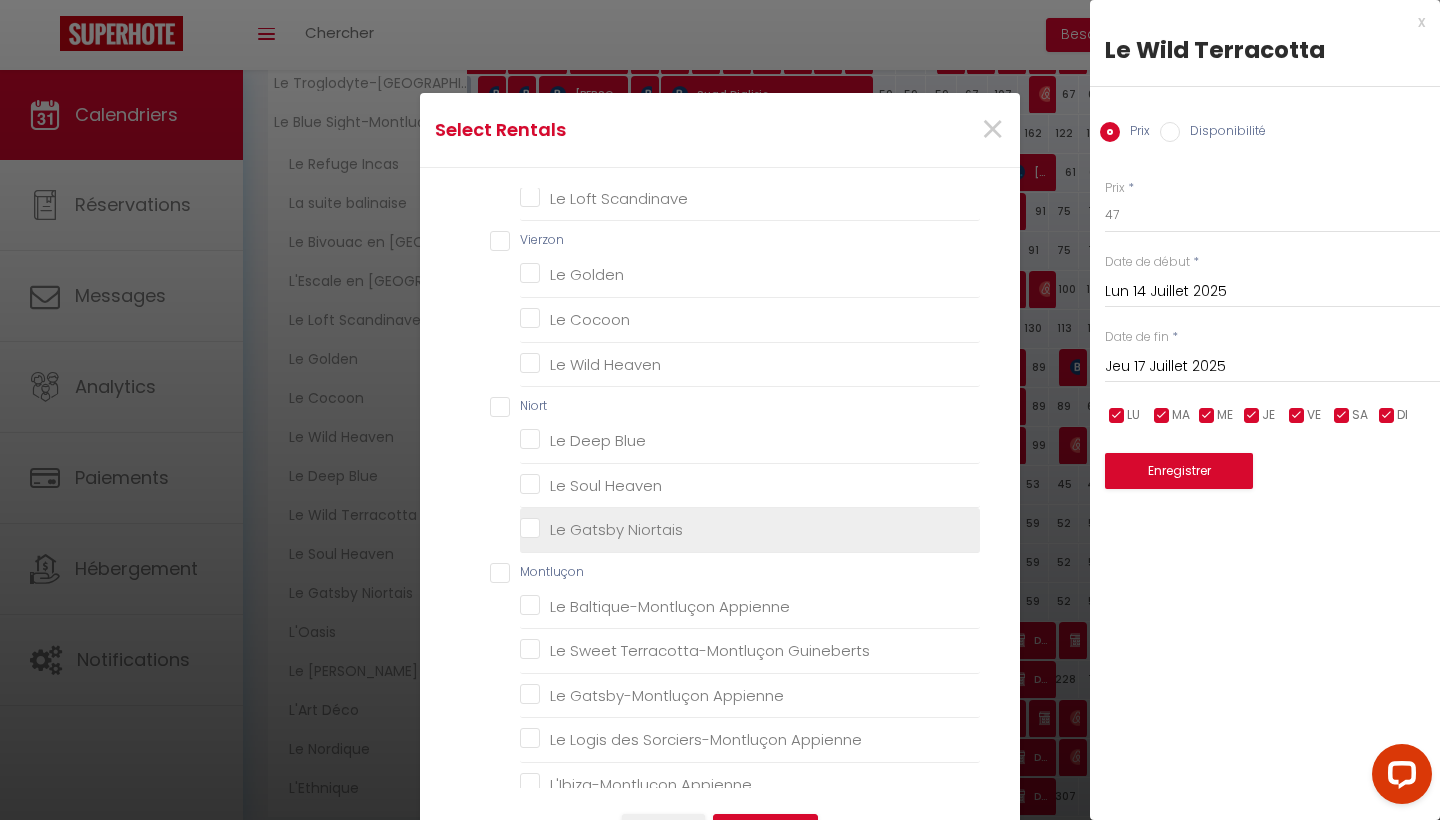 click on "Le Gatsby Niortais" at bounding box center [750, 530] 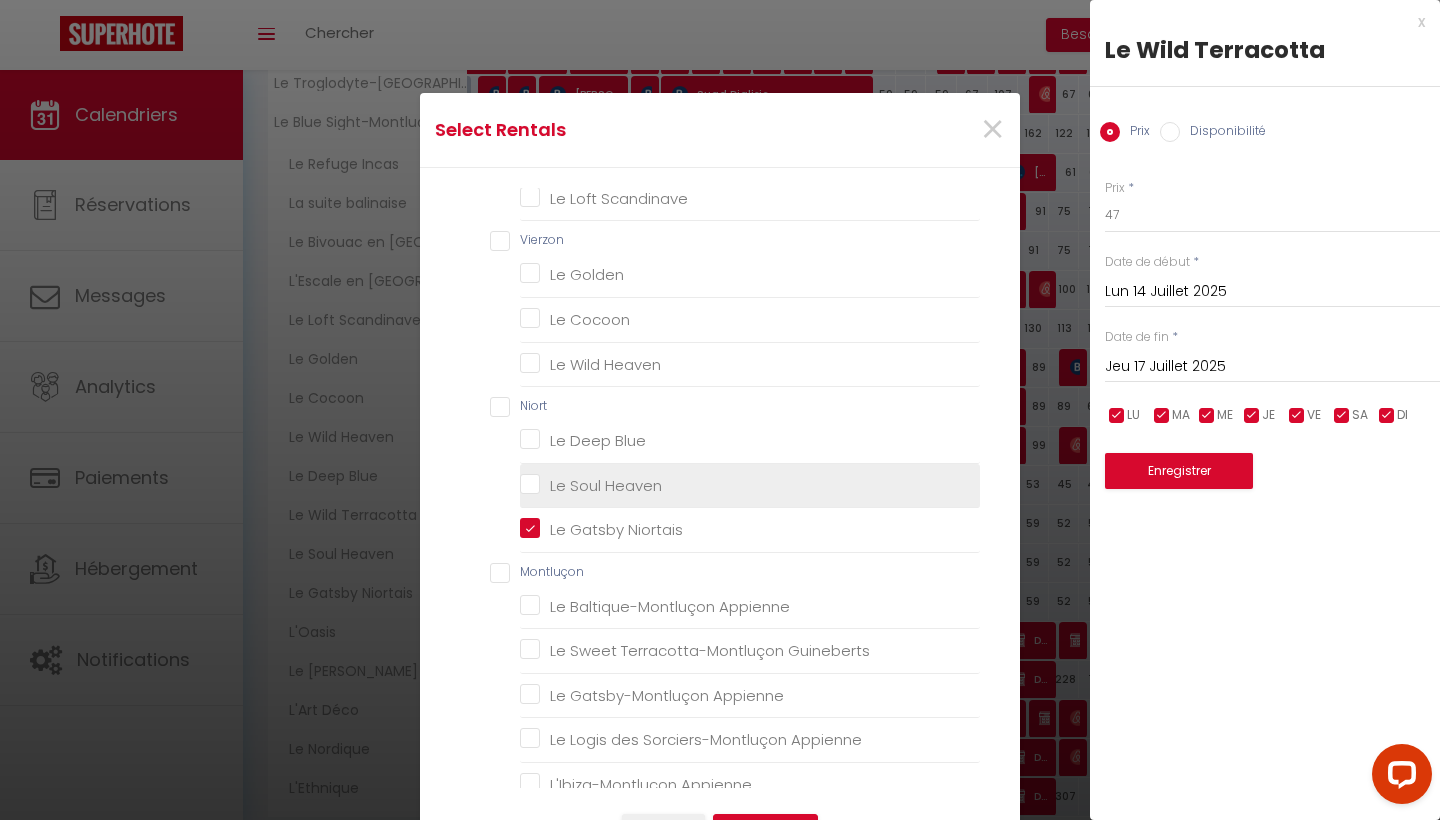click on "Le Soul Heaven" at bounding box center [750, 485] 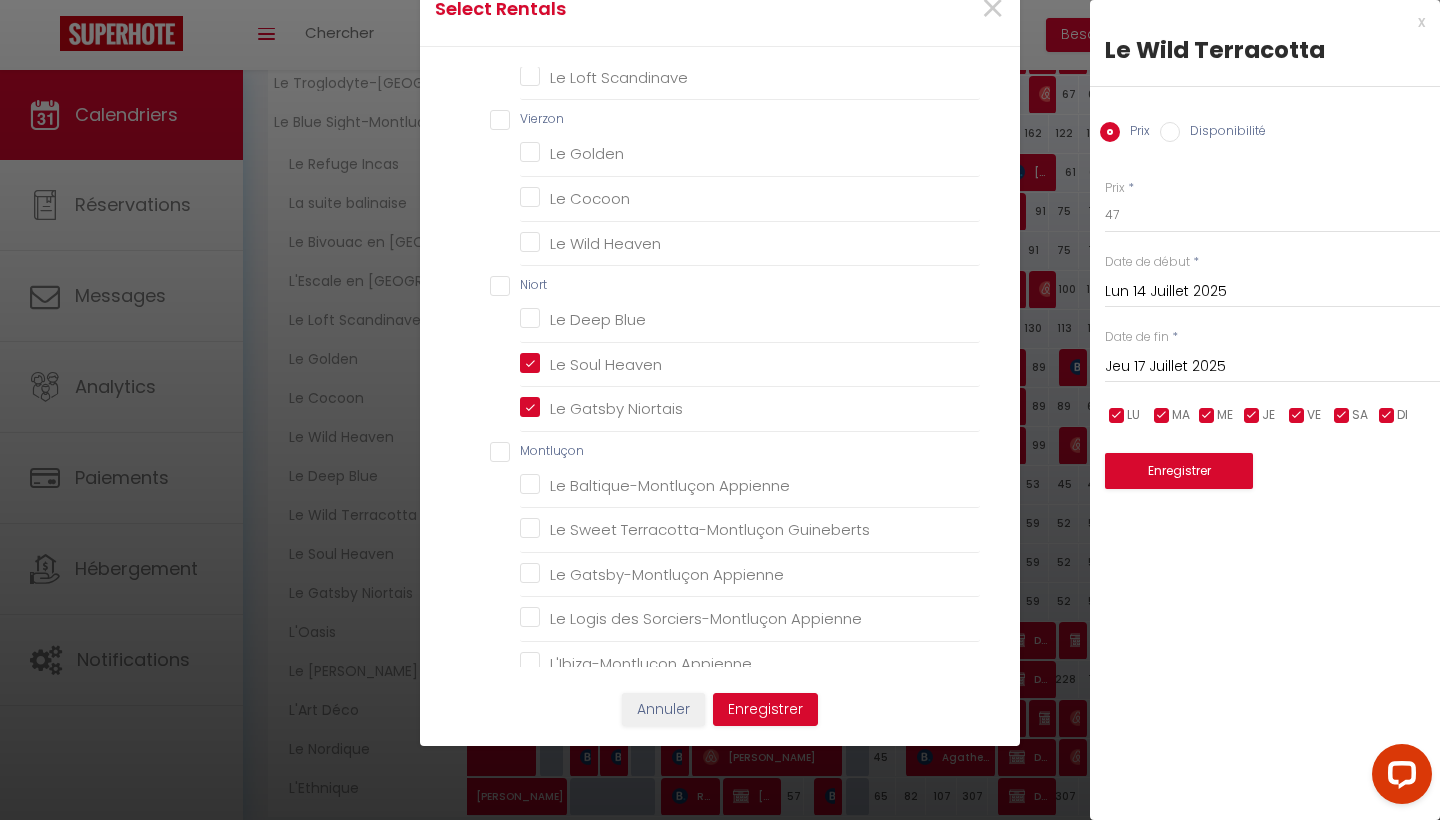 scroll, scrollTop: 129, scrollLeft: 0, axis: vertical 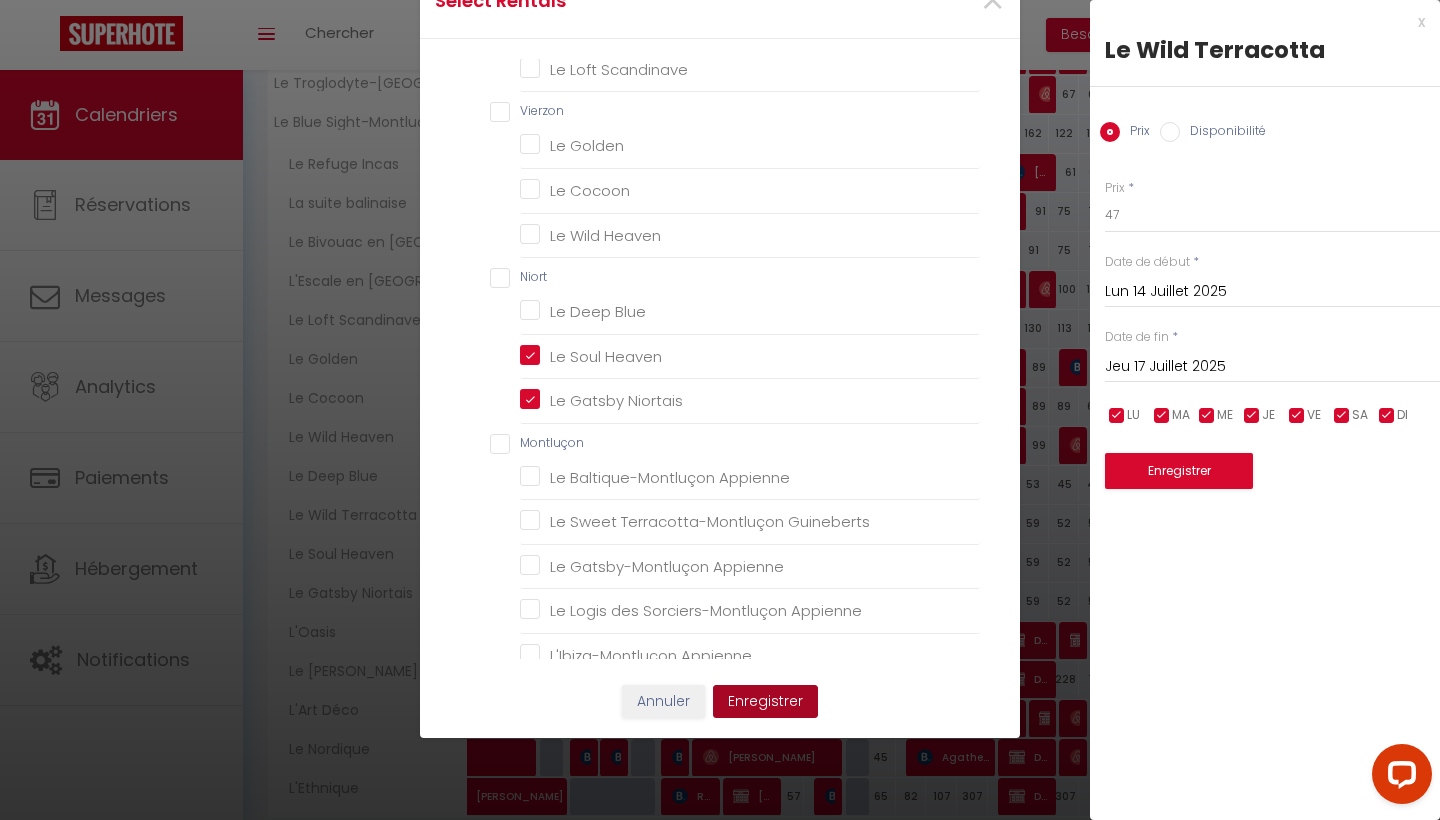 click on "Enregistrer" at bounding box center [765, 702] 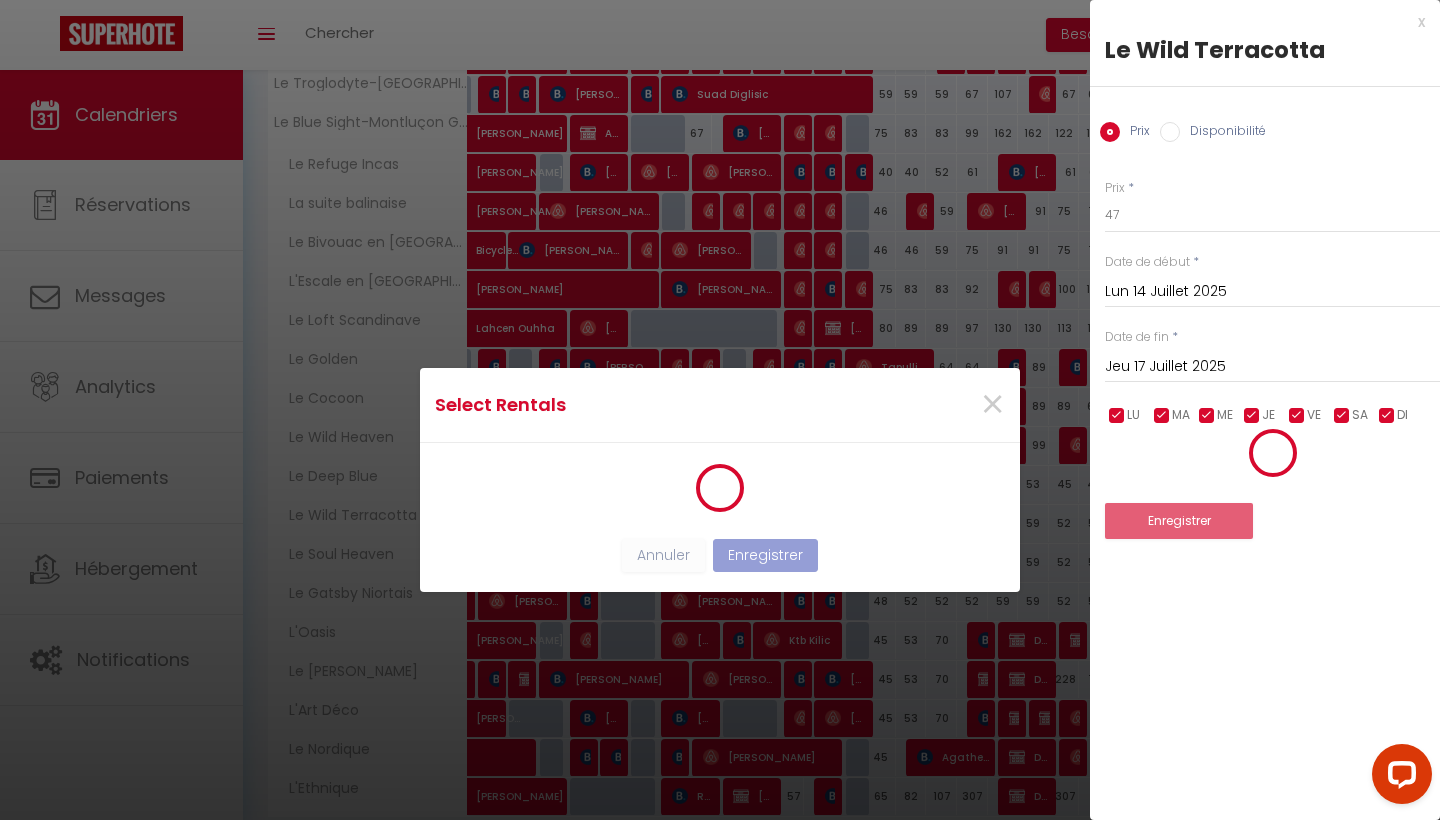 scroll, scrollTop: 4, scrollLeft: 0, axis: vertical 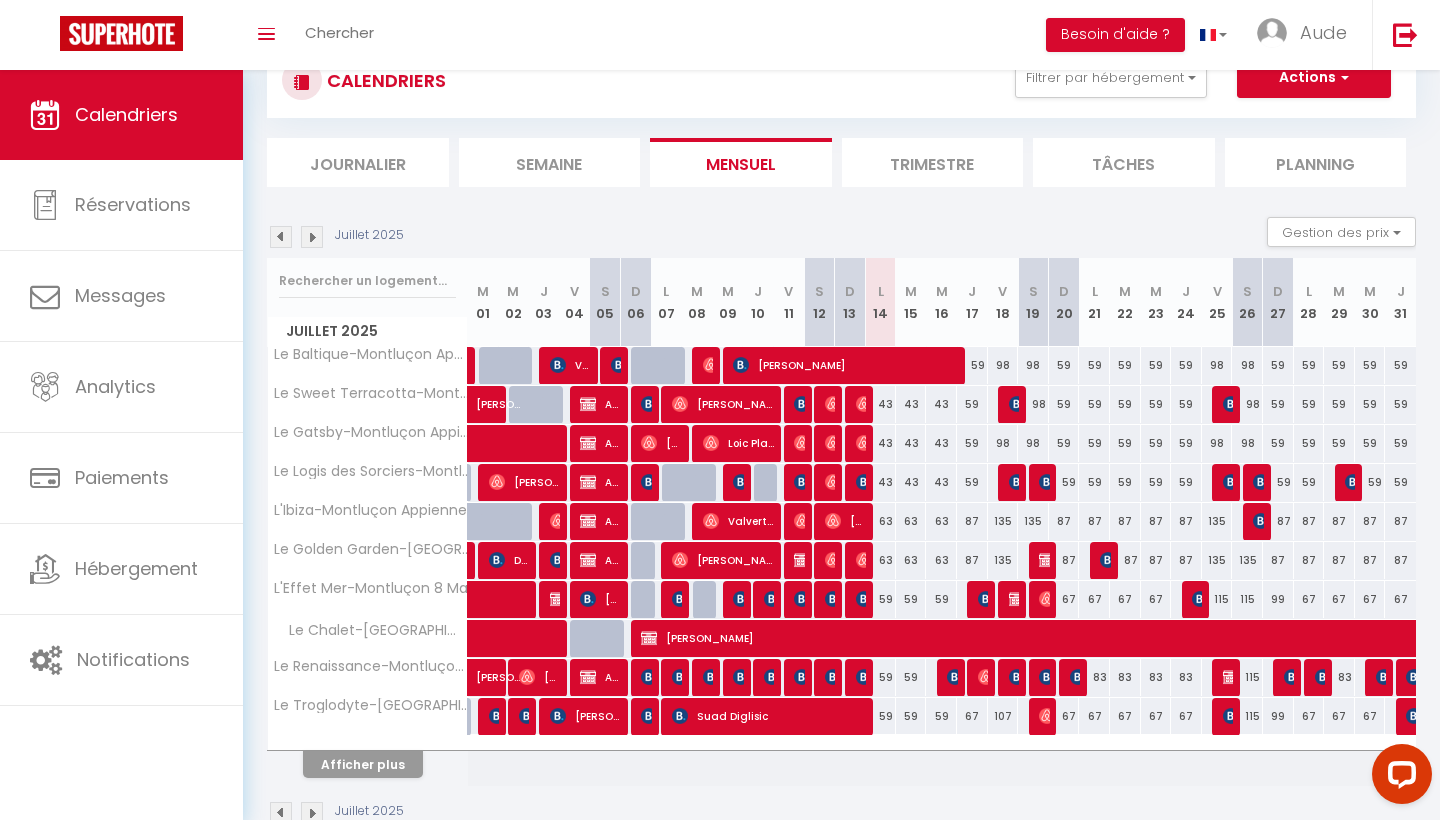 click on "Afficher plus" at bounding box center (363, 764) 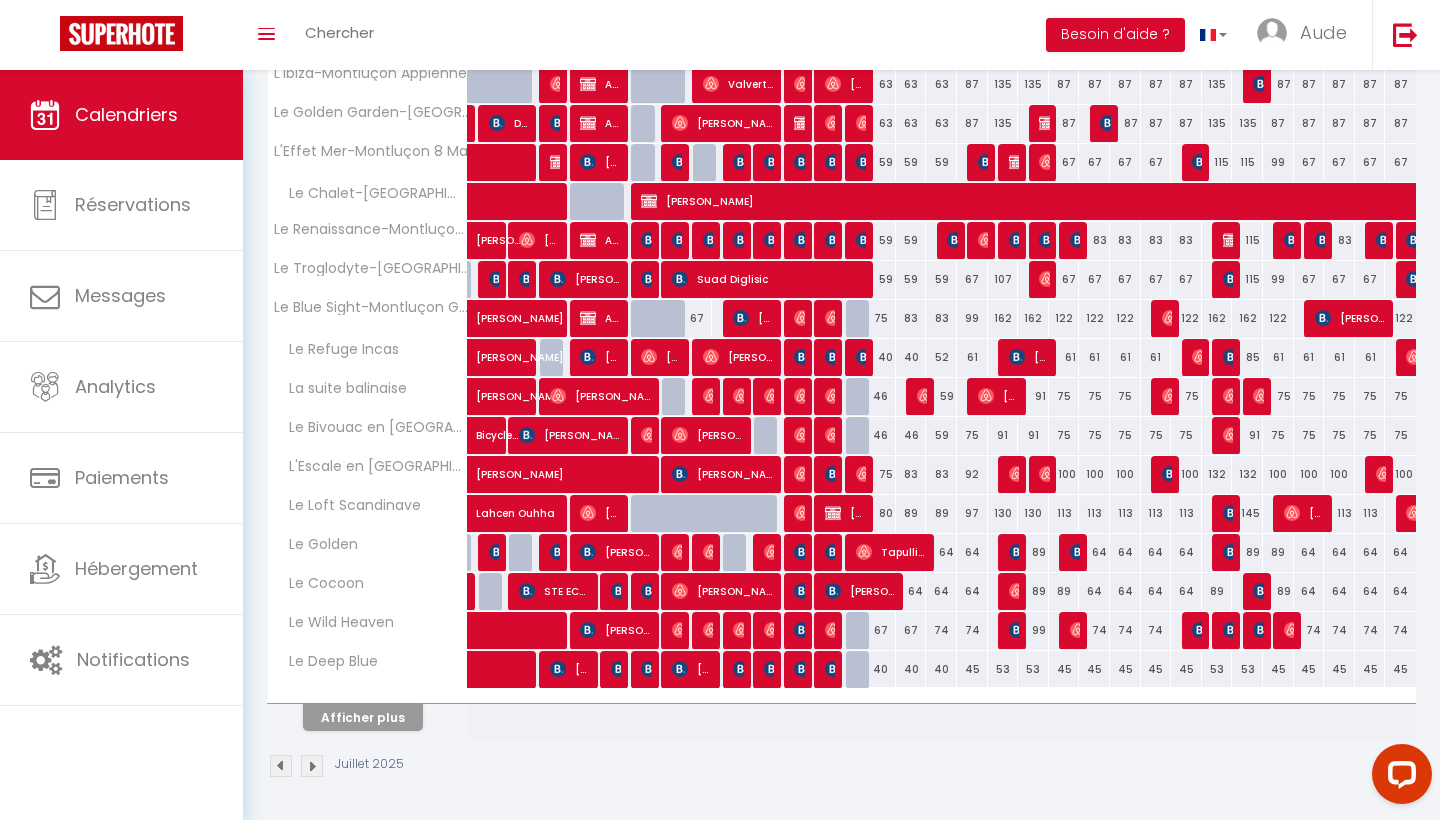 click on "Afficher plus" at bounding box center [363, 717] 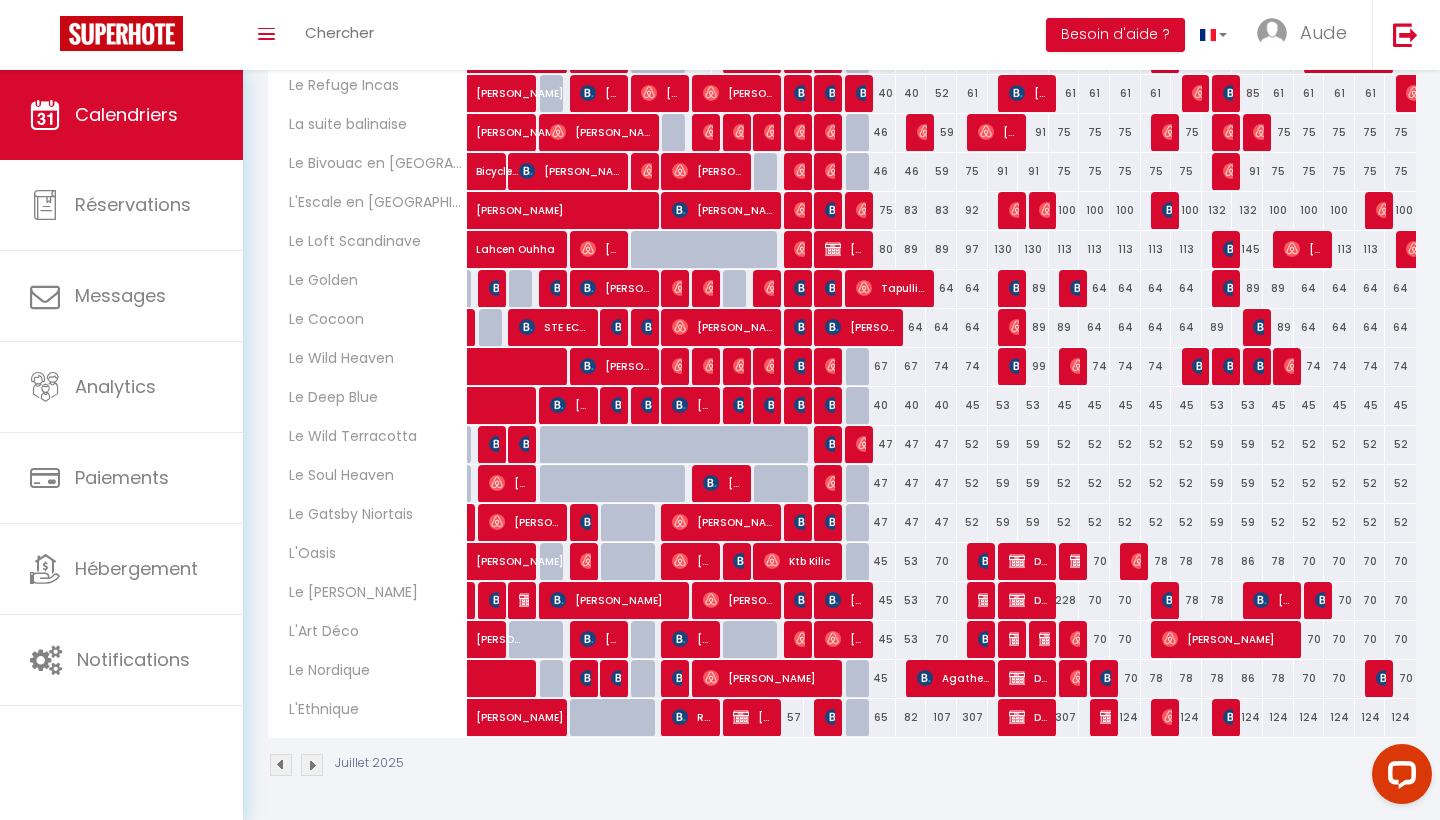 scroll, scrollTop: 770, scrollLeft: 0, axis: vertical 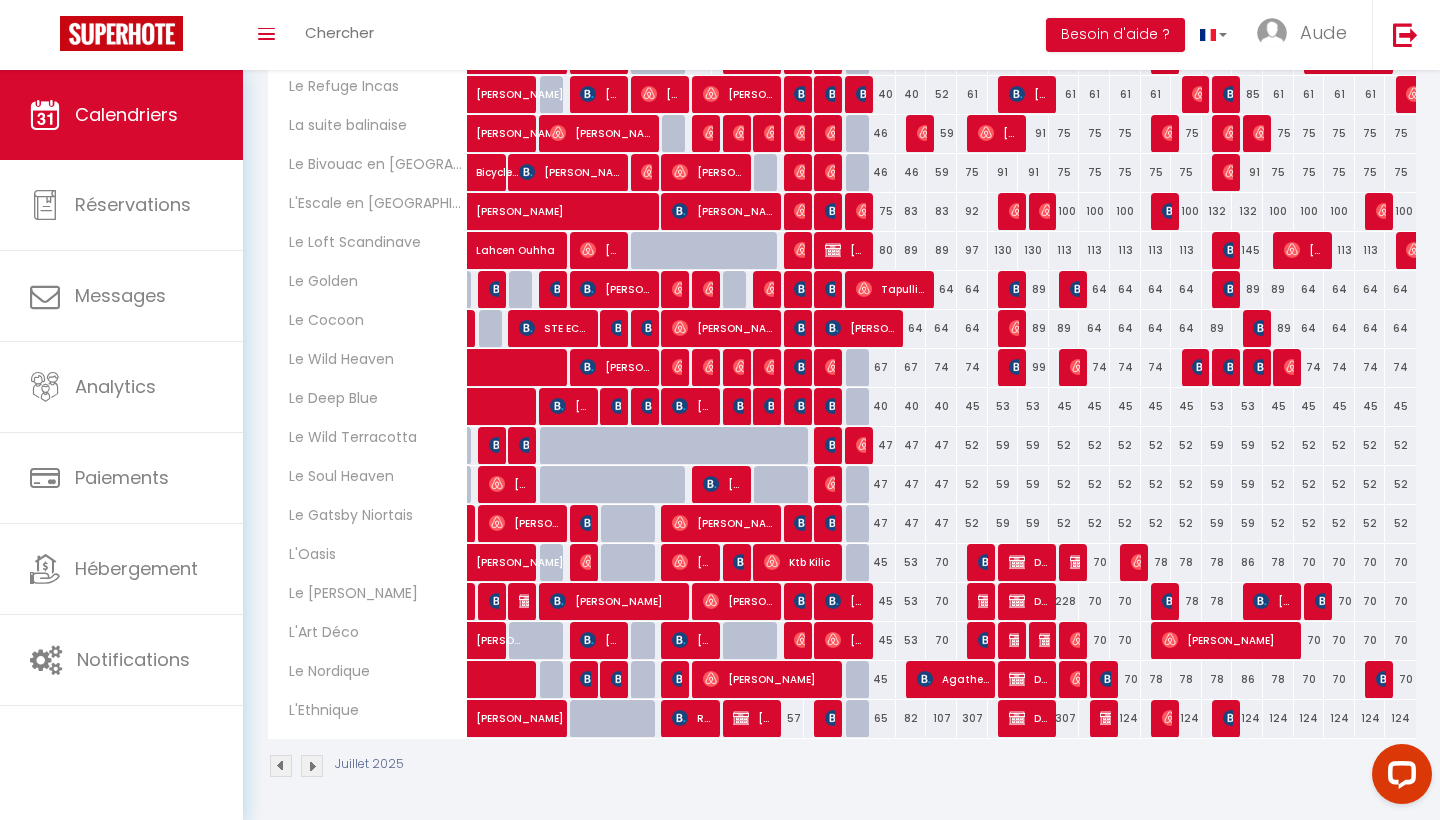 click on "53" at bounding box center (911, 562) 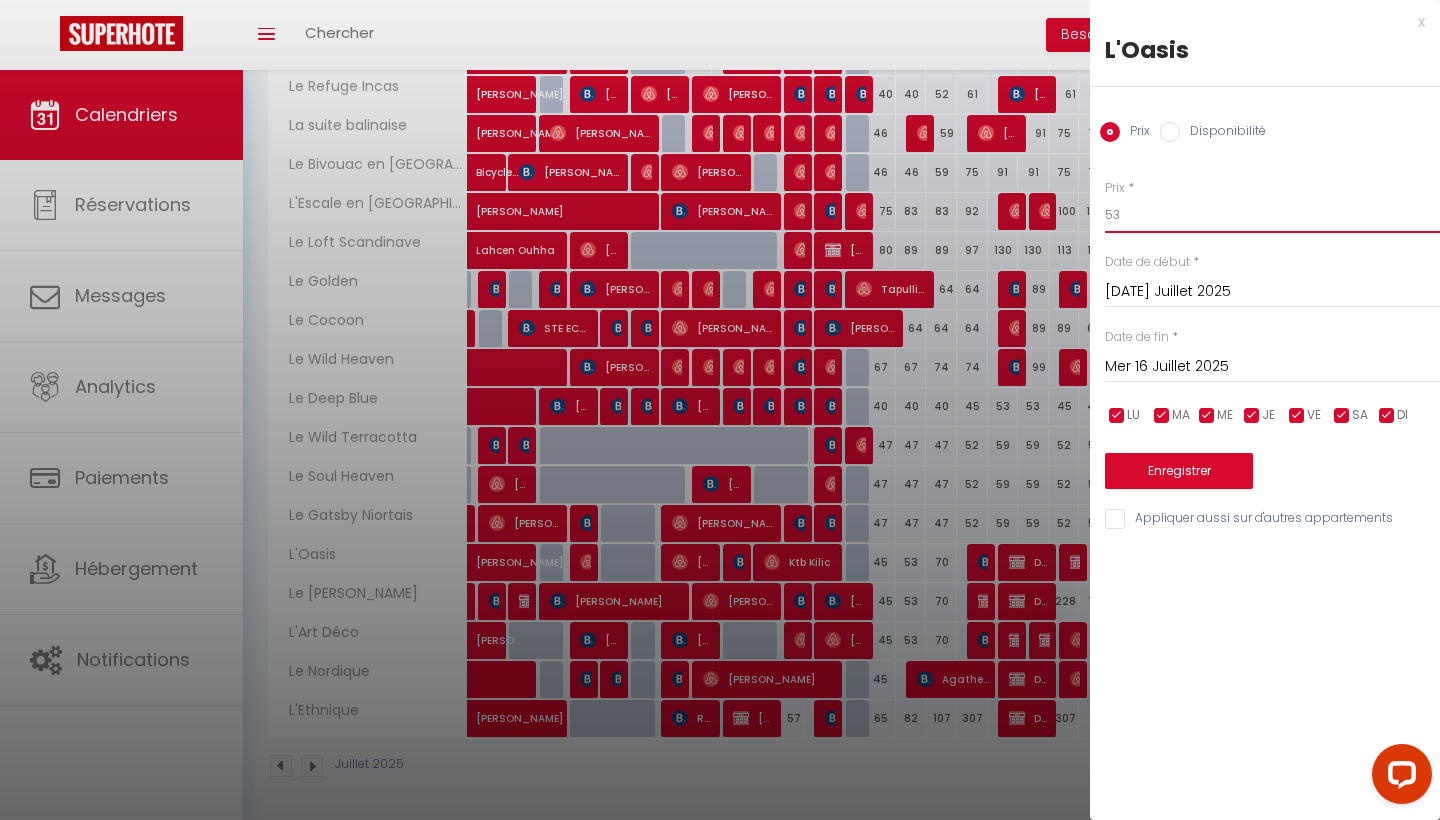 click on "53" at bounding box center [1272, 215] 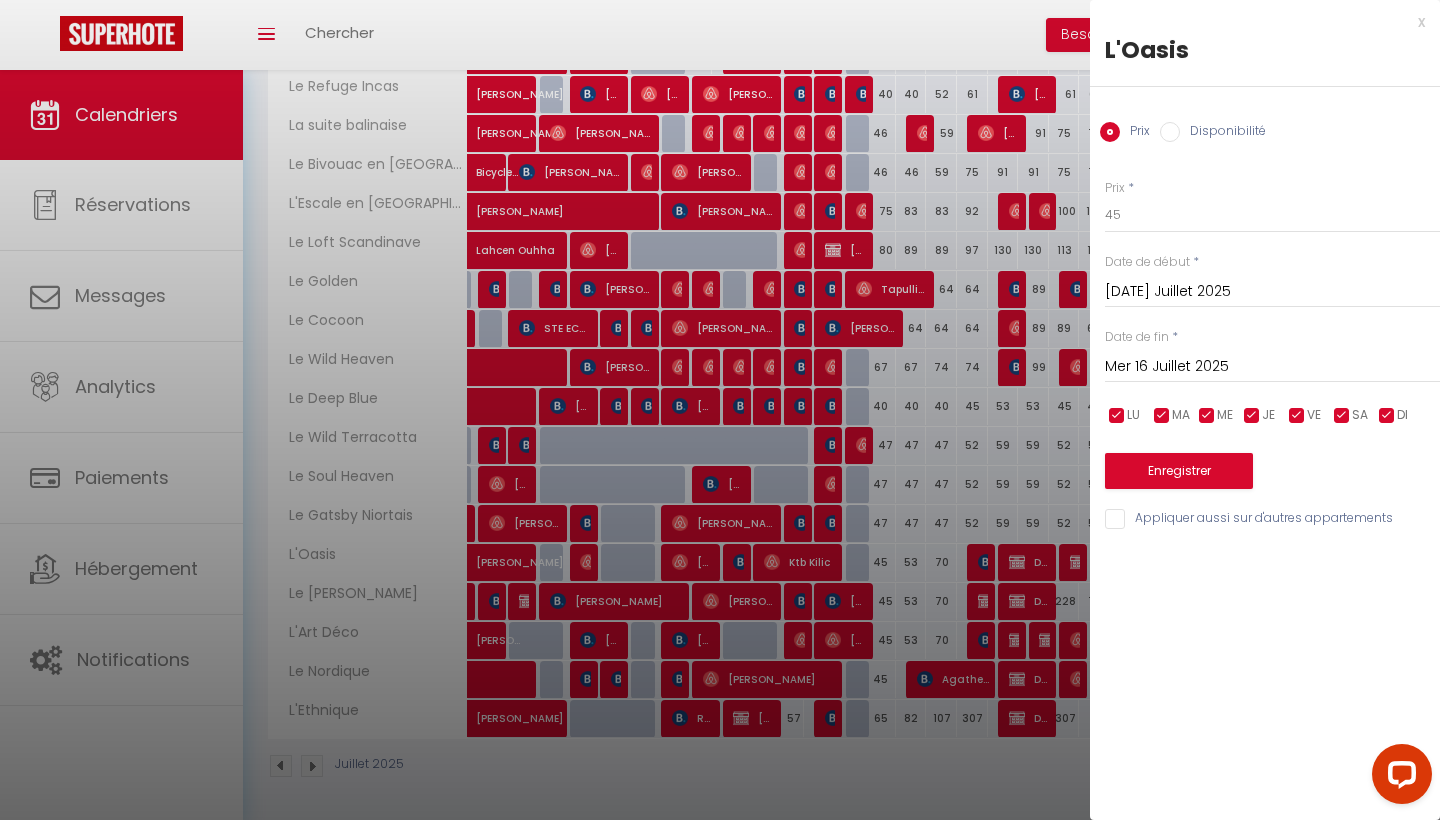 click on "Appliquer aussi sur d'autres appartements" at bounding box center (1272, 519) 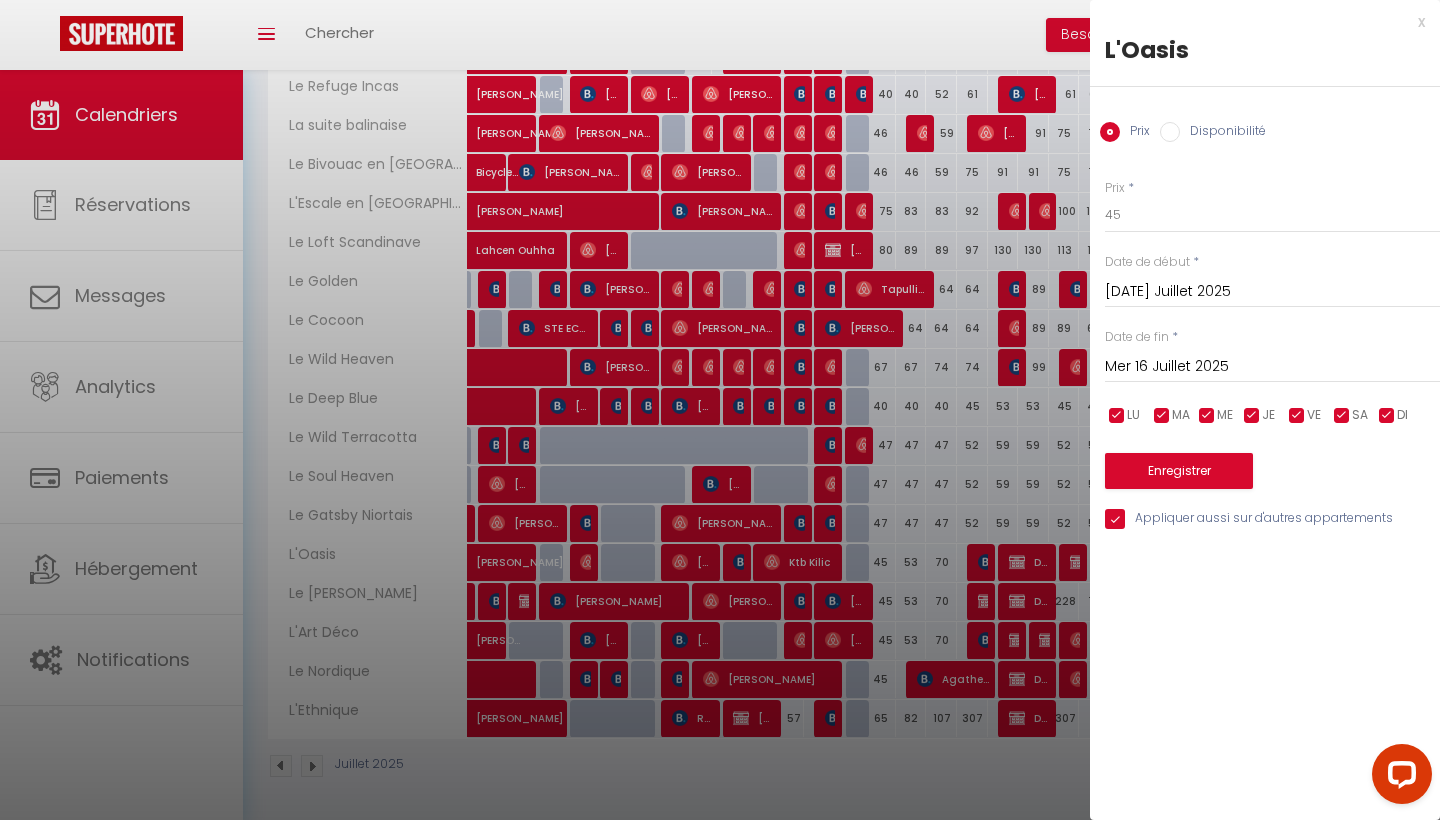 click on "Enregistrer" at bounding box center (1179, 471) 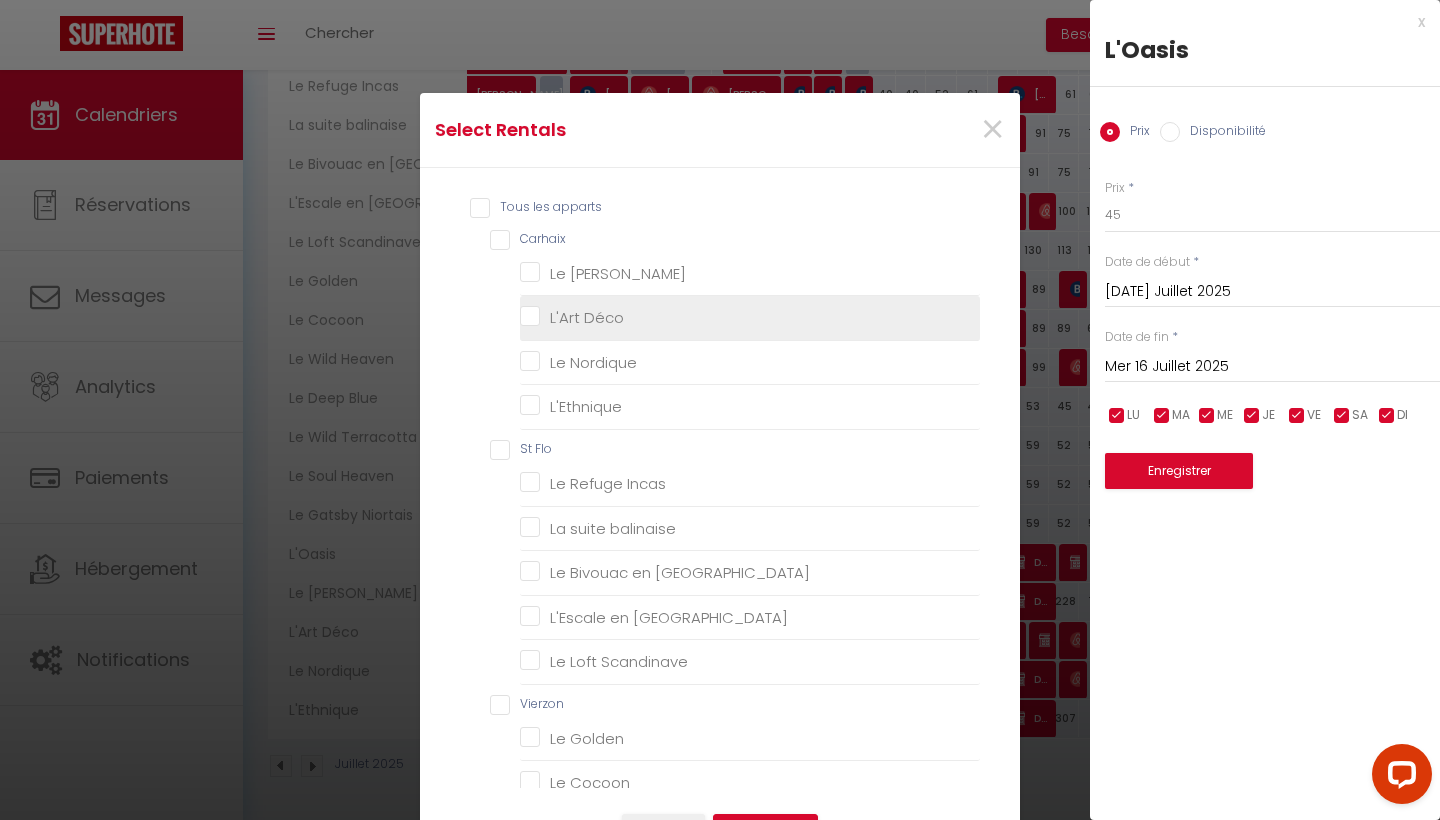 scroll, scrollTop: 0, scrollLeft: 0, axis: both 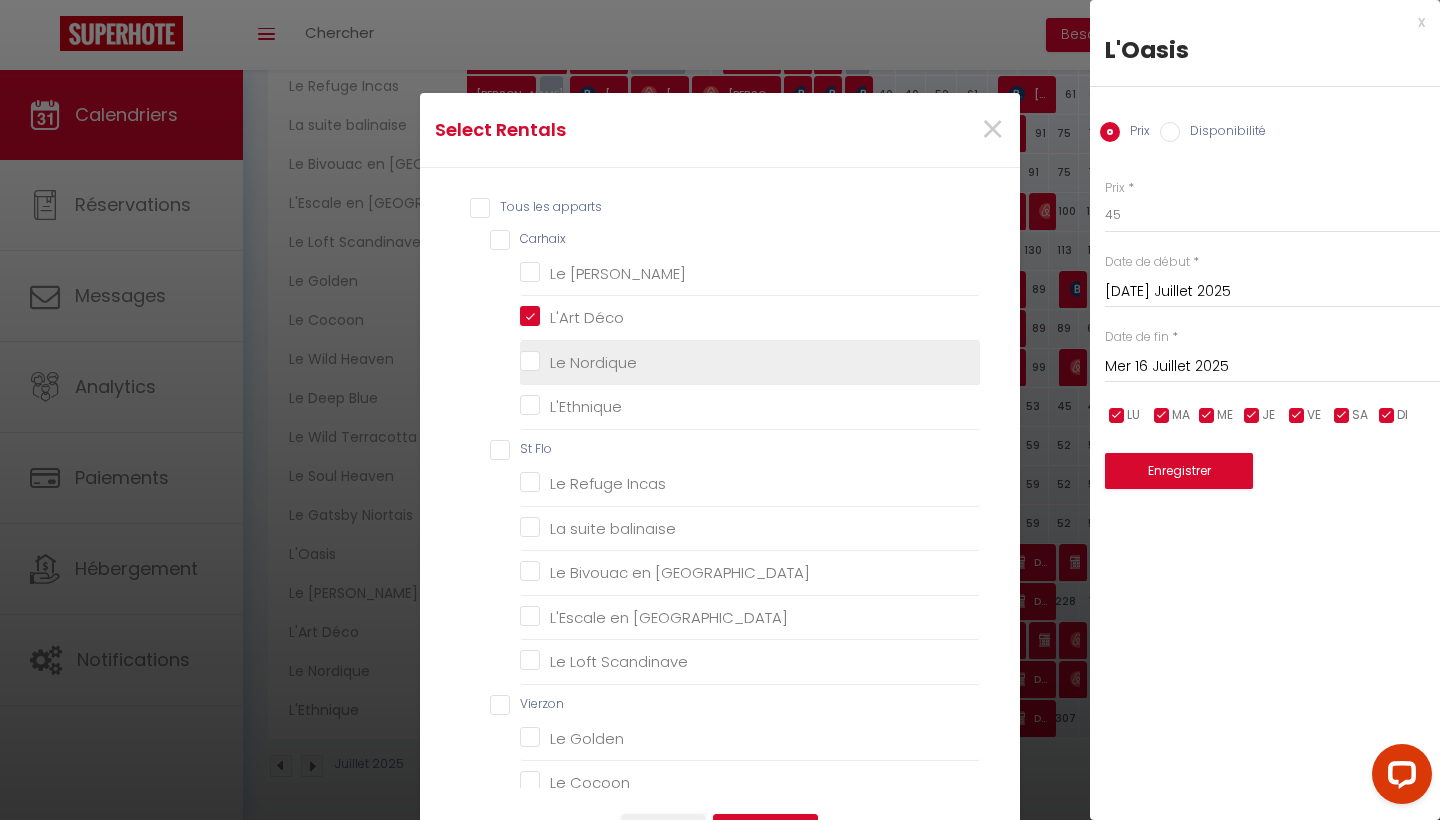 click on "Le Nordique" at bounding box center (750, 363) 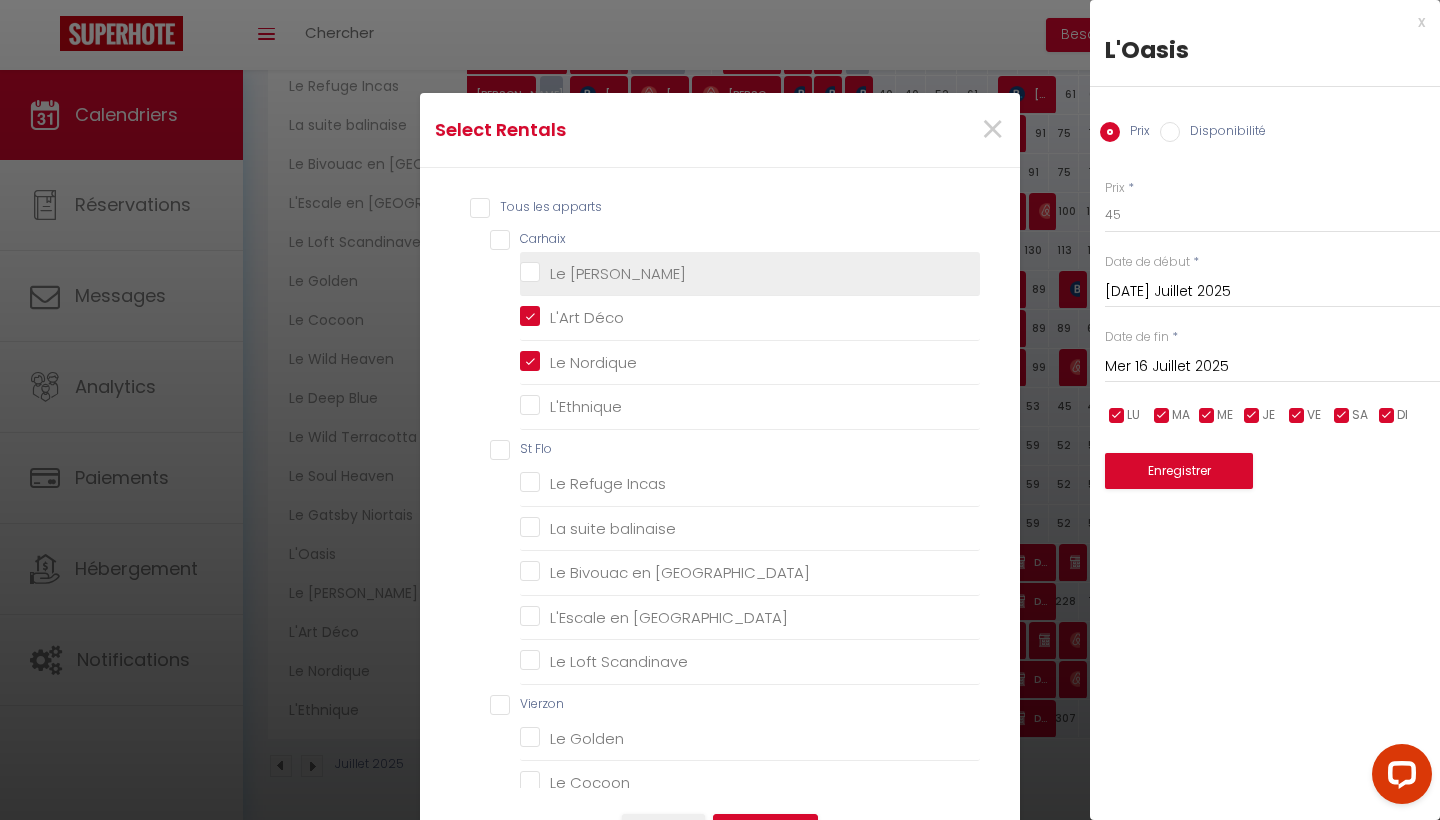 click on "Le [PERSON_NAME]" at bounding box center [750, 274] 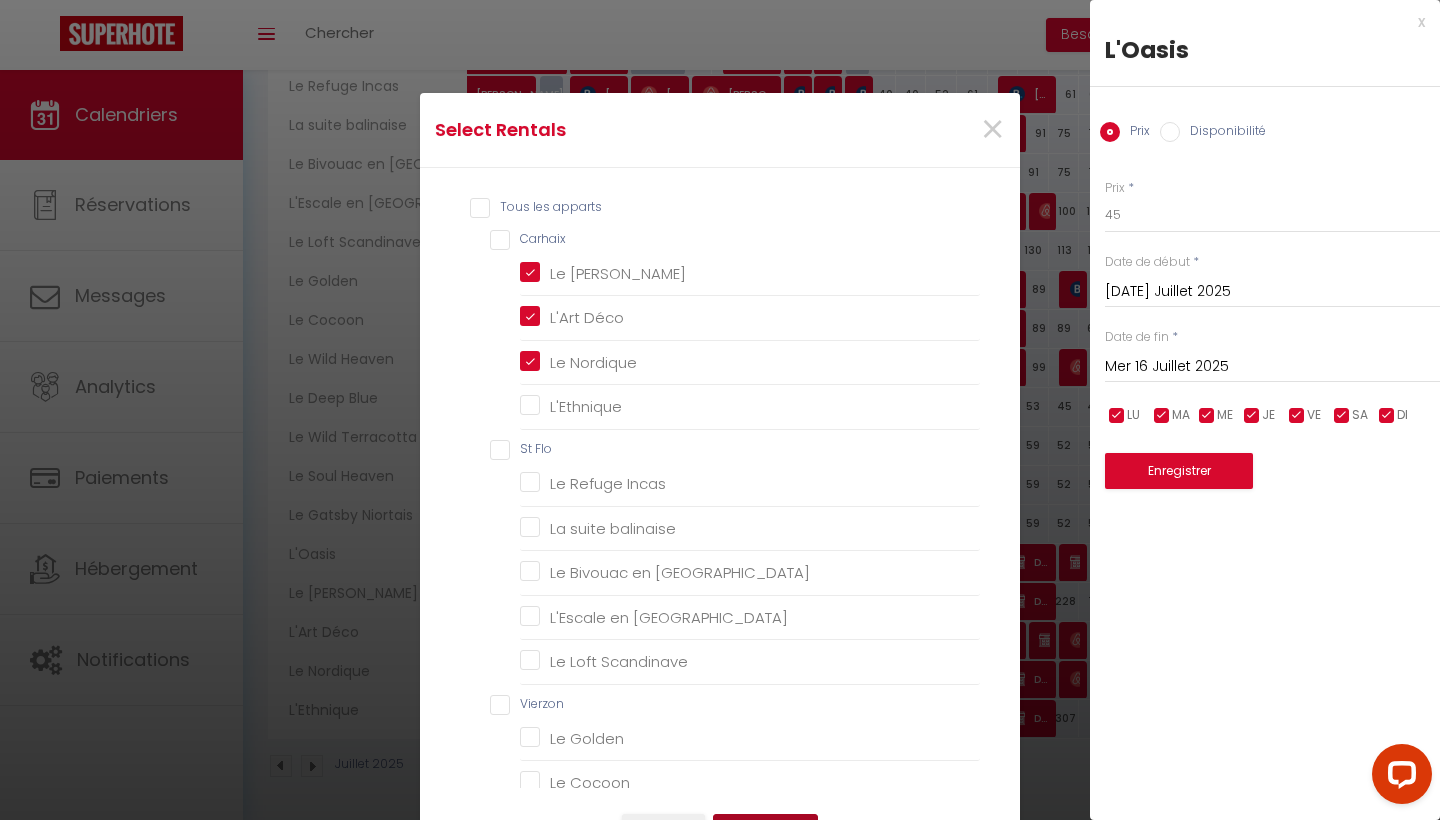 click on "Enregistrer" at bounding box center (765, 831) 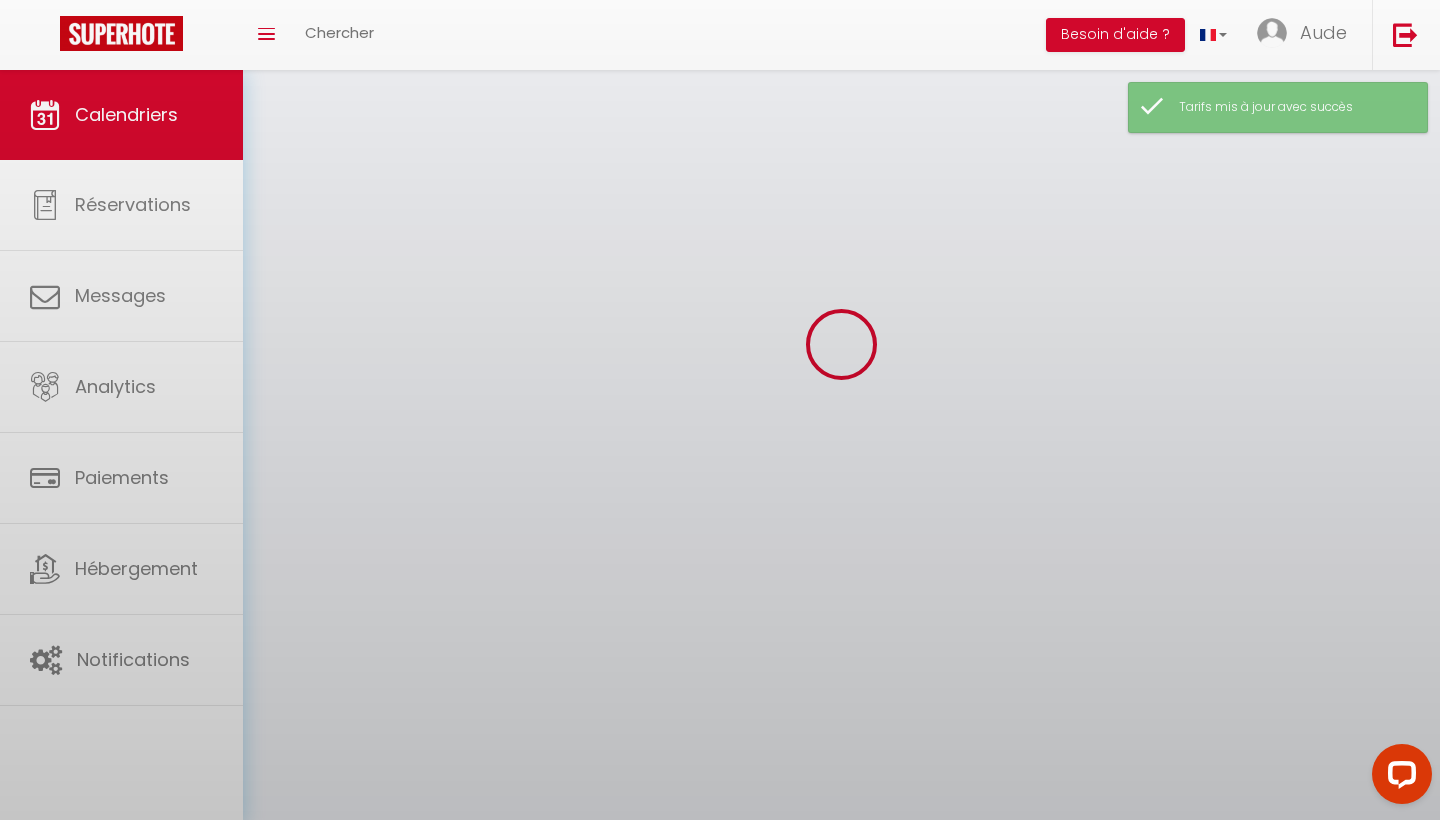 scroll, scrollTop: 70, scrollLeft: 0, axis: vertical 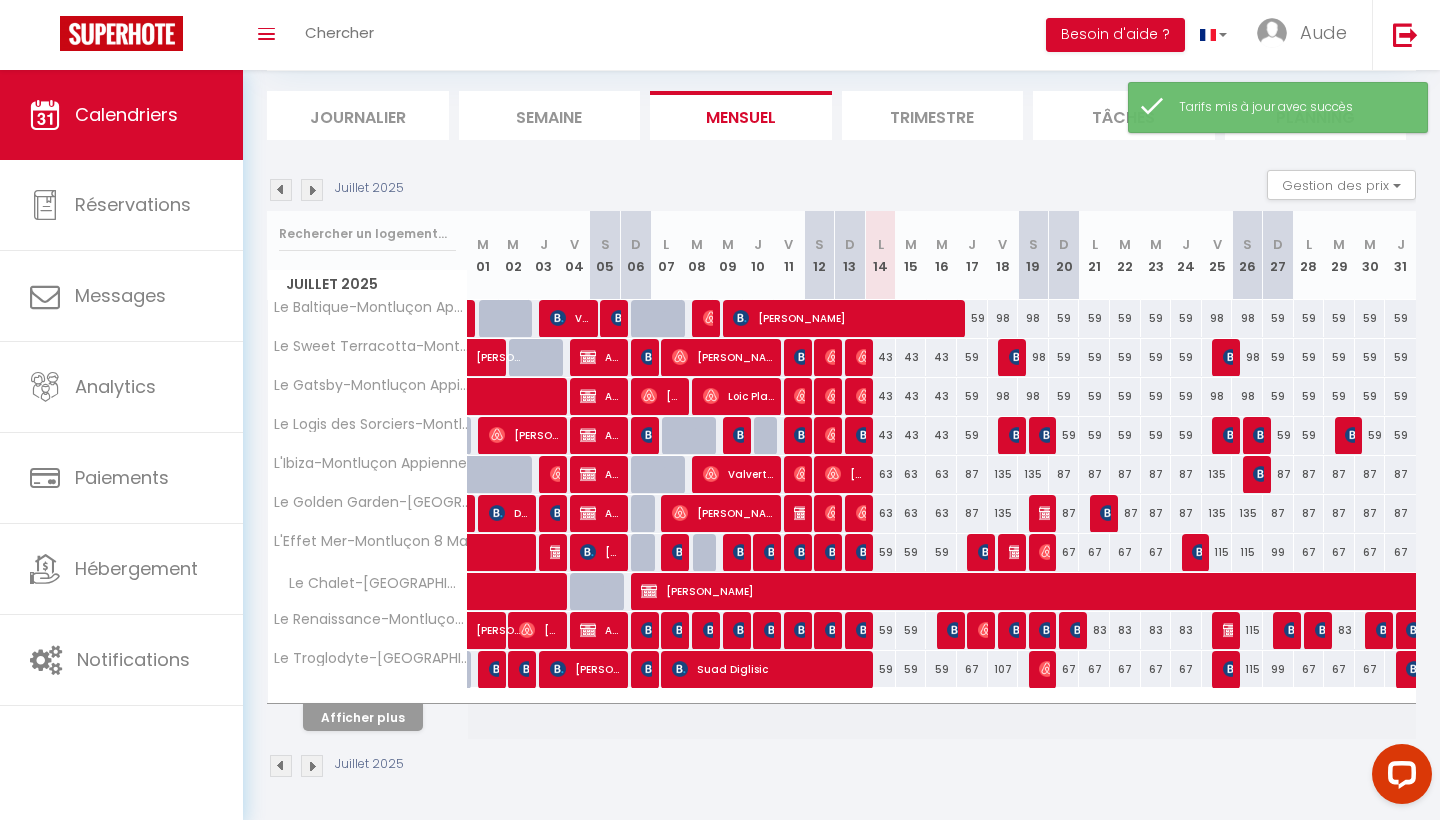 click on "Afficher plus" at bounding box center [363, 717] 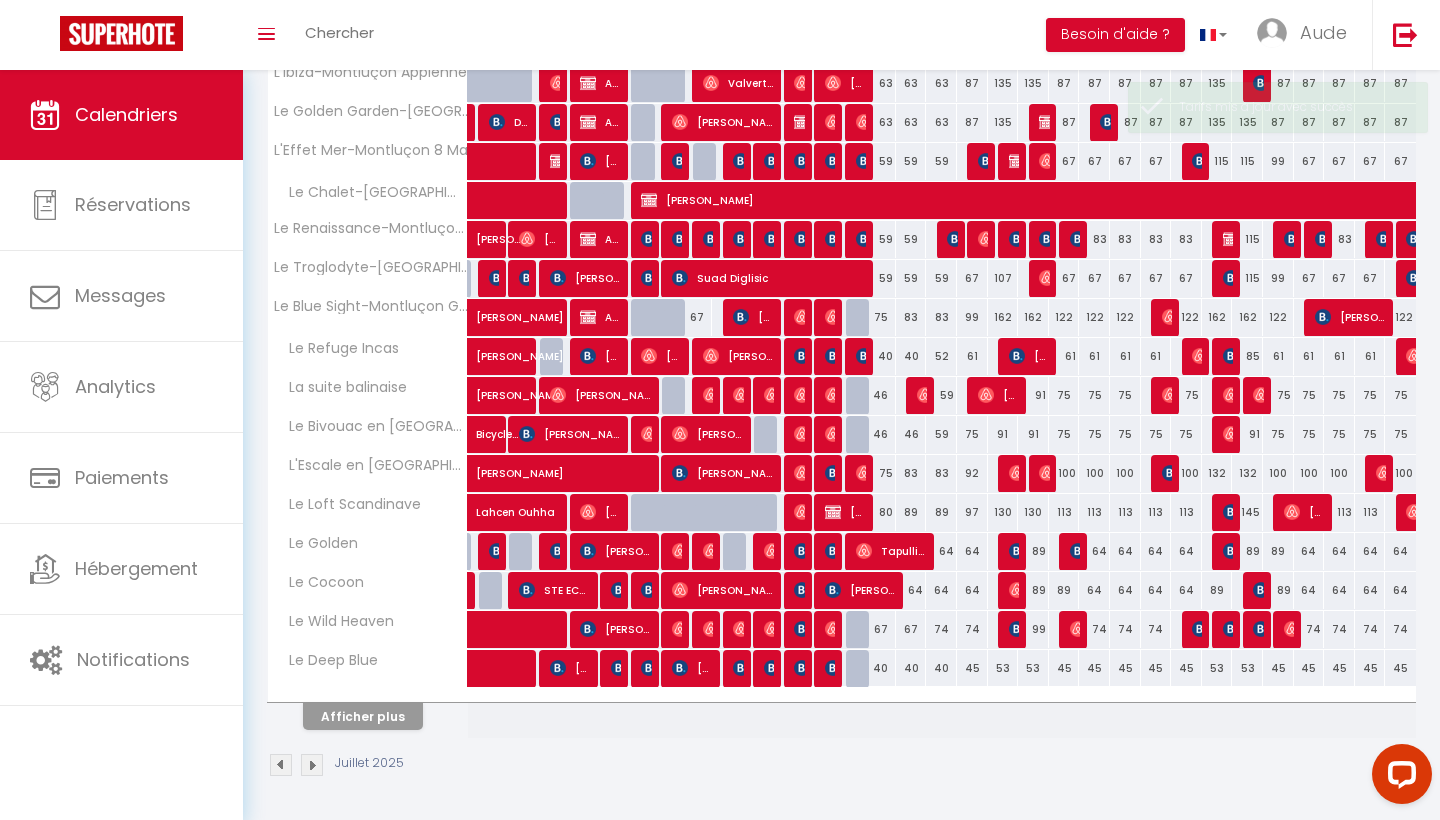 click on "Afficher plus" at bounding box center (363, 716) 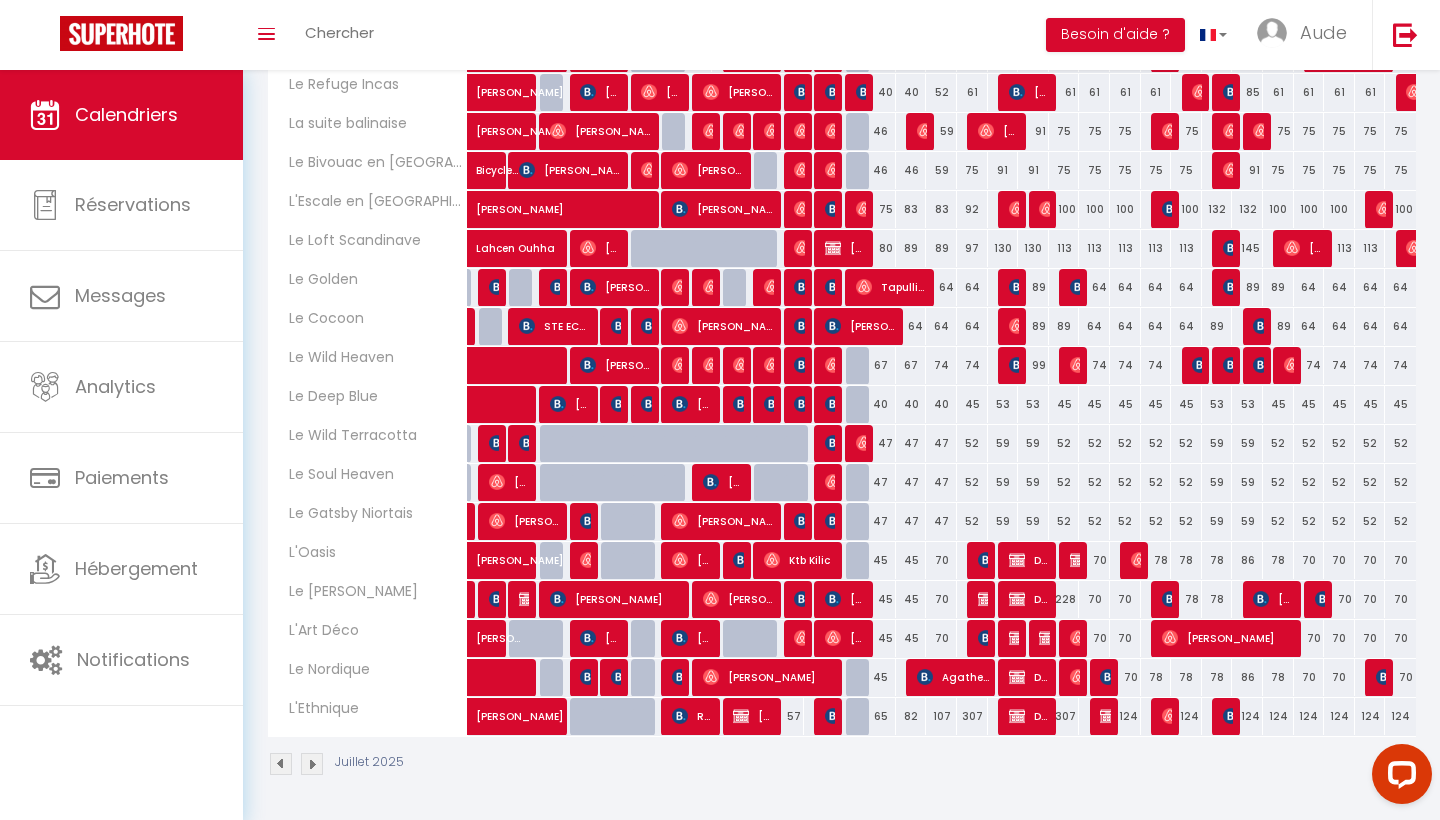 scroll, scrollTop: 770, scrollLeft: 0, axis: vertical 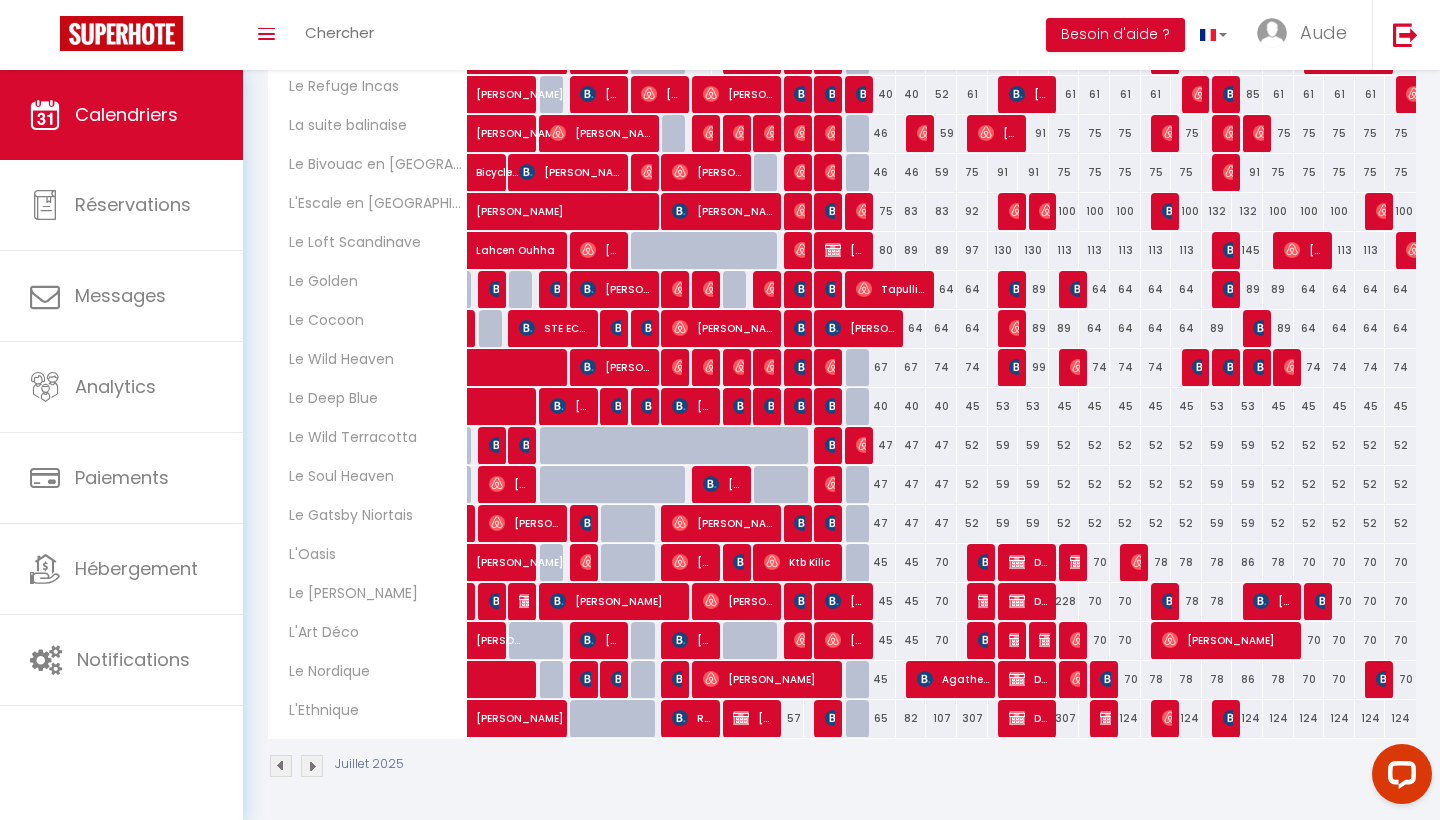 click on "82" at bounding box center [911, 718] 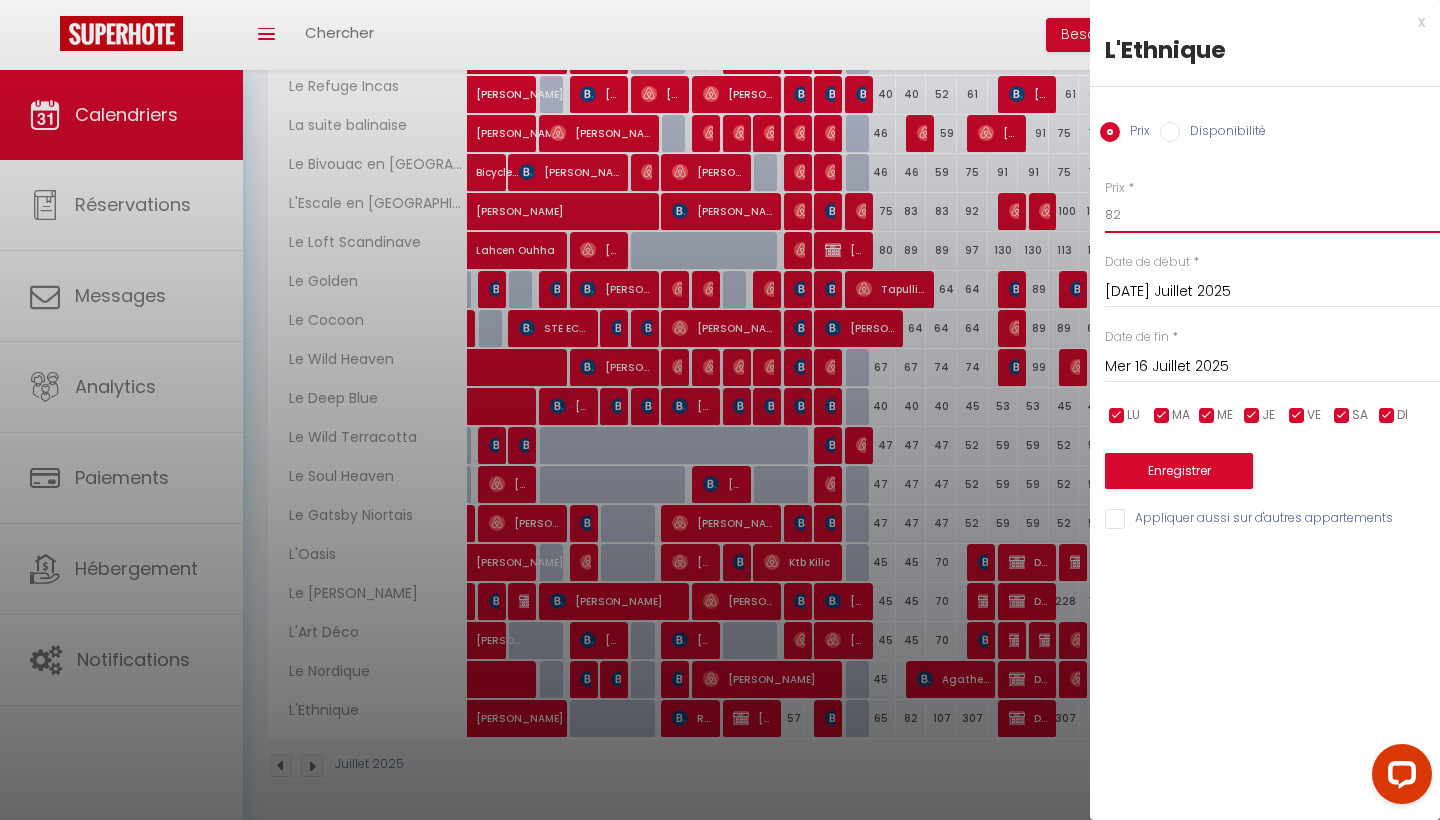 click on "82" at bounding box center (1272, 215) 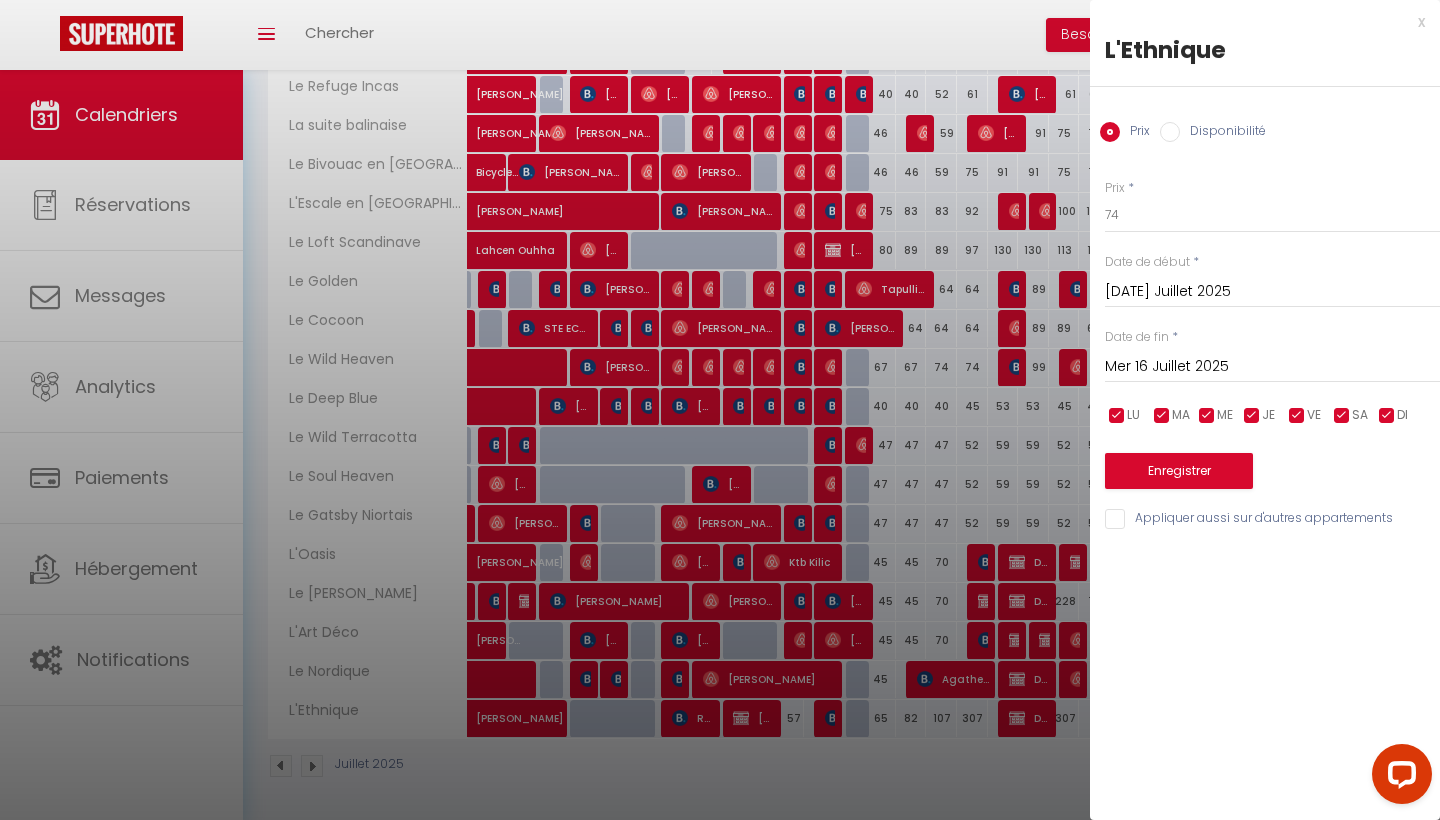 click on "Enregistrer" at bounding box center [1179, 471] 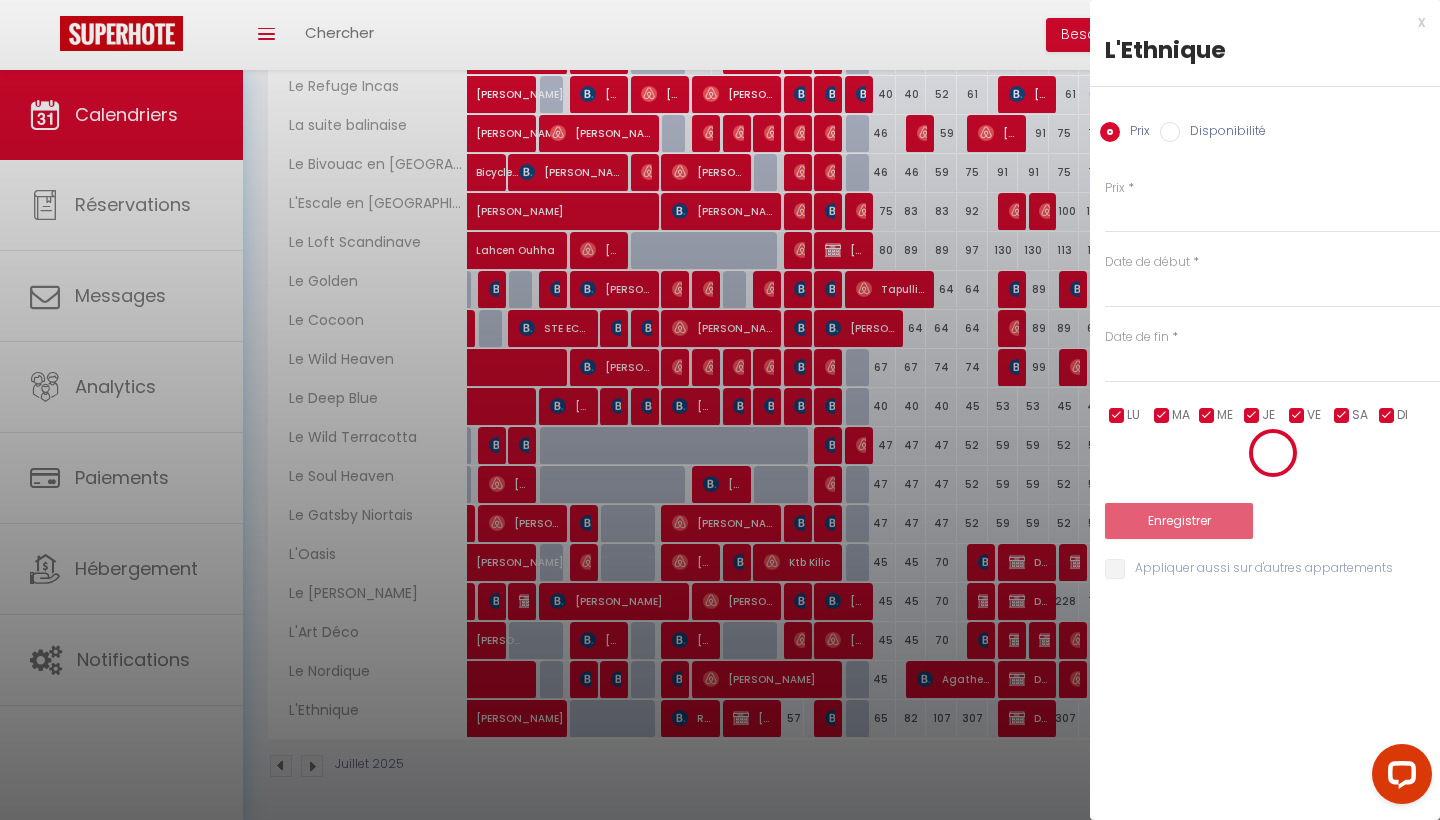 scroll, scrollTop: 70, scrollLeft: 0, axis: vertical 